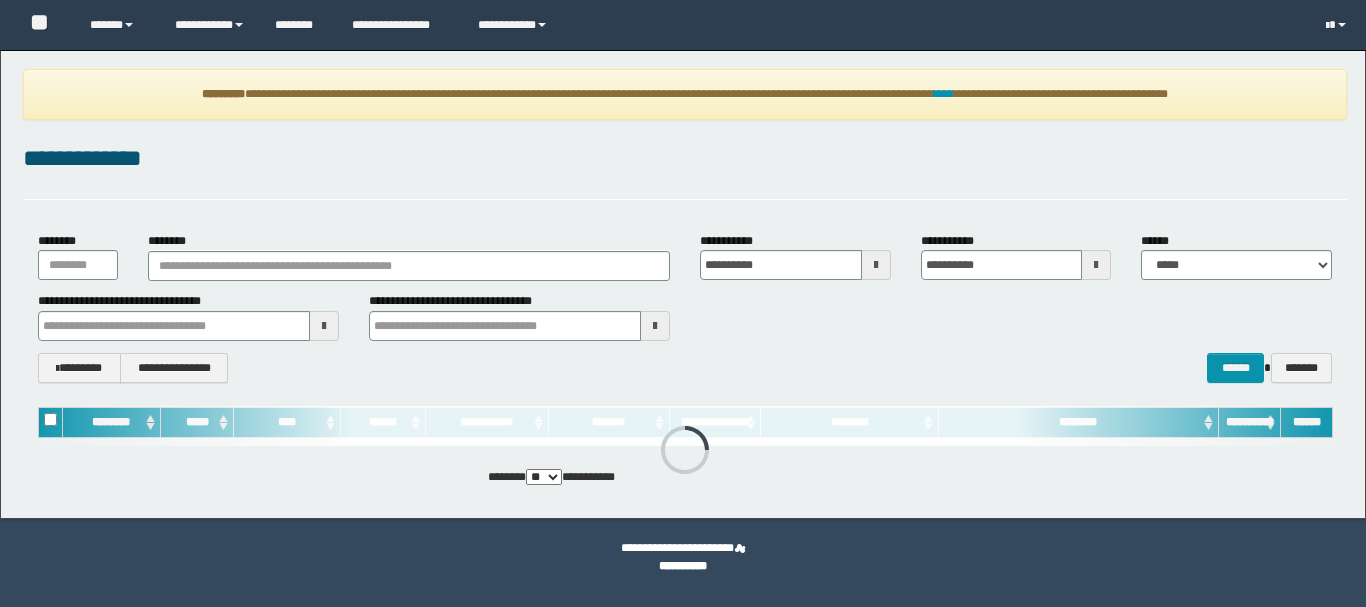 scroll, scrollTop: 0, scrollLeft: 0, axis: both 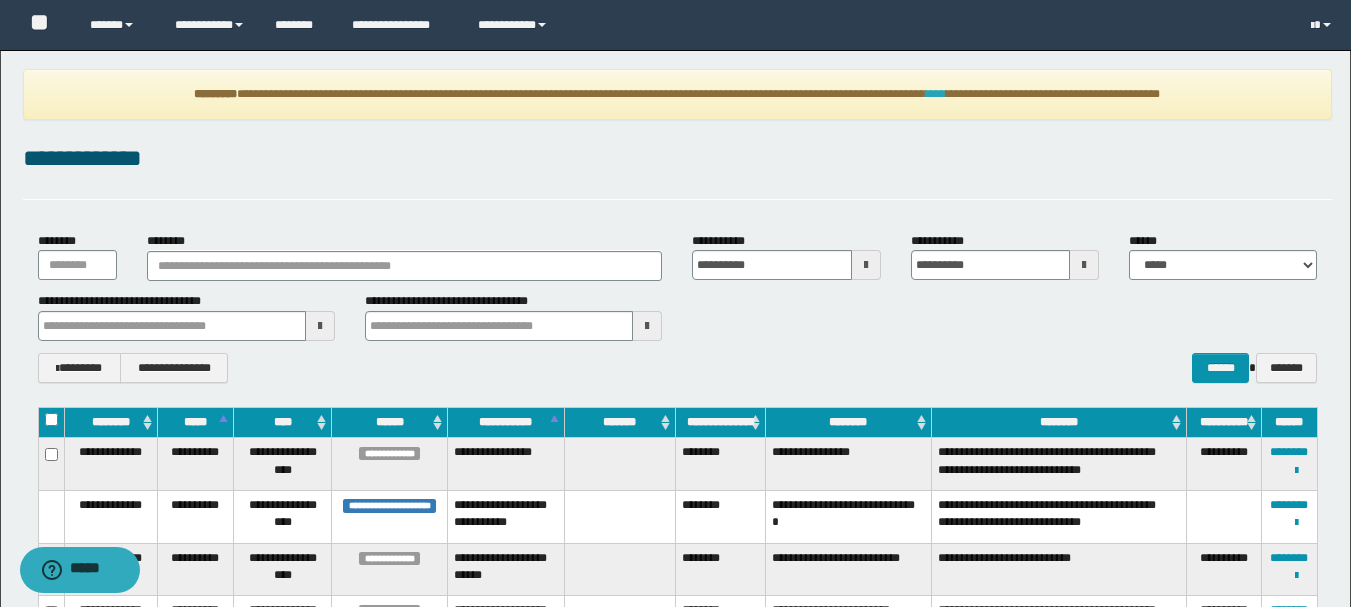 click on "****" at bounding box center [936, 94] 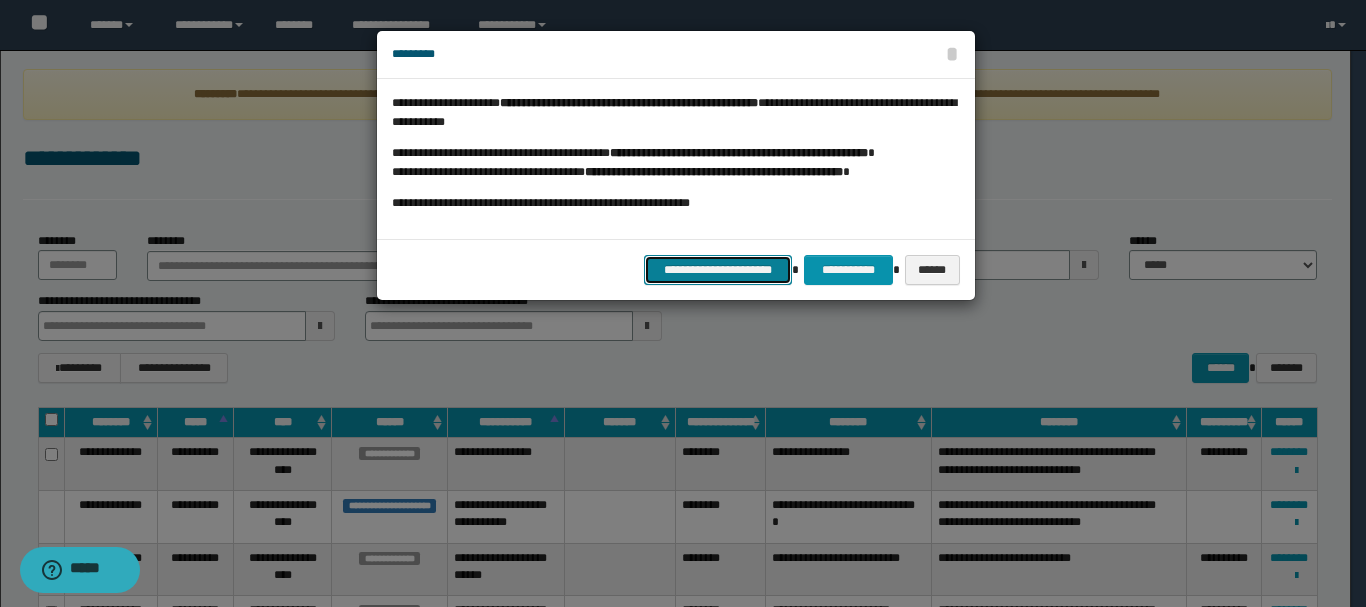click on "**********" at bounding box center (718, 270) 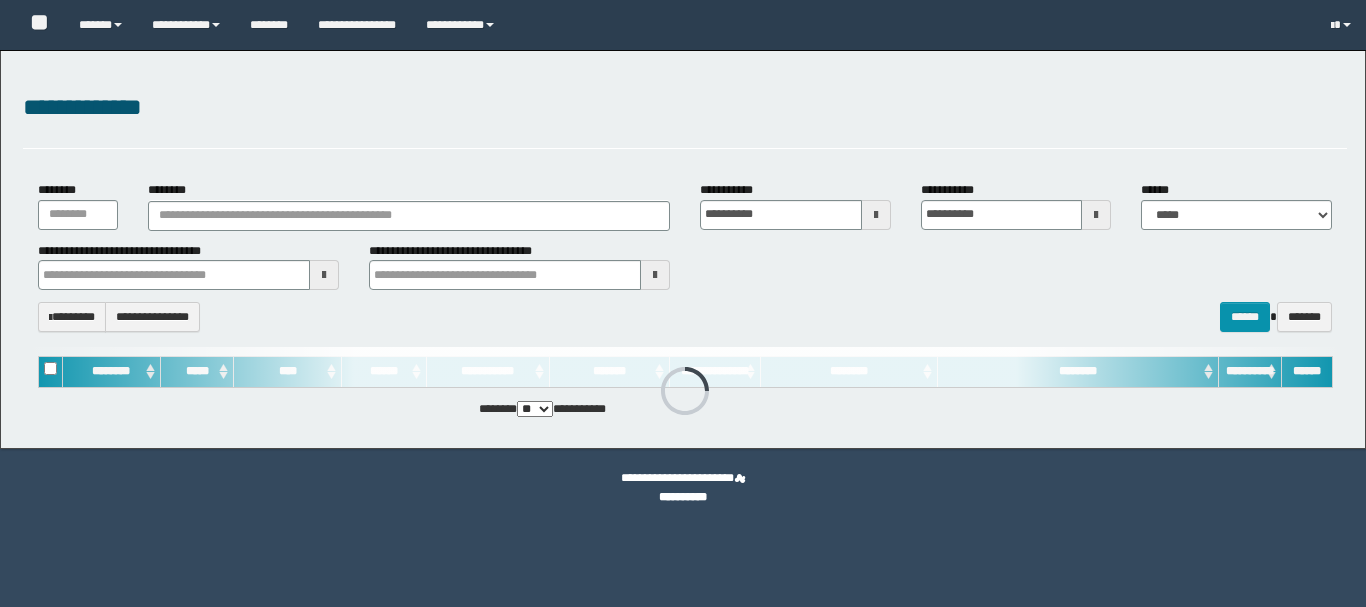 scroll, scrollTop: 0, scrollLeft: 0, axis: both 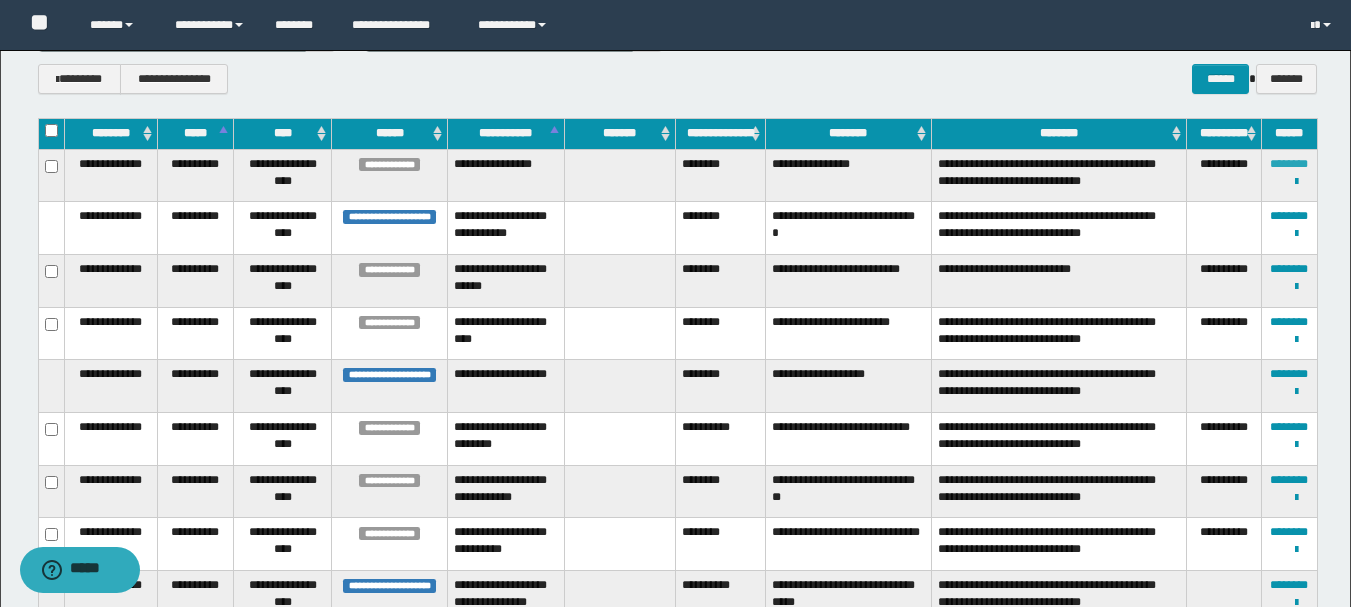 click on "********" at bounding box center [1289, 164] 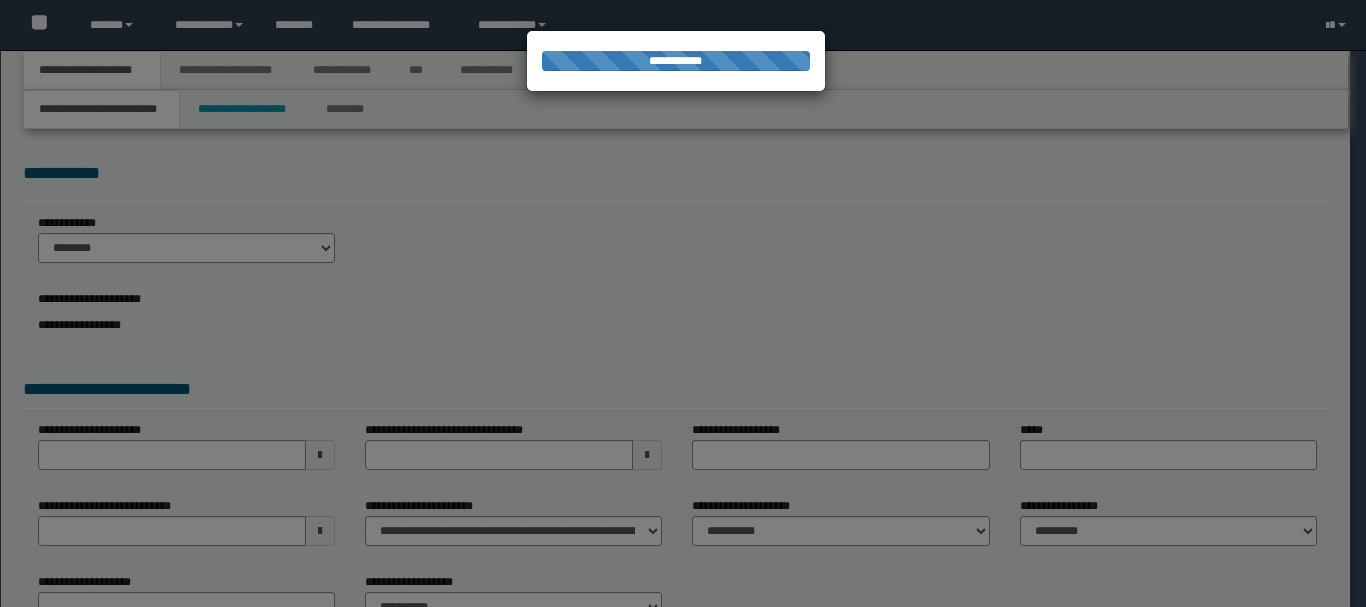 scroll, scrollTop: 0, scrollLeft: 0, axis: both 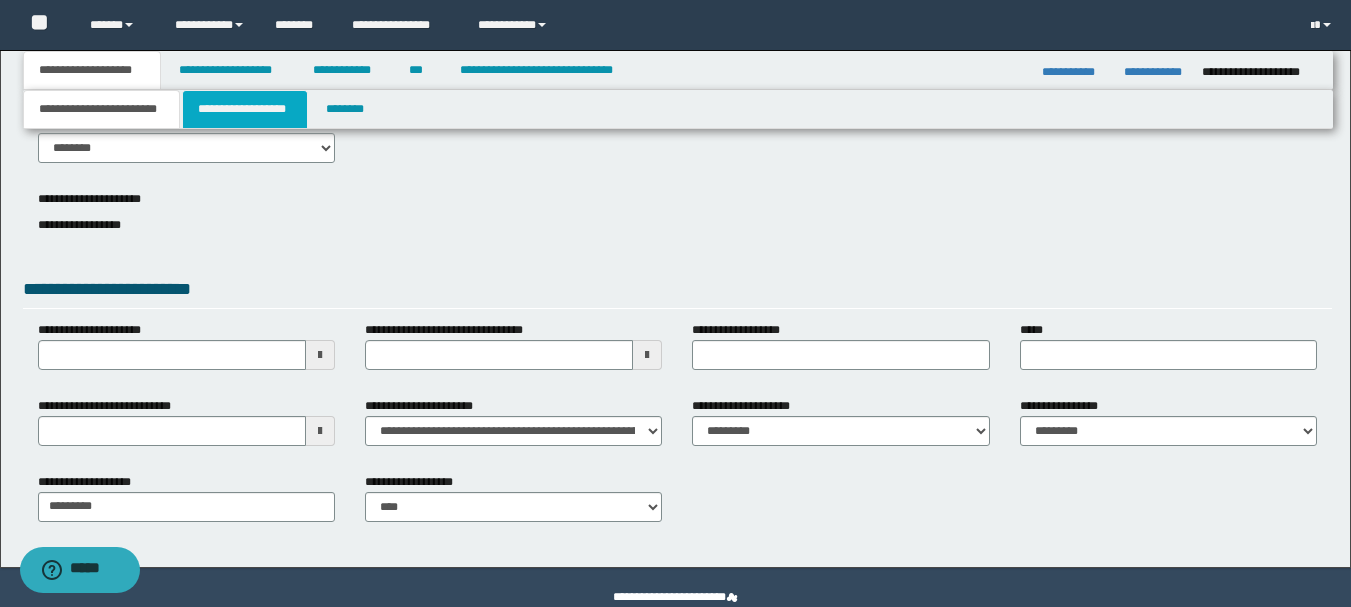 click on "**********" at bounding box center (245, 109) 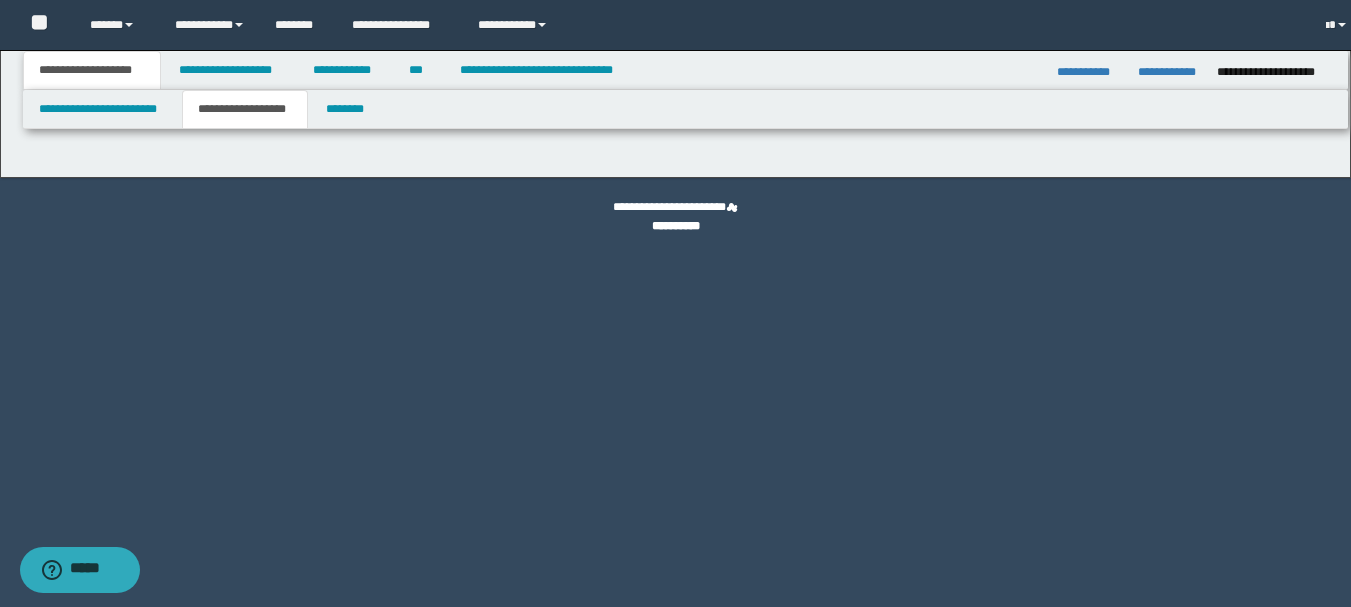 scroll, scrollTop: 0, scrollLeft: 0, axis: both 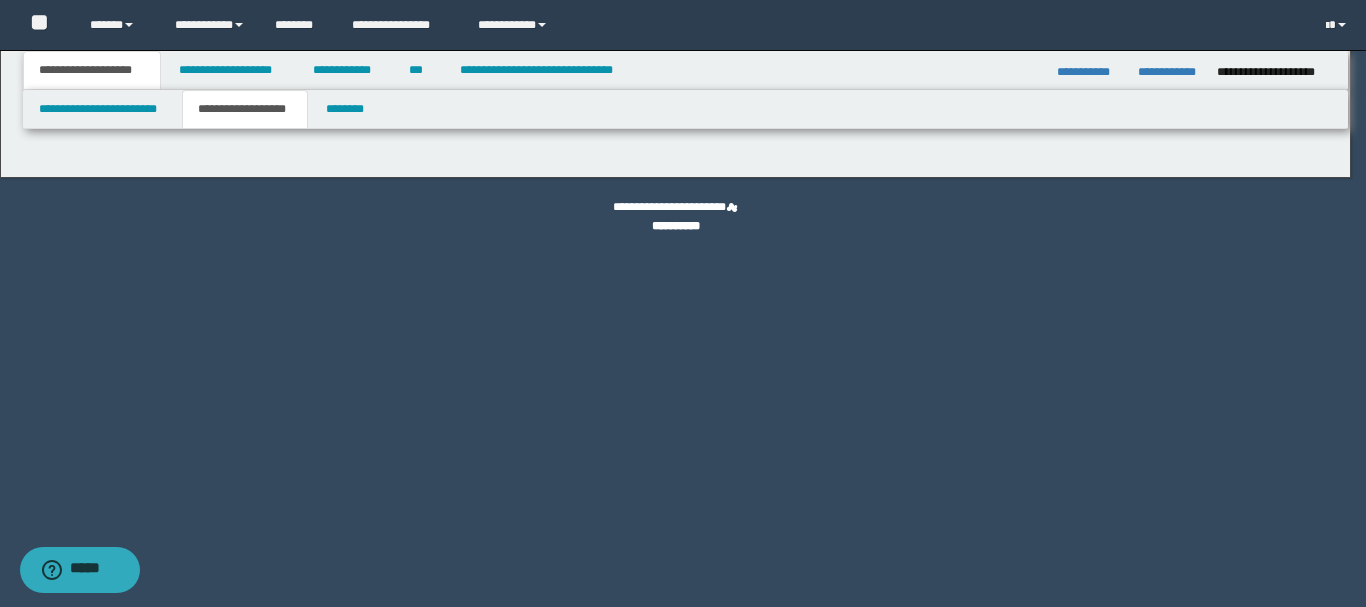 type on "********" 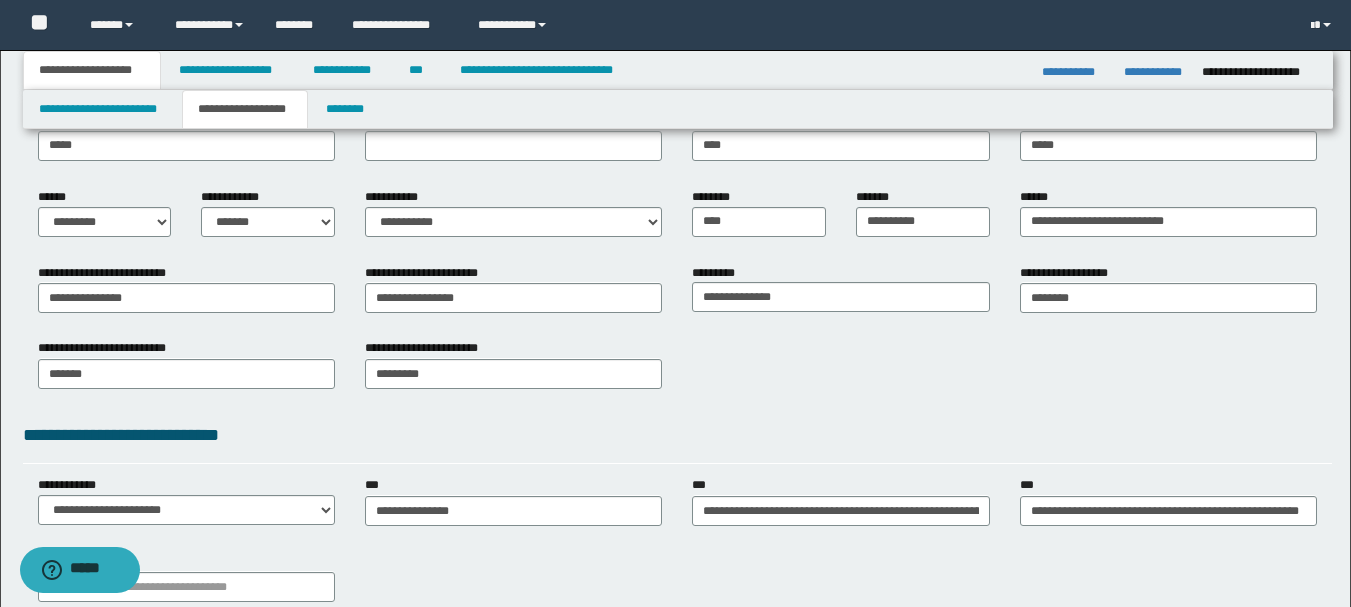 scroll, scrollTop: 200, scrollLeft: 0, axis: vertical 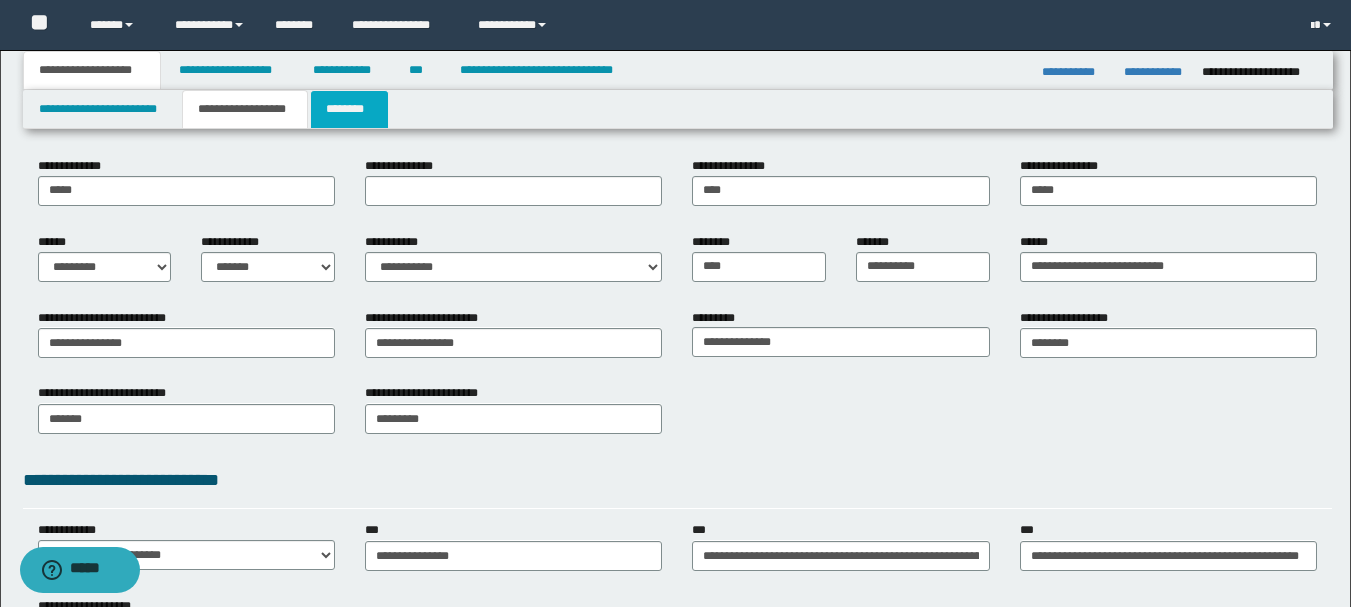 click on "********" at bounding box center (349, 109) 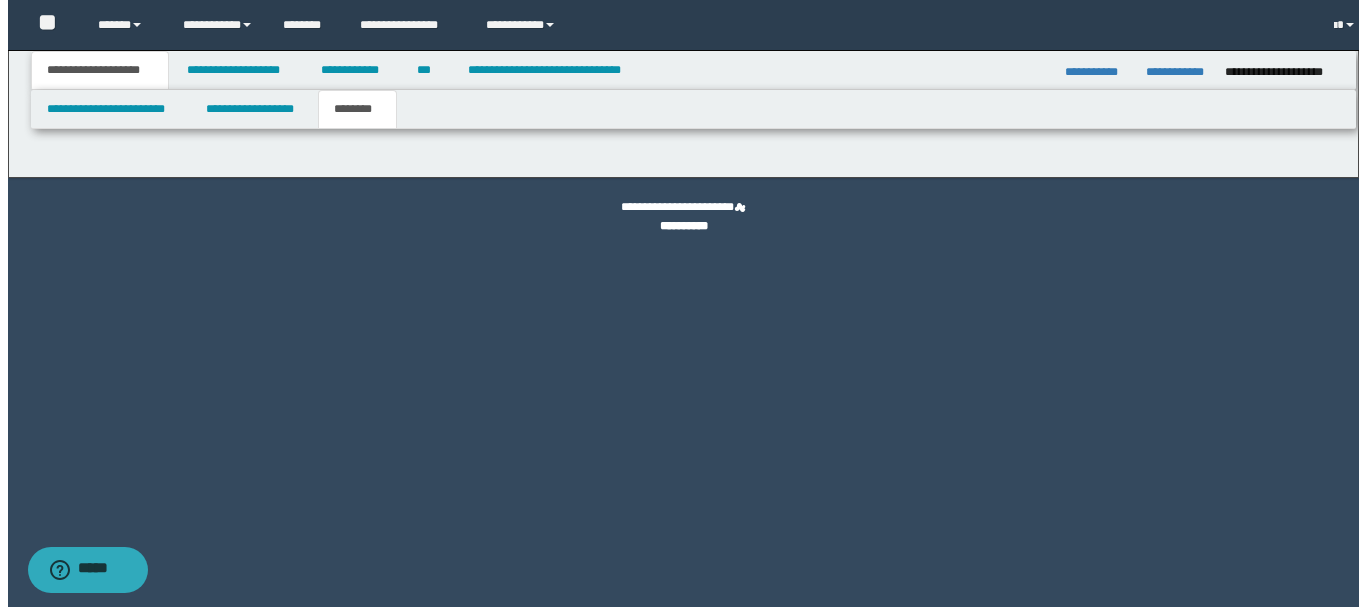 scroll, scrollTop: 0, scrollLeft: 0, axis: both 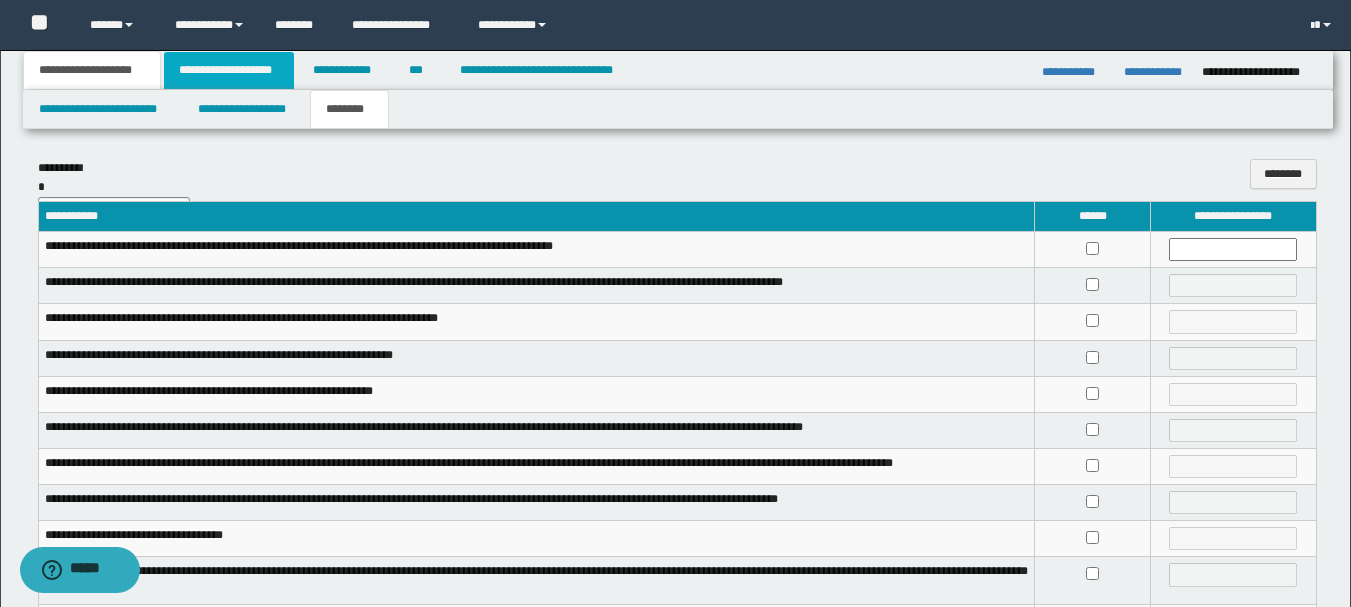 click on "**********" at bounding box center (229, 70) 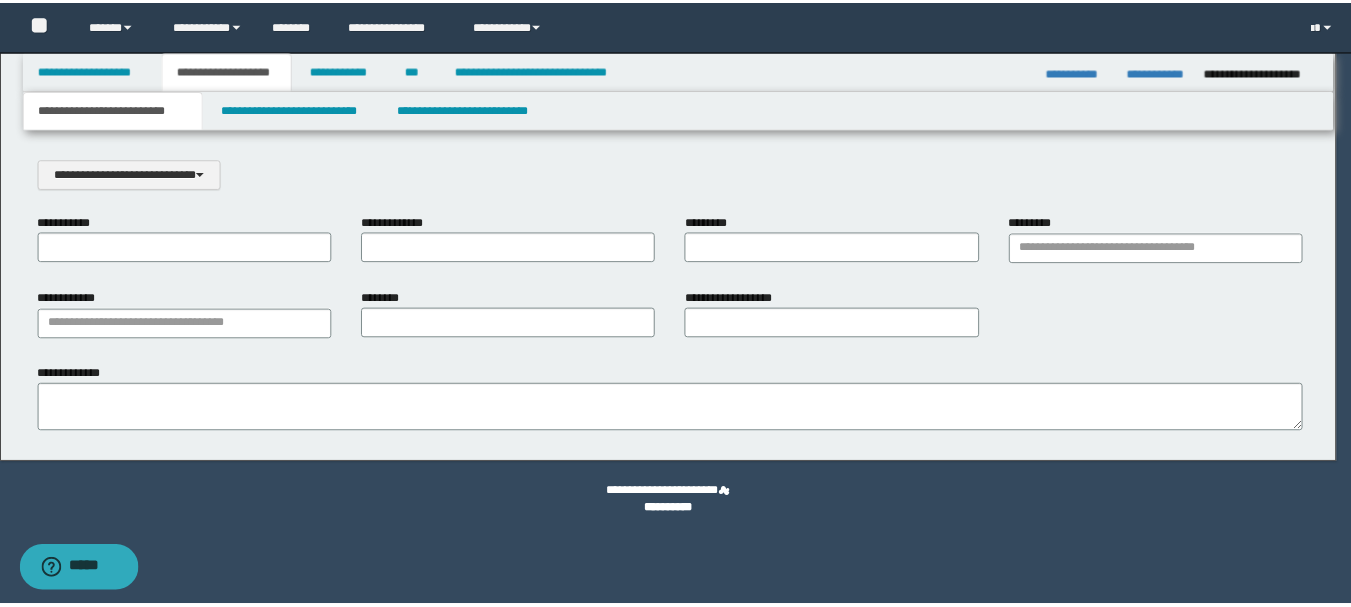 scroll, scrollTop: 0, scrollLeft: 0, axis: both 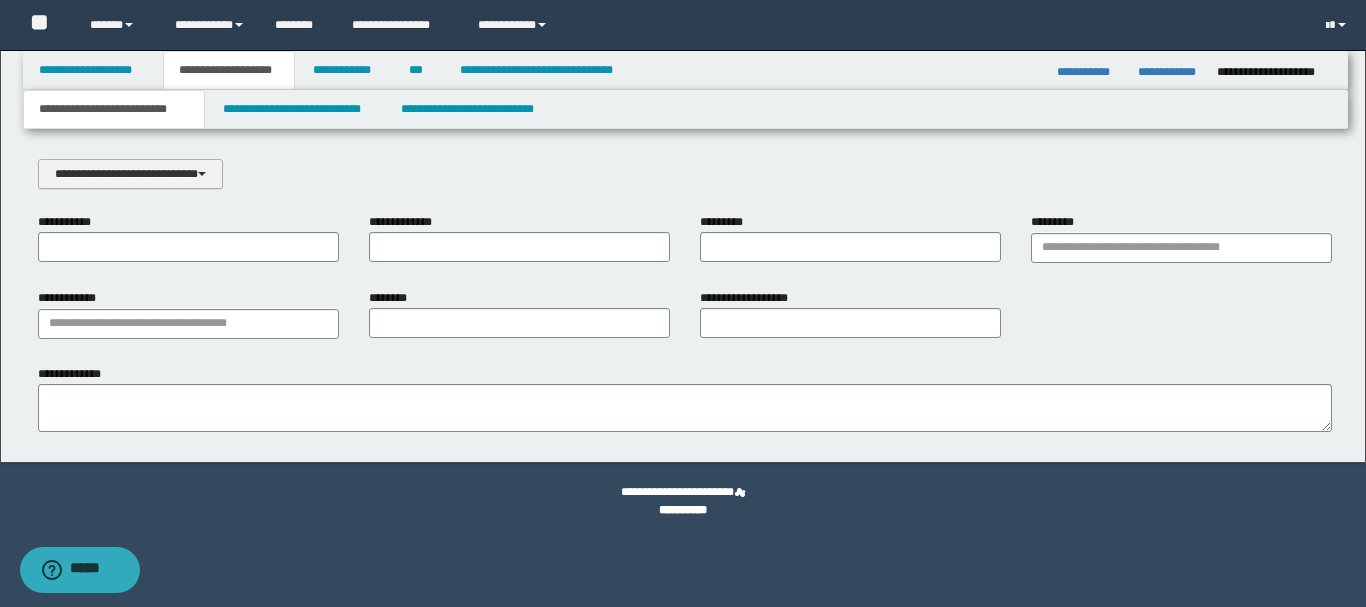 click on "**********" at bounding box center (130, 174) 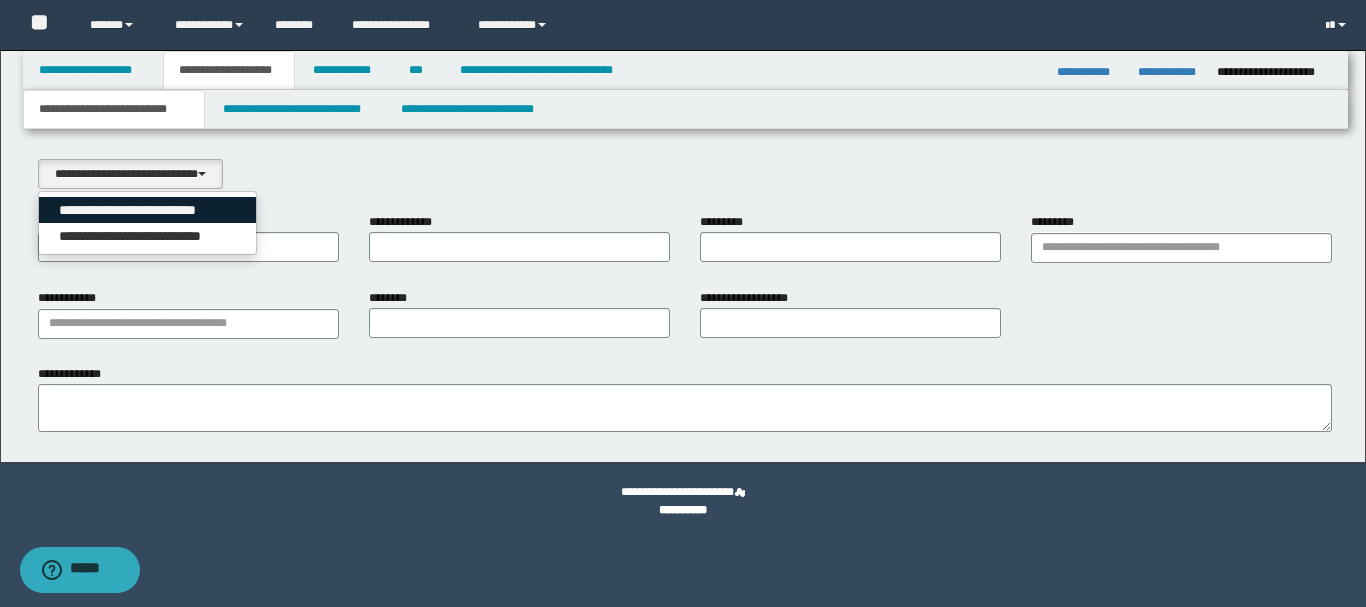 click on "**********" at bounding box center (148, 210) 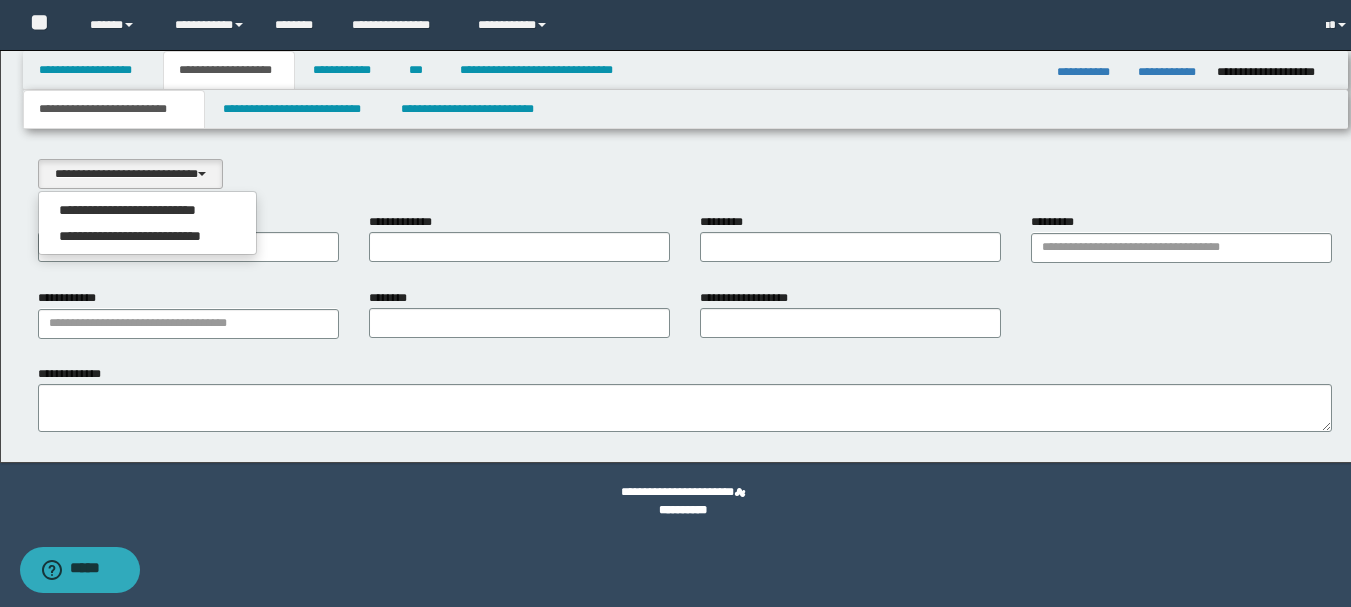 select on "*" 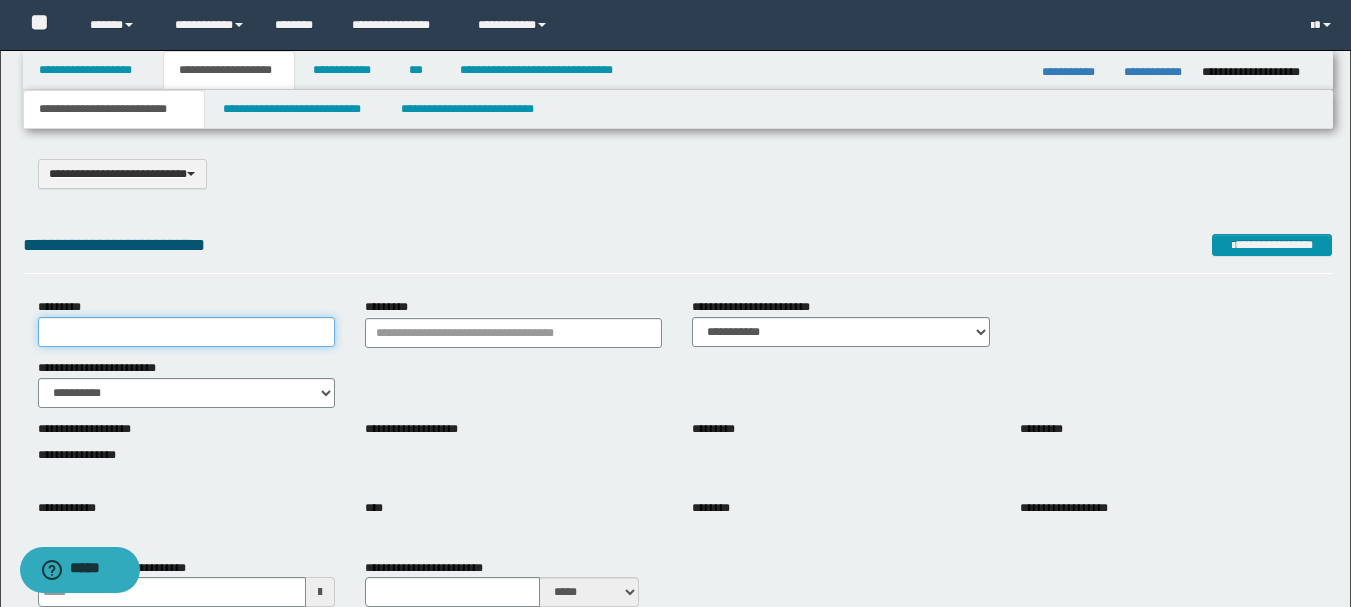 click on "*********" at bounding box center (186, 332) 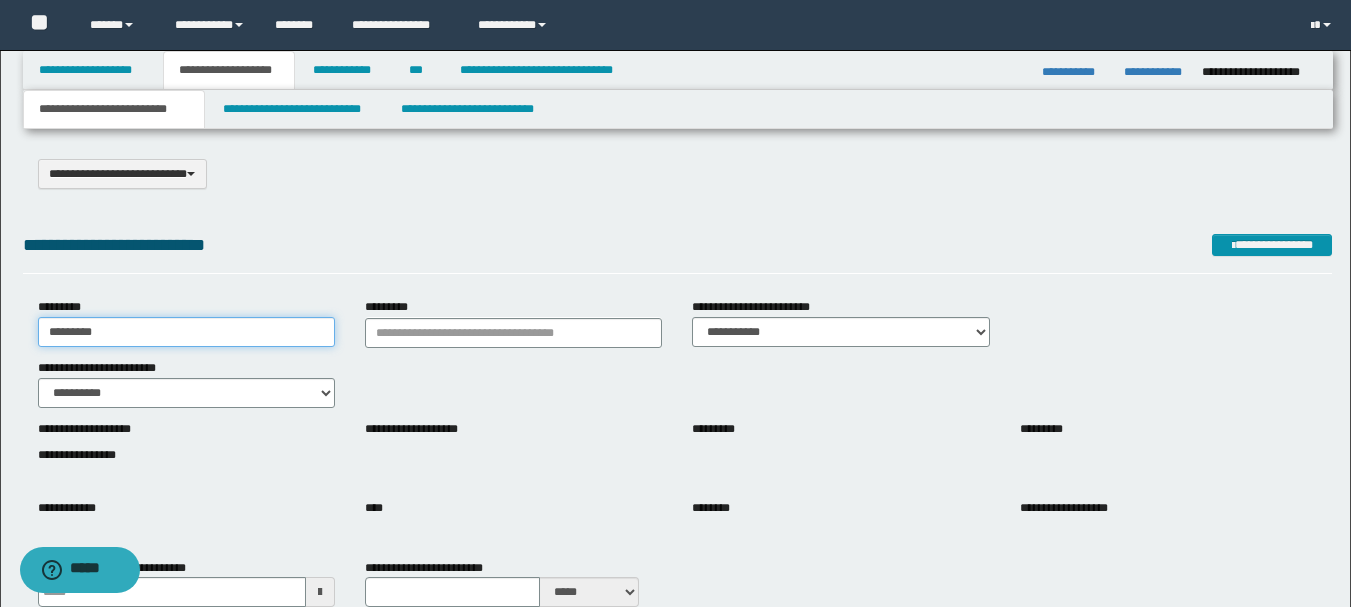 type on "*********" 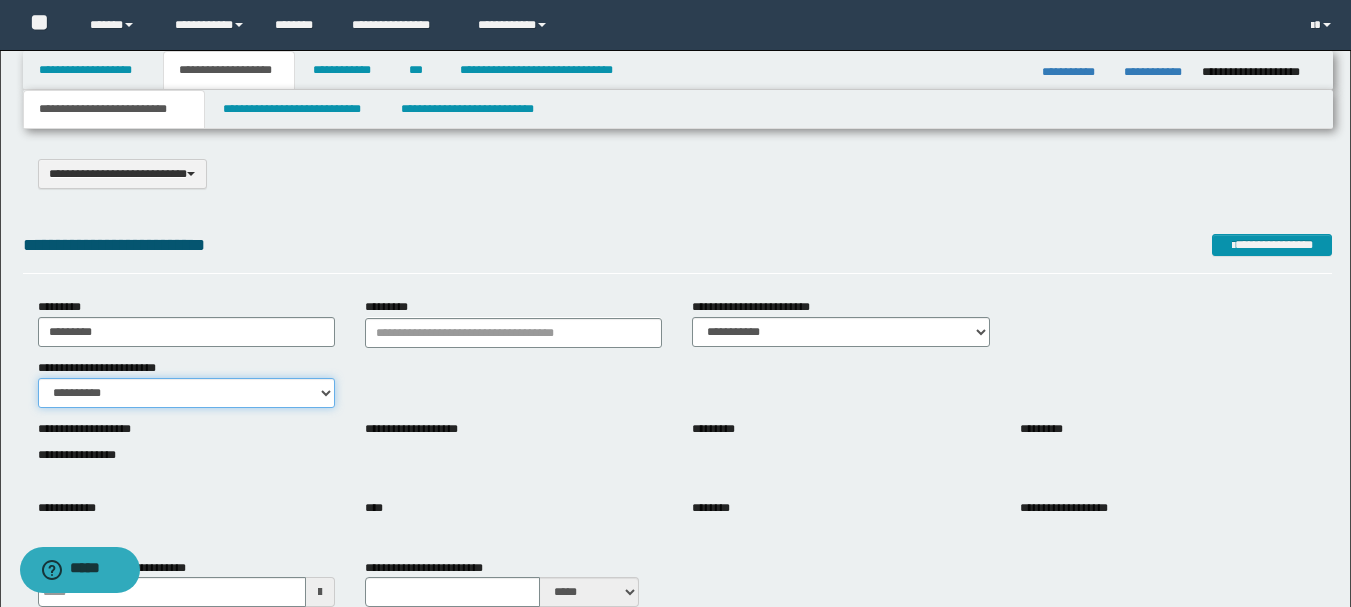 click on "**********" at bounding box center (186, 393) 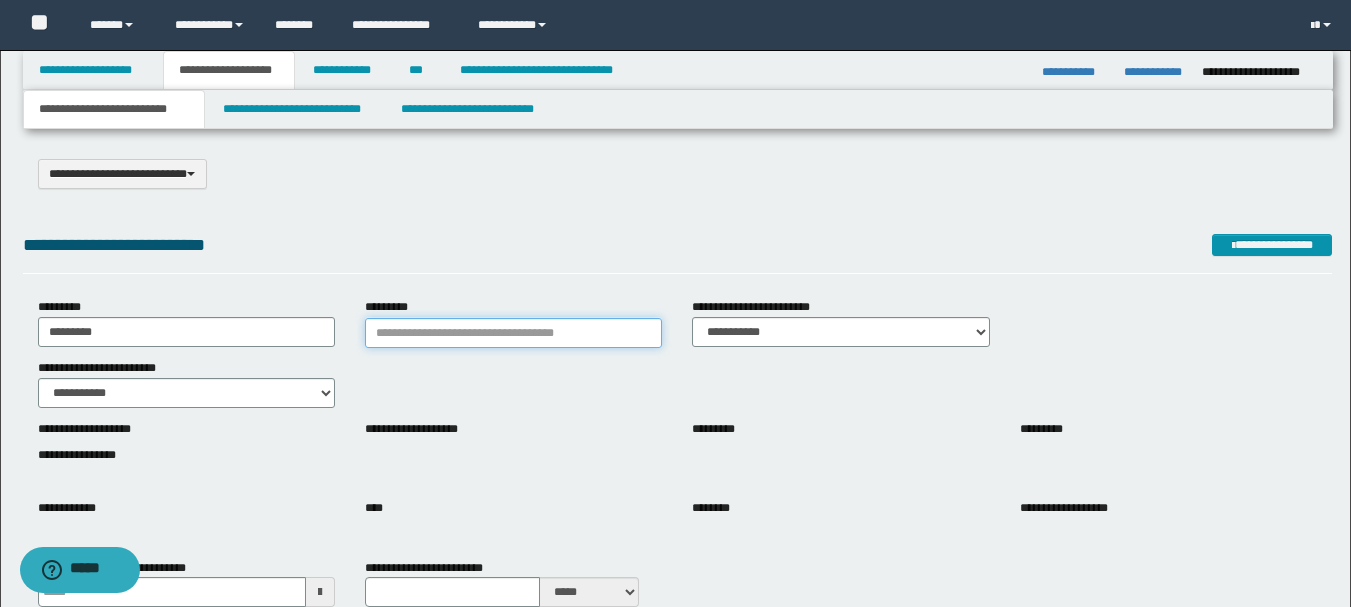 click on "*********" at bounding box center (513, 333) 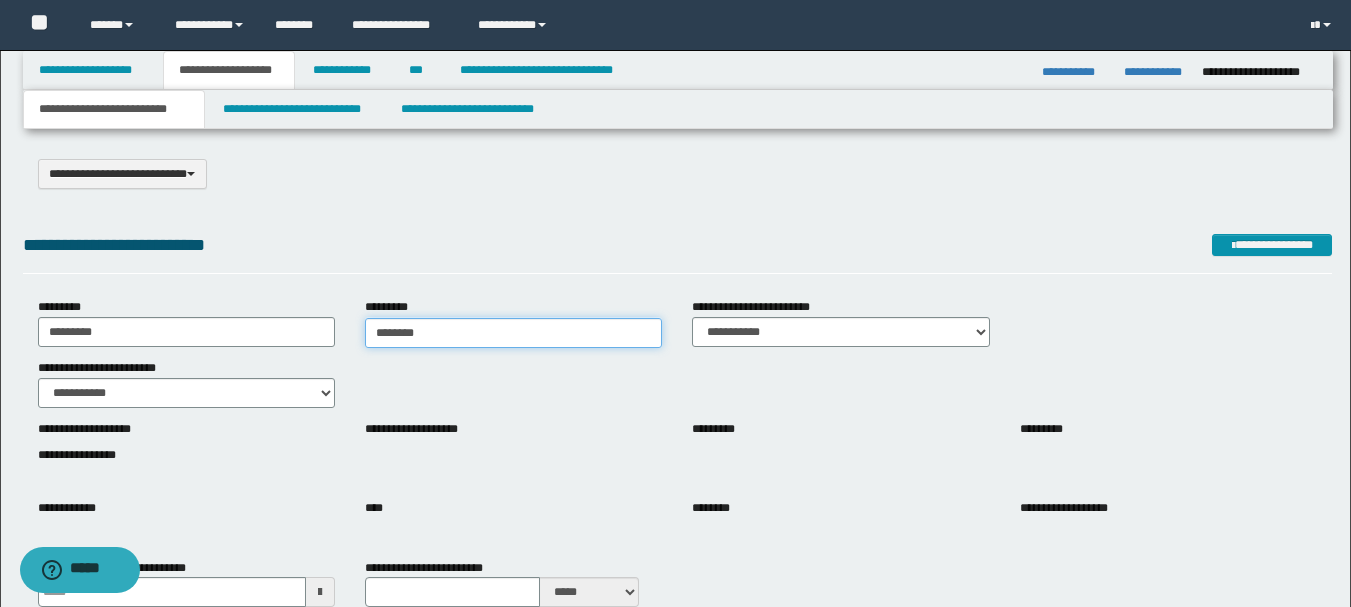 type on "*********" 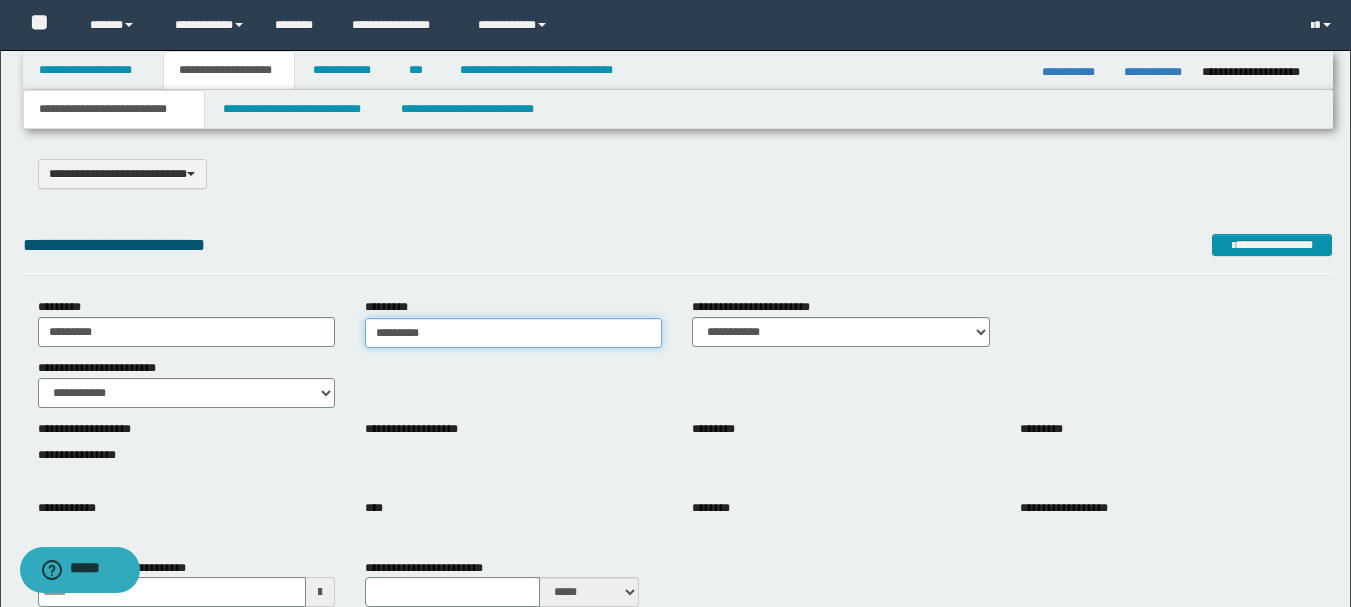 type on "**********" 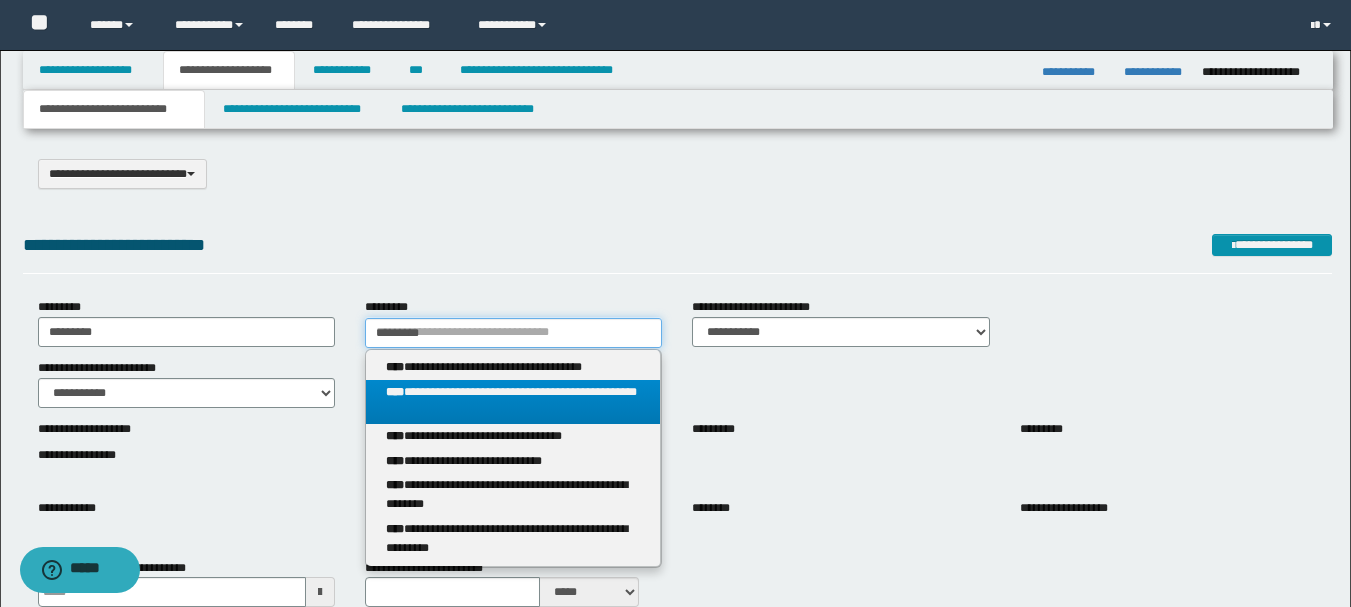 type on "*********" 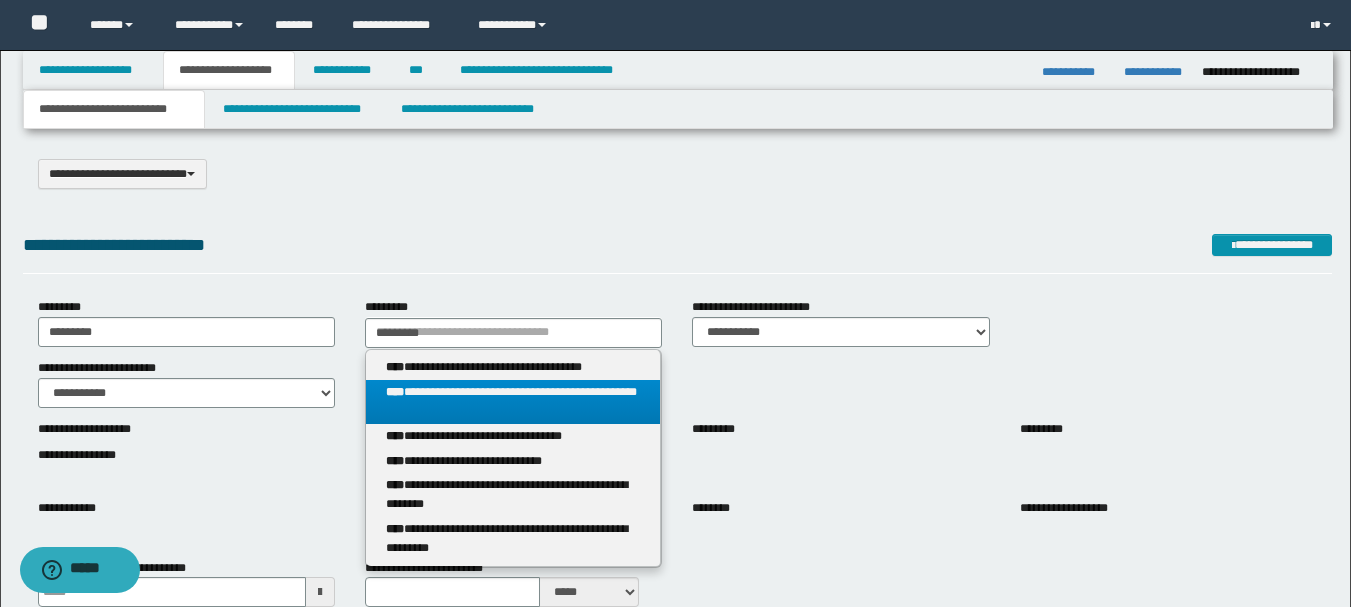 click on "**********" at bounding box center [513, 402] 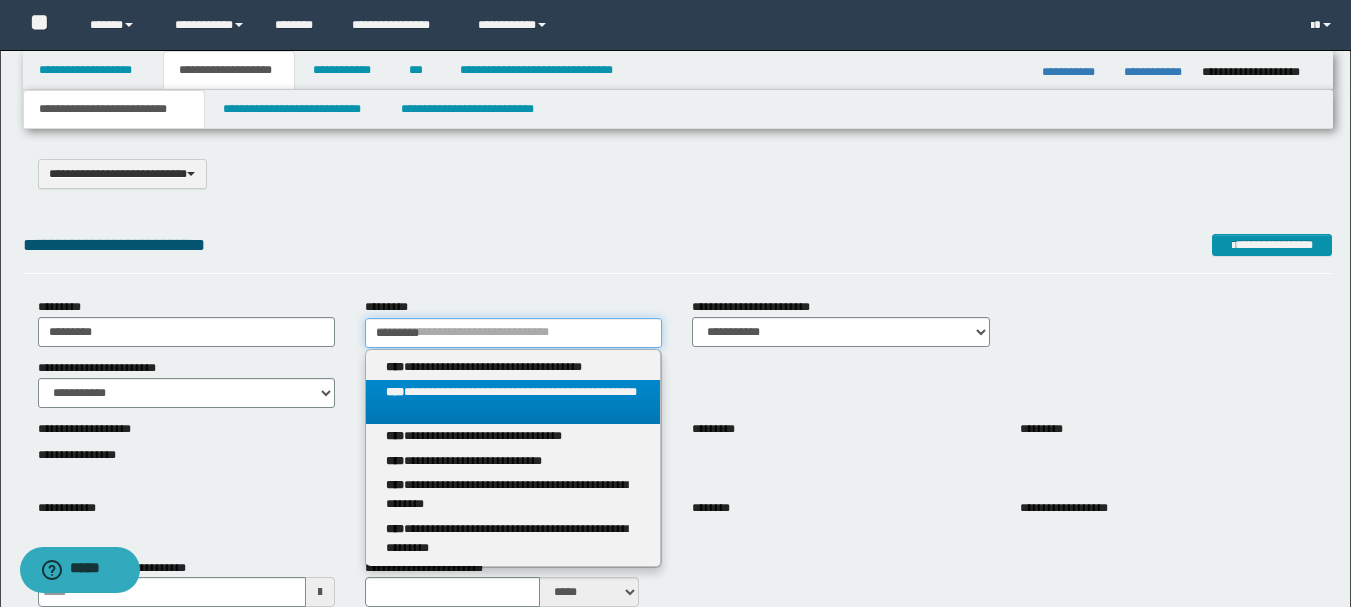 type 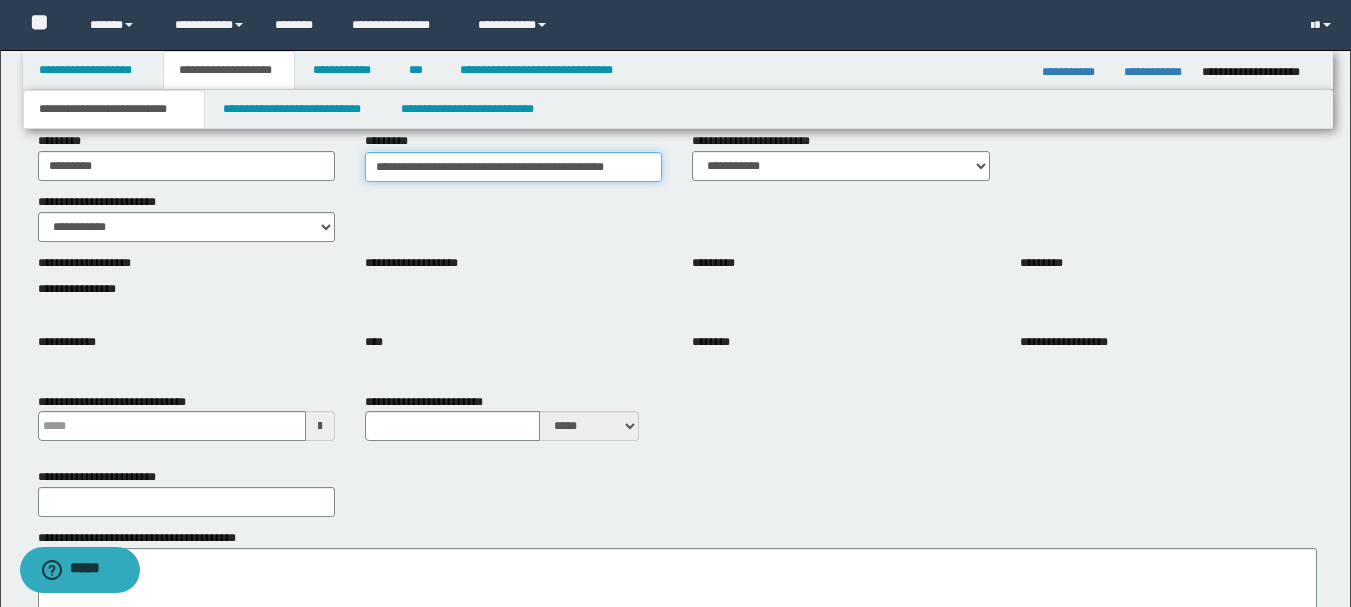 scroll, scrollTop: 200, scrollLeft: 0, axis: vertical 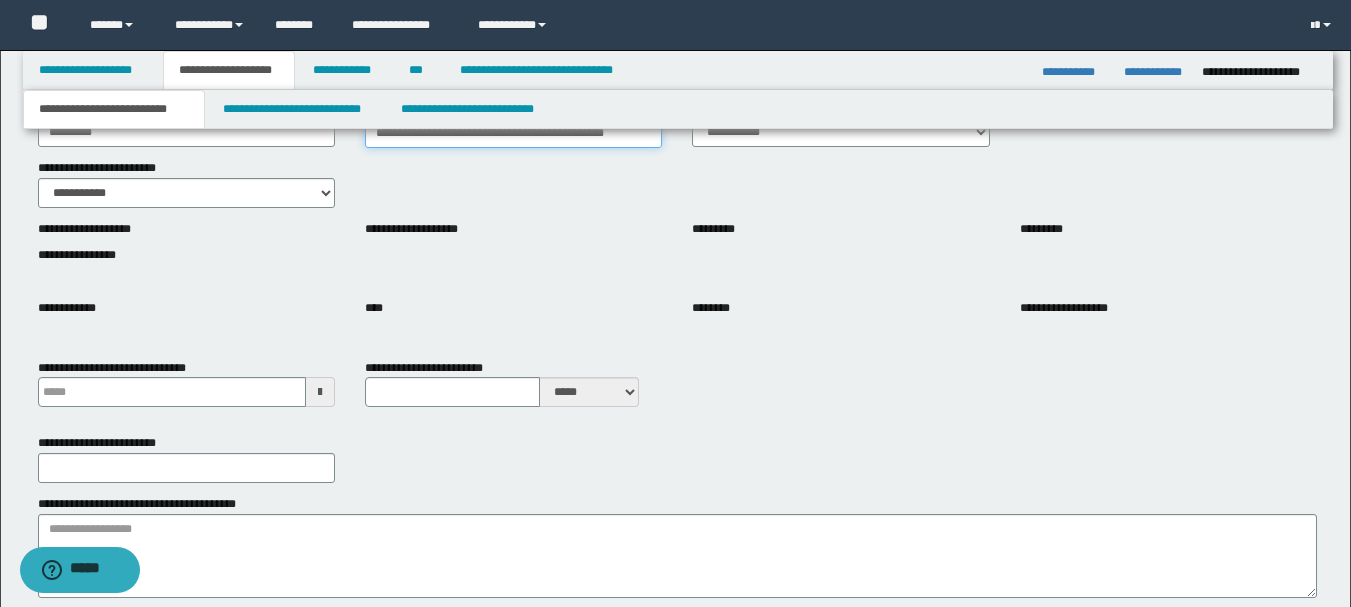 type on "**********" 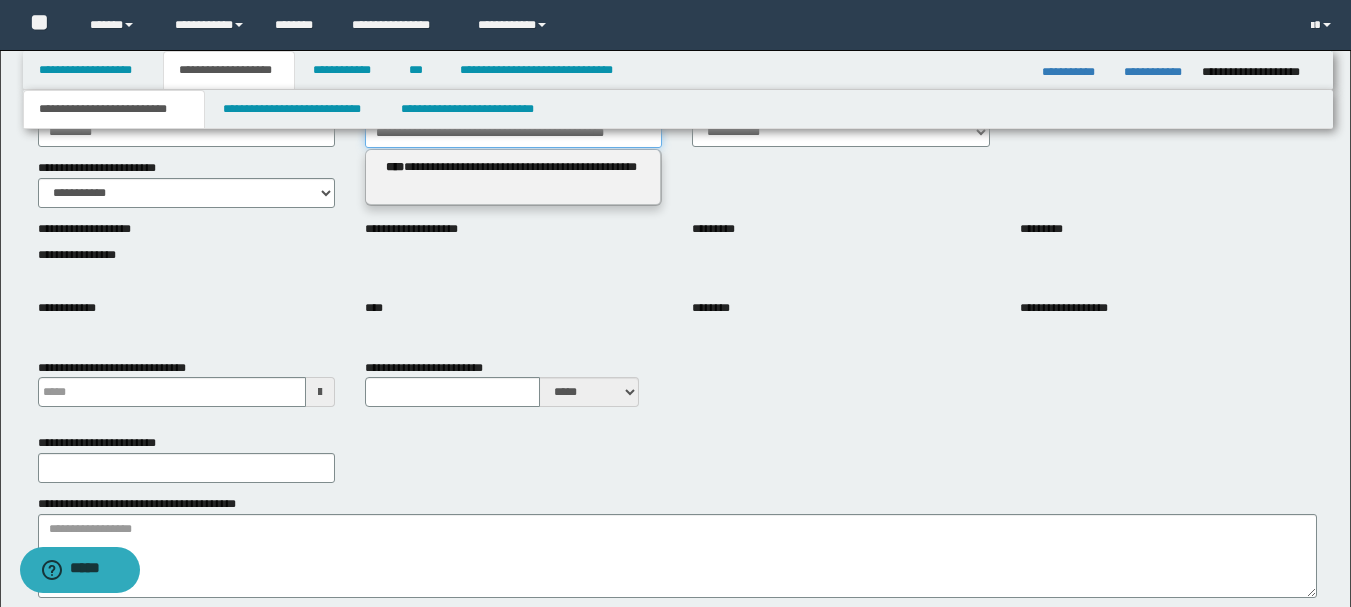type 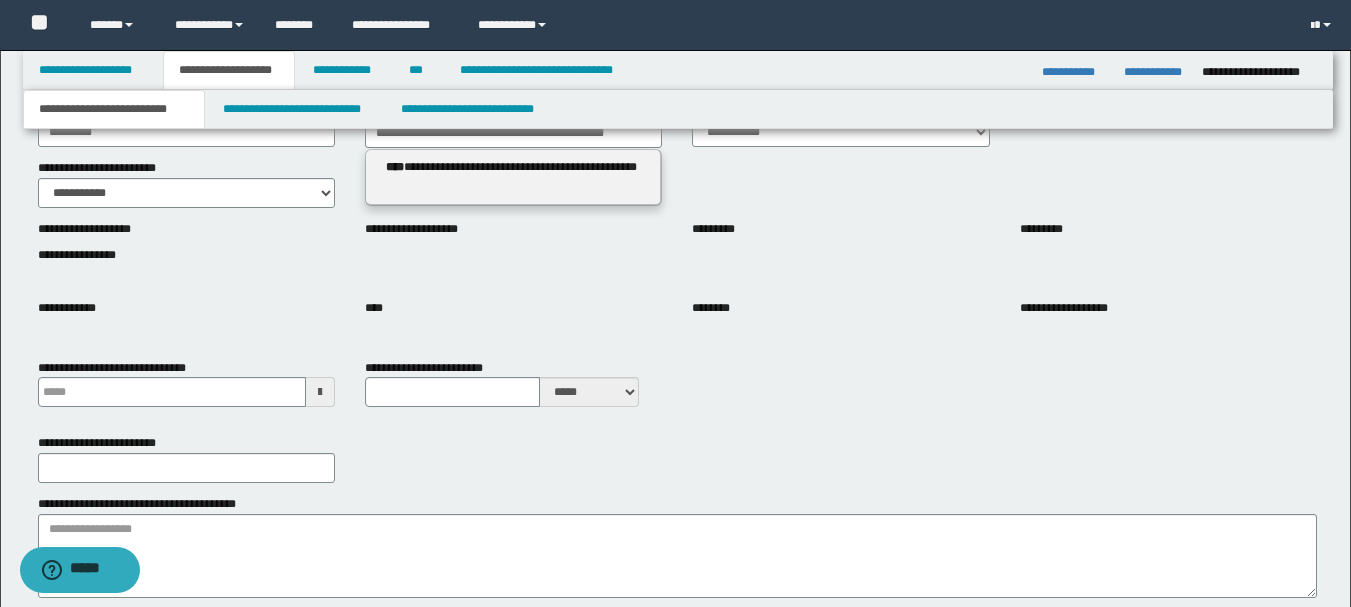 type 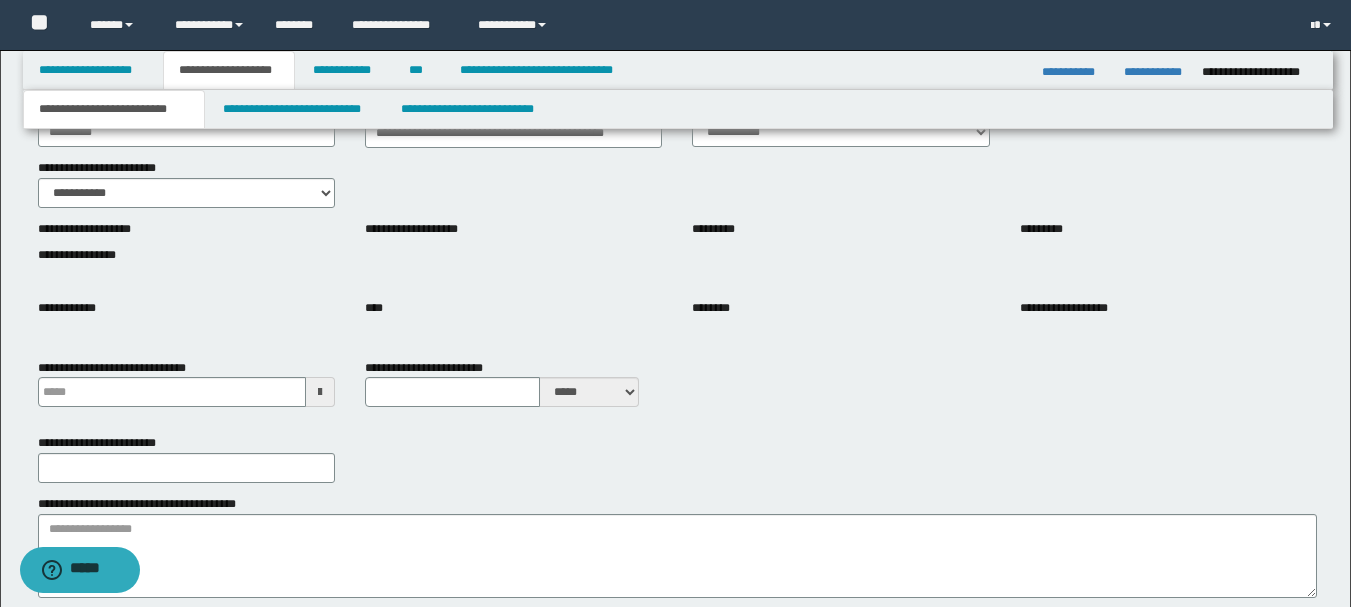 click at bounding box center [320, 392] 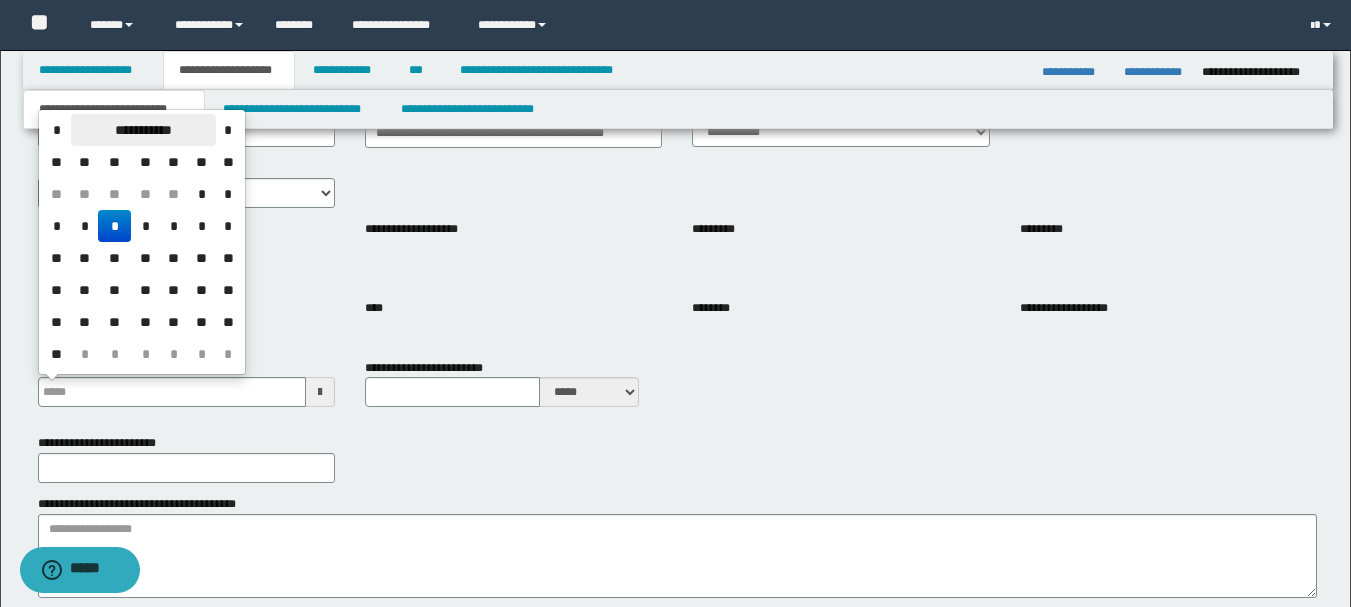 click on "**********" at bounding box center [143, 130] 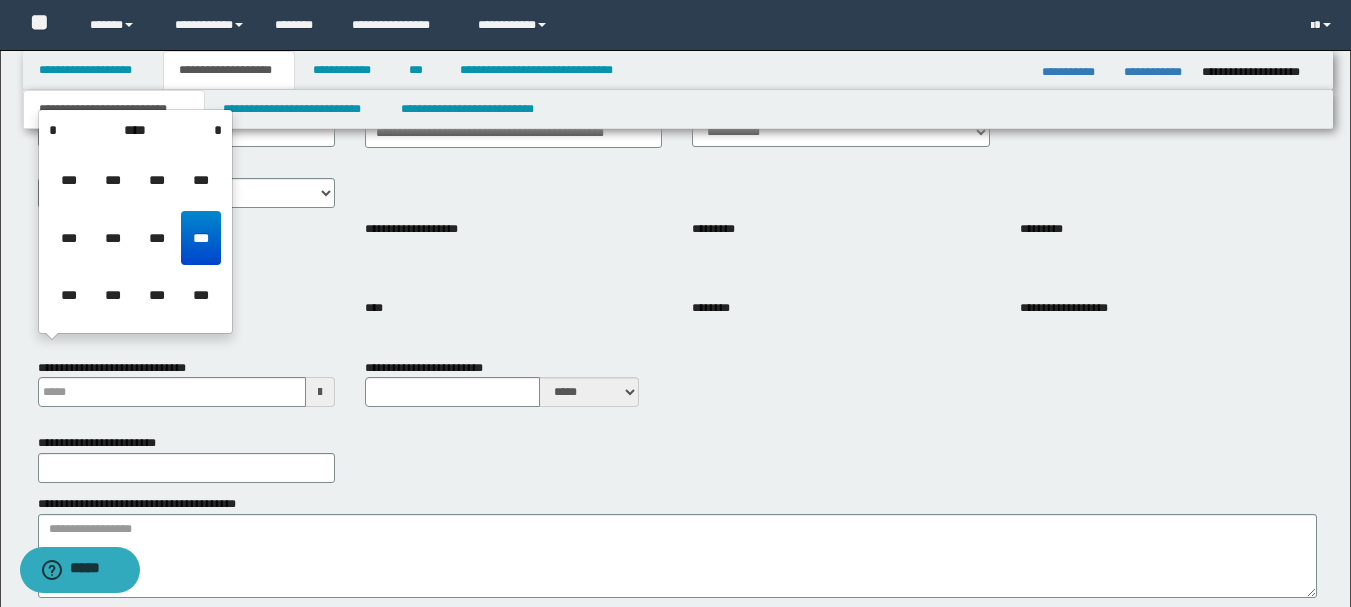 click on "****" at bounding box center [135, 130] 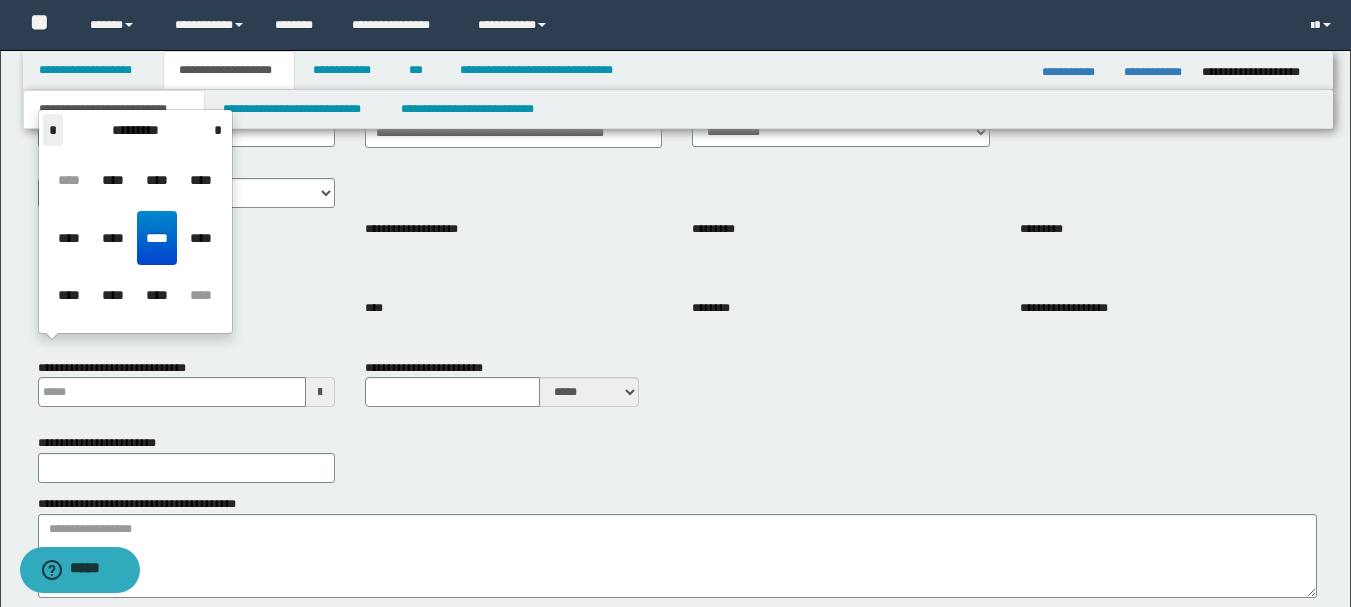 click on "*" at bounding box center (53, 130) 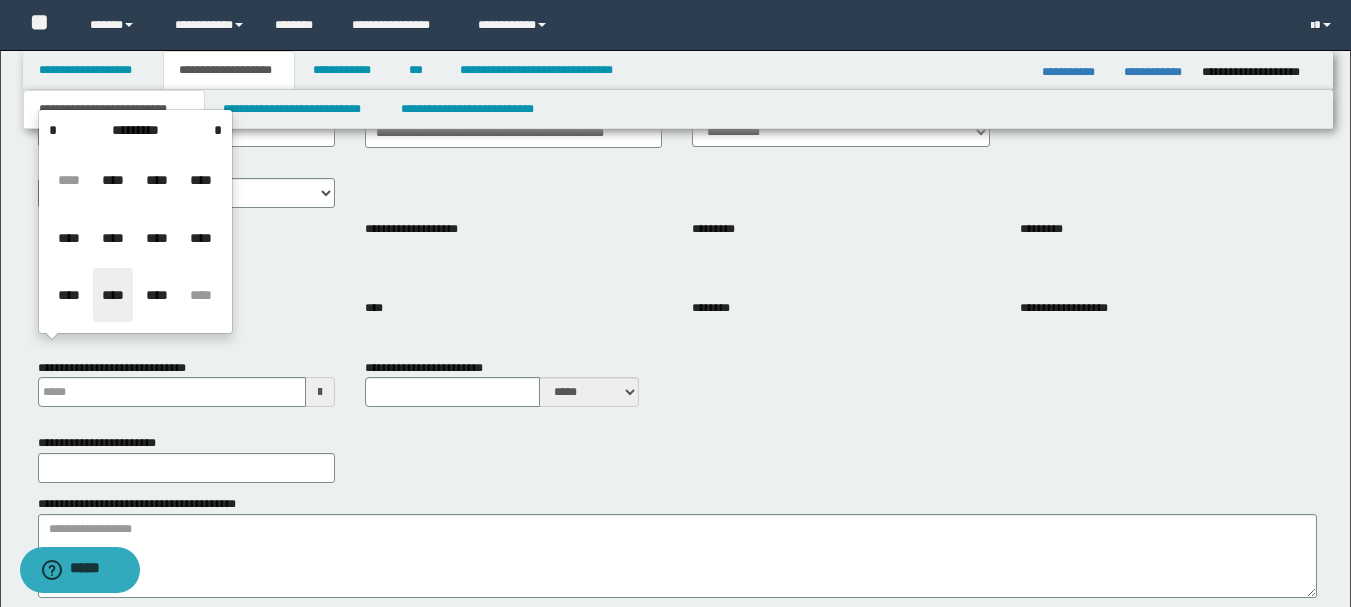 click on "****" at bounding box center (113, 295) 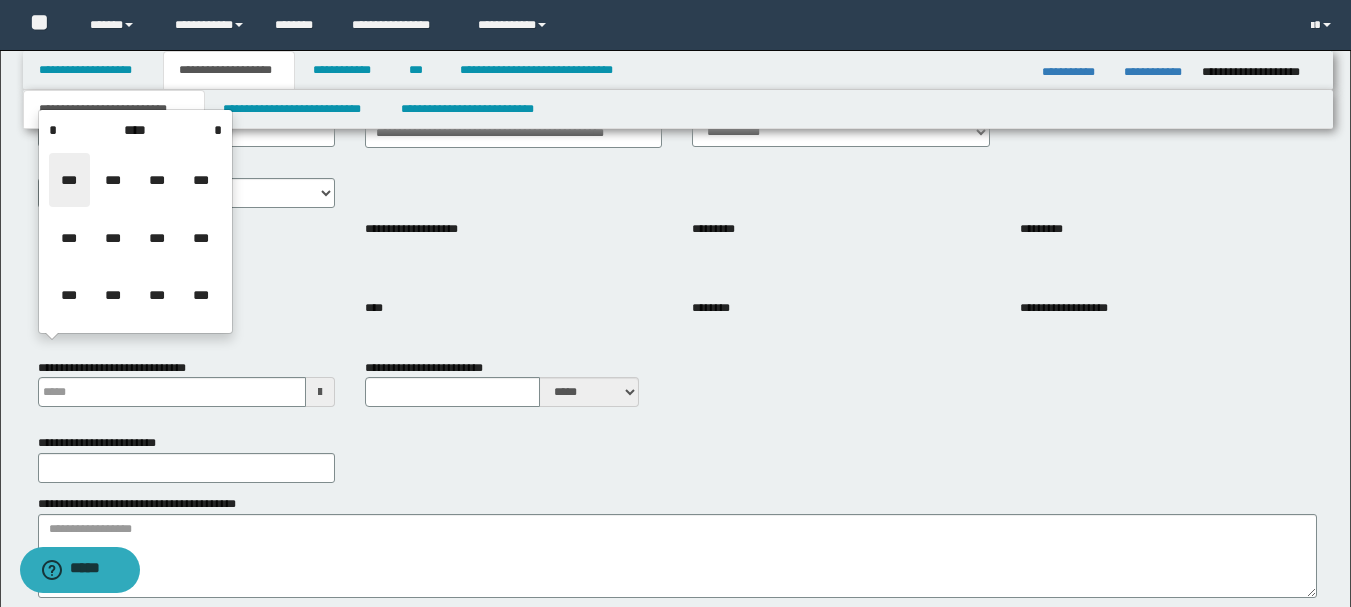 click on "***" at bounding box center (69, 180) 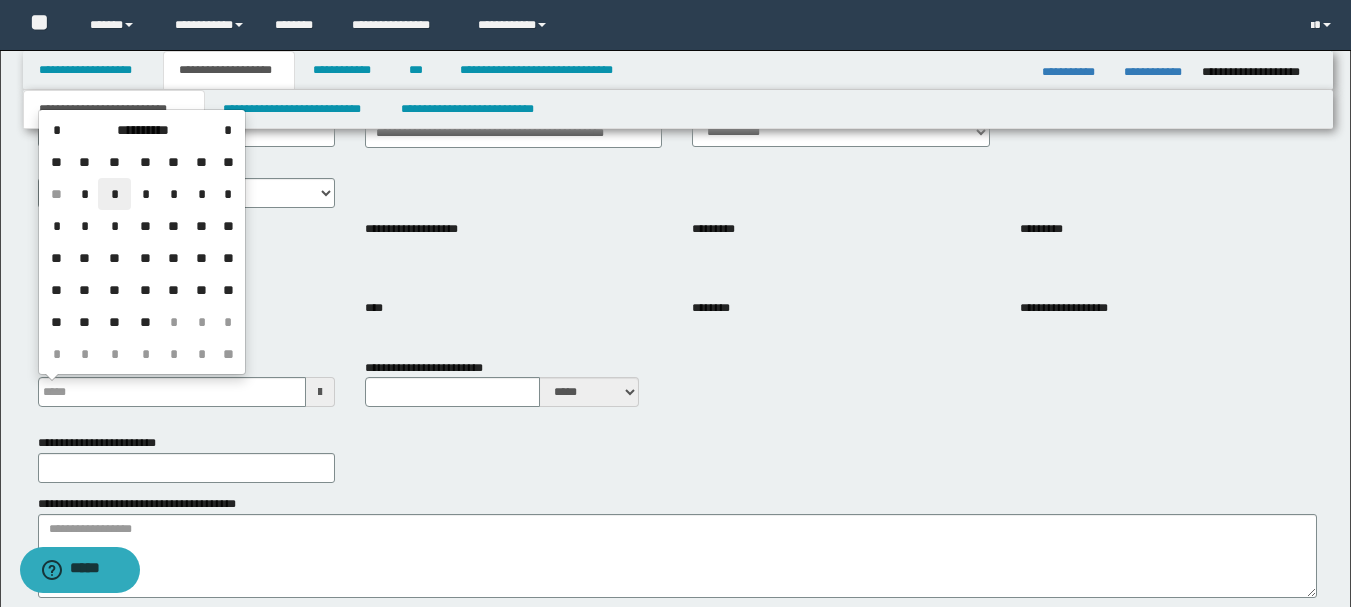 click on "*" at bounding box center (114, 194) 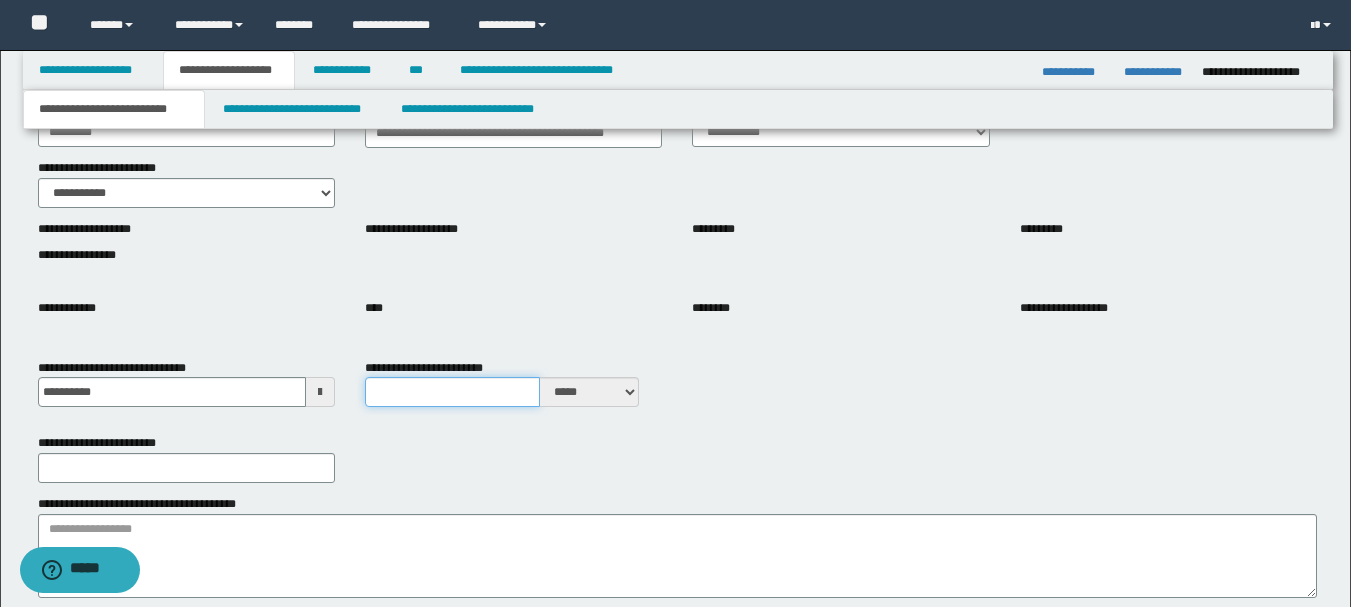 click on "**********" at bounding box center [452, 392] 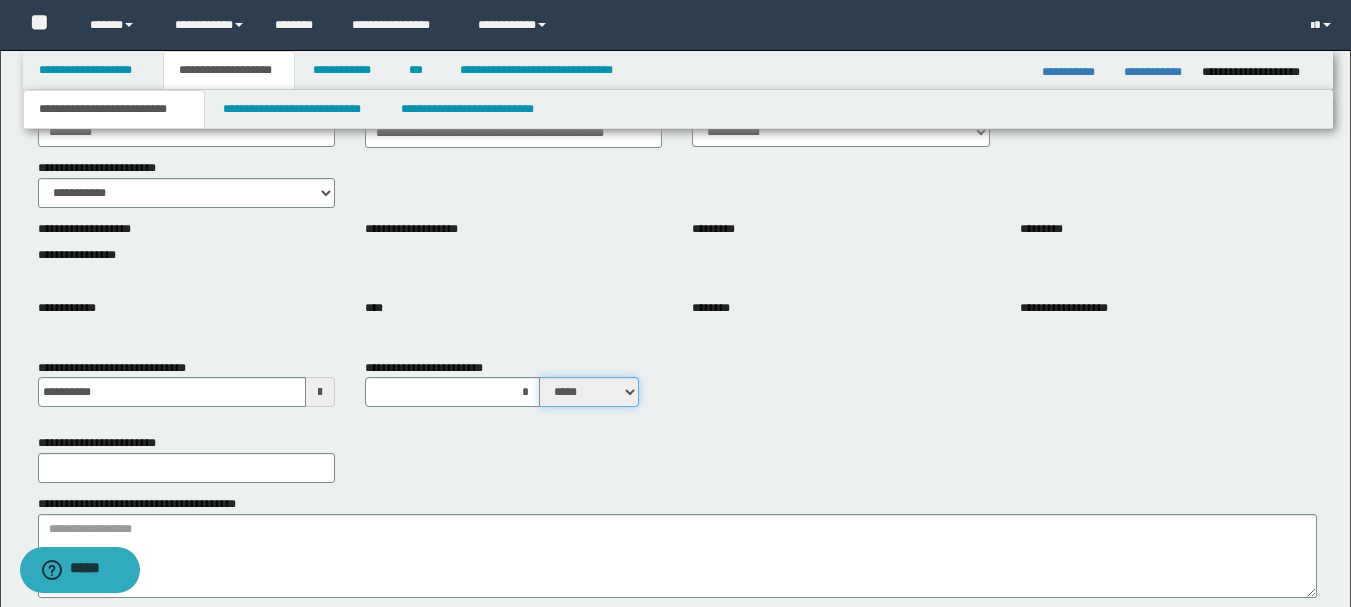 click on "*****
****" at bounding box center [589, 392] 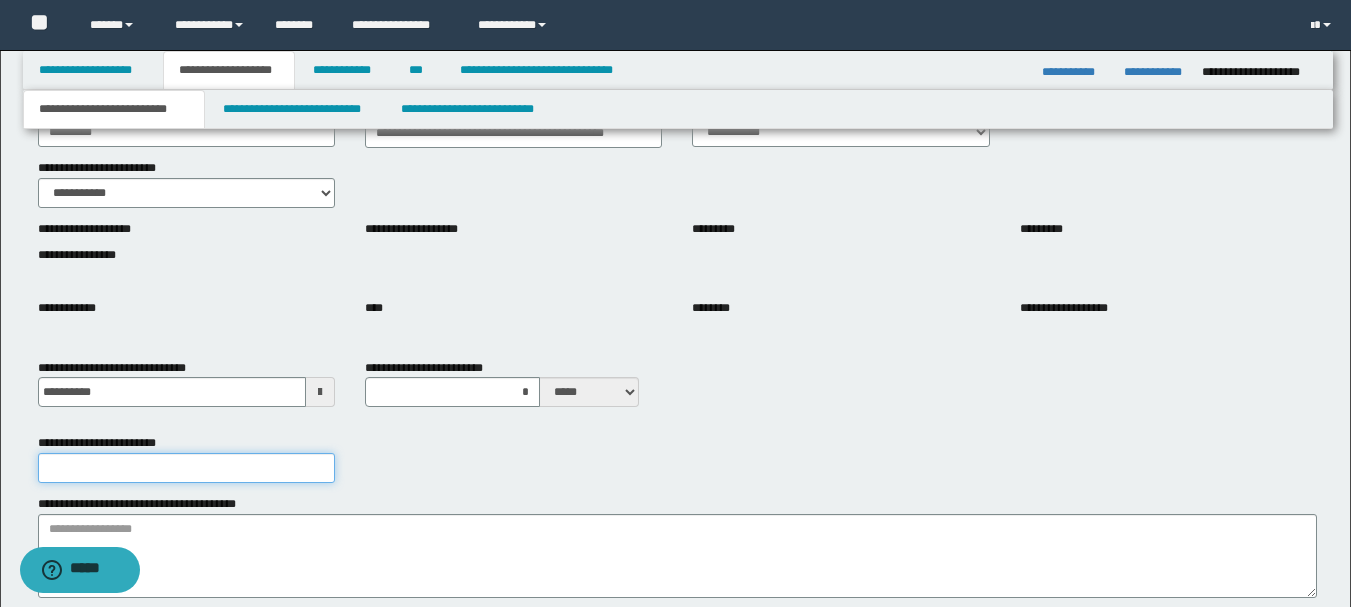 click on "**********" at bounding box center [186, 468] 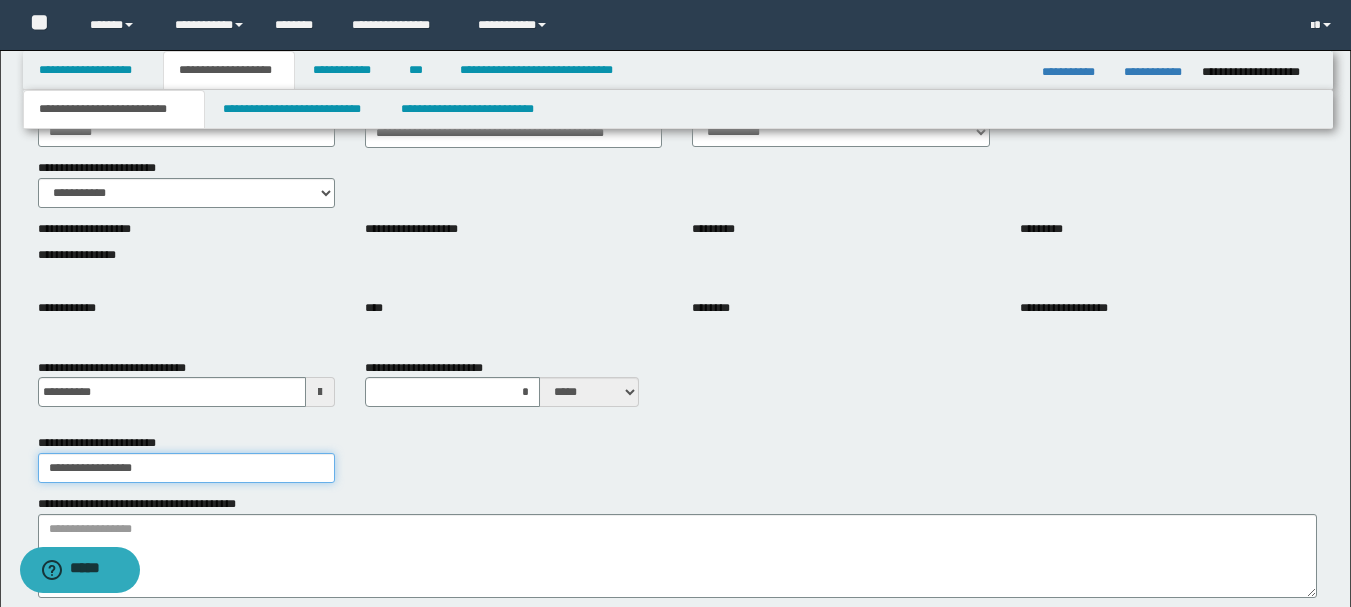 type on "**********" 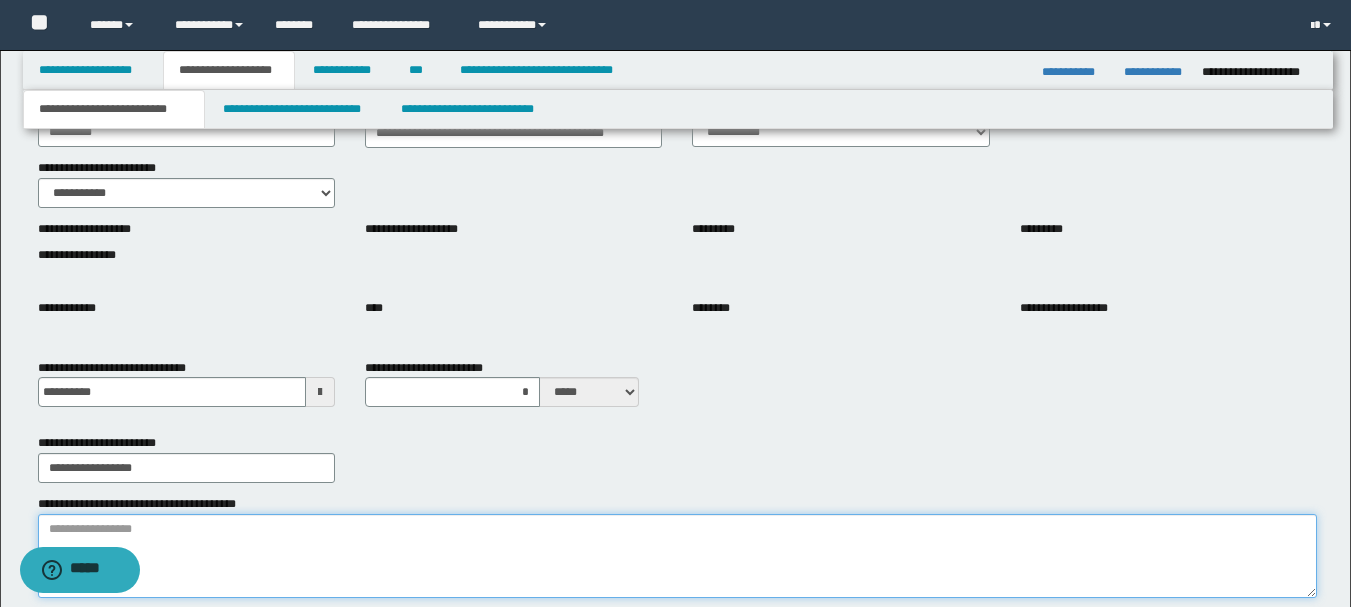 click on "**********" at bounding box center [677, 556] 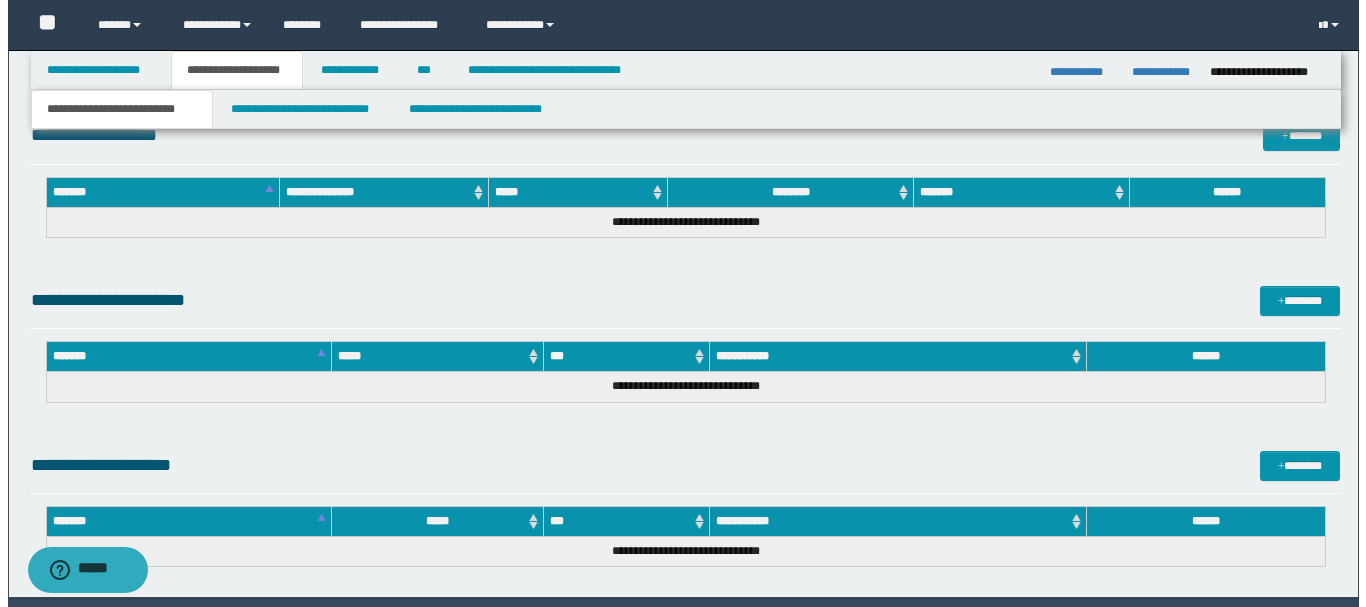 scroll, scrollTop: 1390, scrollLeft: 0, axis: vertical 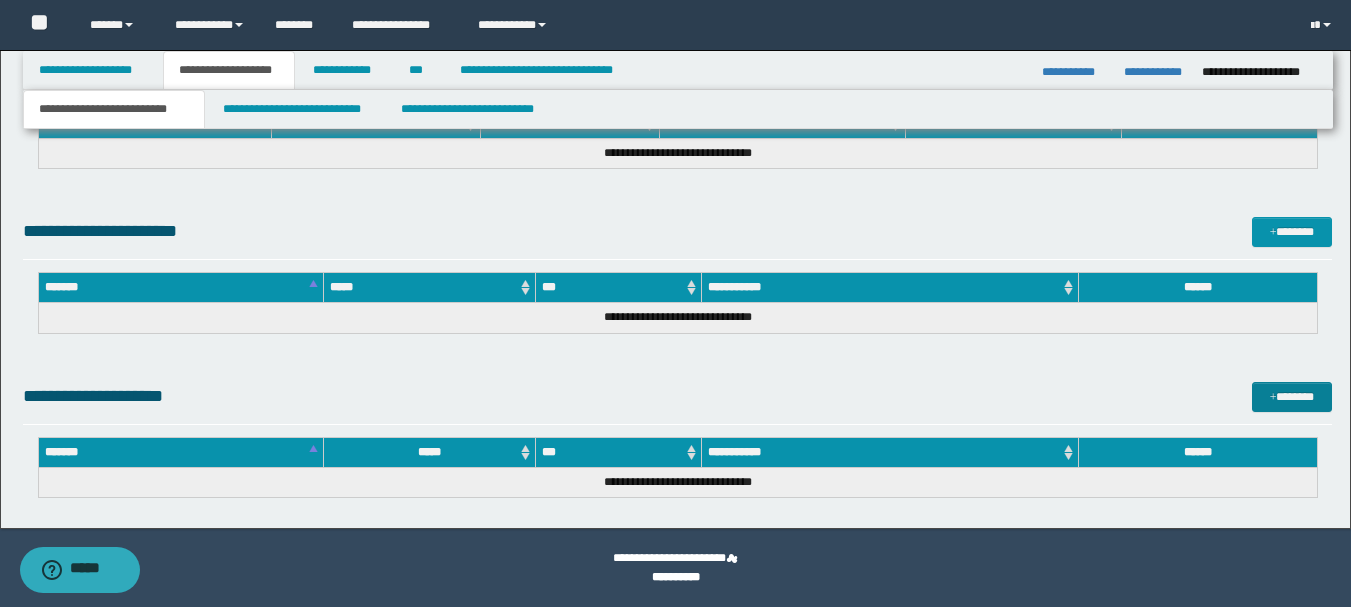type on "**********" 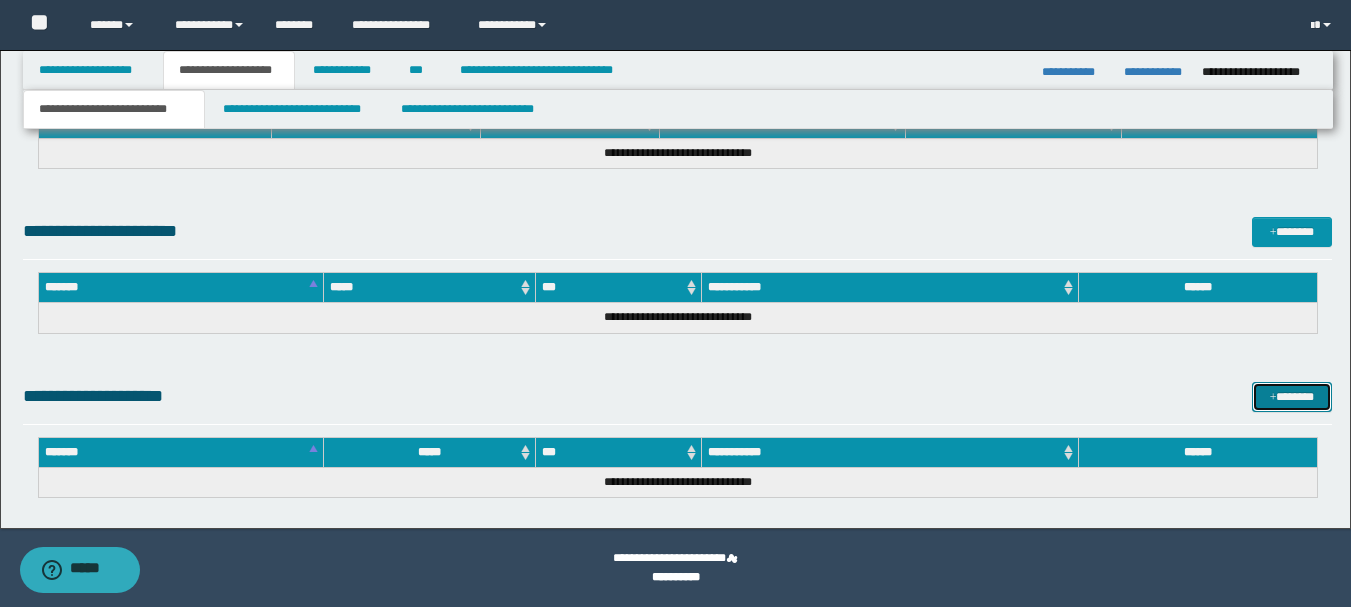 click on "*******" at bounding box center (1292, 397) 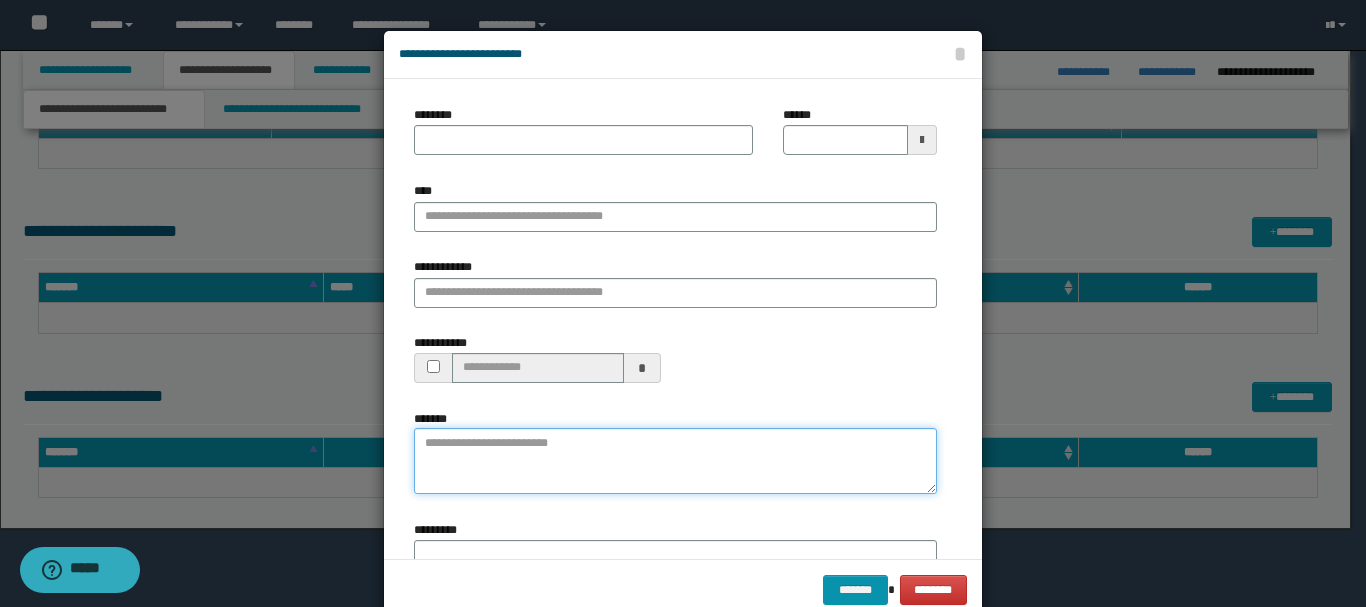 click on "*******" at bounding box center [675, 461] 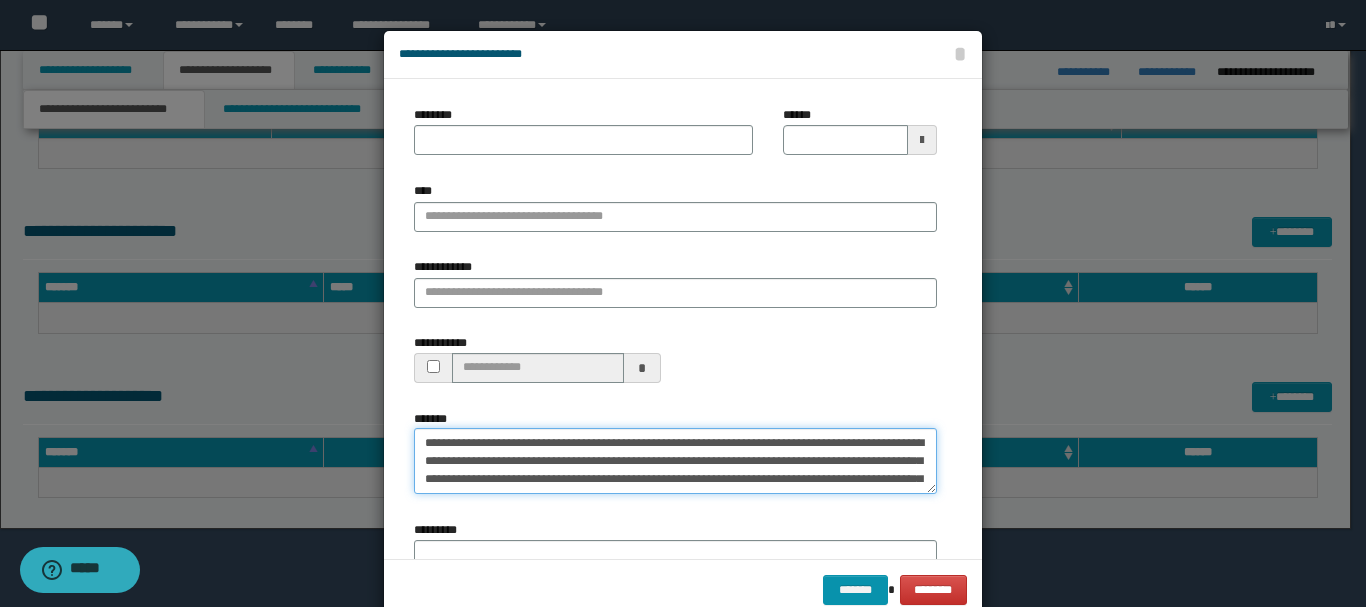 scroll, scrollTop: 31, scrollLeft: 0, axis: vertical 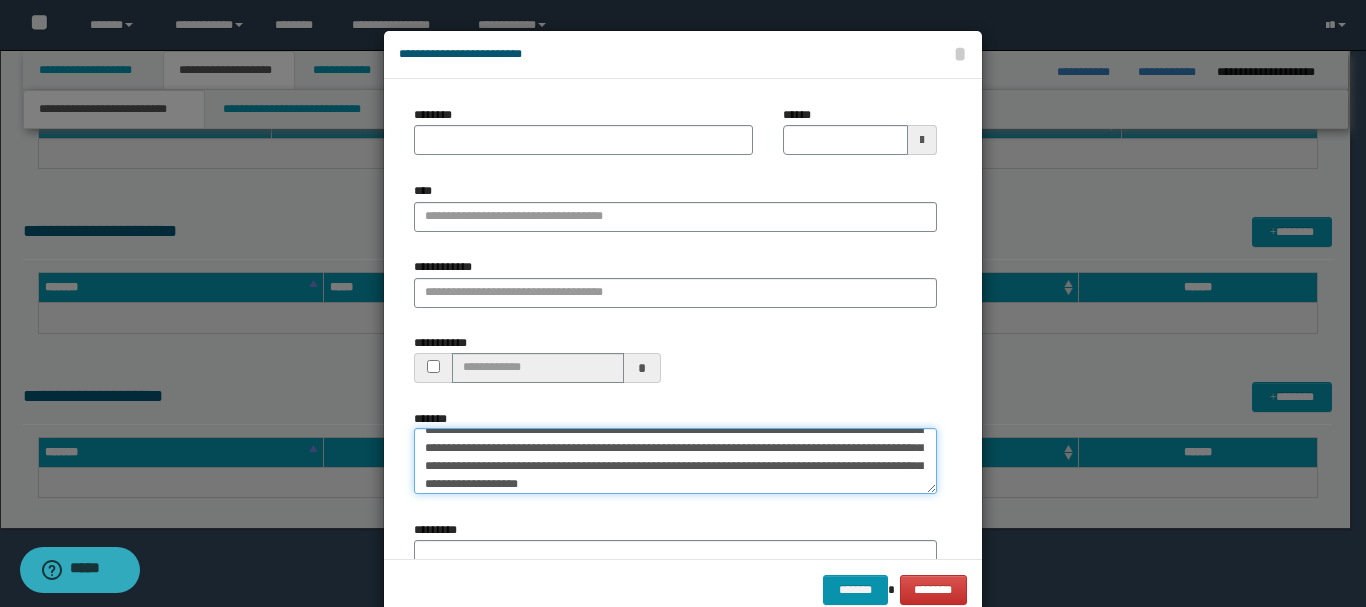 type 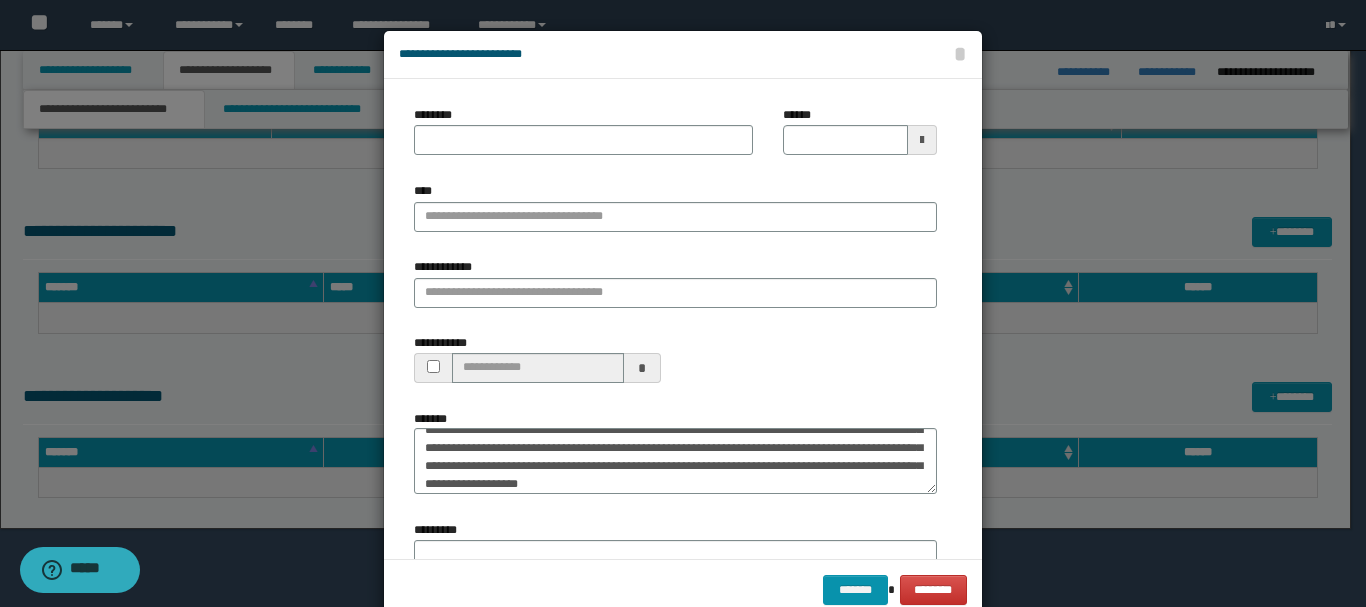 click at bounding box center [922, 140] 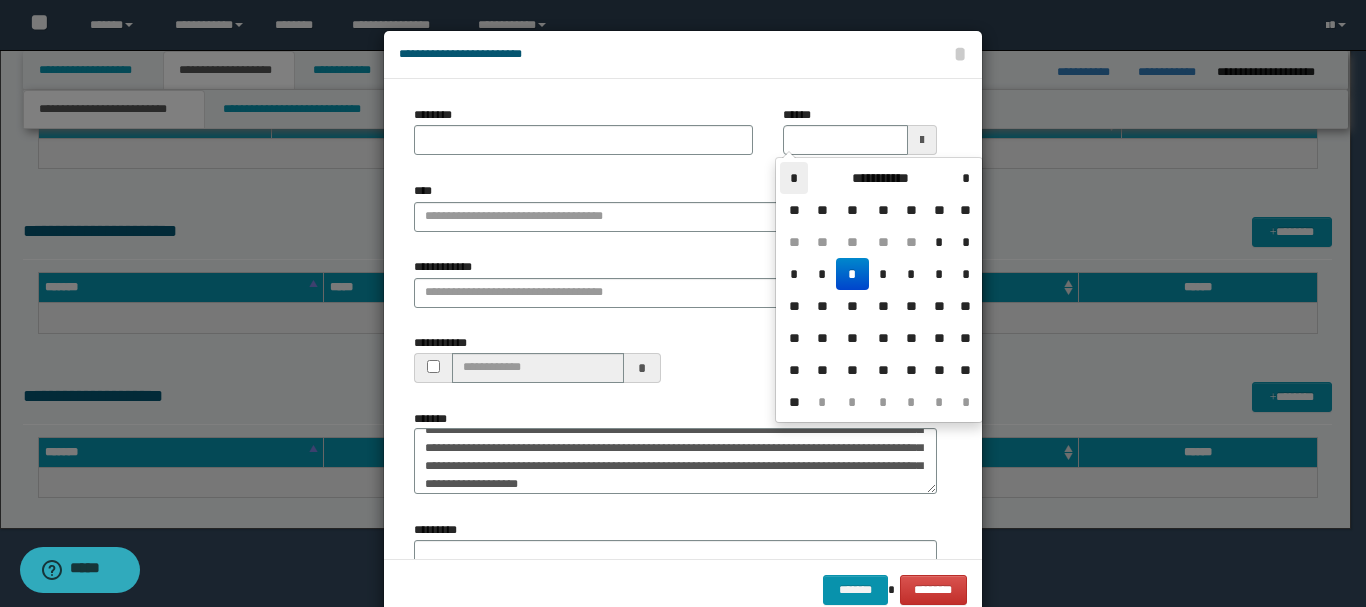 click on "*" at bounding box center [794, 178] 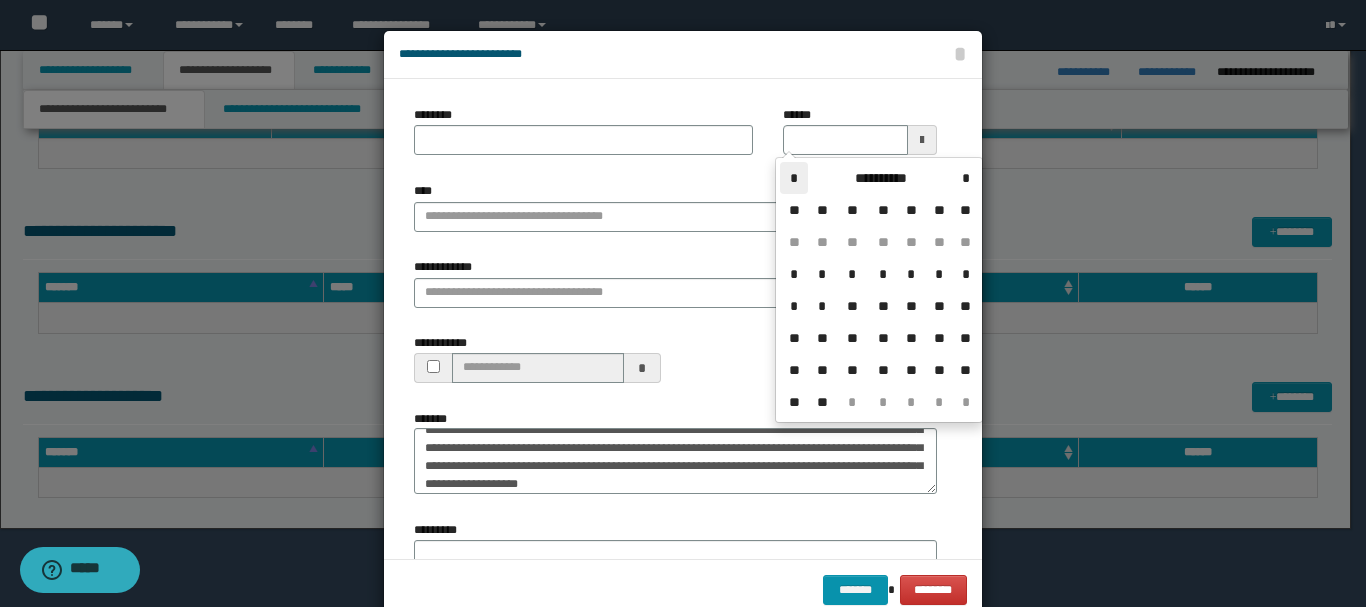 click on "*" at bounding box center (794, 178) 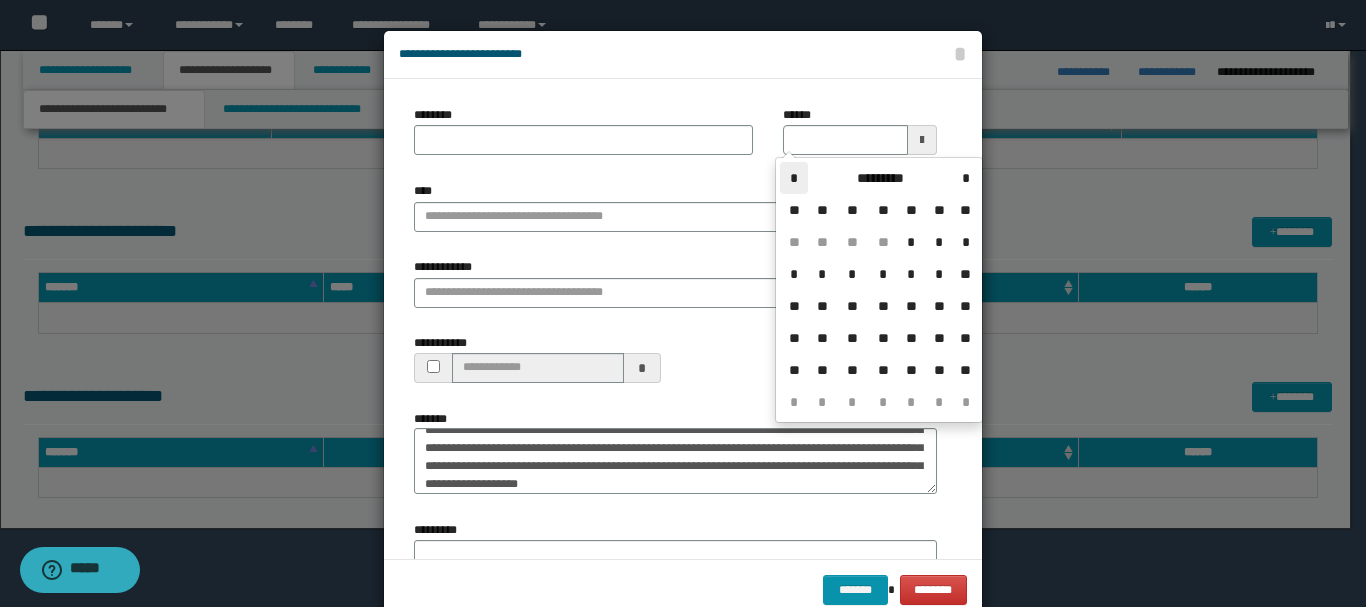 click on "*" at bounding box center [794, 178] 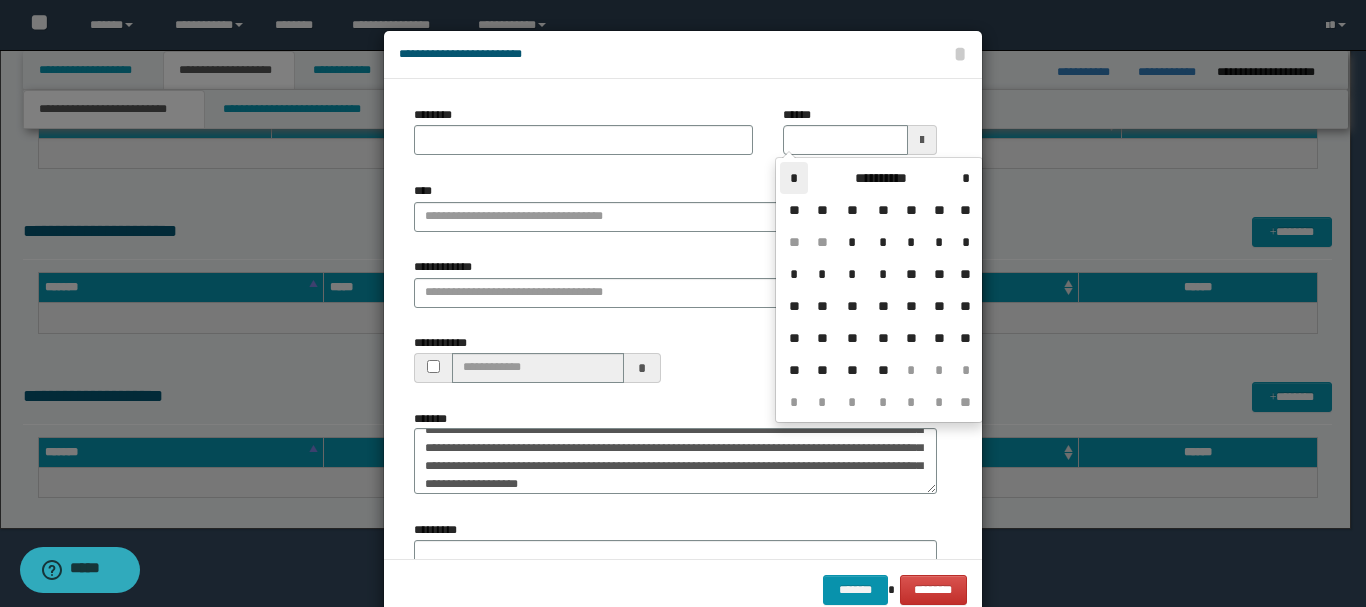 click on "*" at bounding box center (794, 178) 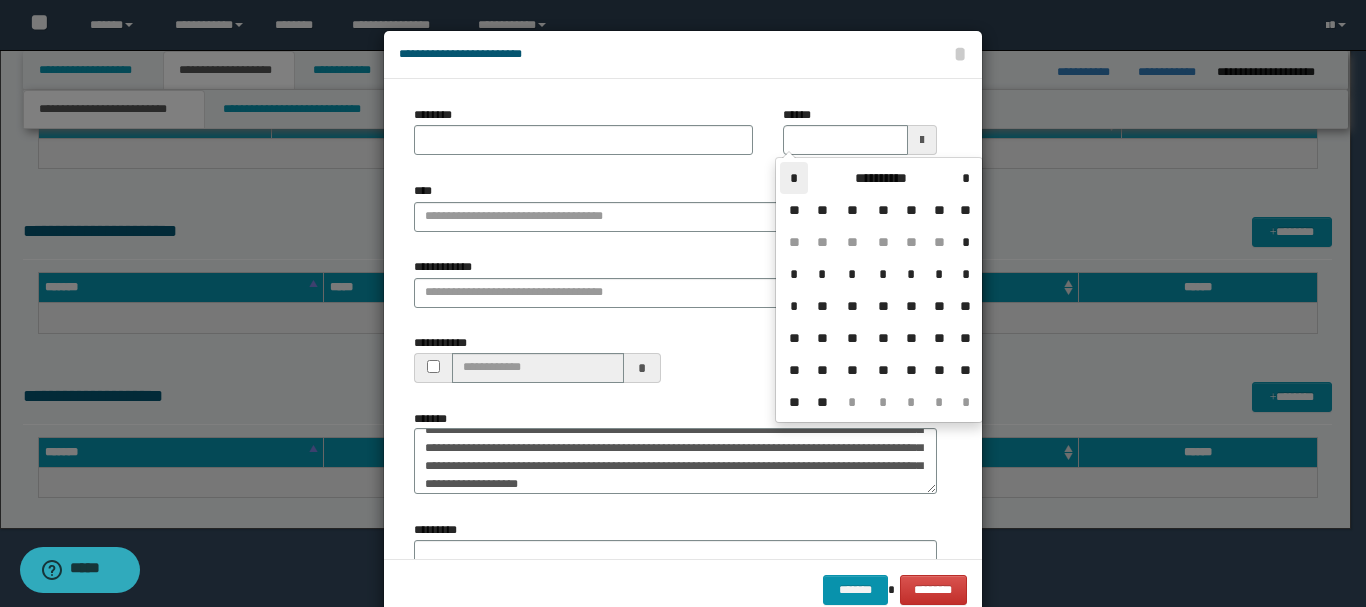 click on "*" at bounding box center (794, 178) 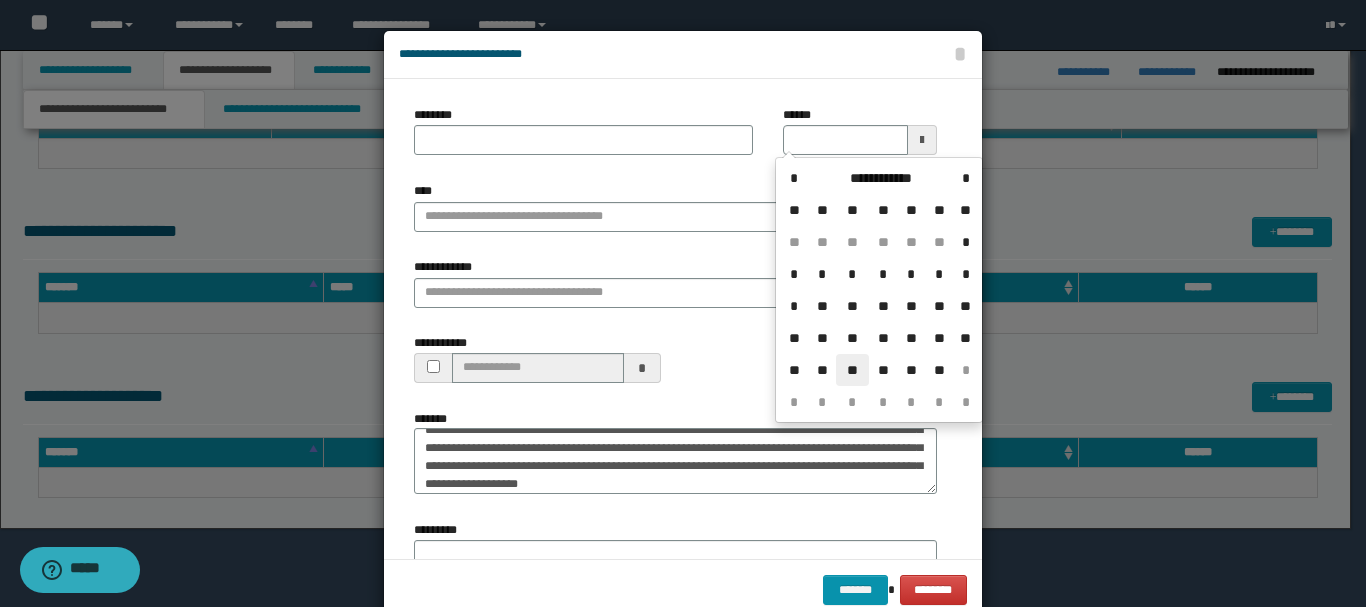 click on "**" at bounding box center [852, 370] 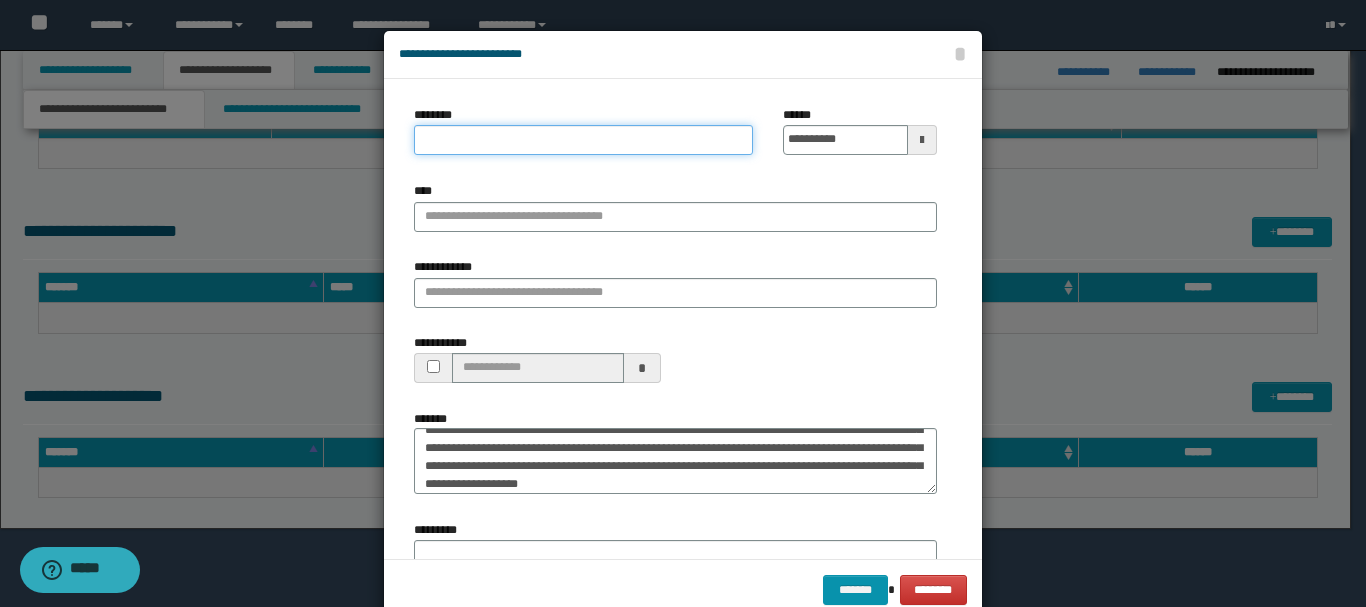 click on "********" at bounding box center [583, 140] 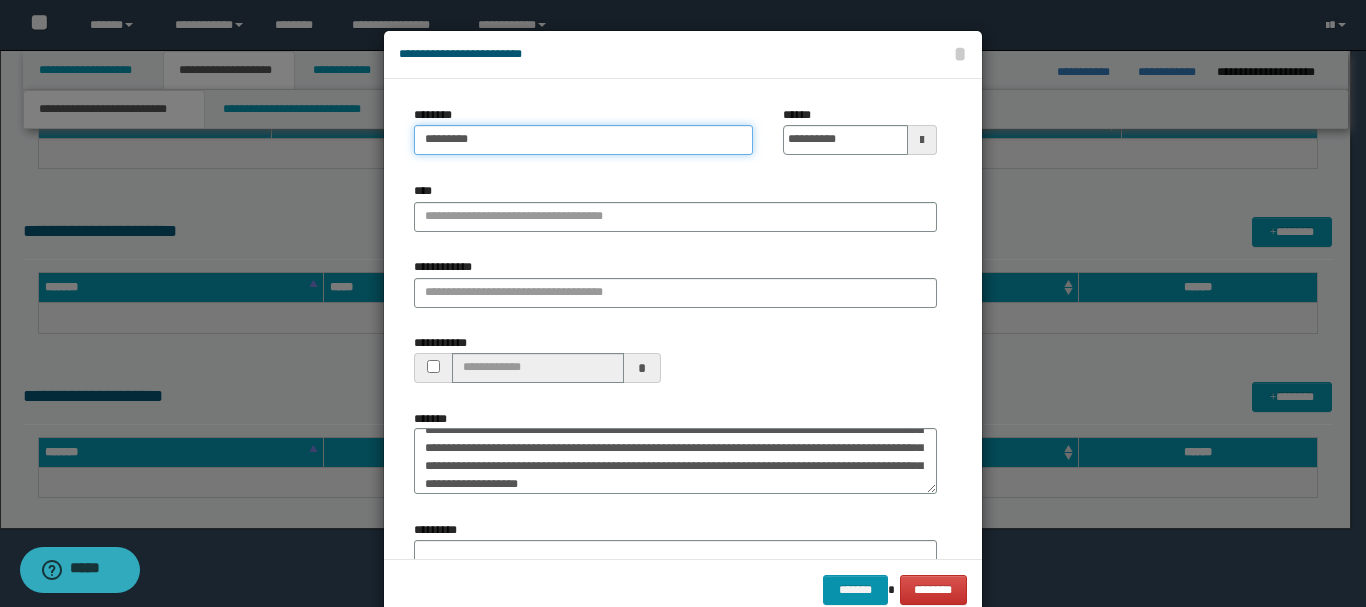 type on "*********" 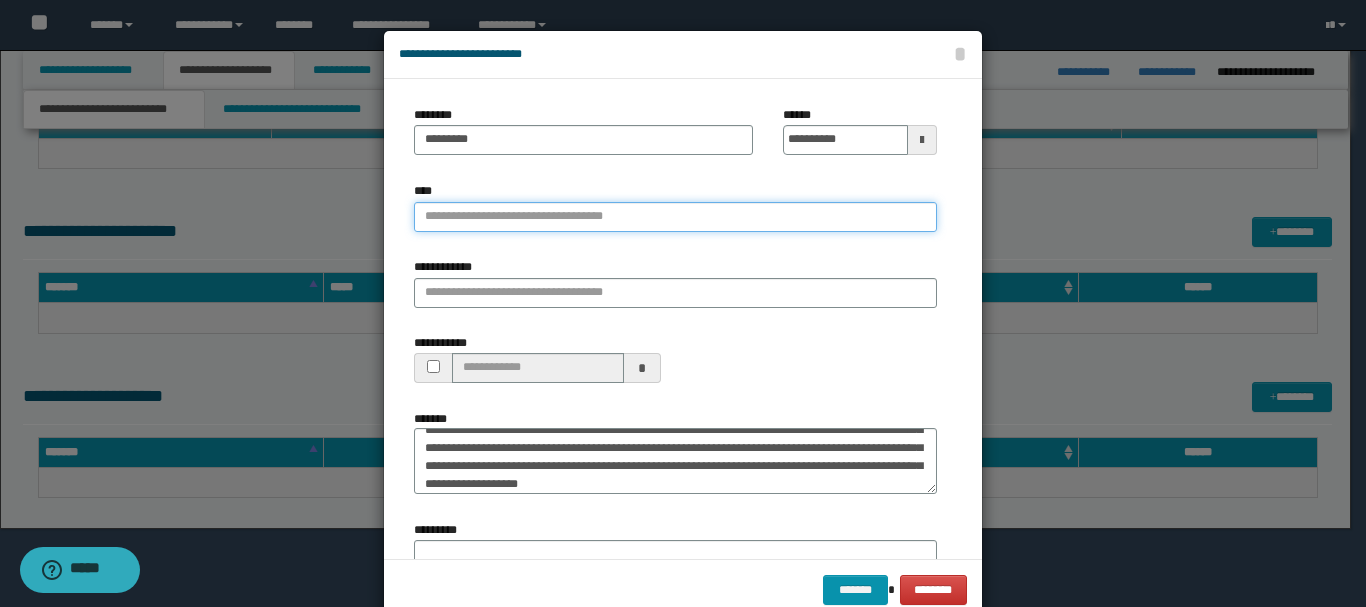 click on "****" at bounding box center (675, 217) 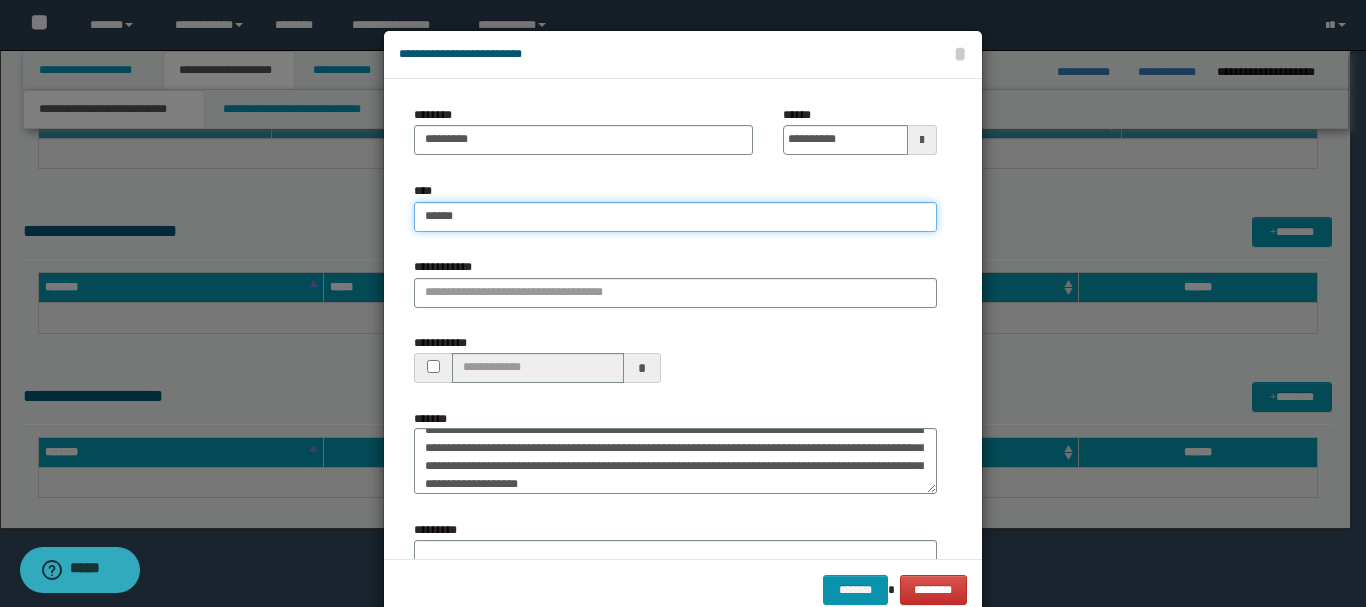 type on "*******" 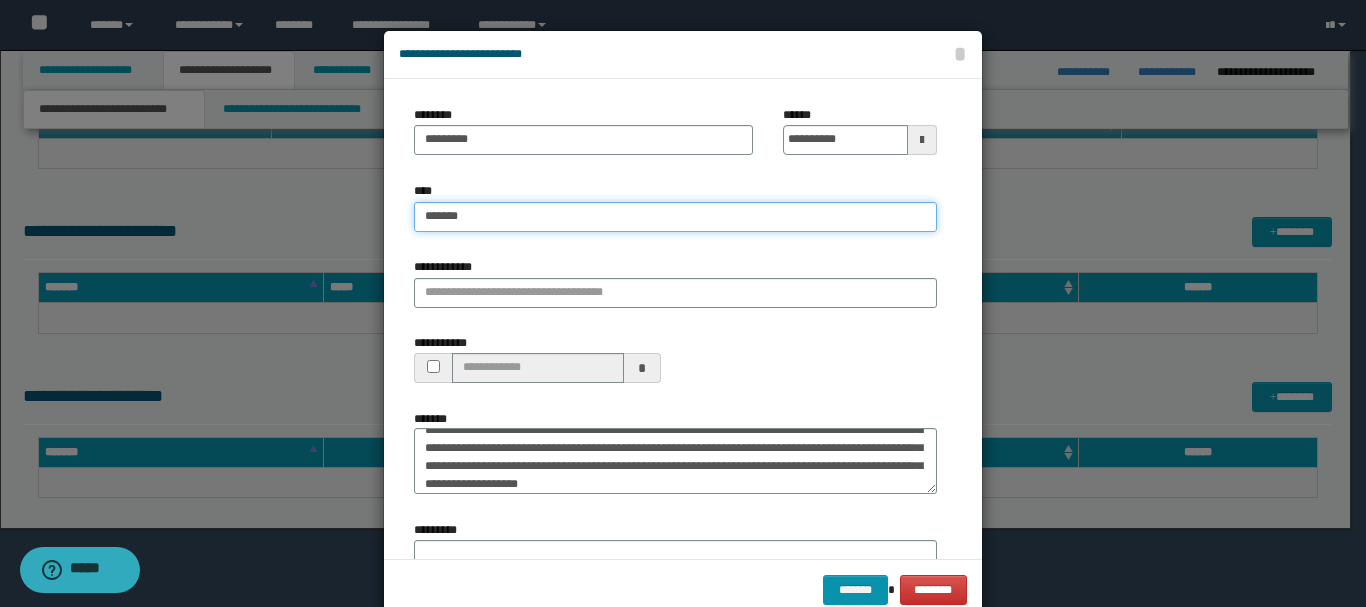 type on "*******" 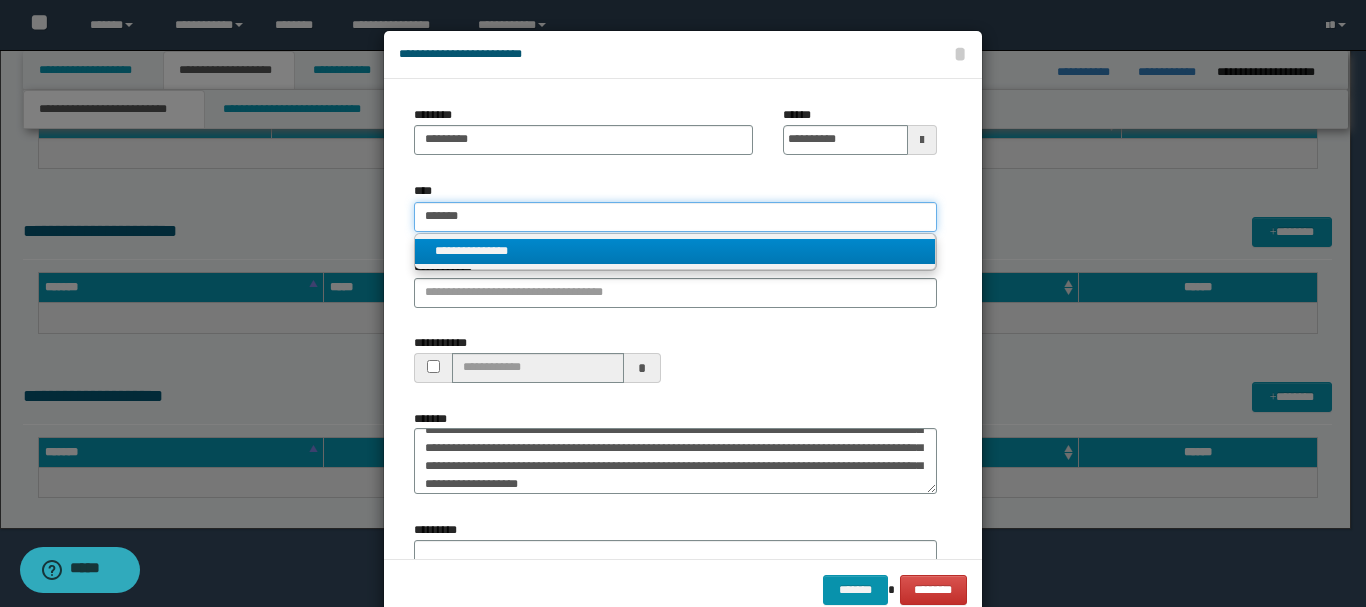 type on "*******" 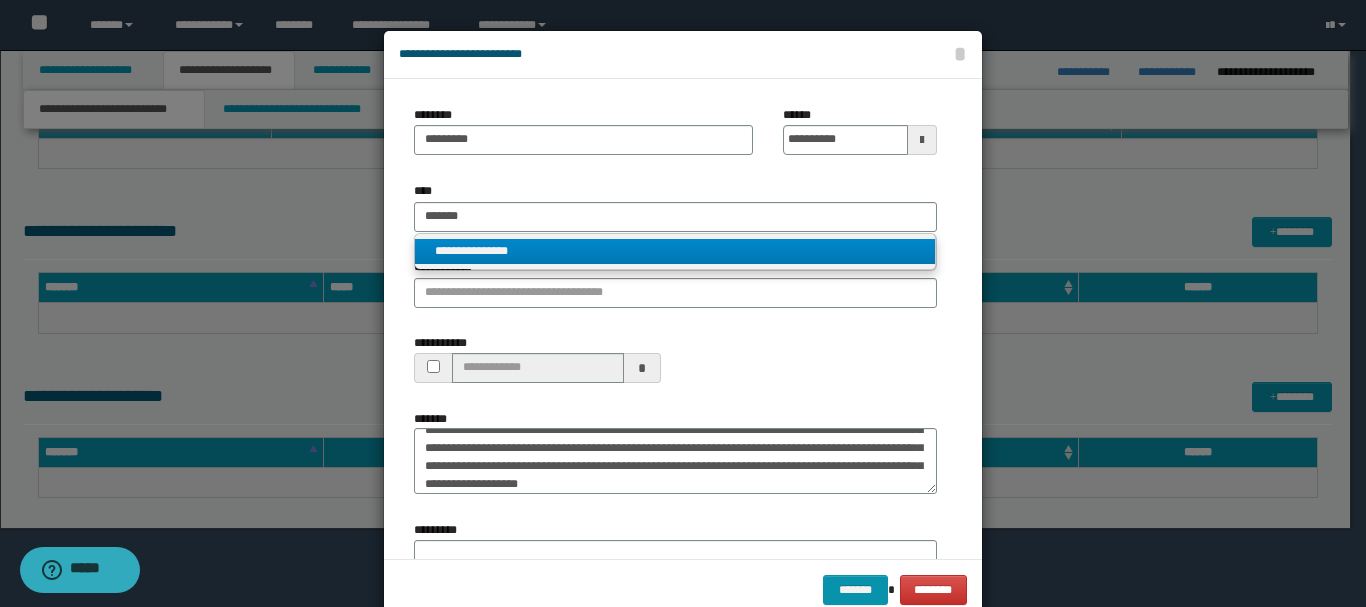 click on "**********" at bounding box center (675, 251) 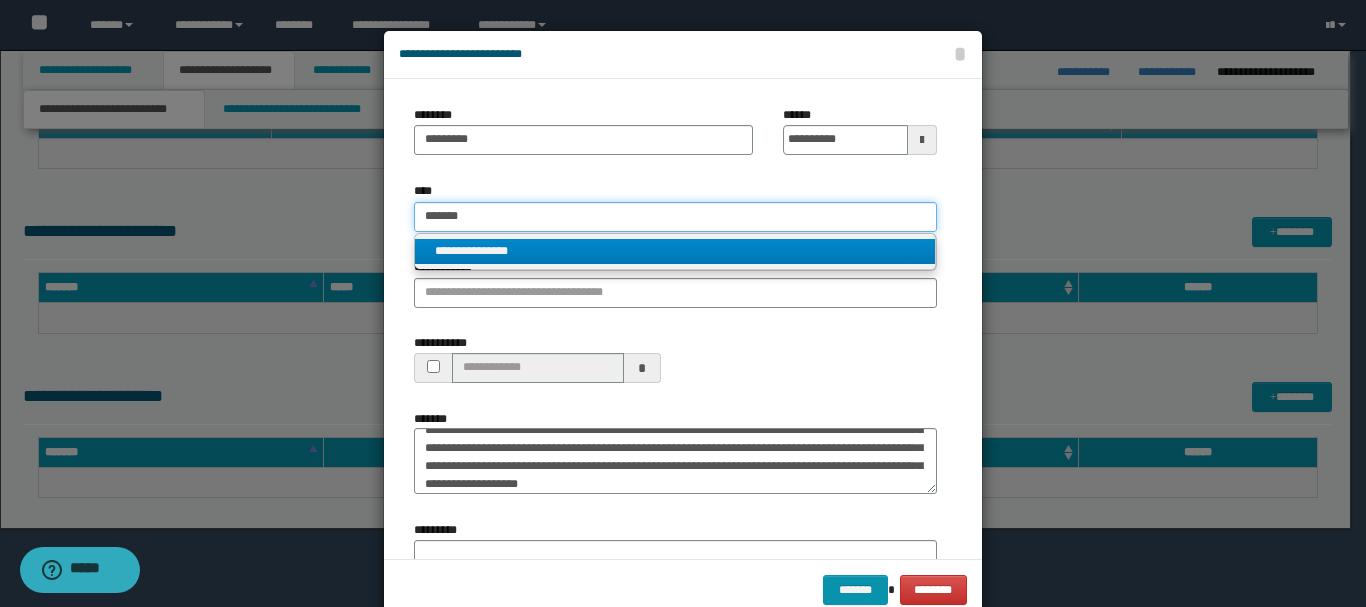 type 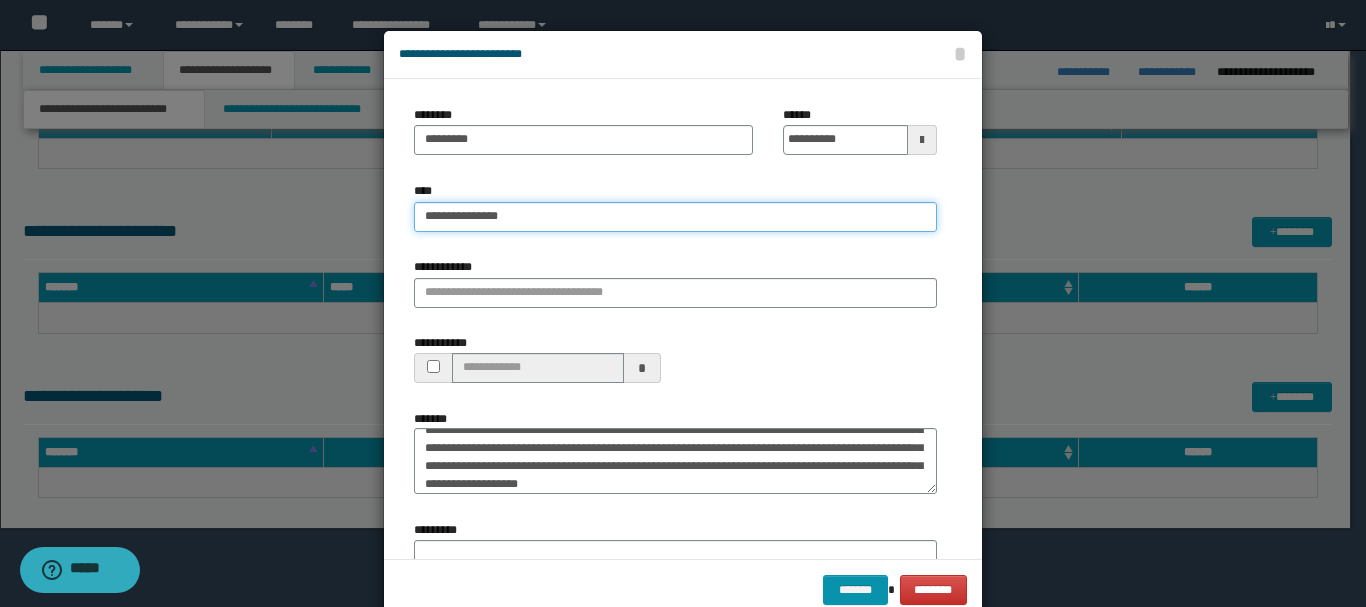 type on "**********" 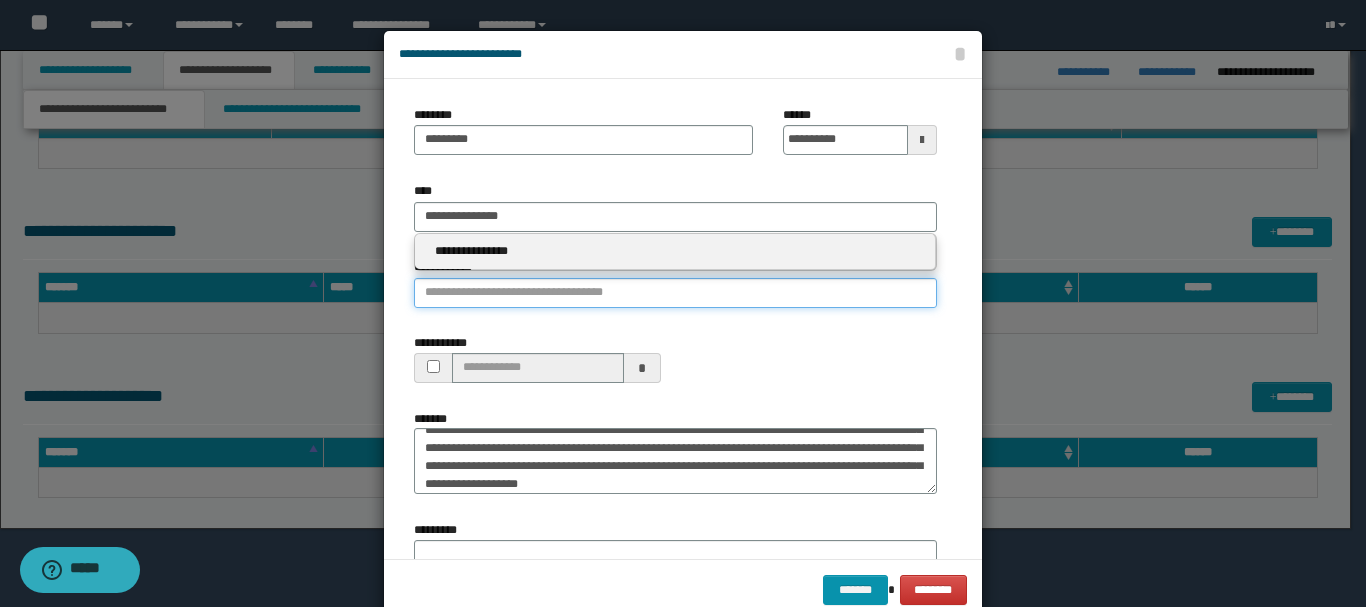 type 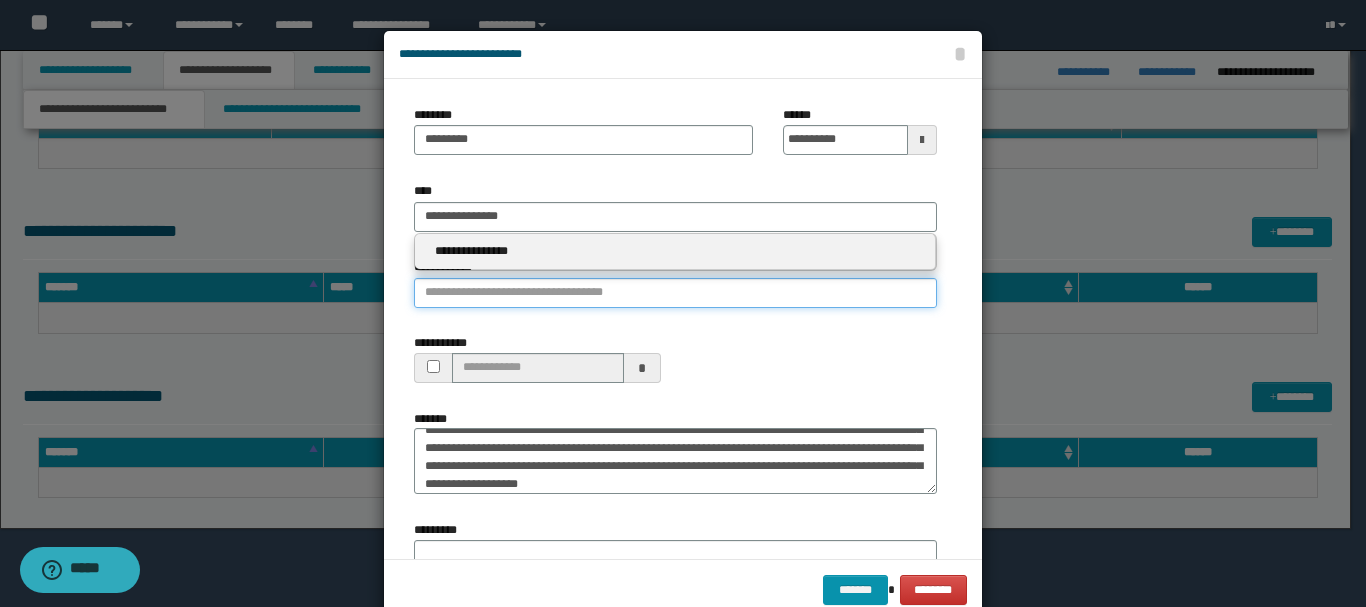 click on "**********" at bounding box center [675, 293] 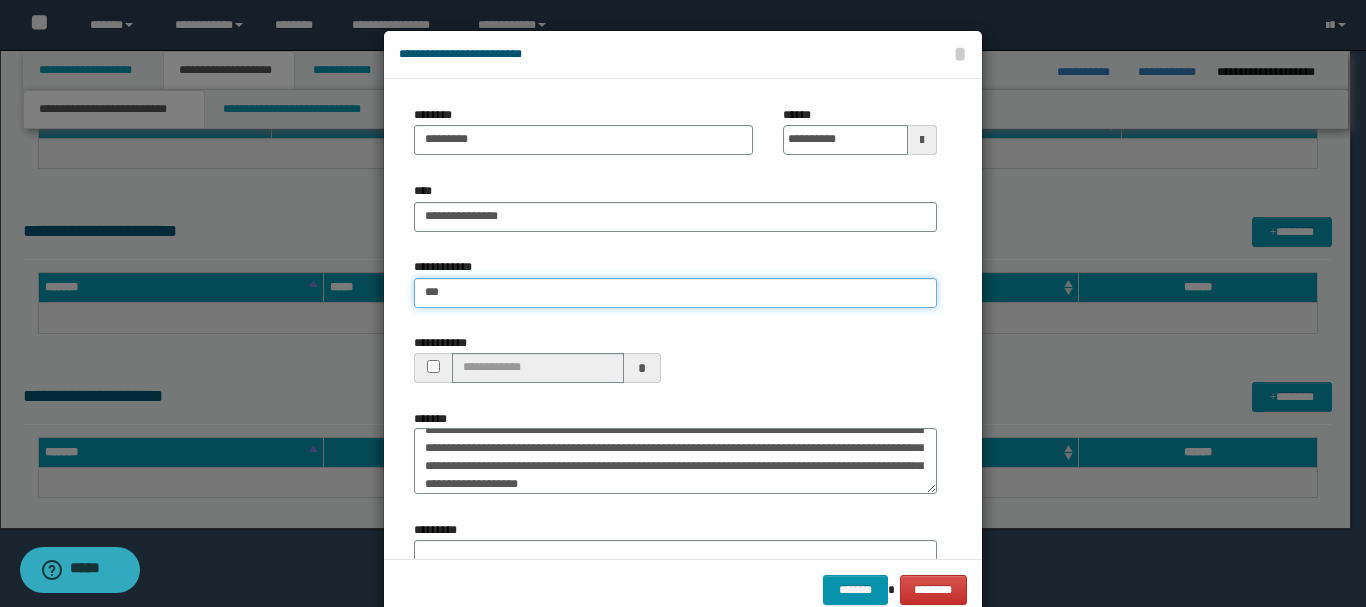 type on "****" 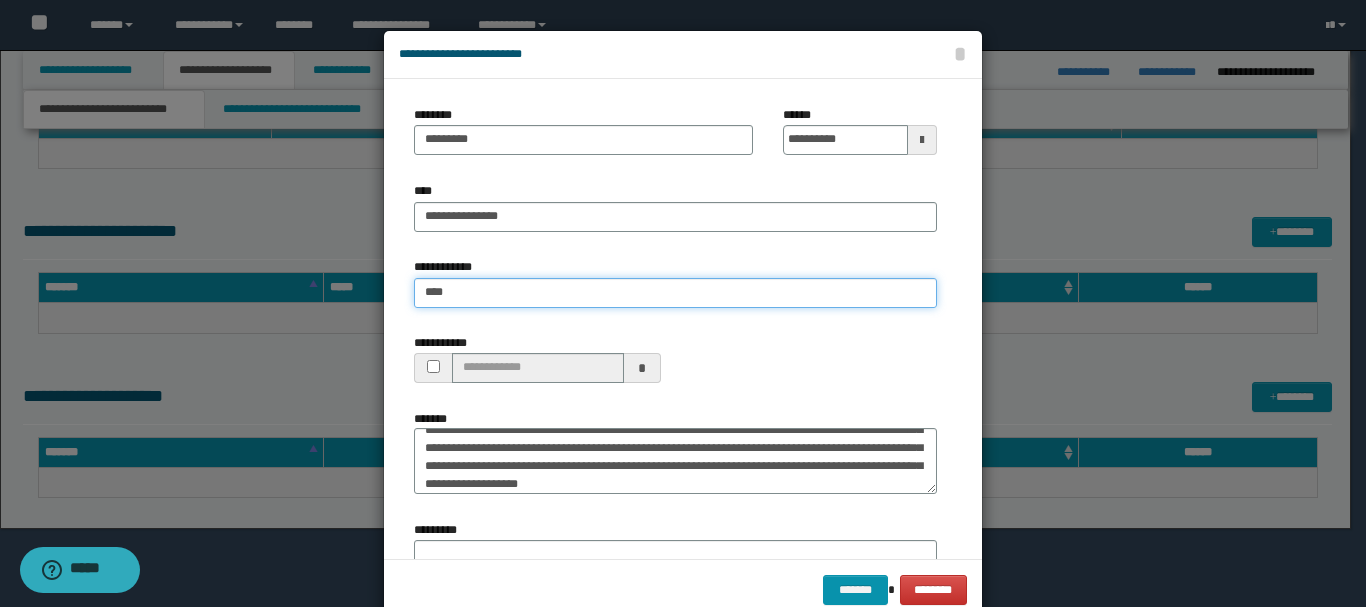 type on "****" 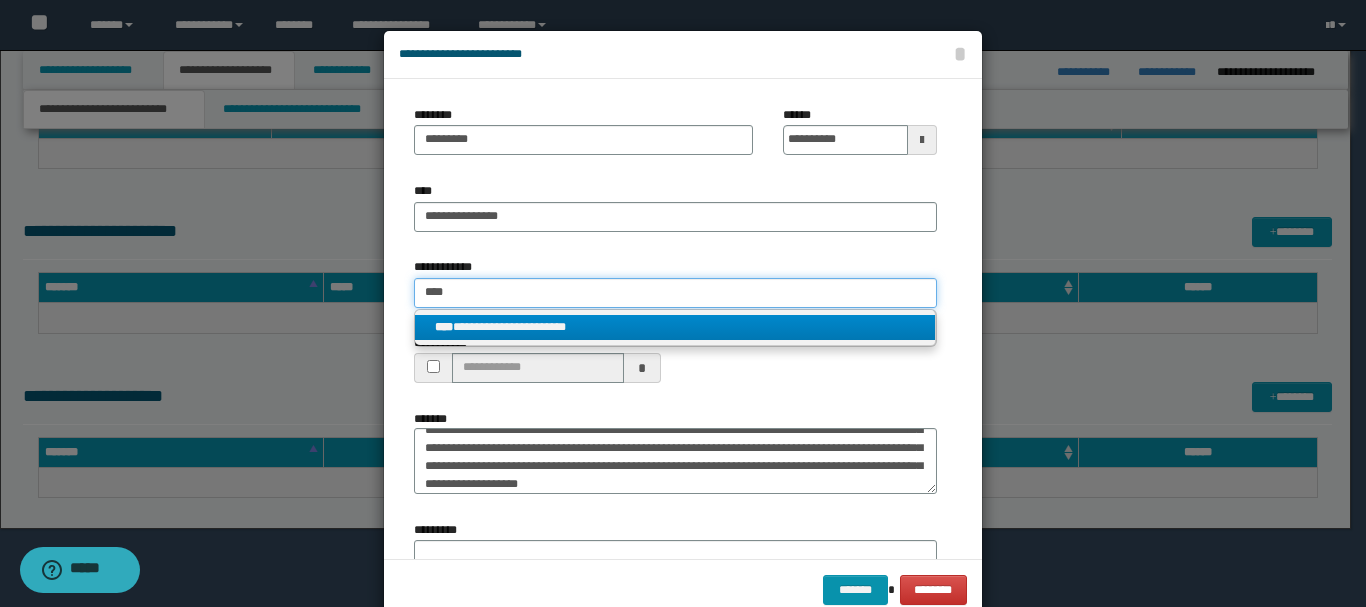 type on "****" 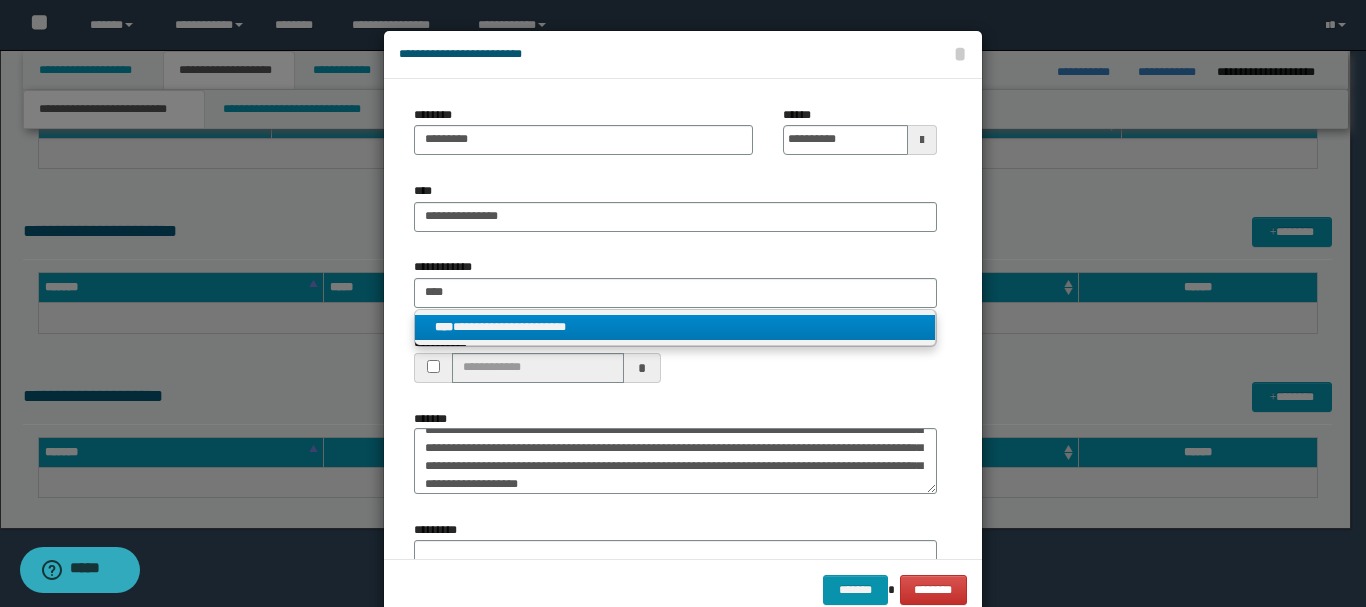 click on "**********" at bounding box center [675, 327] 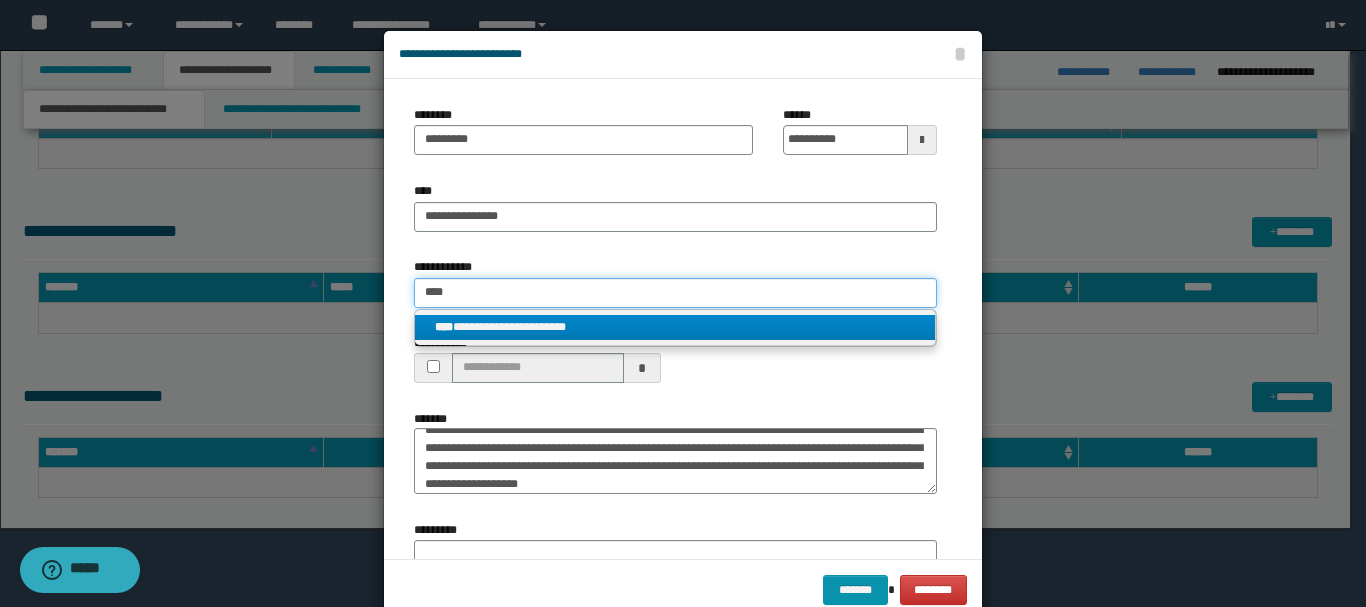 type 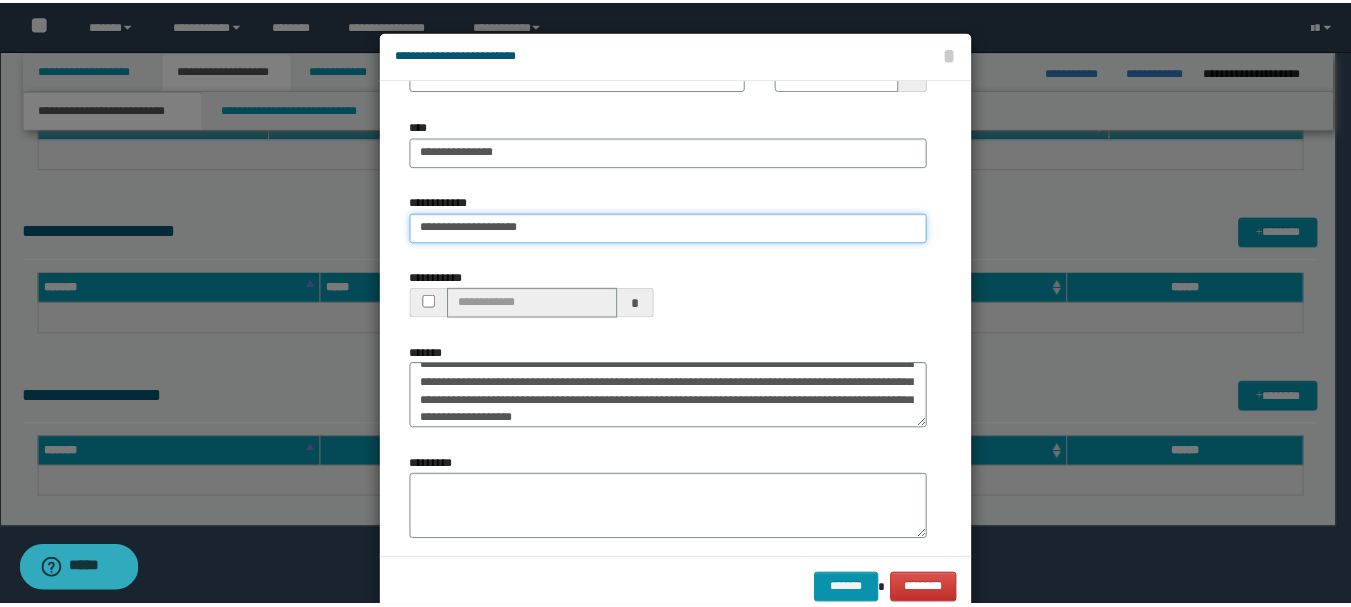 scroll, scrollTop: 100, scrollLeft: 0, axis: vertical 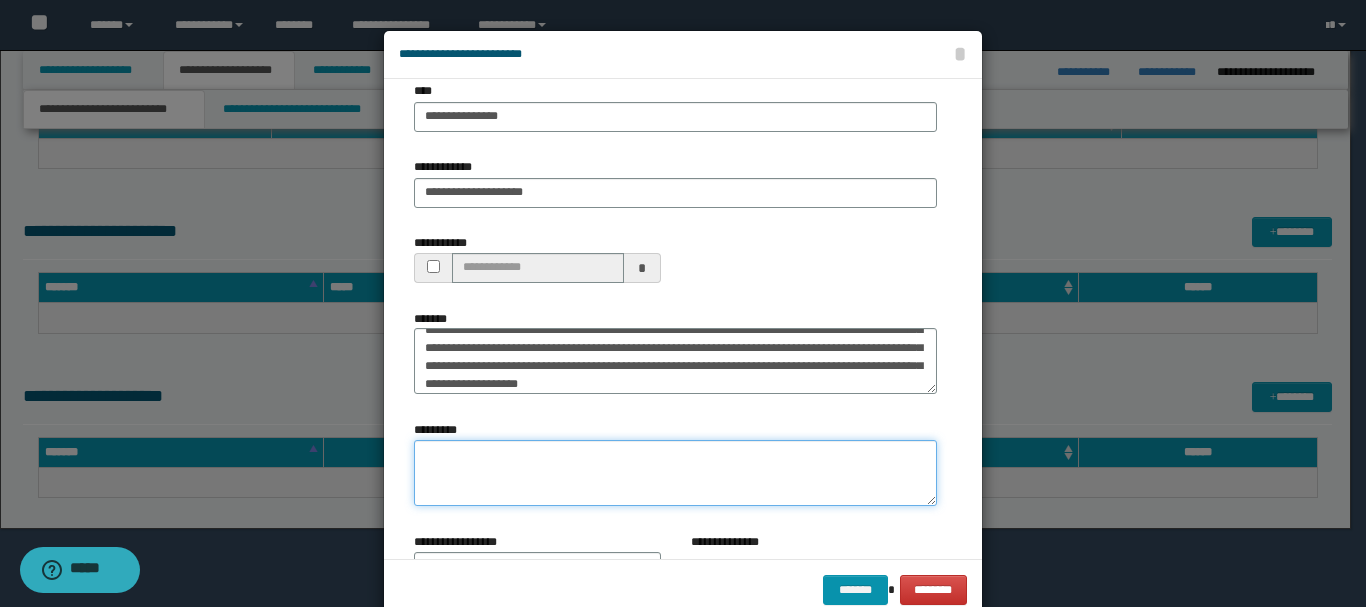 click on "*********" at bounding box center [675, 473] 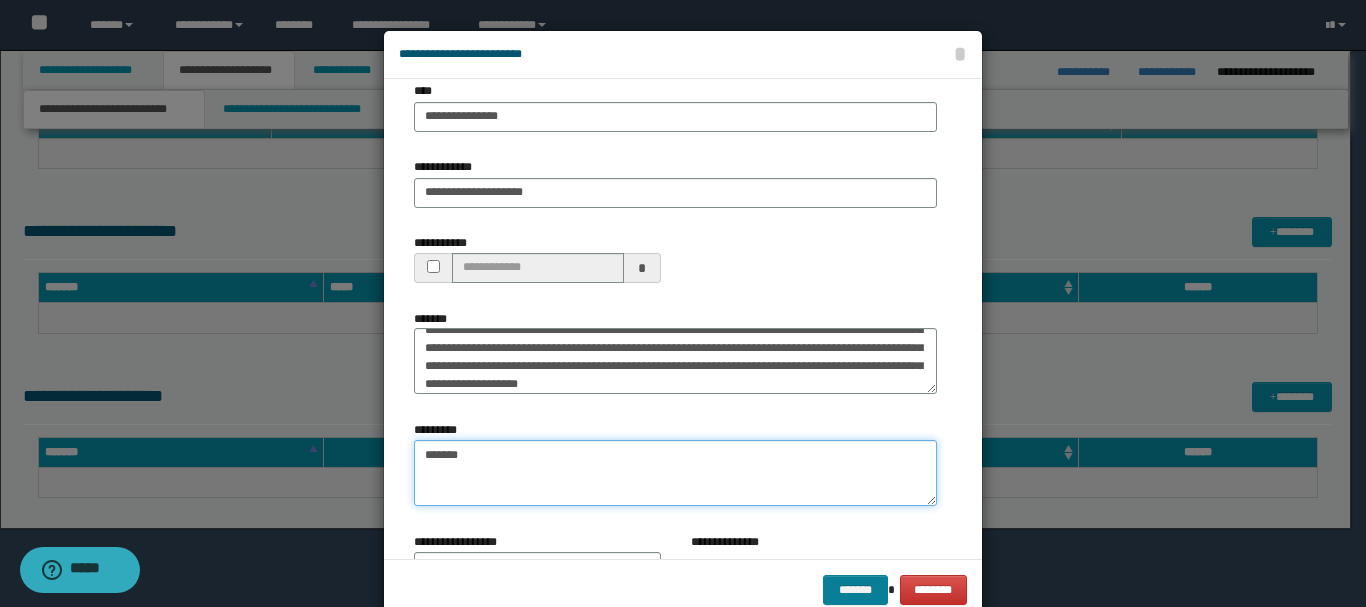 type on "*******" 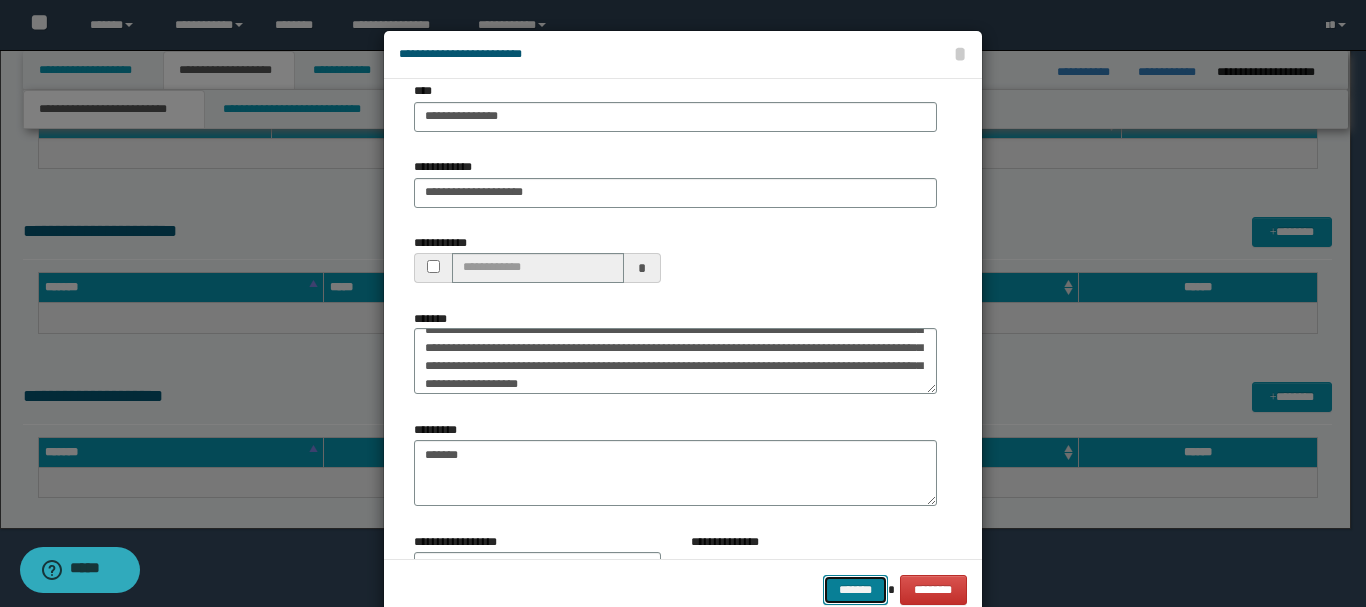 click on "*******" at bounding box center [855, 590] 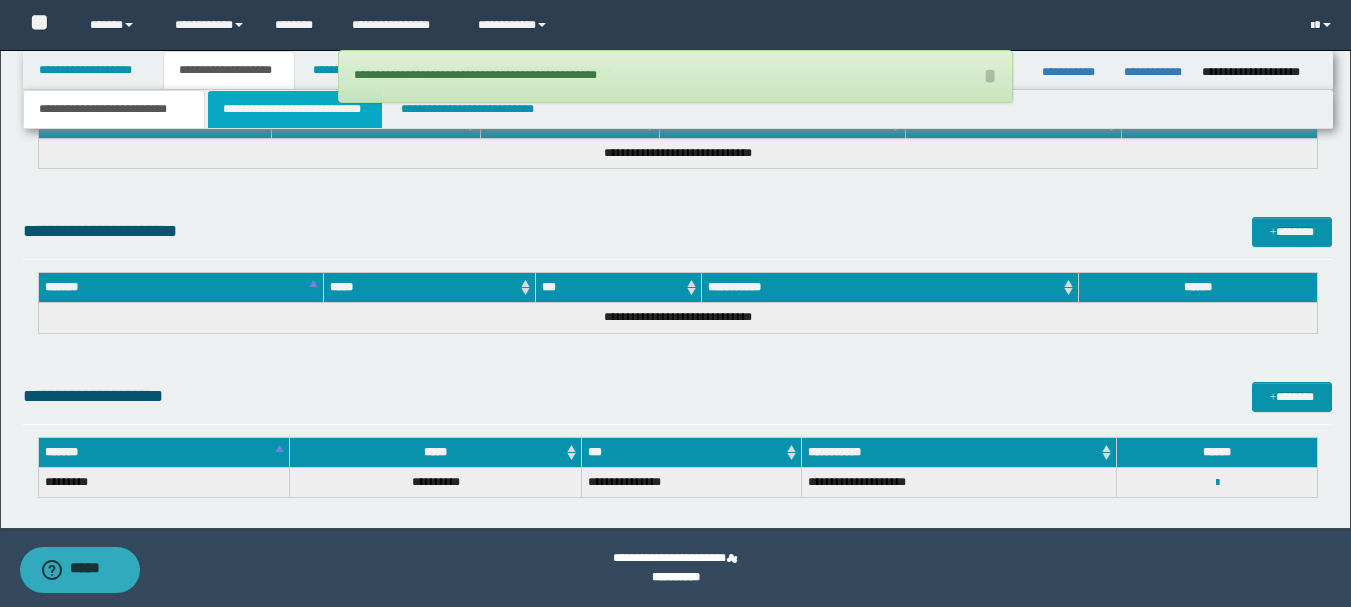 click on "**********" at bounding box center [295, 109] 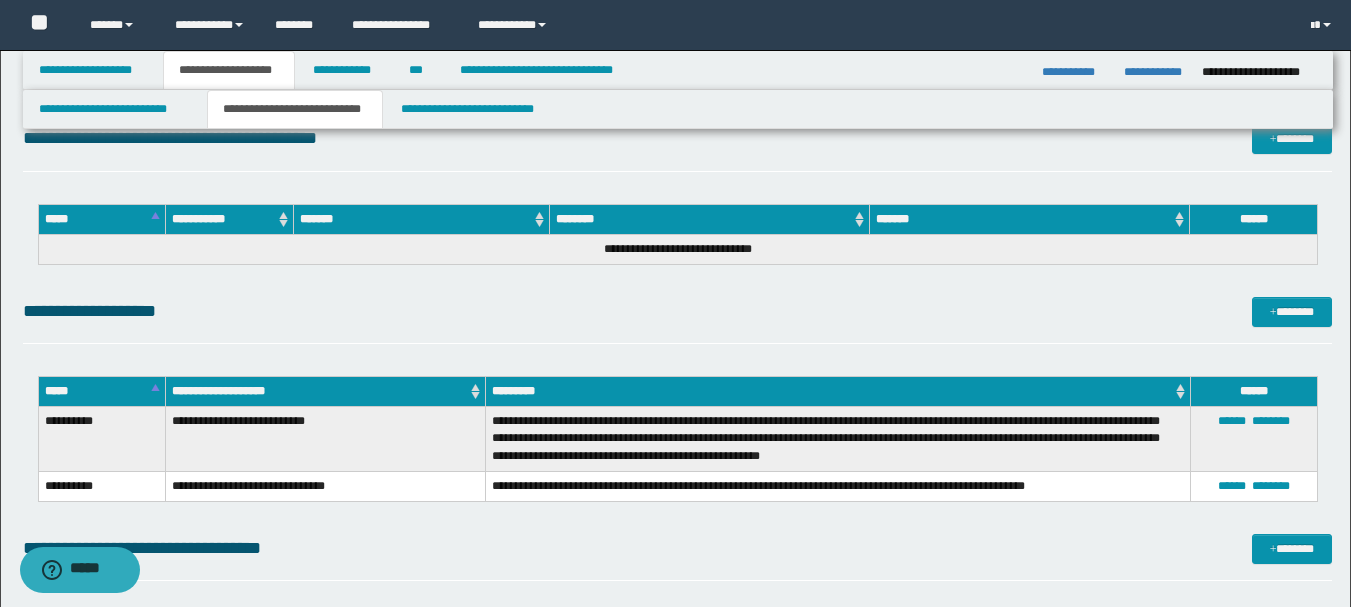 scroll, scrollTop: 400, scrollLeft: 0, axis: vertical 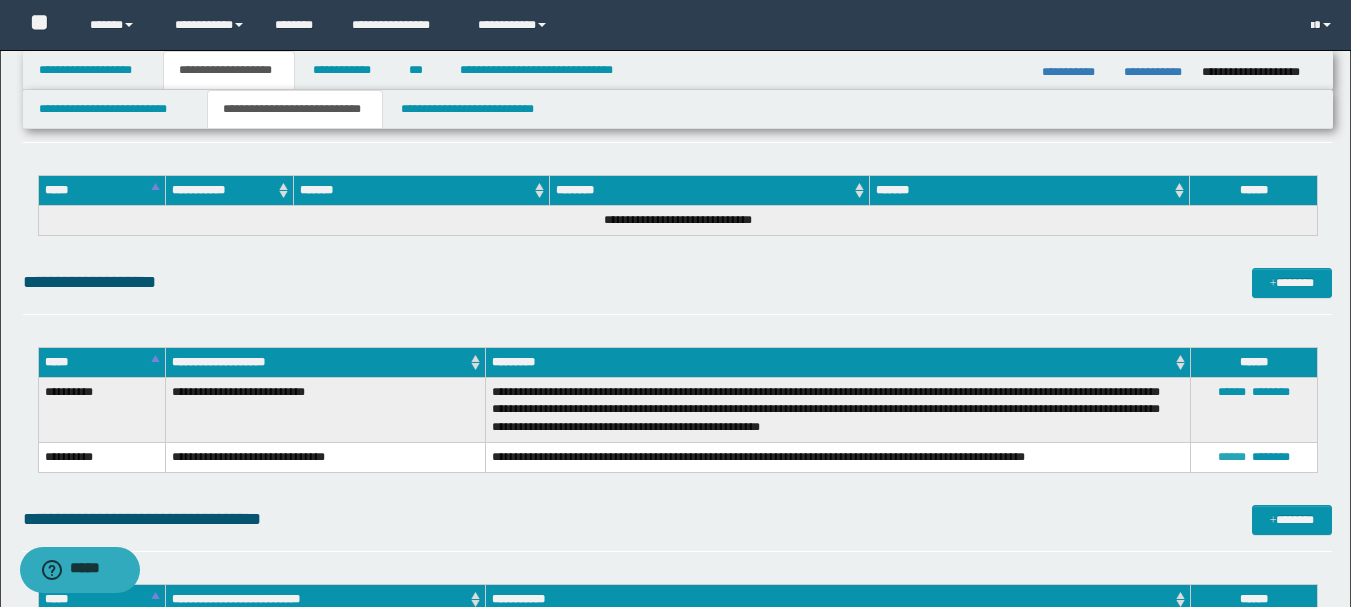 click on "******" at bounding box center (1232, 457) 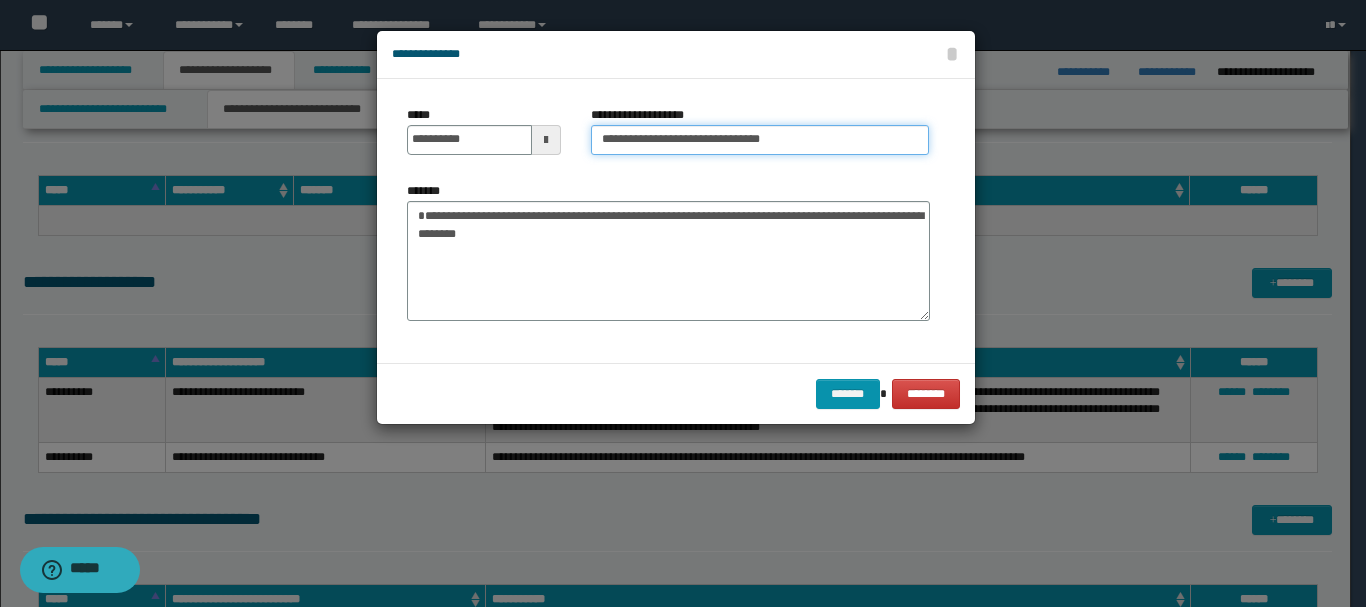 click on "**********" at bounding box center (760, 140) 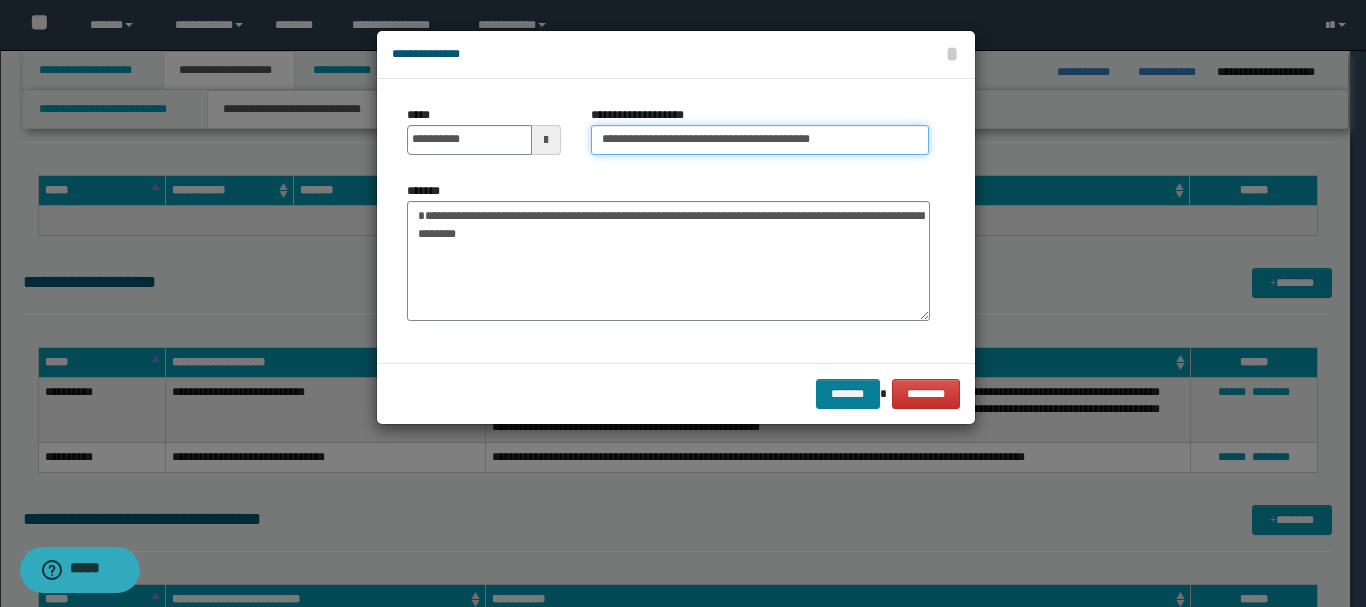 type on "**********" 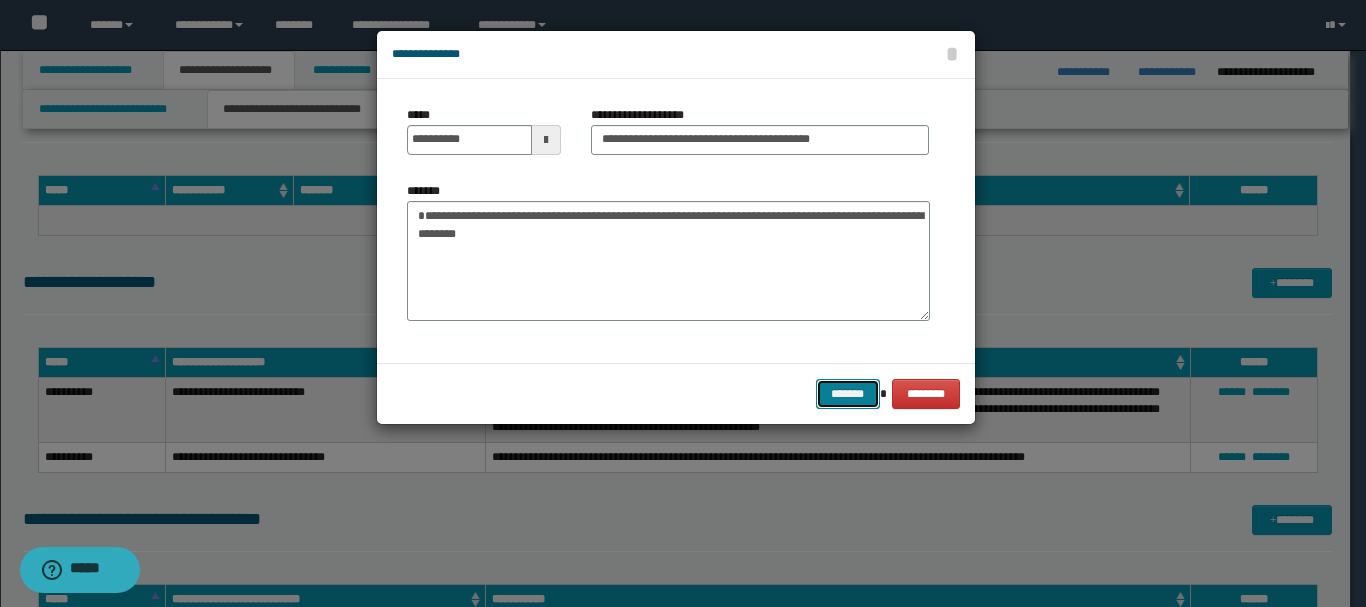 click on "*******" at bounding box center (848, 394) 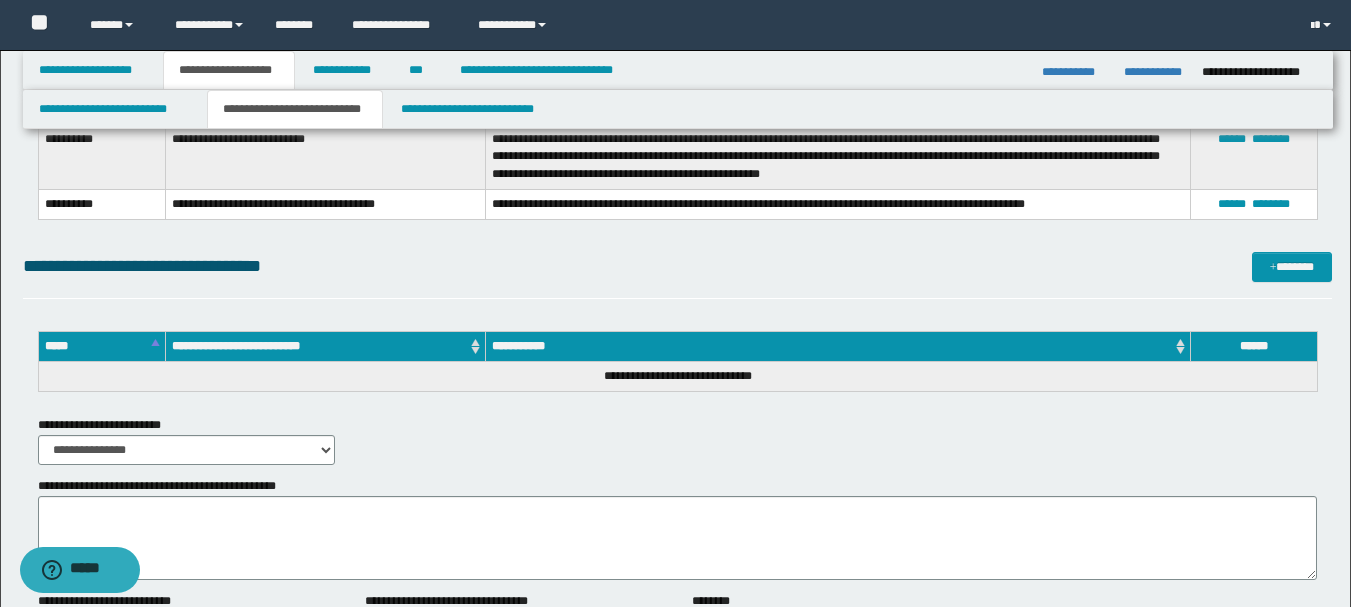 scroll, scrollTop: 800, scrollLeft: 0, axis: vertical 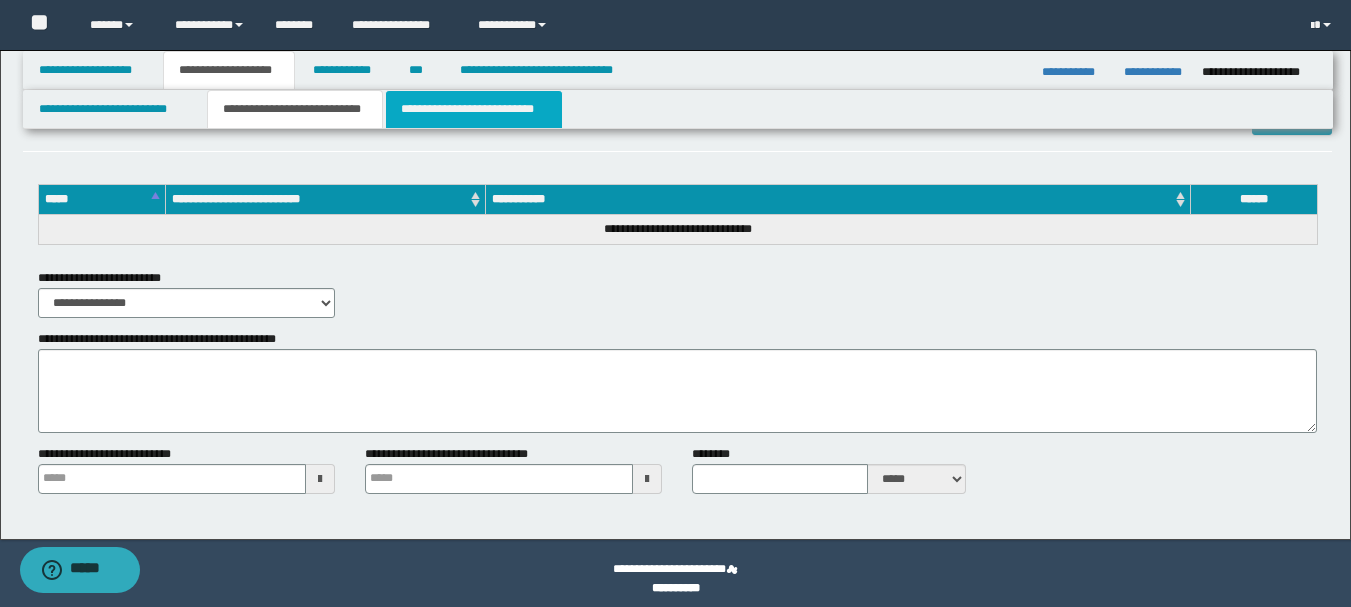 click on "**********" at bounding box center (474, 109) 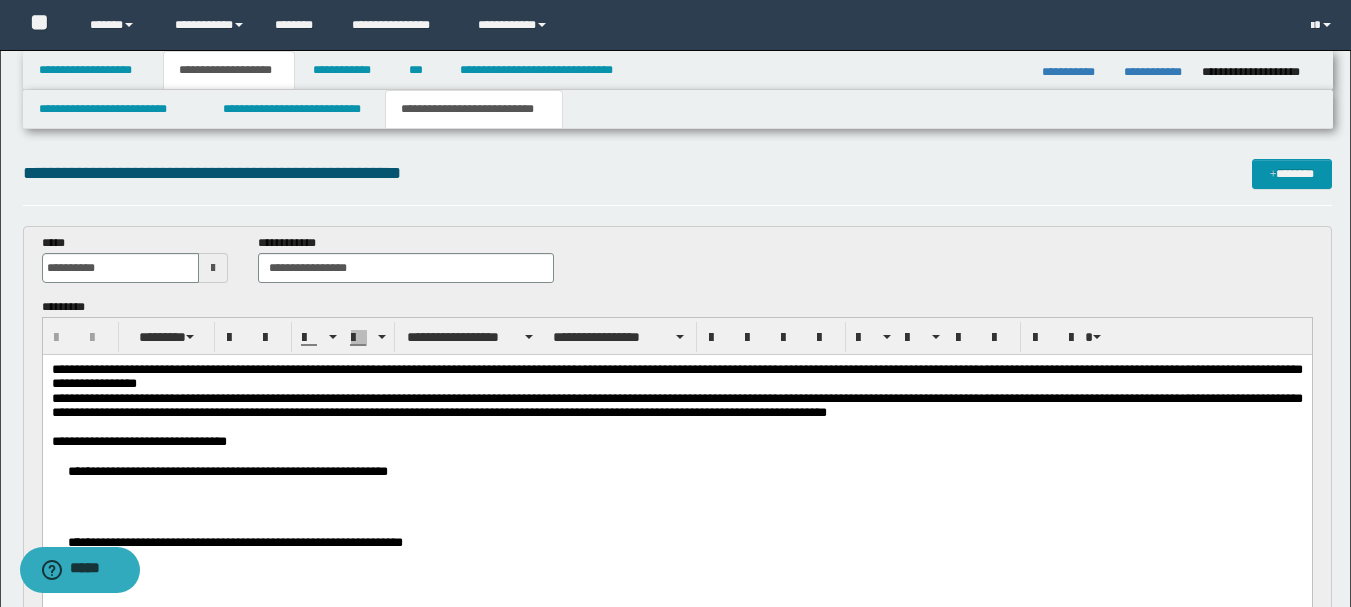 scroll, scrollTop: 100, scrollLeft: 0, axis: vertical 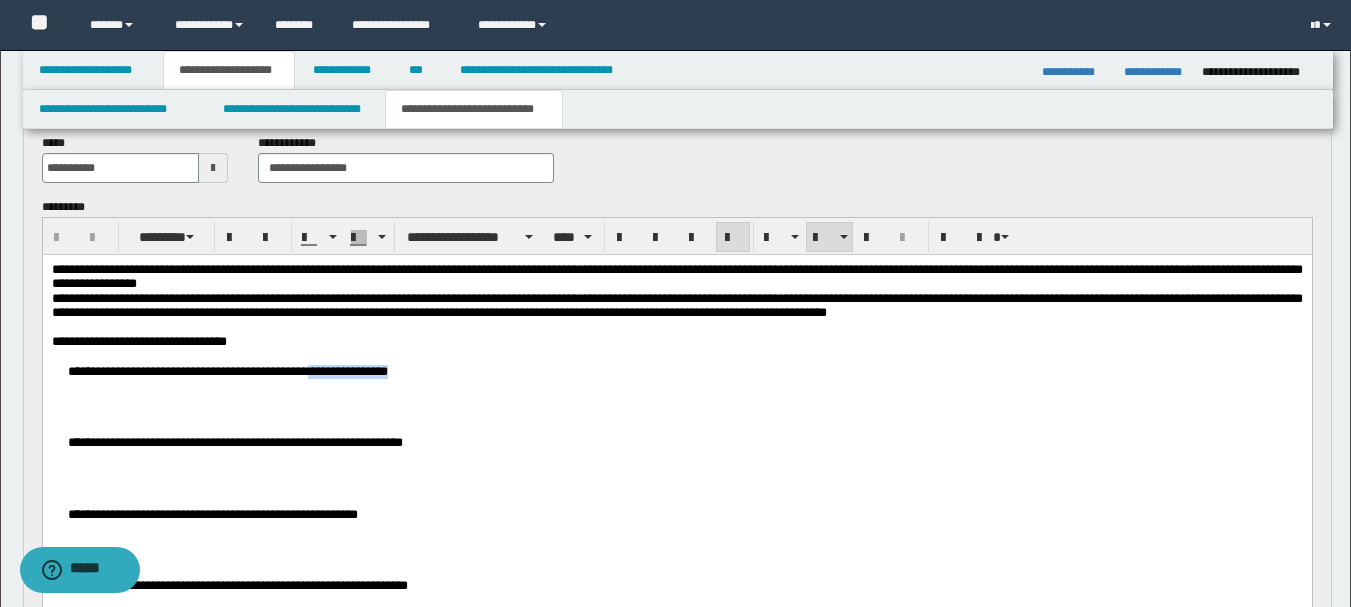 drag, startPoint x: 490, startPoint y: 370, endPoint x: 368, endPoint y: 371, distance: 122.0041 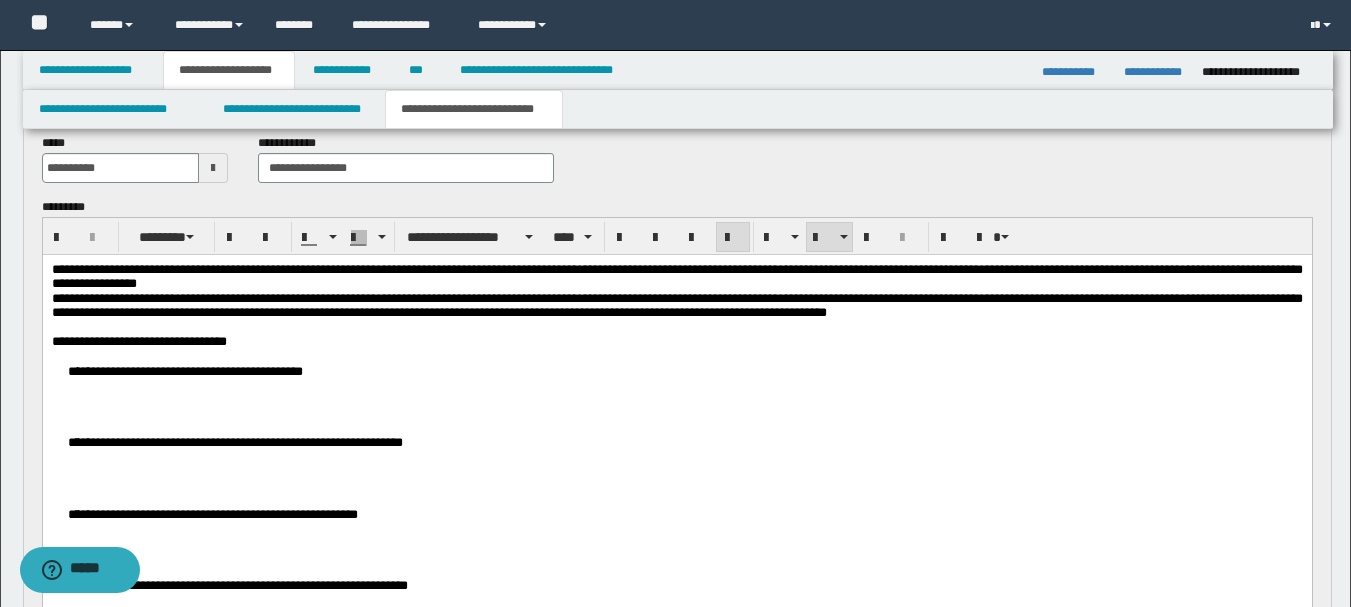 scroll, scrollTop: 200, scrollLeft: 0, axis: vertical 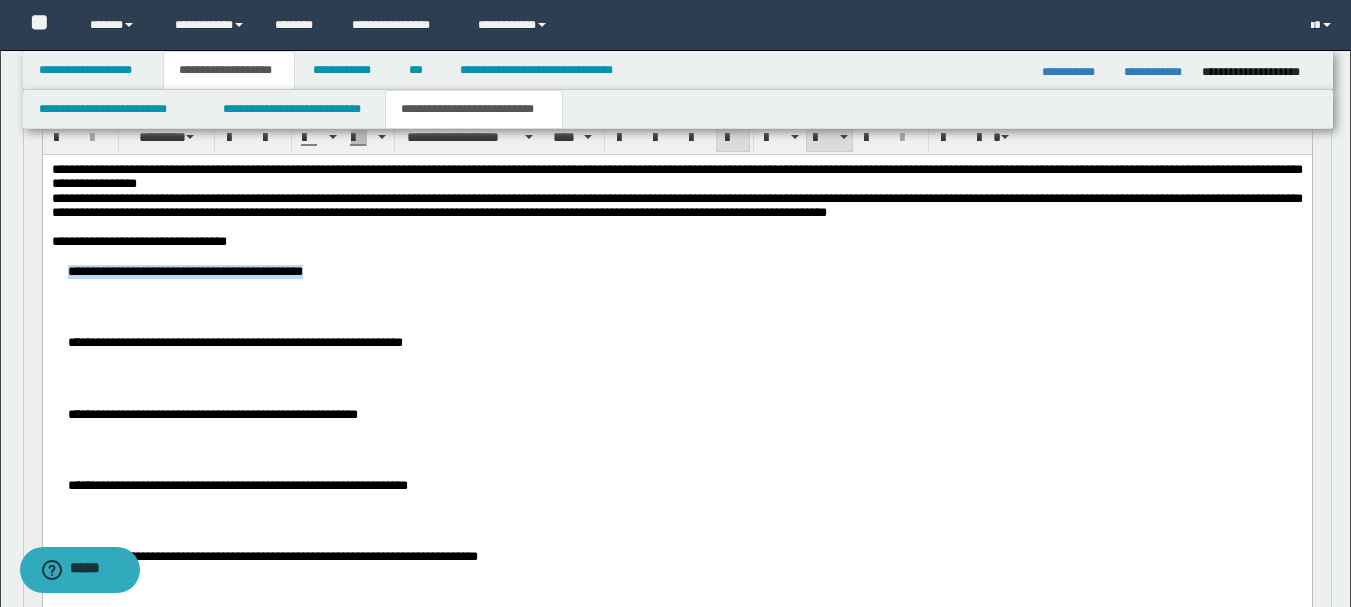 drag, startPoint x: 352, startPoint y: 278, endPoint x: 98, endPoint y: 278, distance: 254 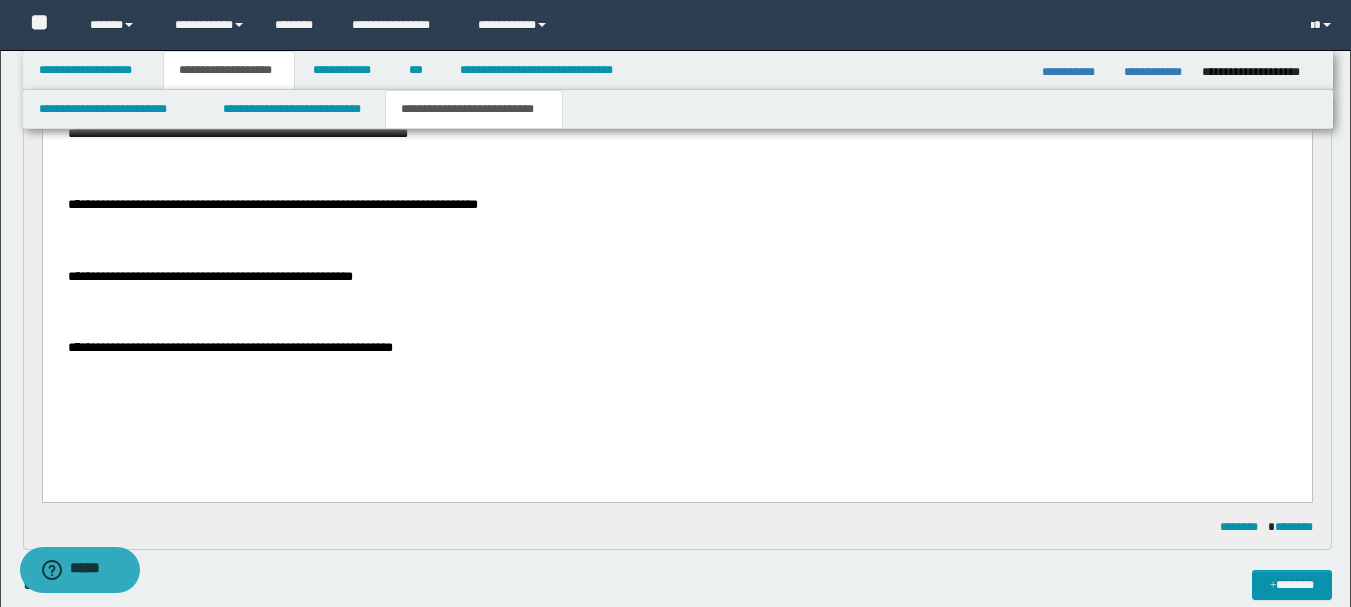 scroll, scrollTop: 600, scrollLeft: 0, axis: vertical 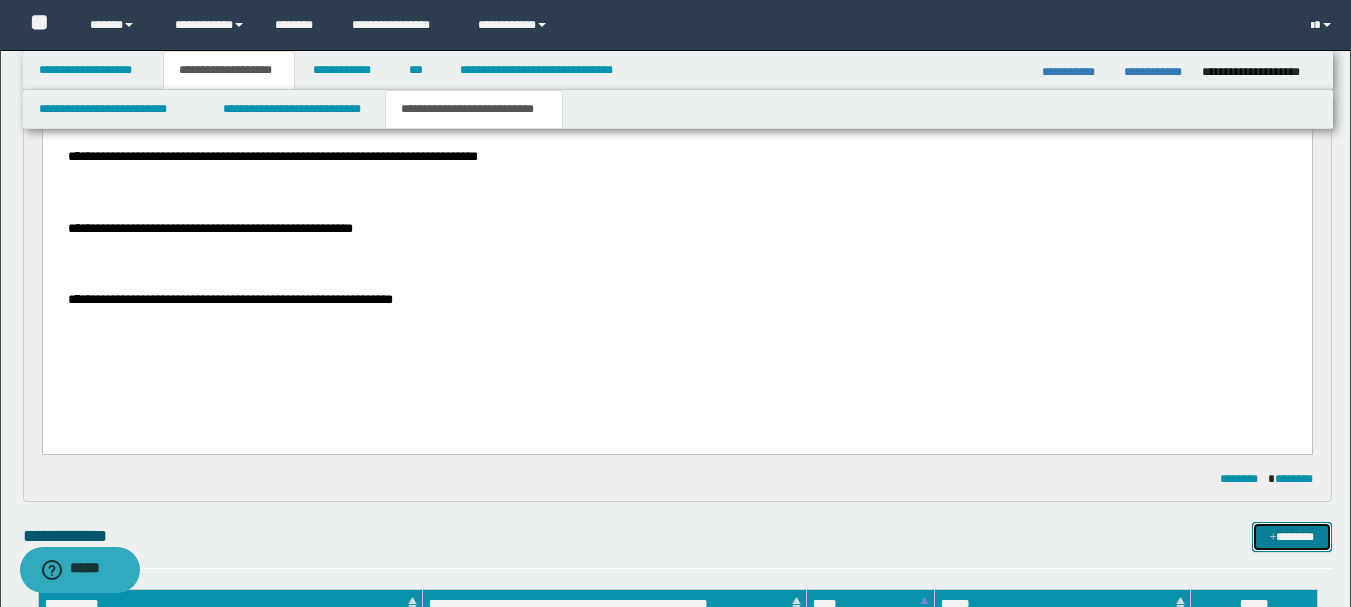 click at bounding box center (1273, 538) 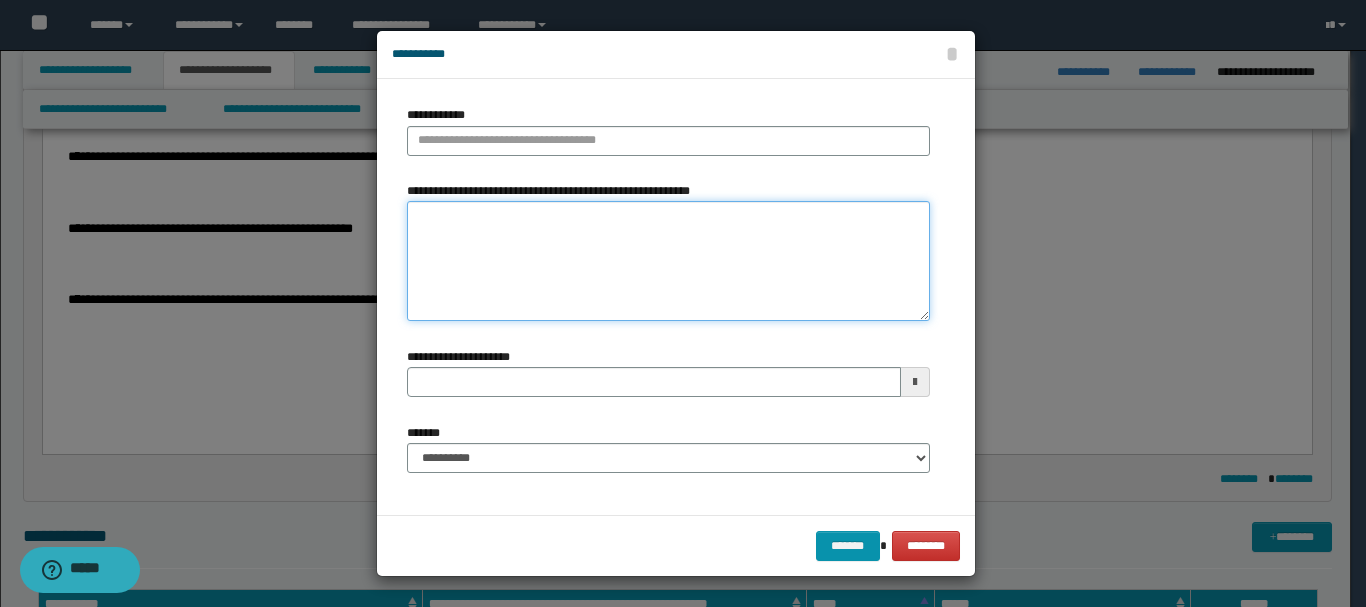 paste on "**********" 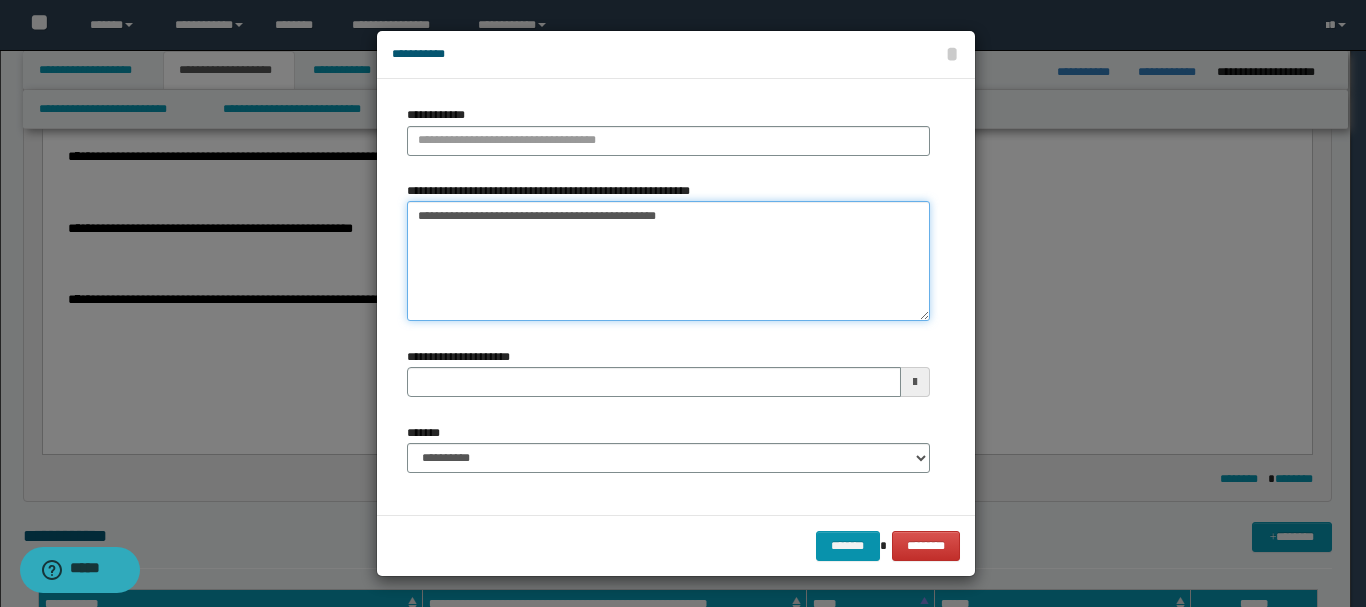 type 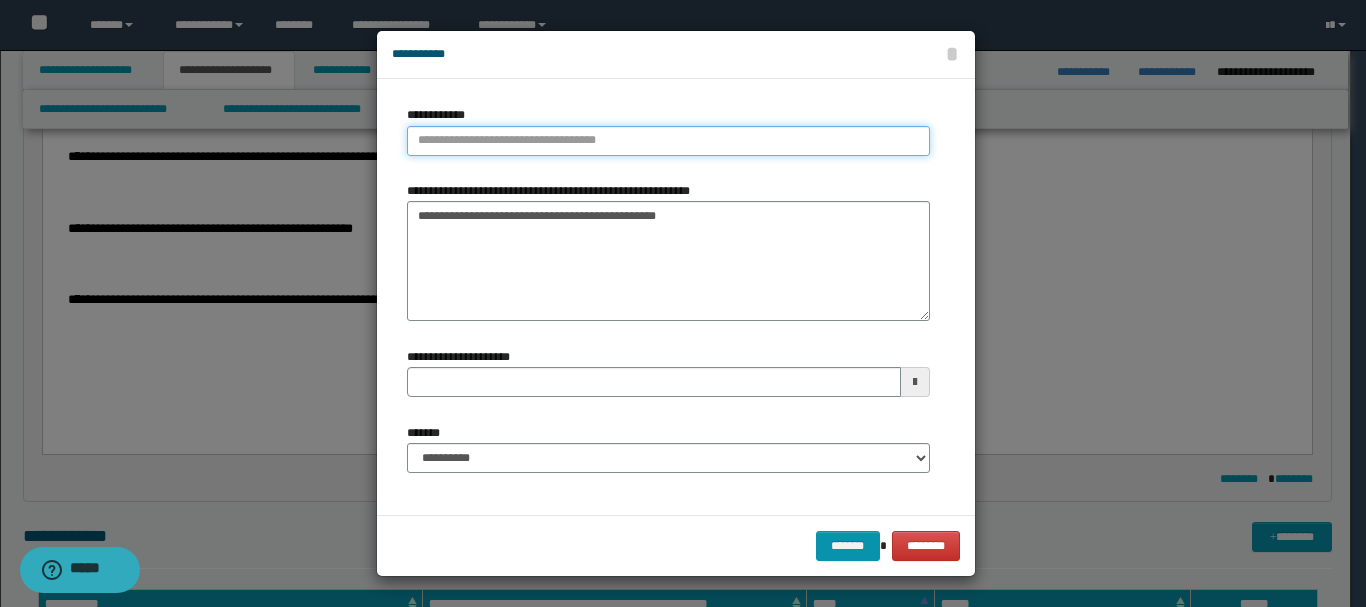 click on "**********" at bounding box center [668, 141] 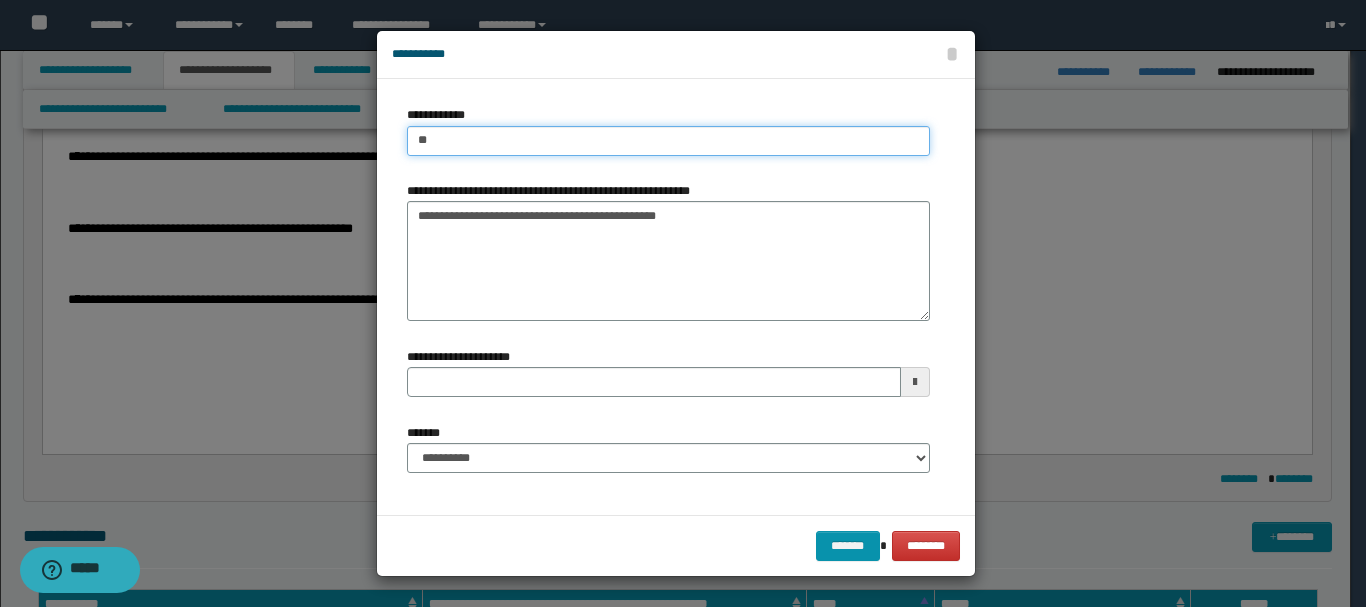 type on "***" 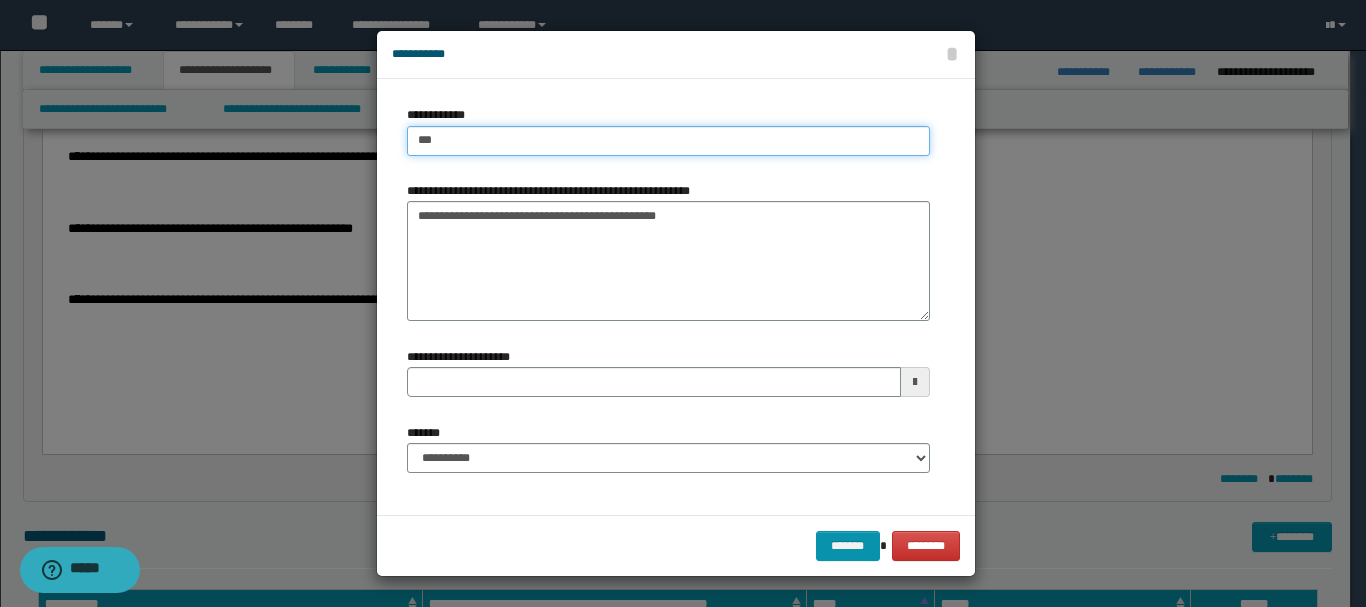 type on "***" 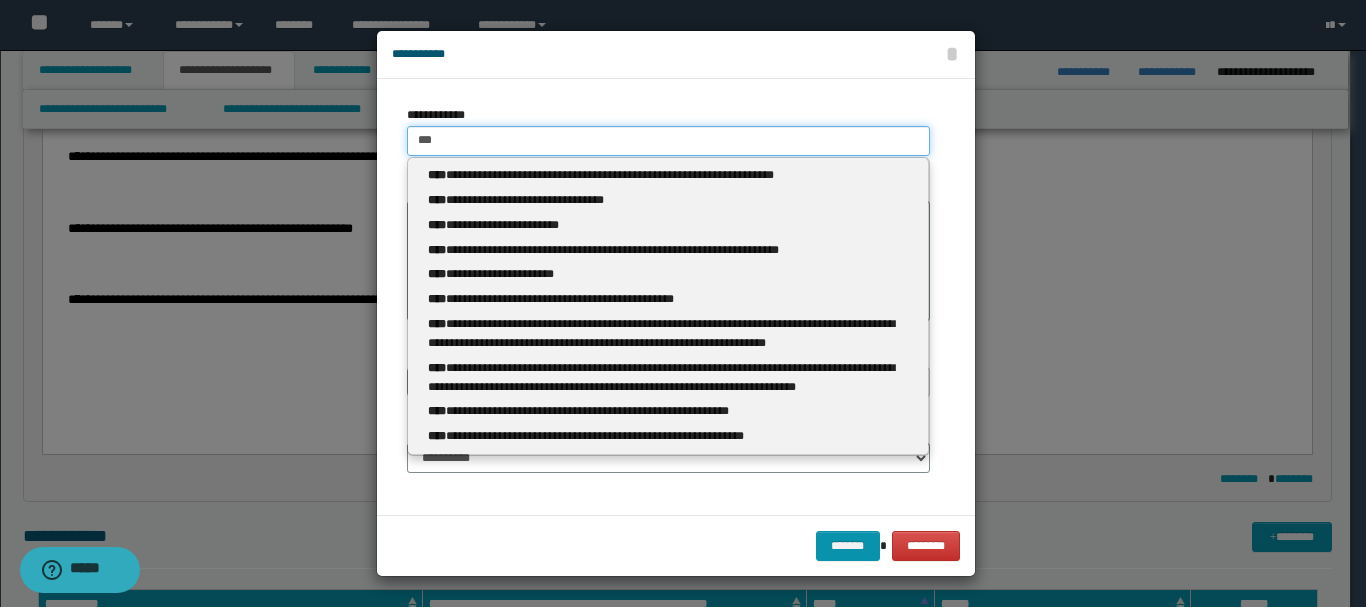 click on "***" at bounding box center (668, 141) 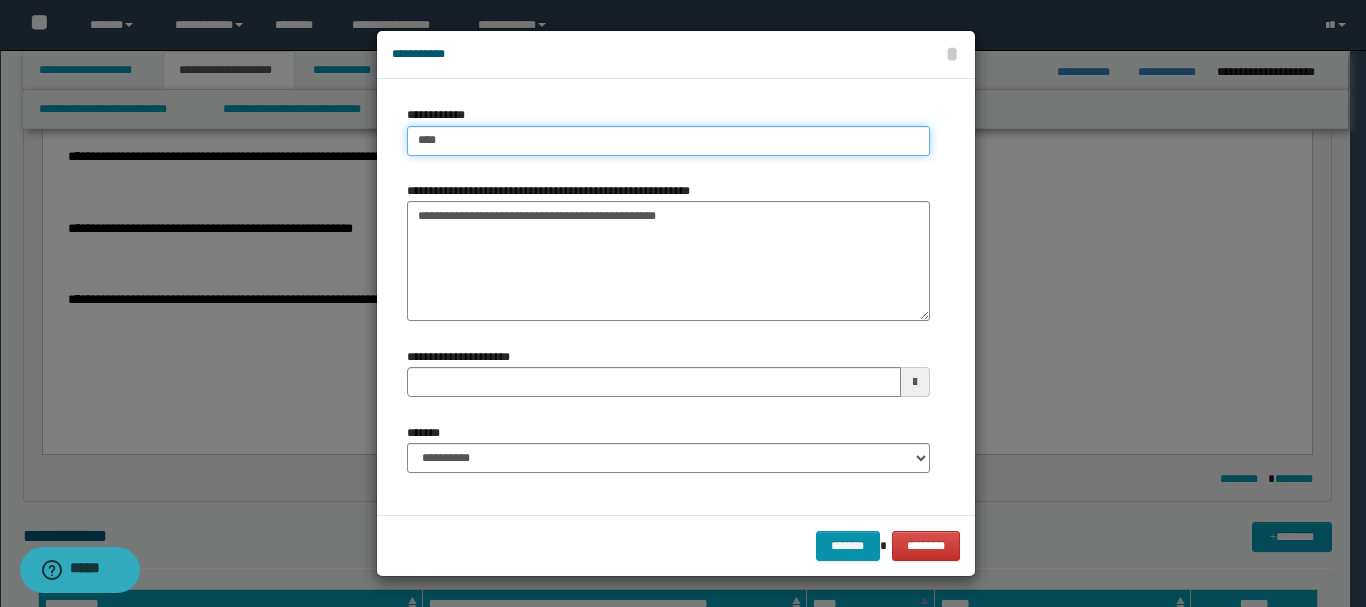 type on "****" 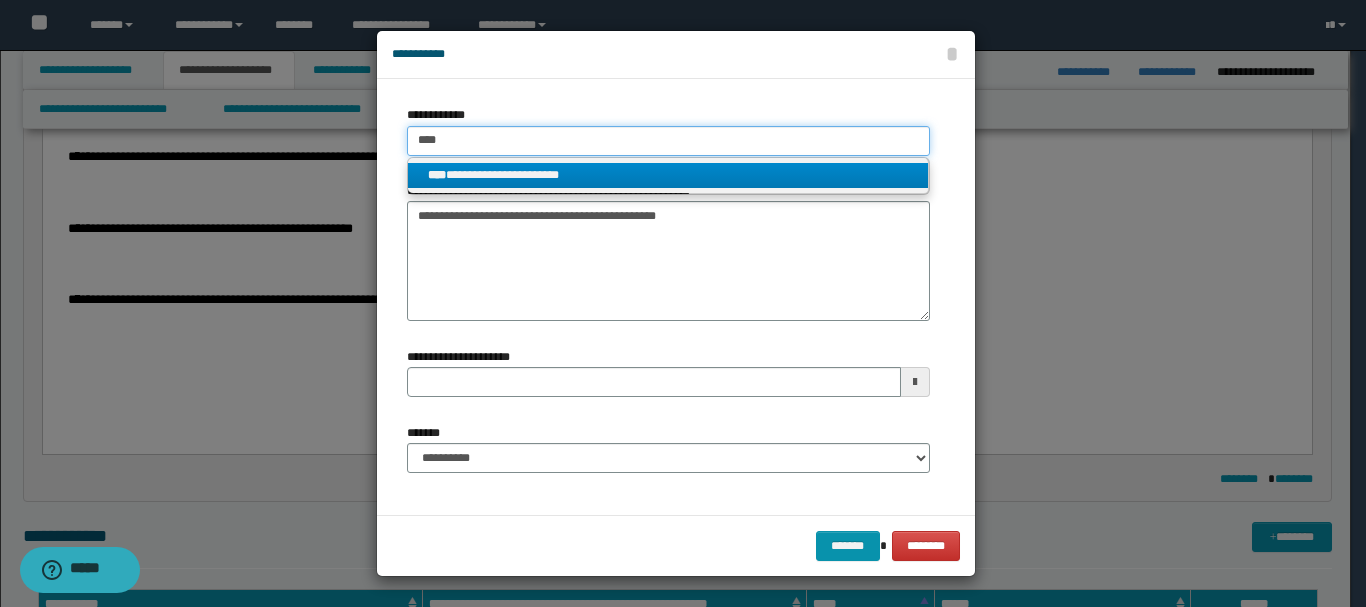 type on "****" 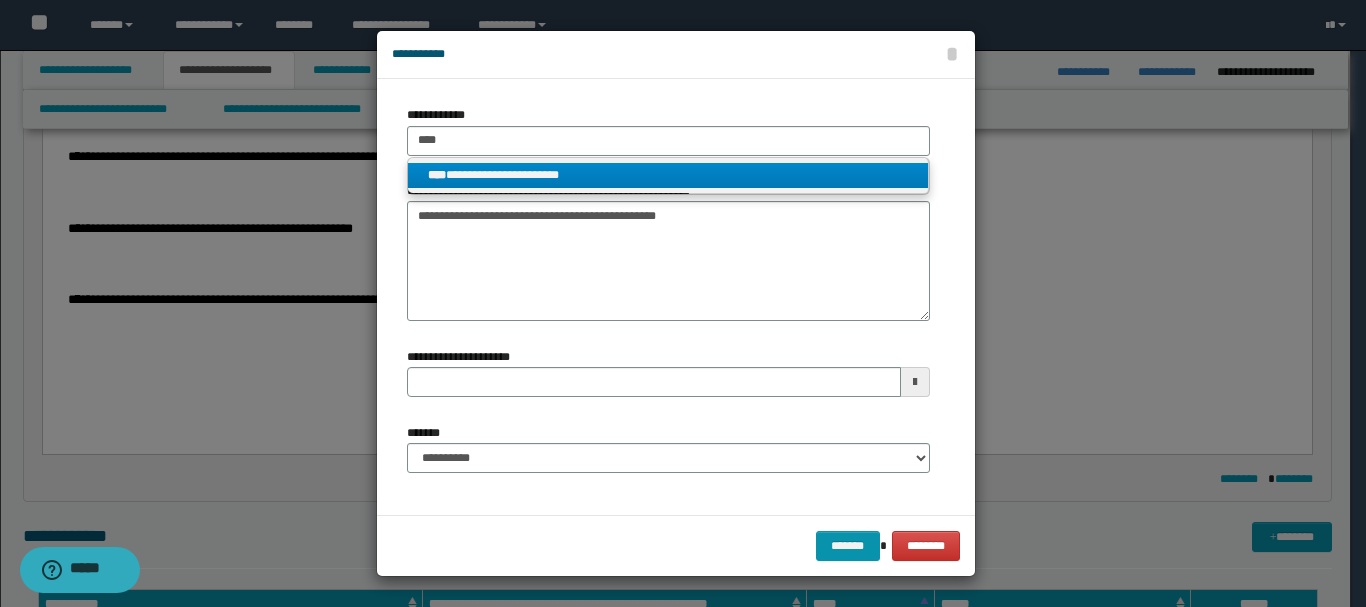 click on "**********" at bounding box center (668, 175) 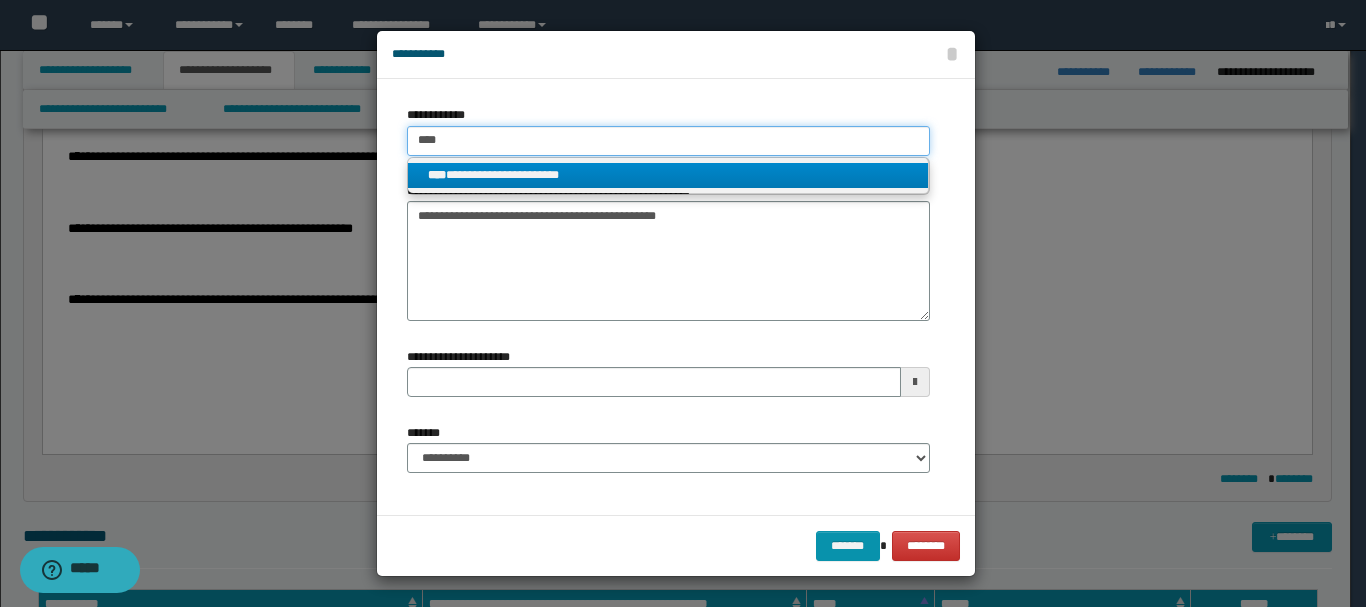 type 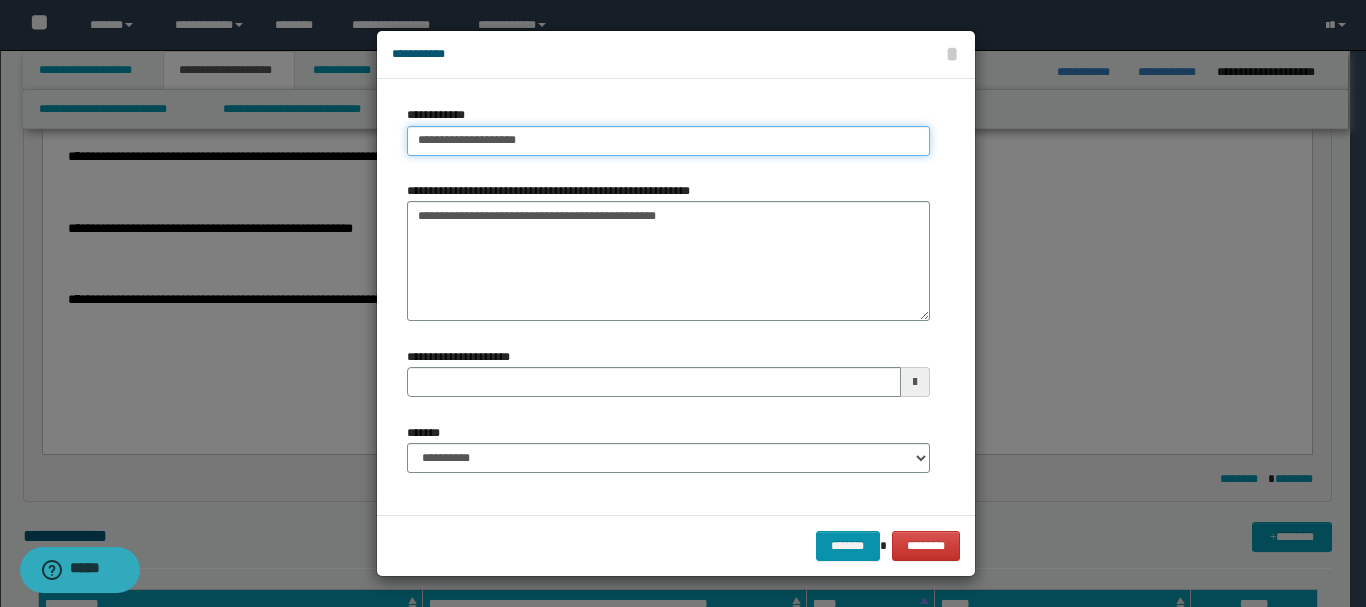 type 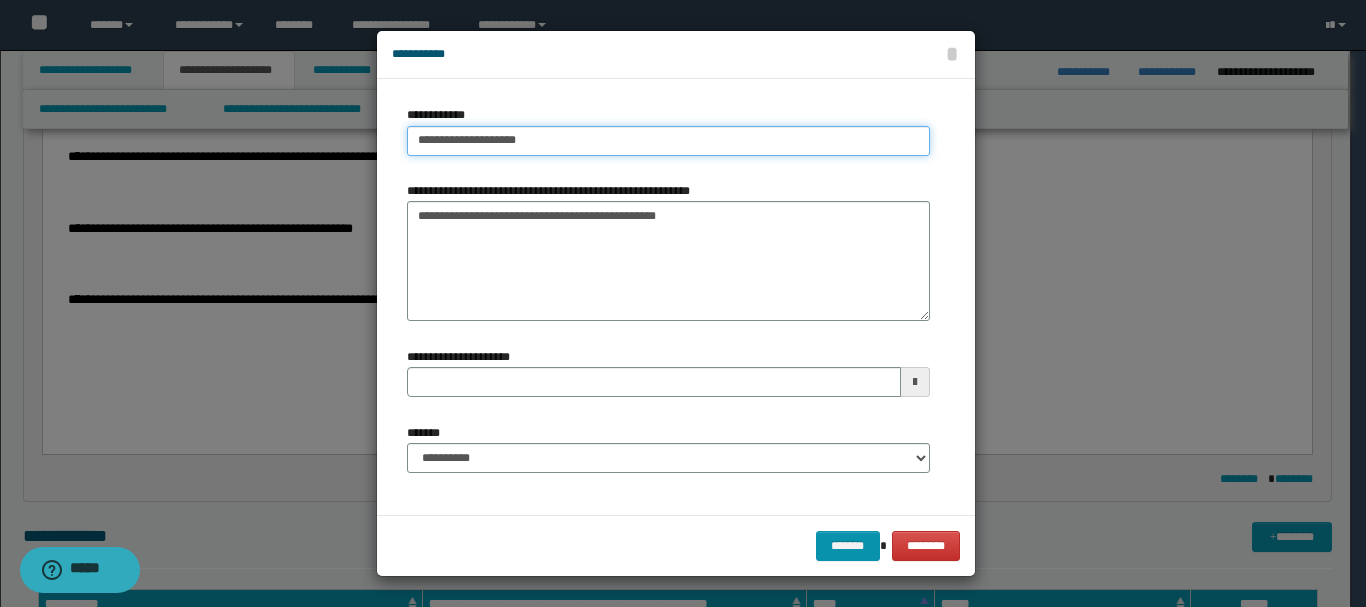 type on "**********" 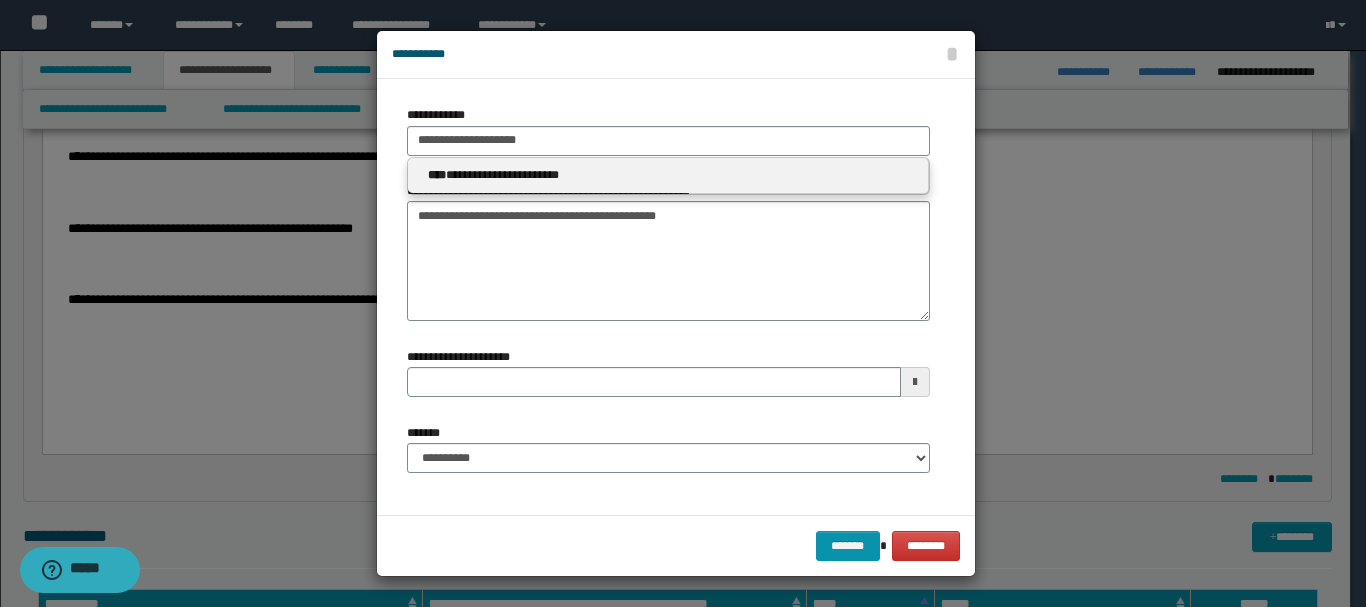 type 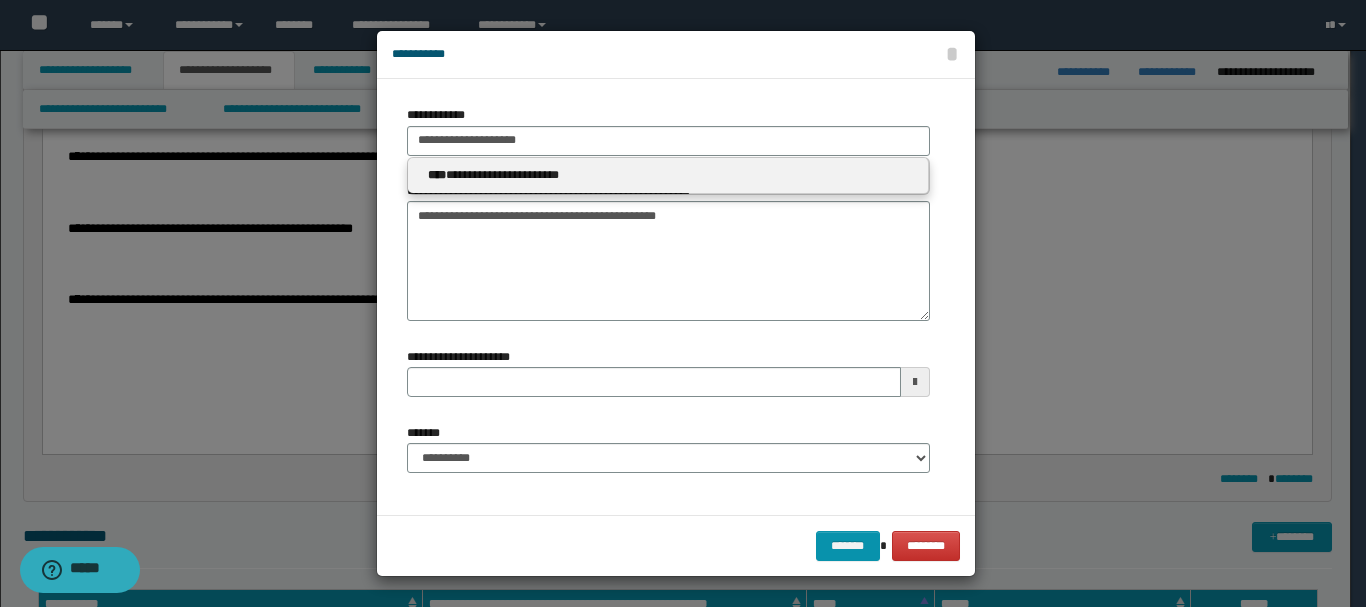 click at bounding box center (915, 382) 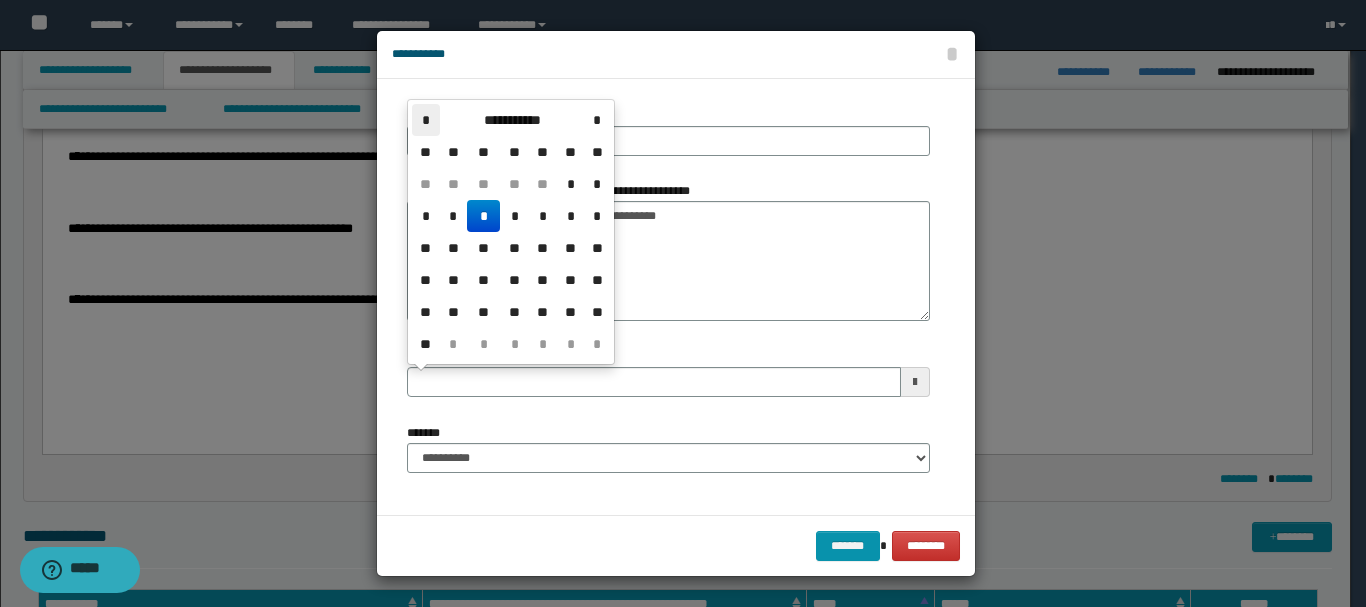 click on "*" at bounding box center (426, 120) 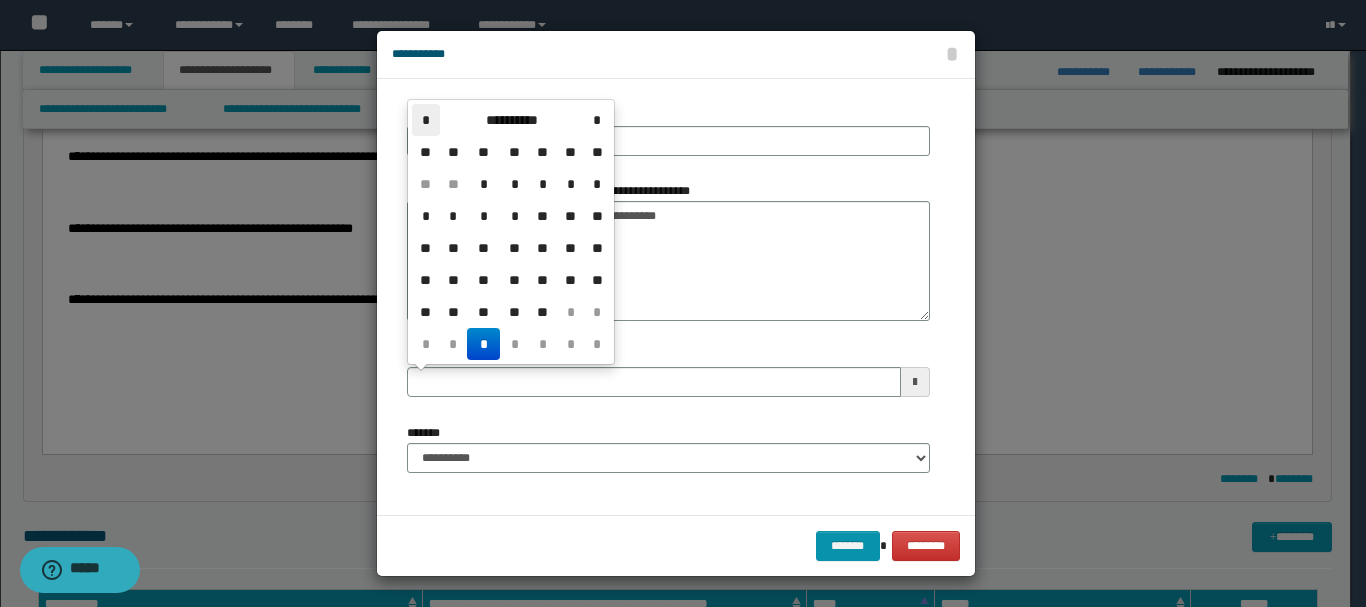 click on "*" at bounding box center (426, 120) 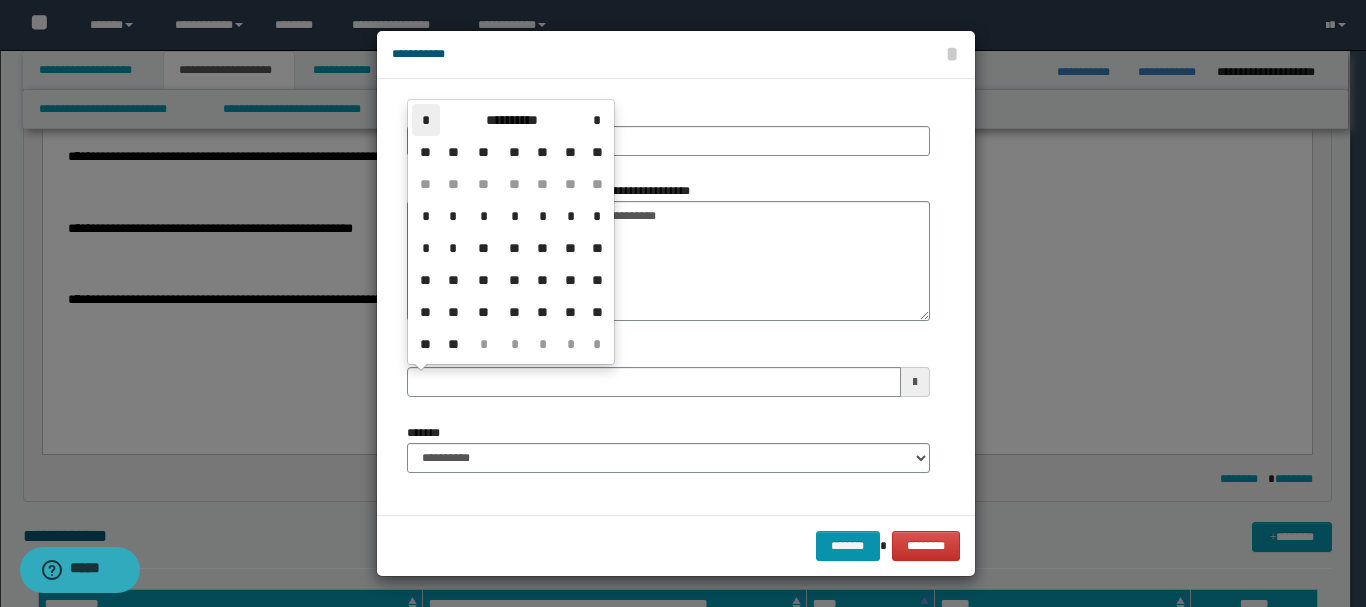 click on "*" at bounding box center (426, 120) 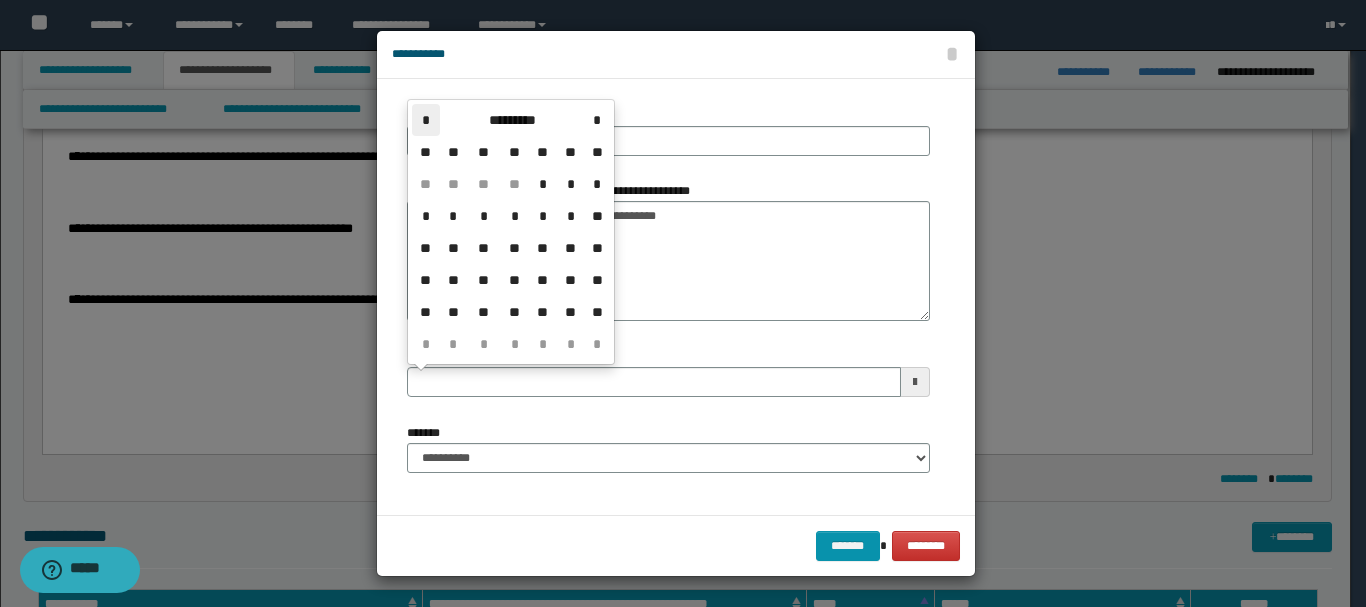 click on "*" at bounding box center [426, 120] 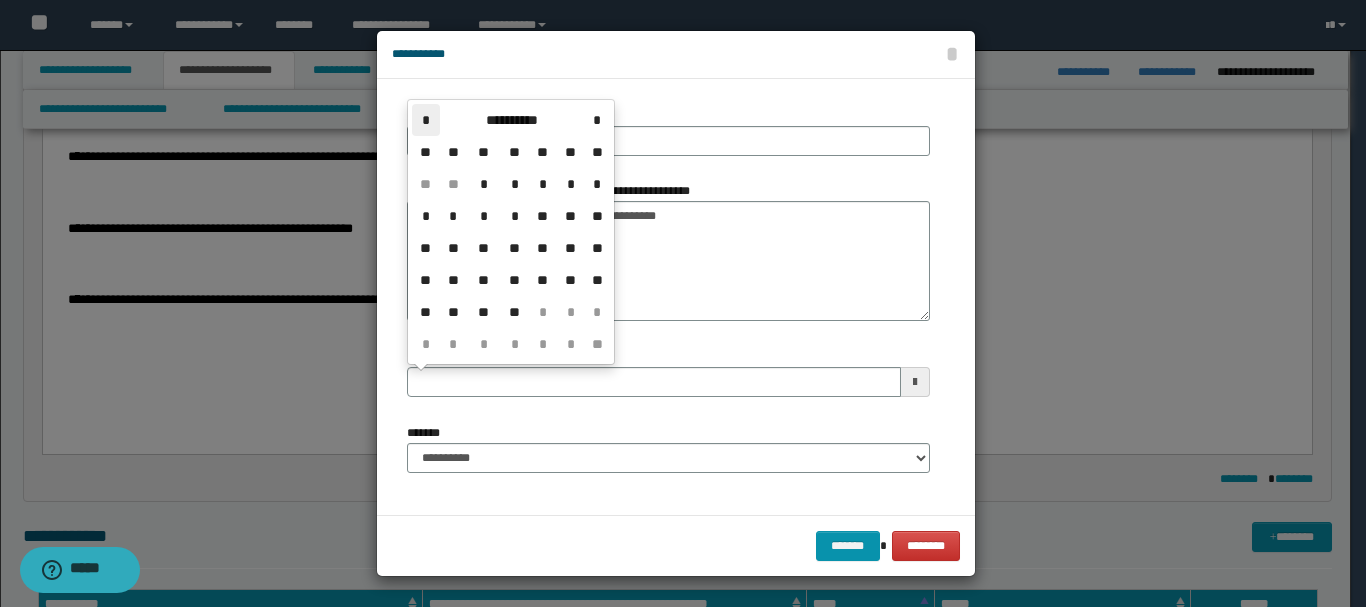 click on "*" at bounding box center [426, 120] 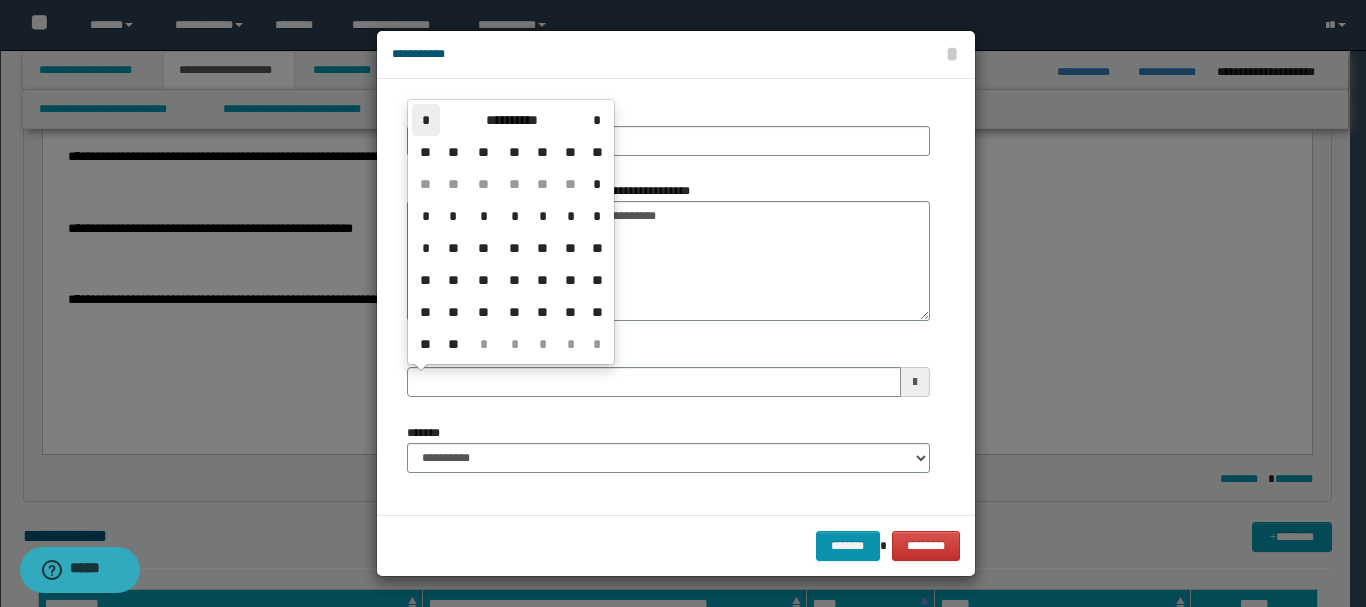click on "*" at bounding box center [426, 120] 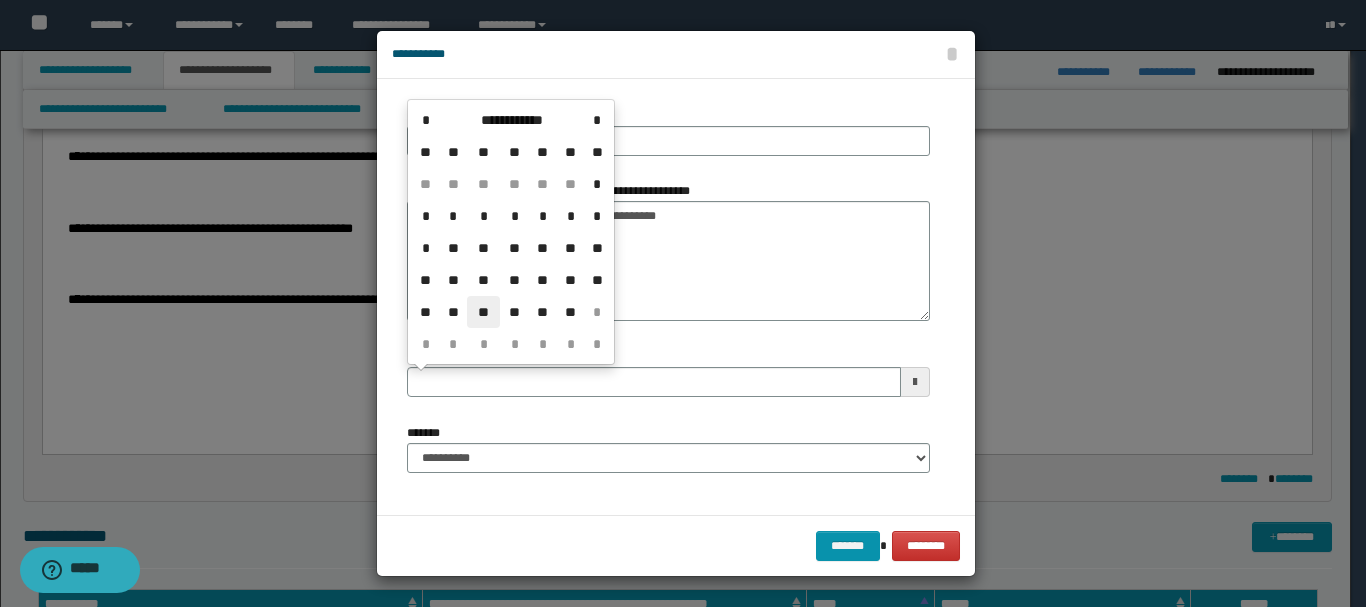 click on "**" at bounding box center (483, 312) 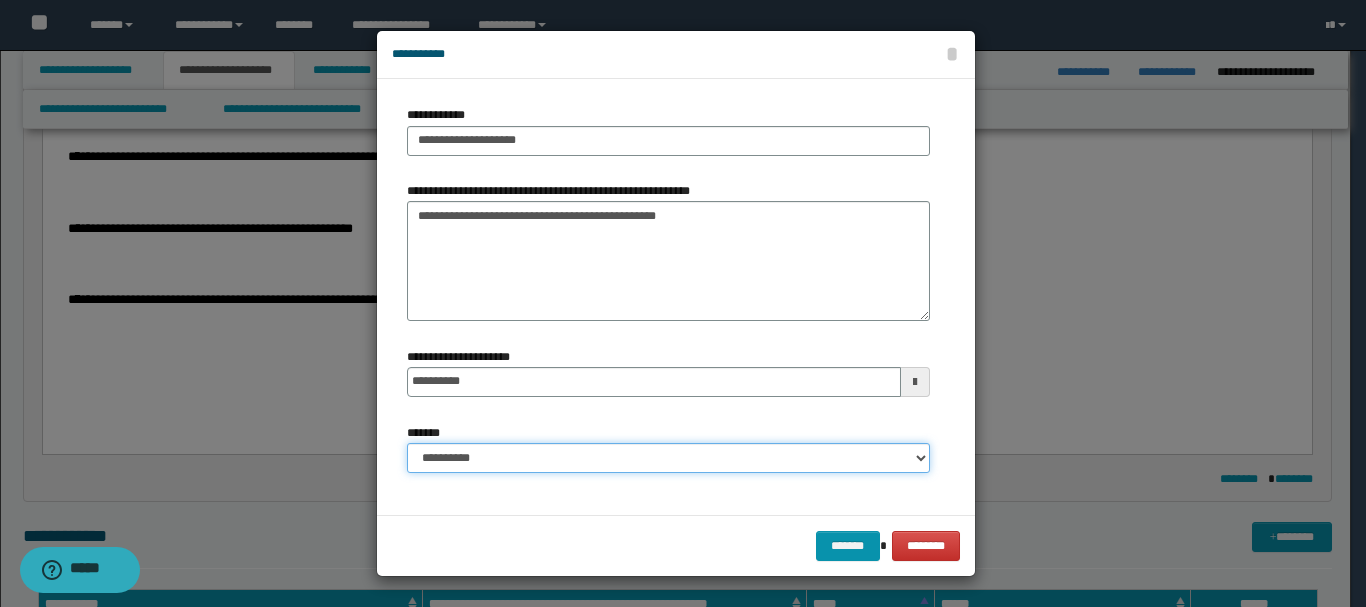 click on "**********" at bounding box center (668, 458) 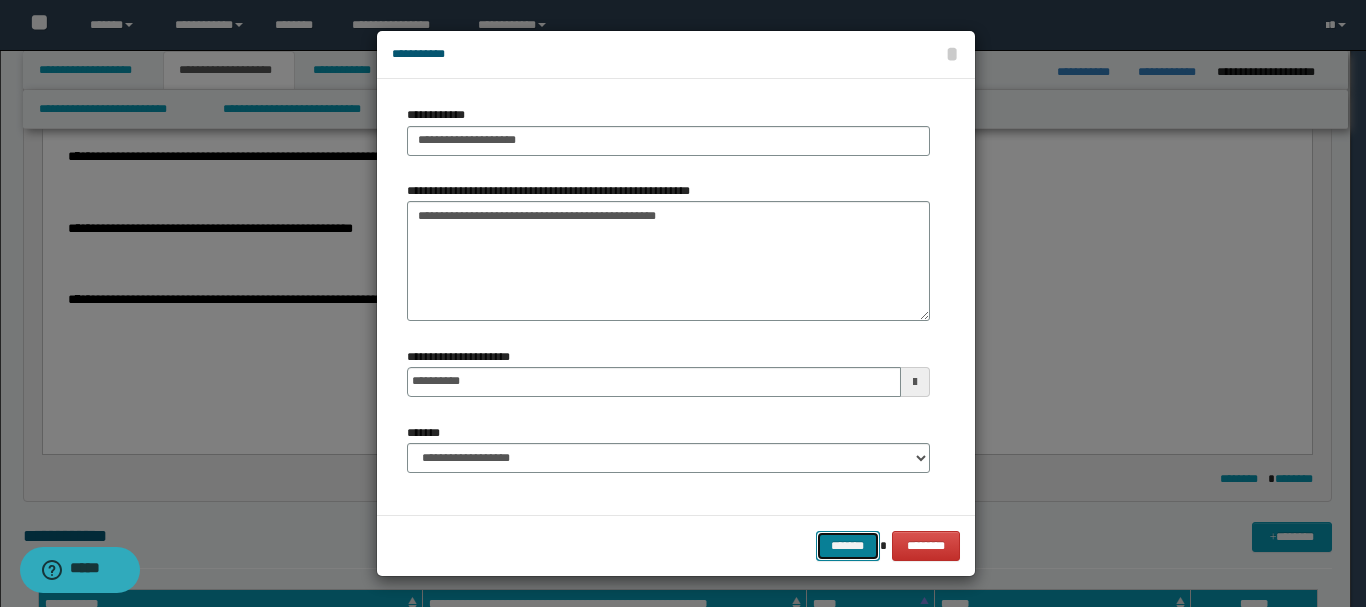 click on "*******" at bounding box center (848, 546) 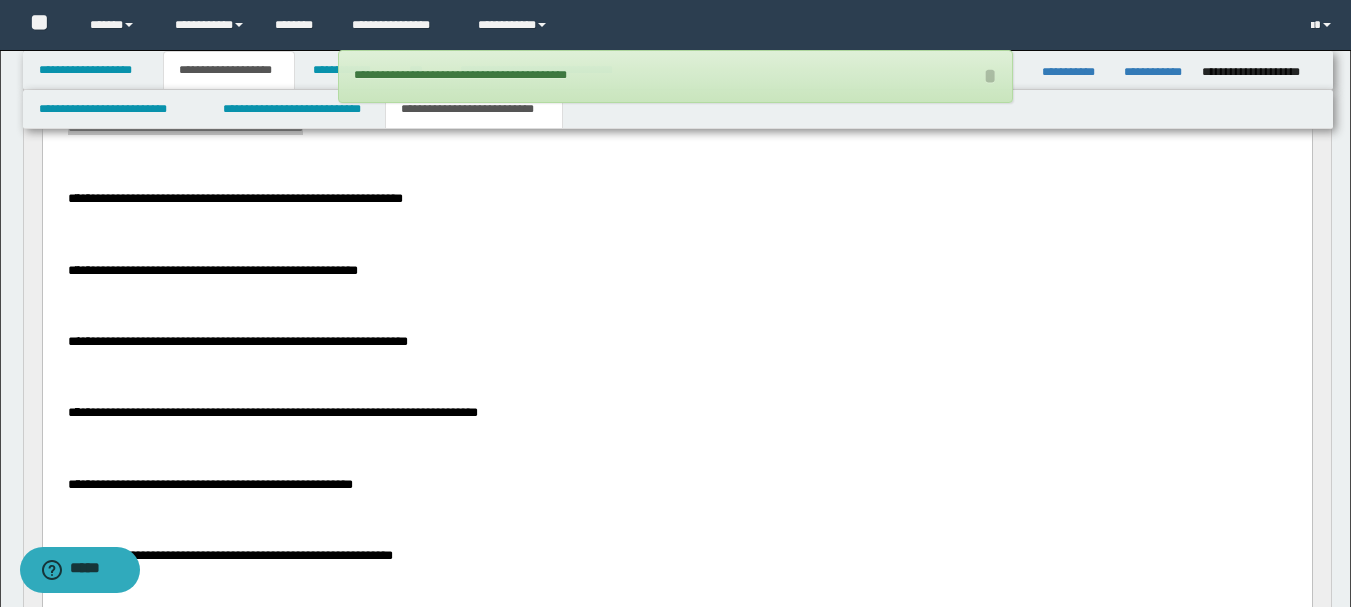 scroll, scrollTop: 300, scrollLeft: 0, axis: vertical 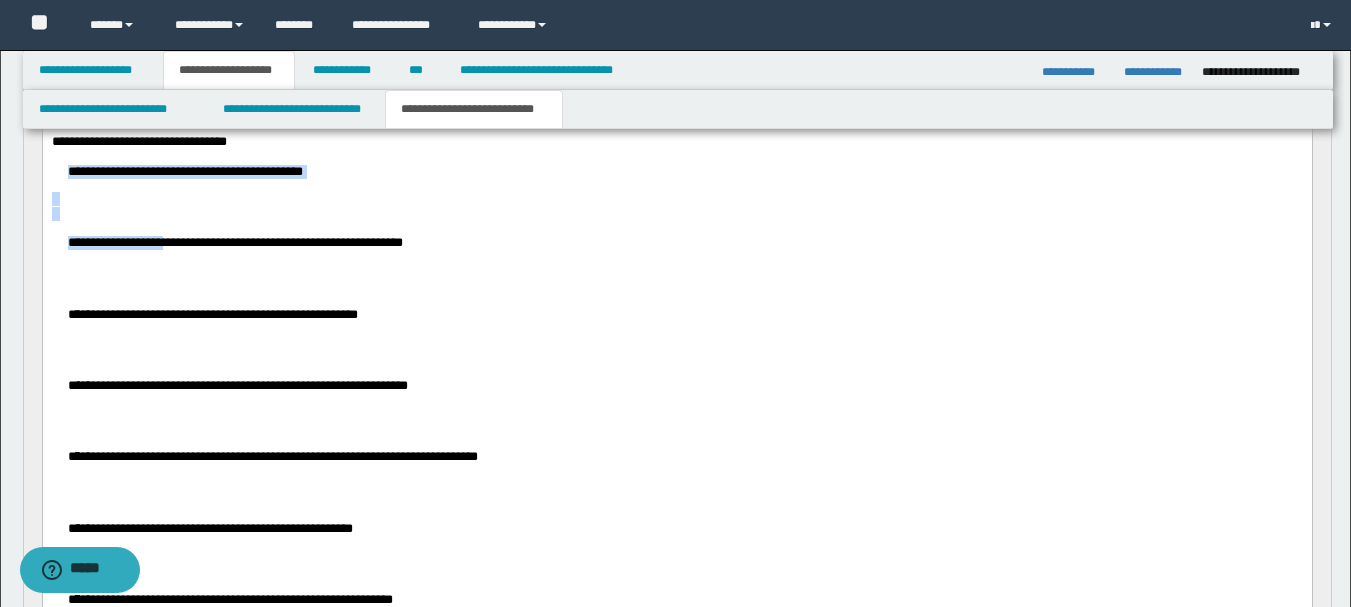 drag, startPoint x: 515, startPoint y: 244, endPoint x: 230, endPoint y: 231, distance: 285.29633 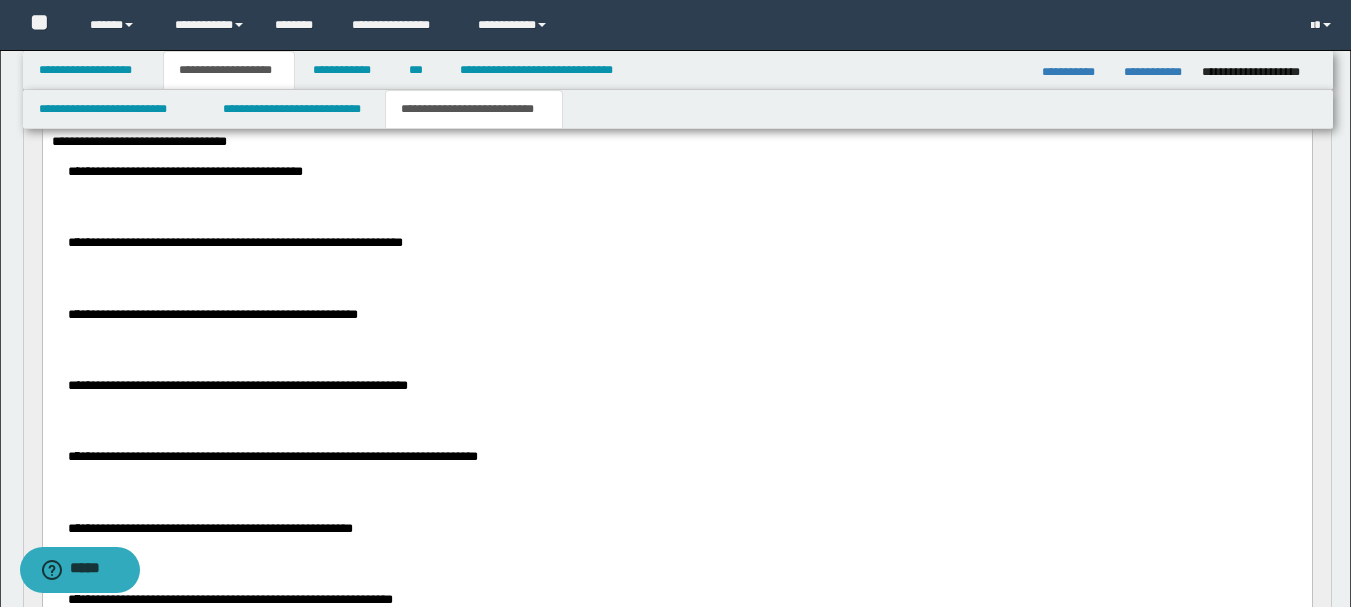 click on "**********" at bounding box center (676, 374) 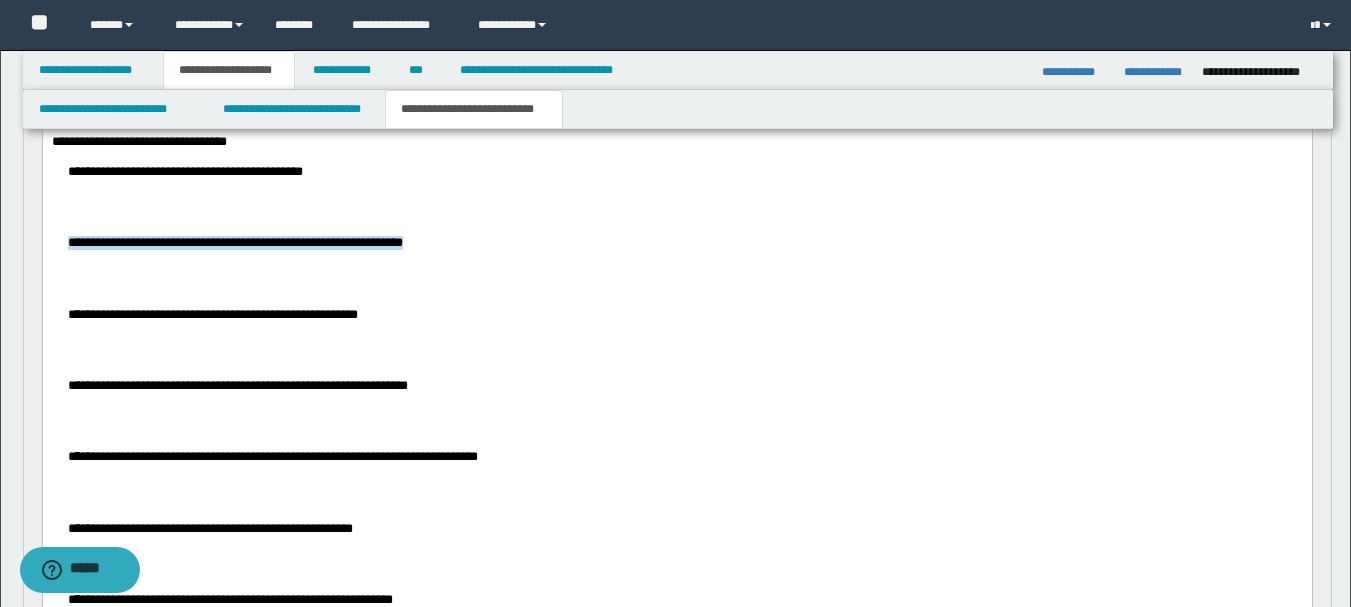 drag, startPoint x: 100, startPoint y: 245, endPoint x: 515, endPoint y: 247, distance: 415.00482 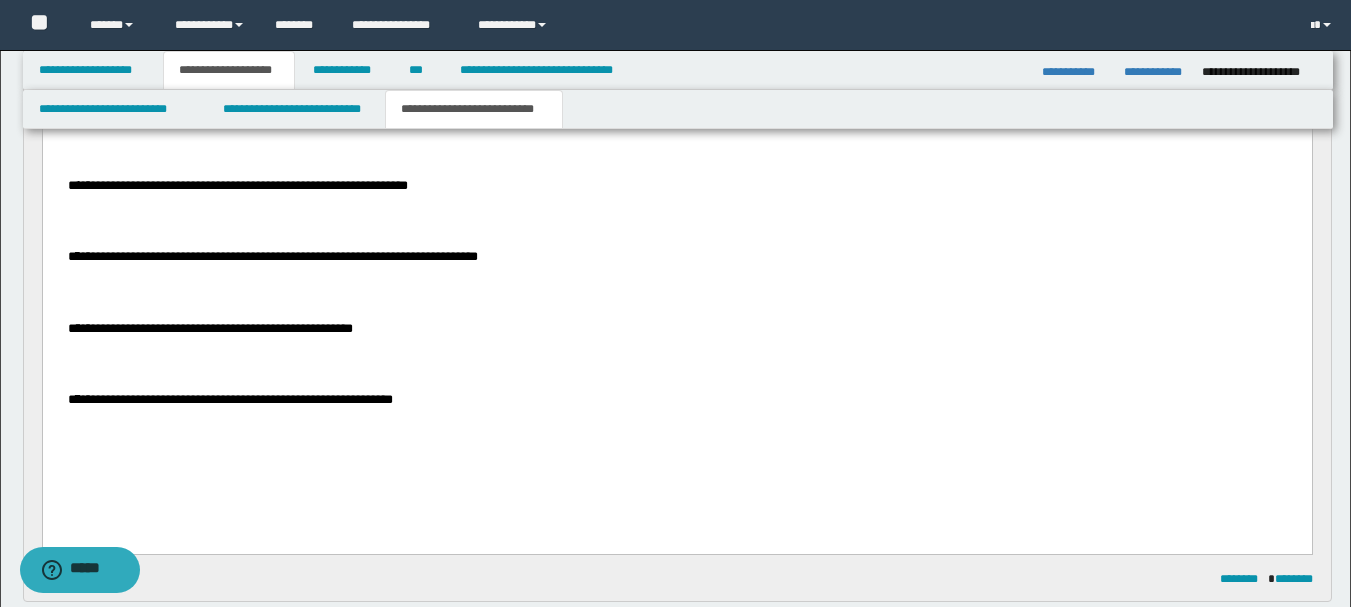 scroll, scrollTop: 700, scrollLeft: 0, axis: vertical 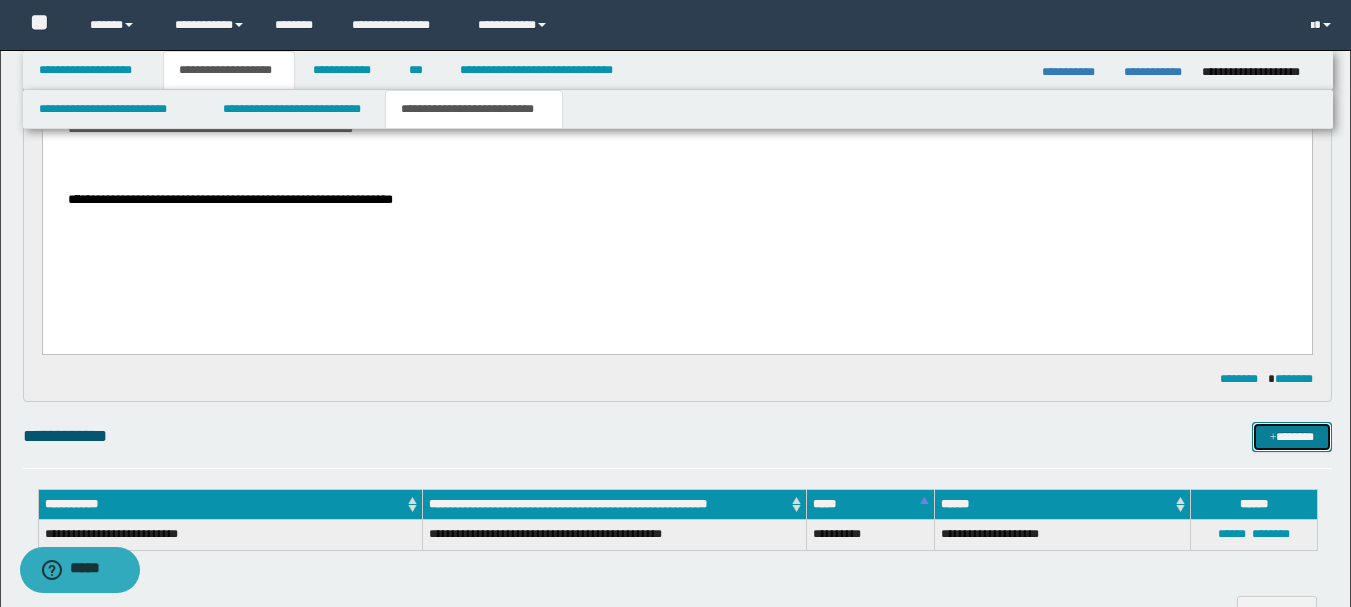 click on "*******" at bounding box center [1292, 437] 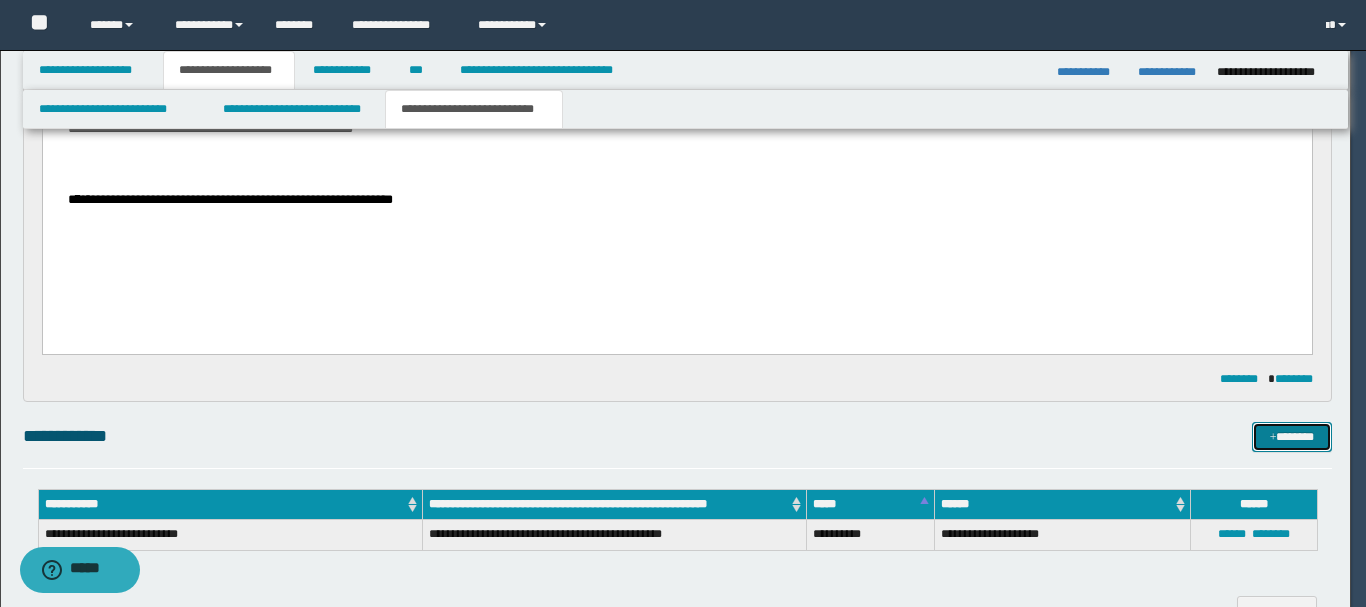 type 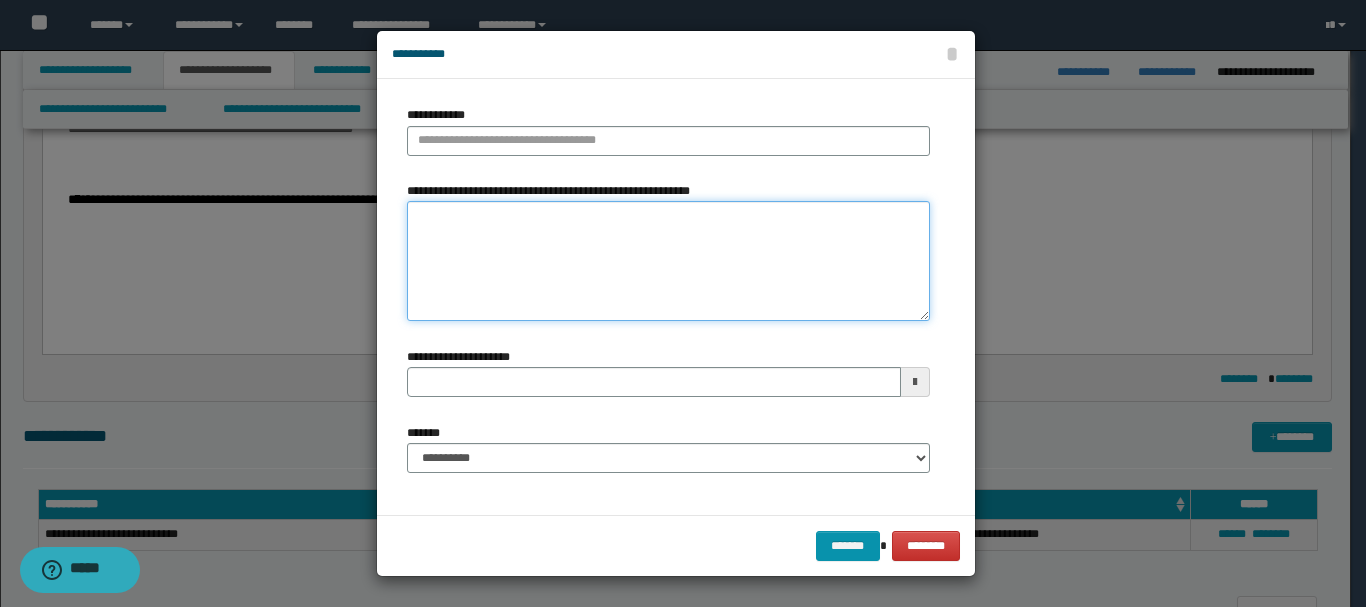 paste on "**********" 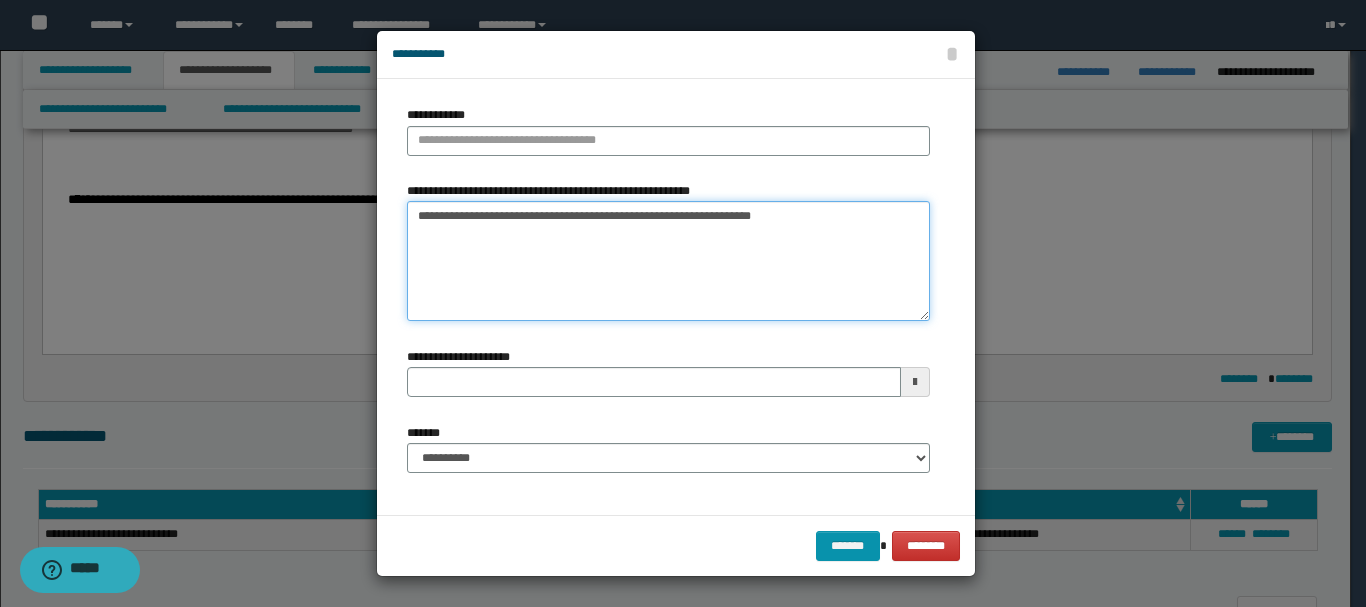 type 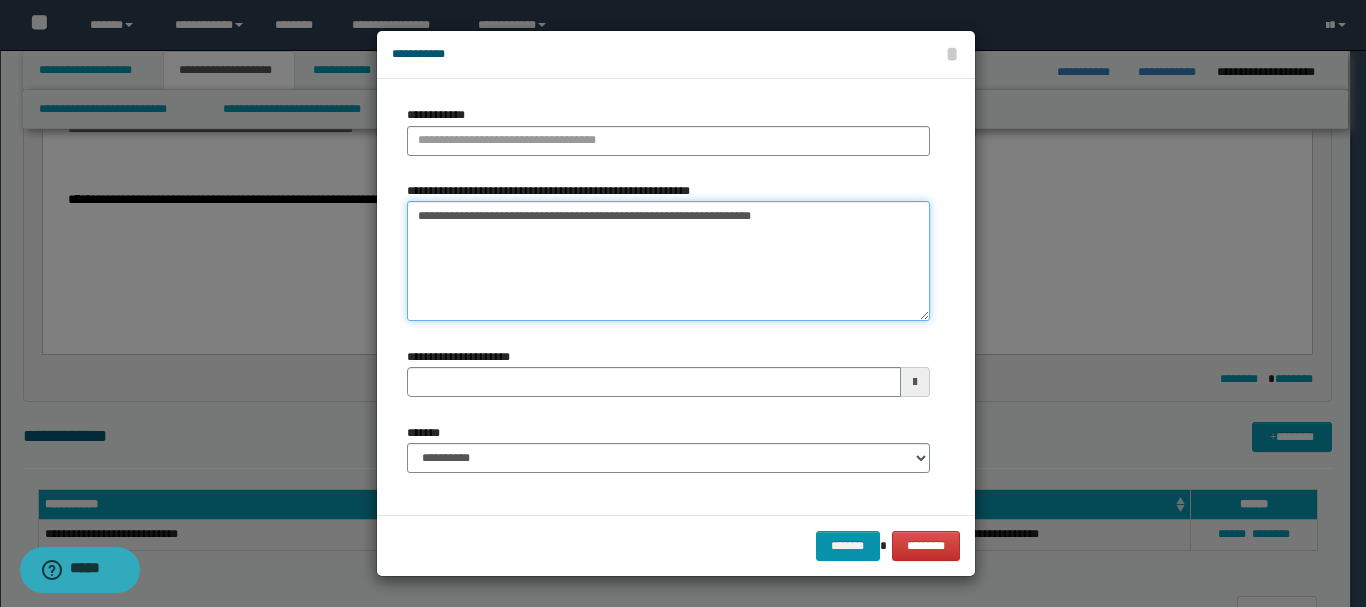type on "**********" 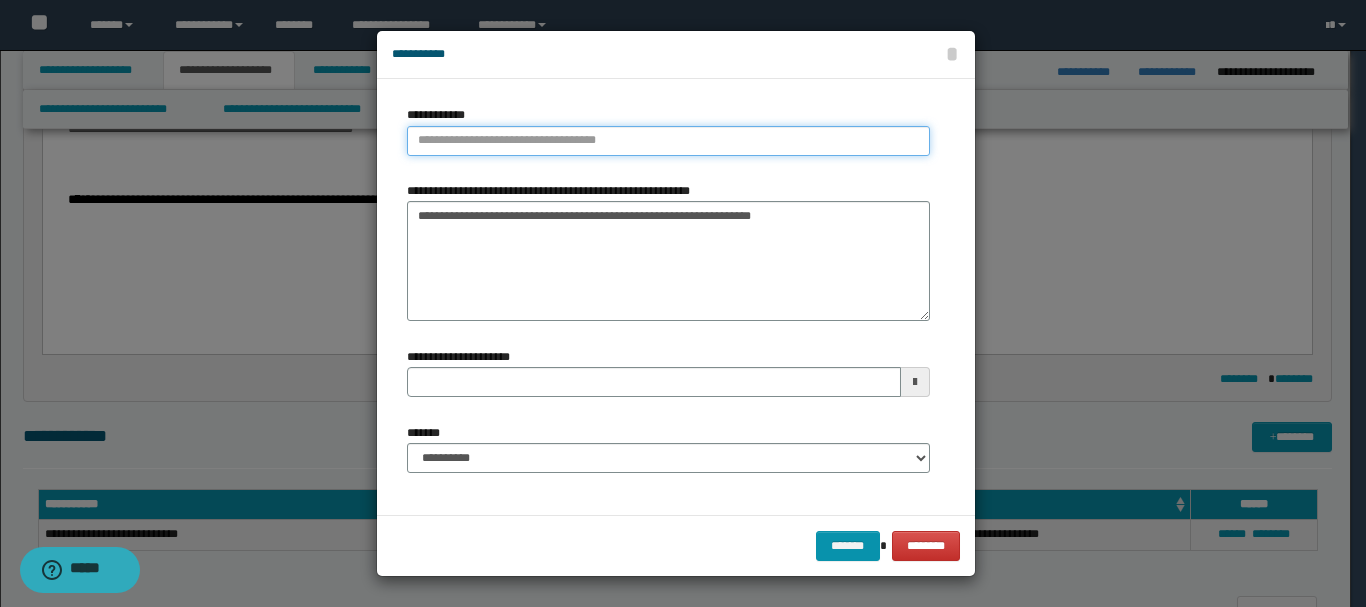type on "**********" 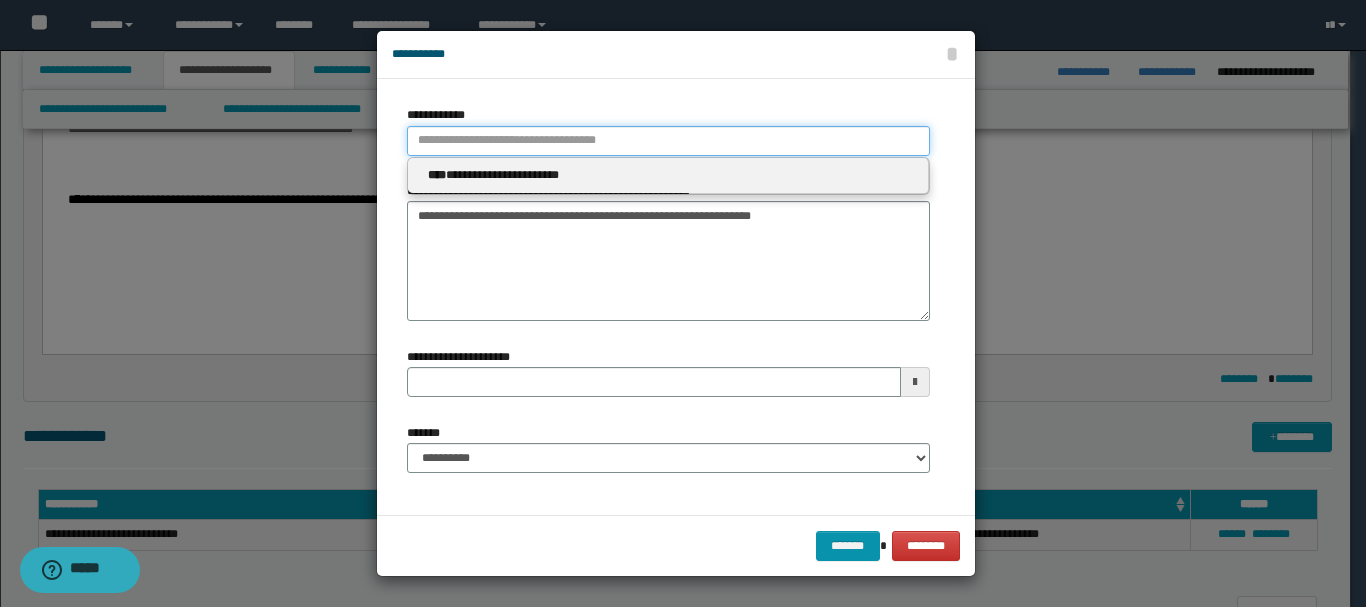 click on "**********" at bounding box center [668, 141] 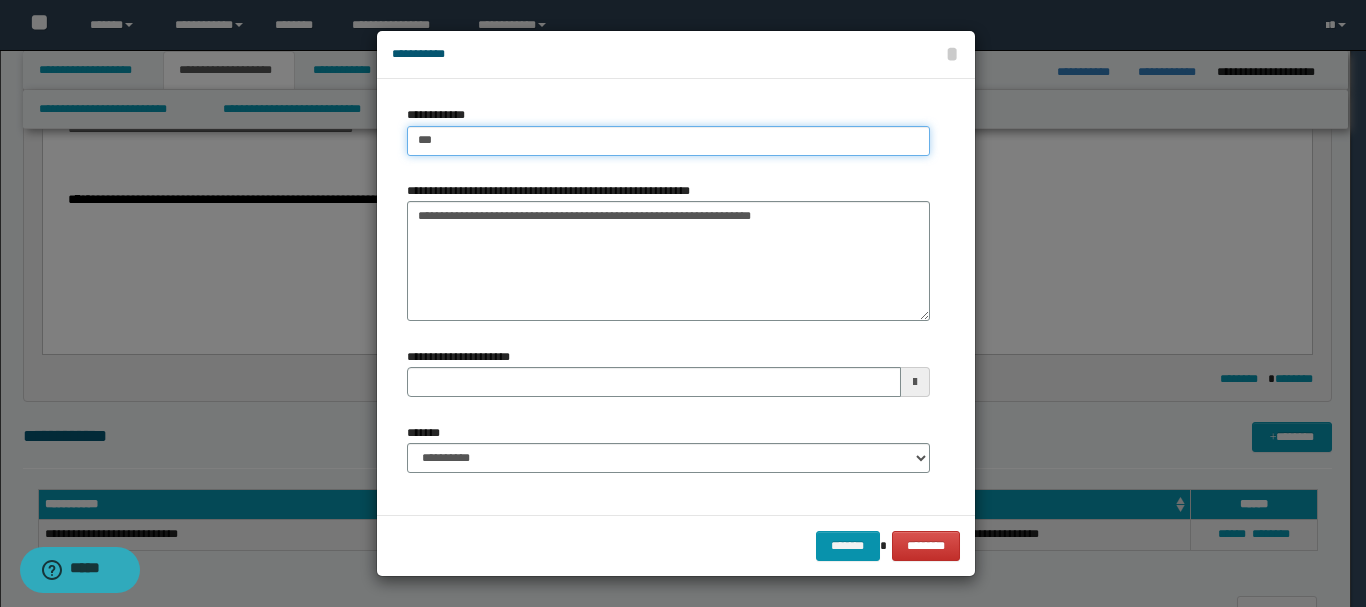 type on "****" 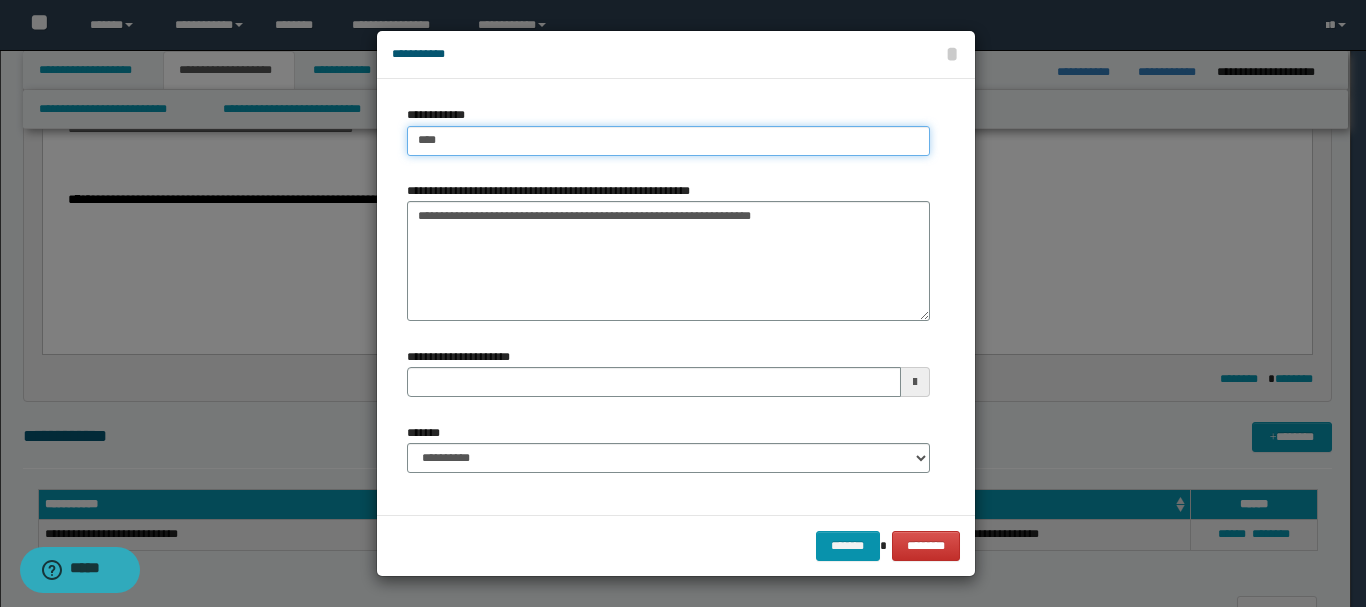 type on "****" 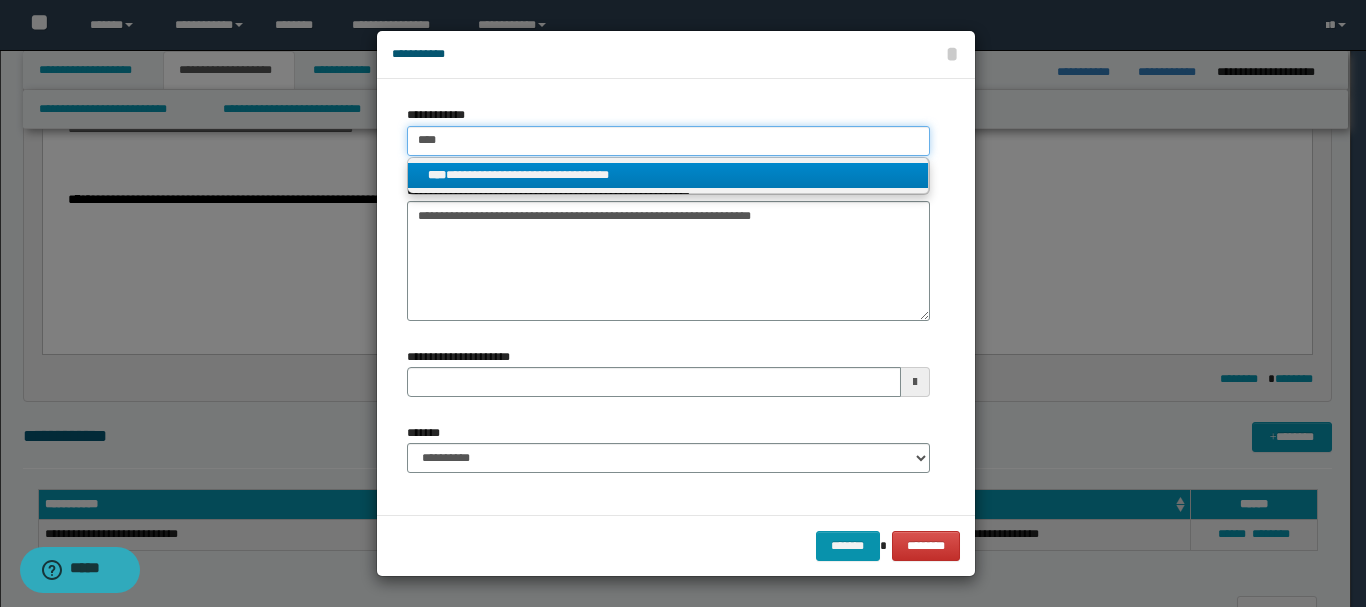 type on "****" 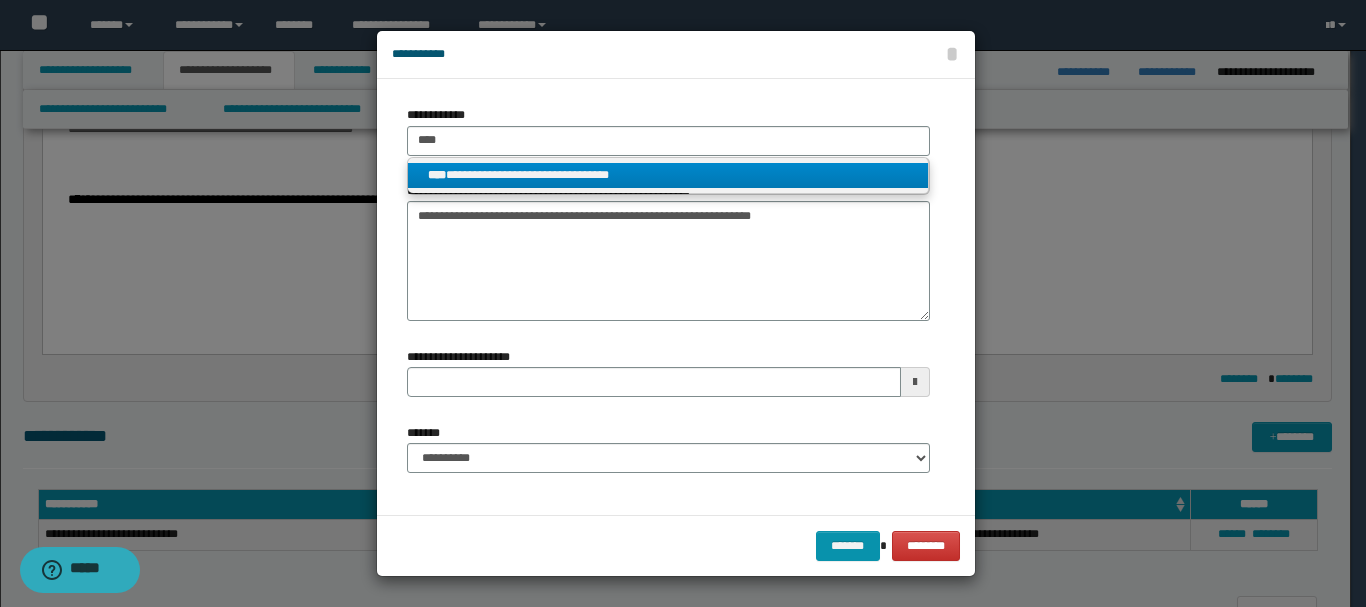 click on "**********" at bounding box center (668, 175) 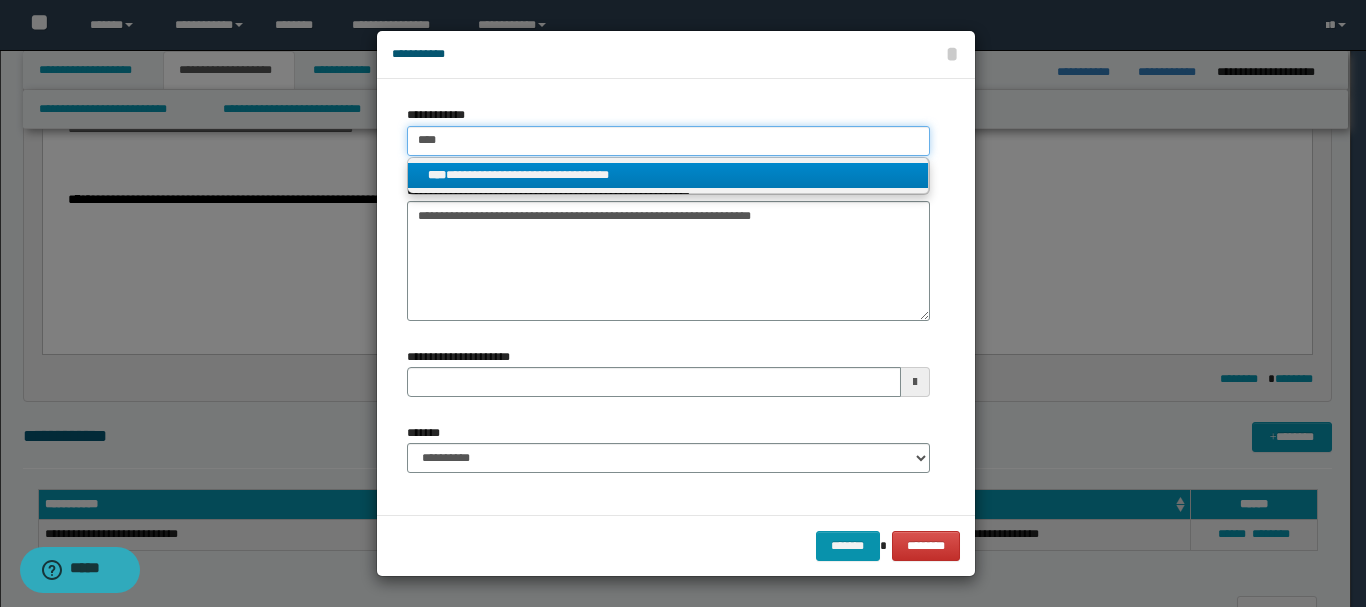 type 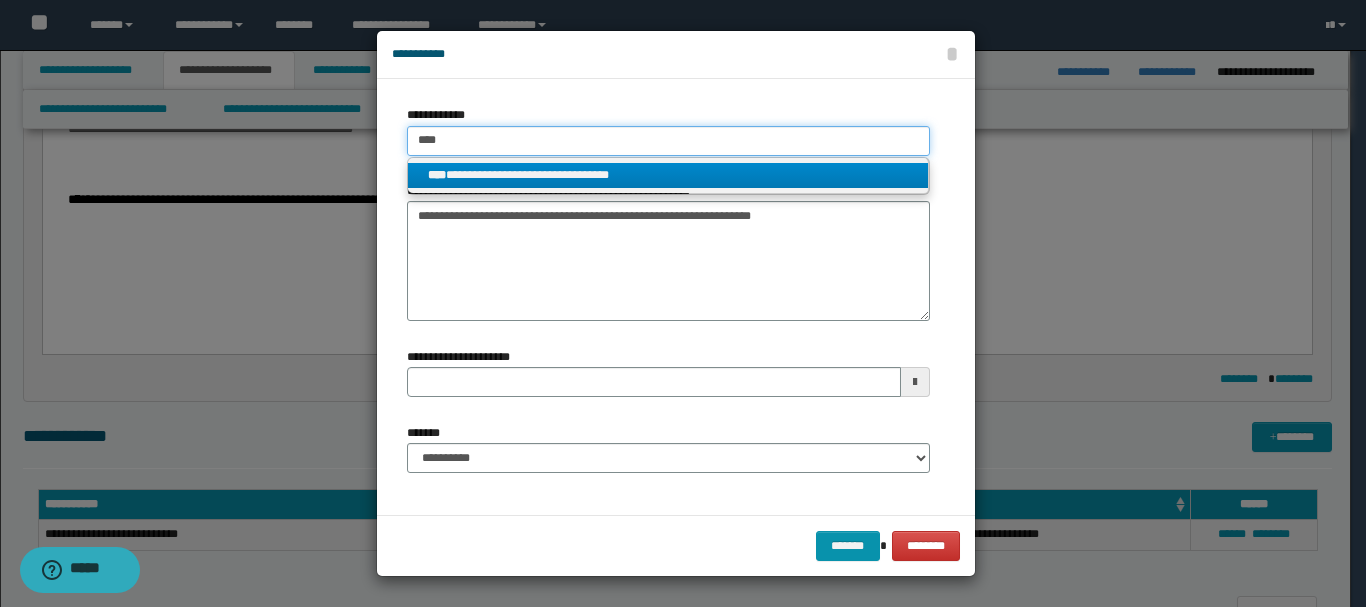 type on "**********" 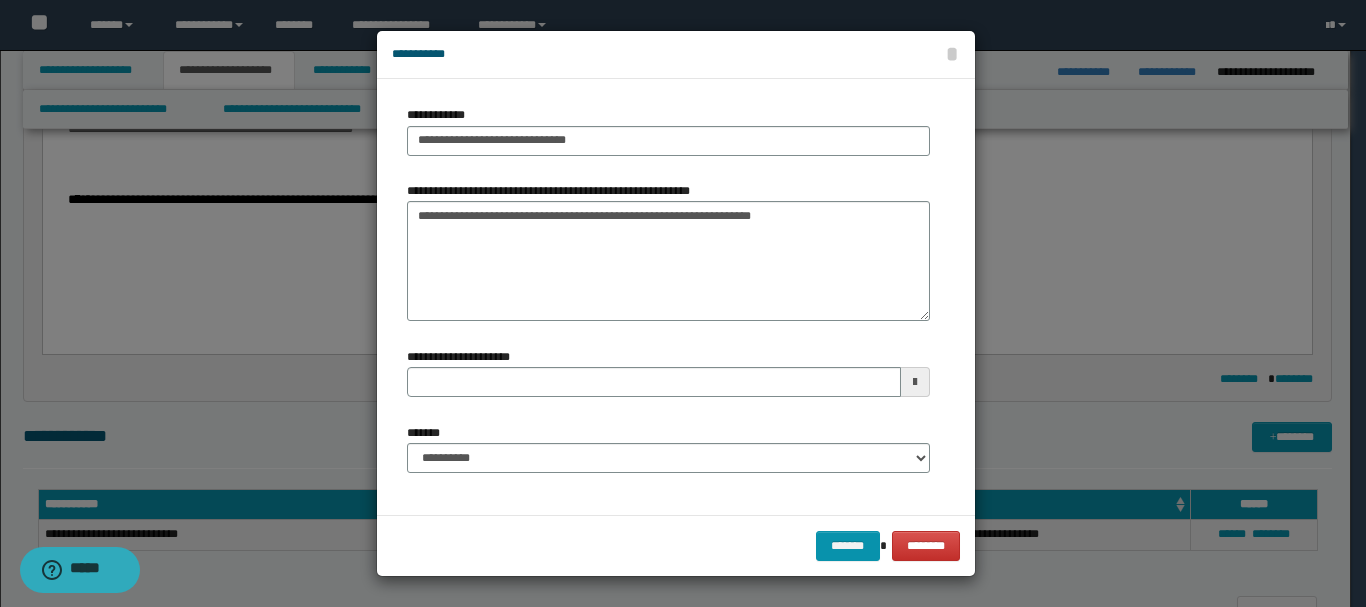 click at bounding box center [915, 382] 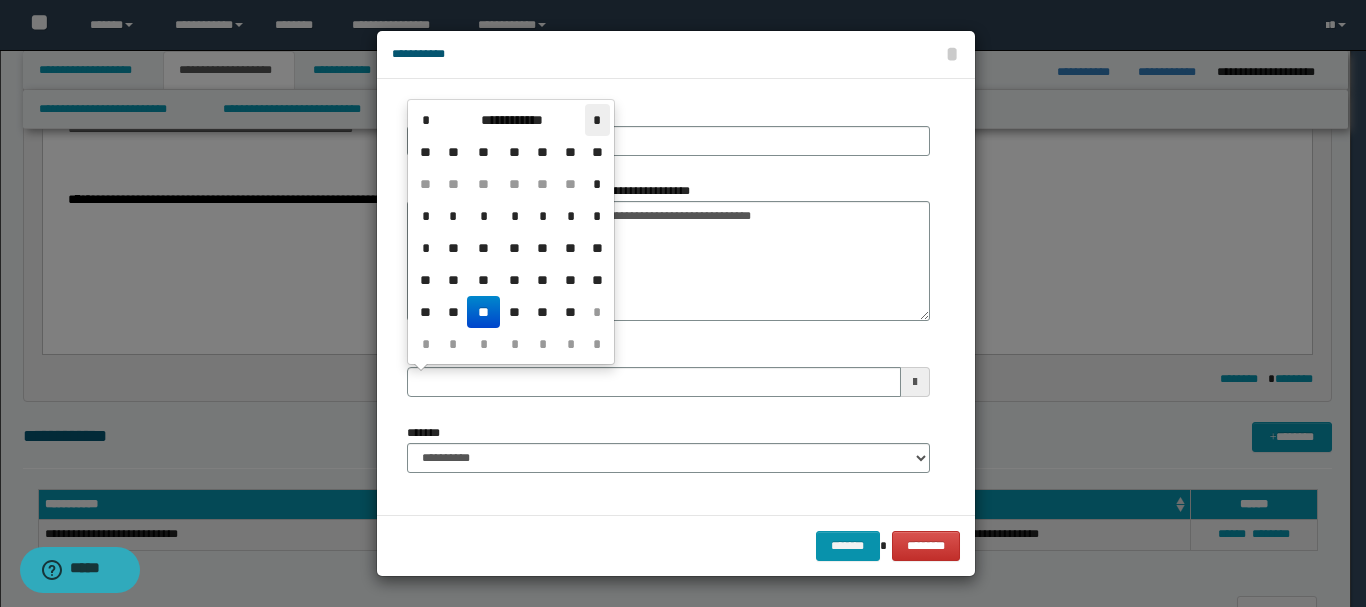 click on "*" at bounding box center (597, 120) 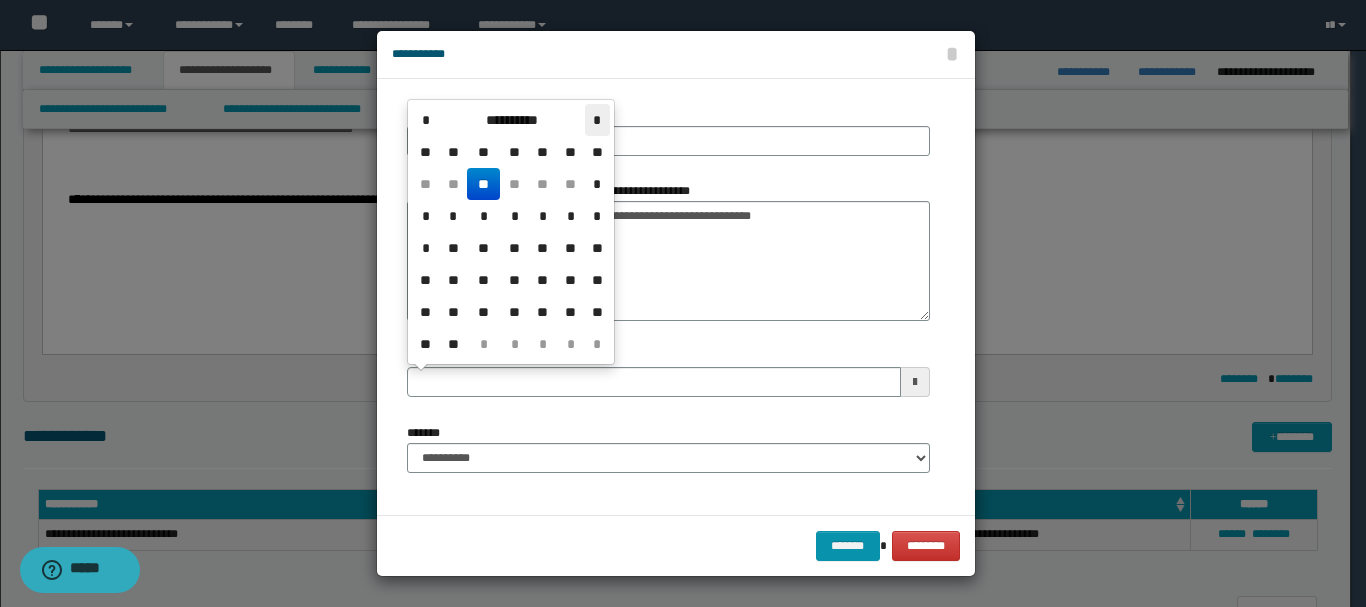 click on "*" at bounding box center (597, 120) 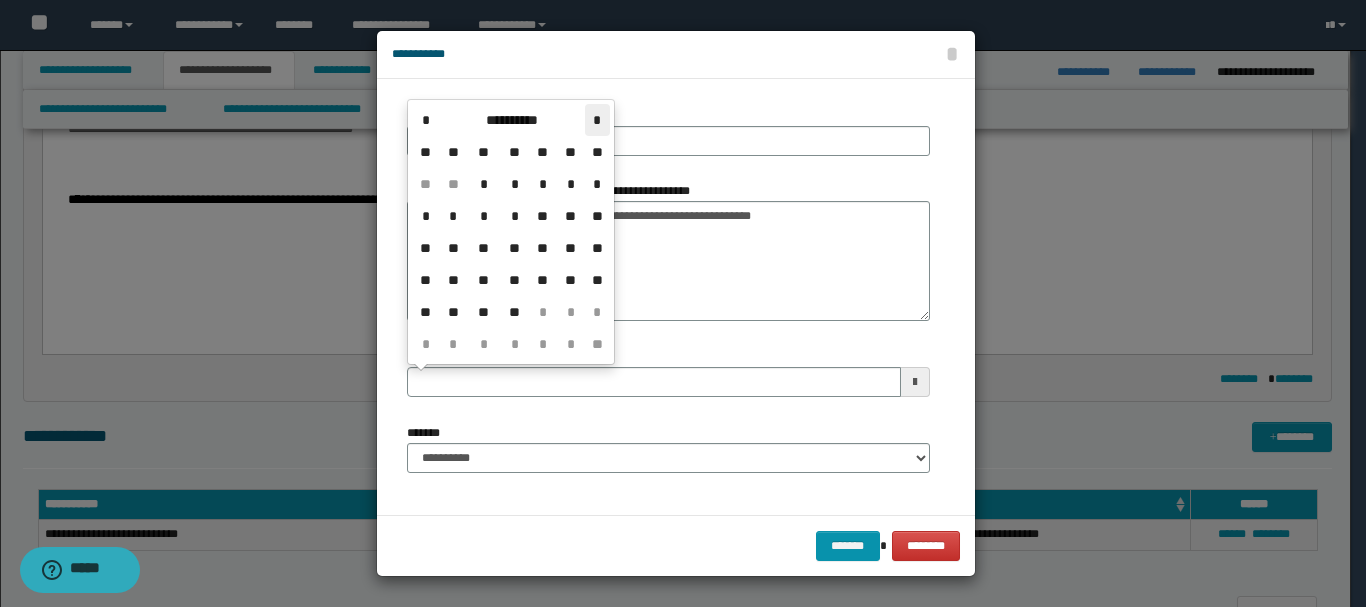 click on "*" at bounding box center [597, 120] 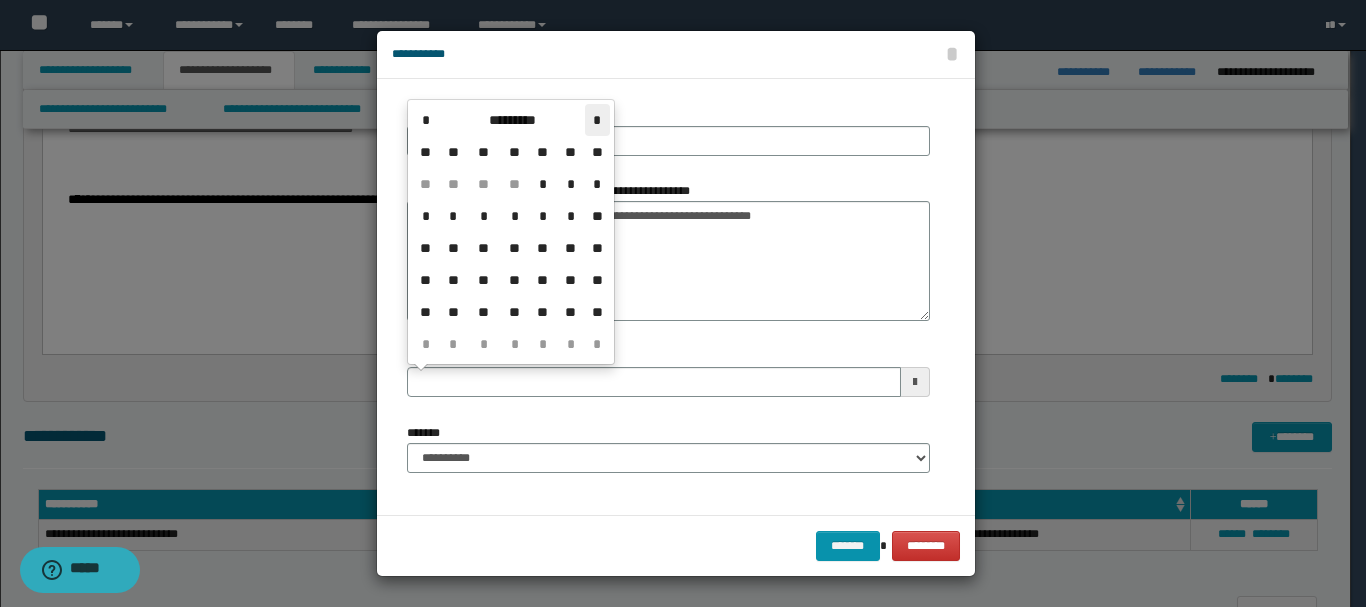 click on "*" at bounding box center [597, 120] 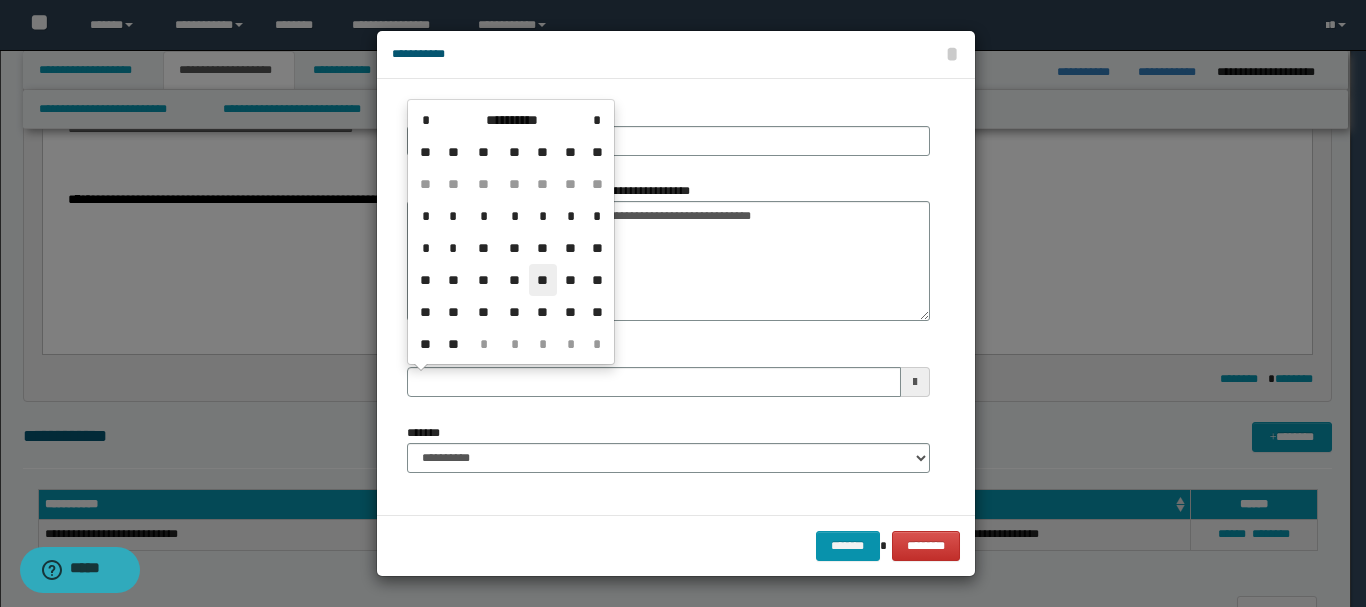 click on "**" at bounding box center (543, 280) 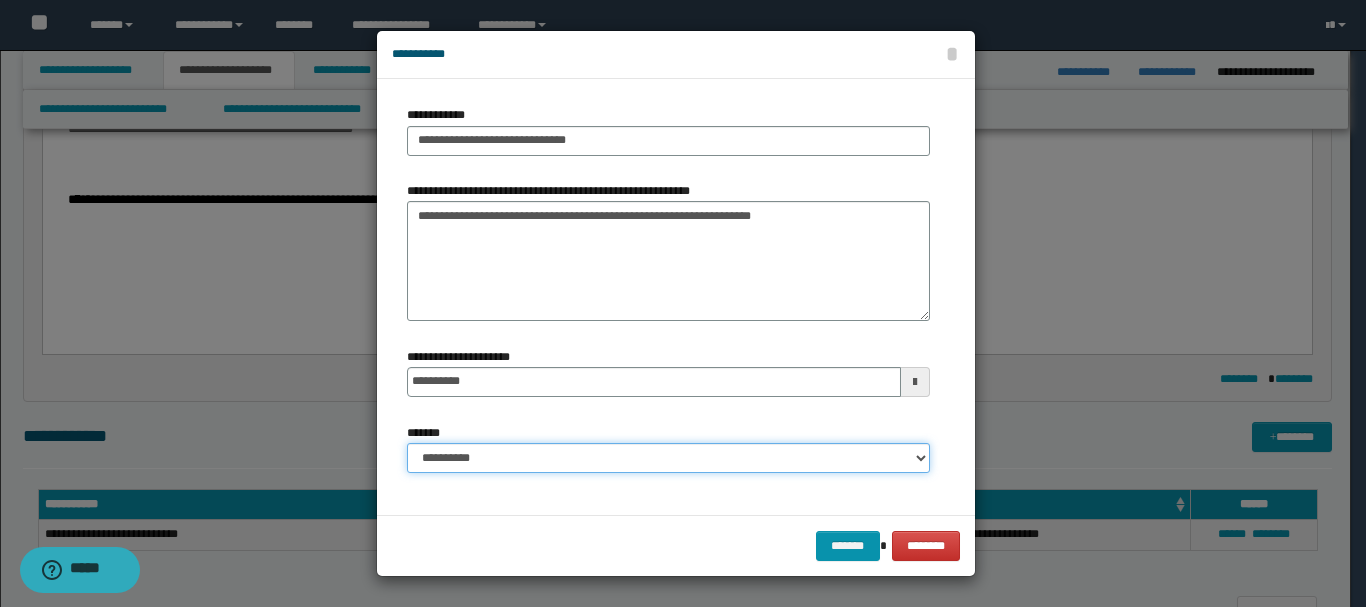 click on "**********" at bounding box center [668, 458] 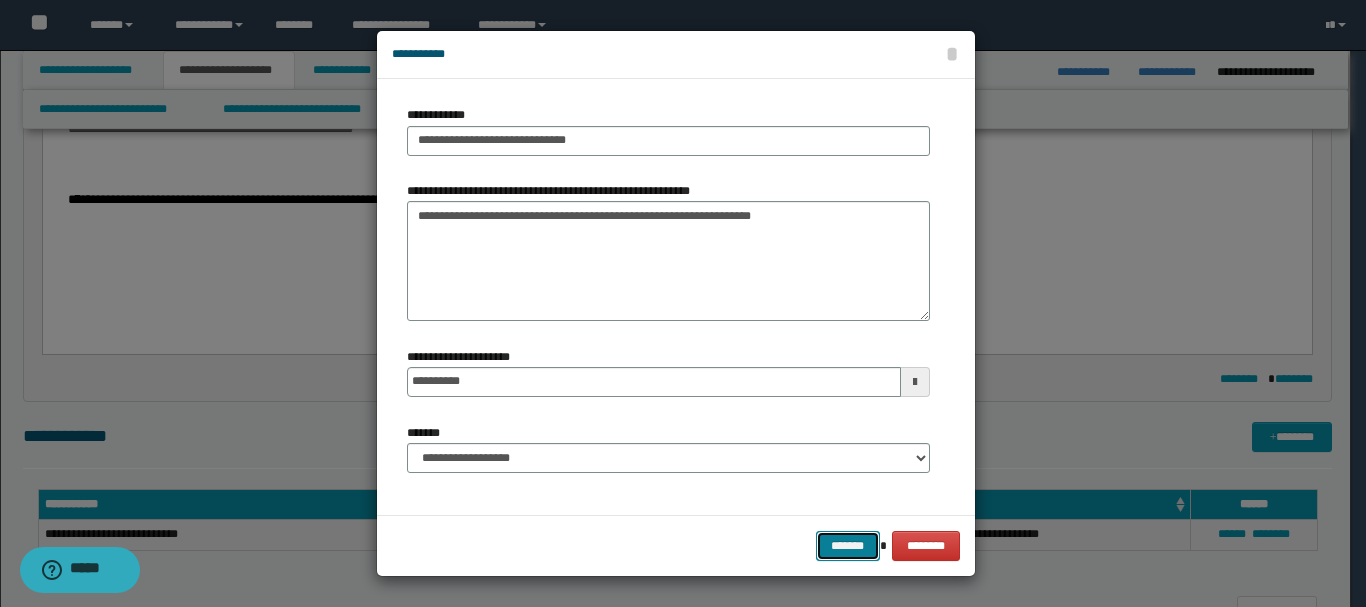 click on "*******" at bounding box center [848, 546] 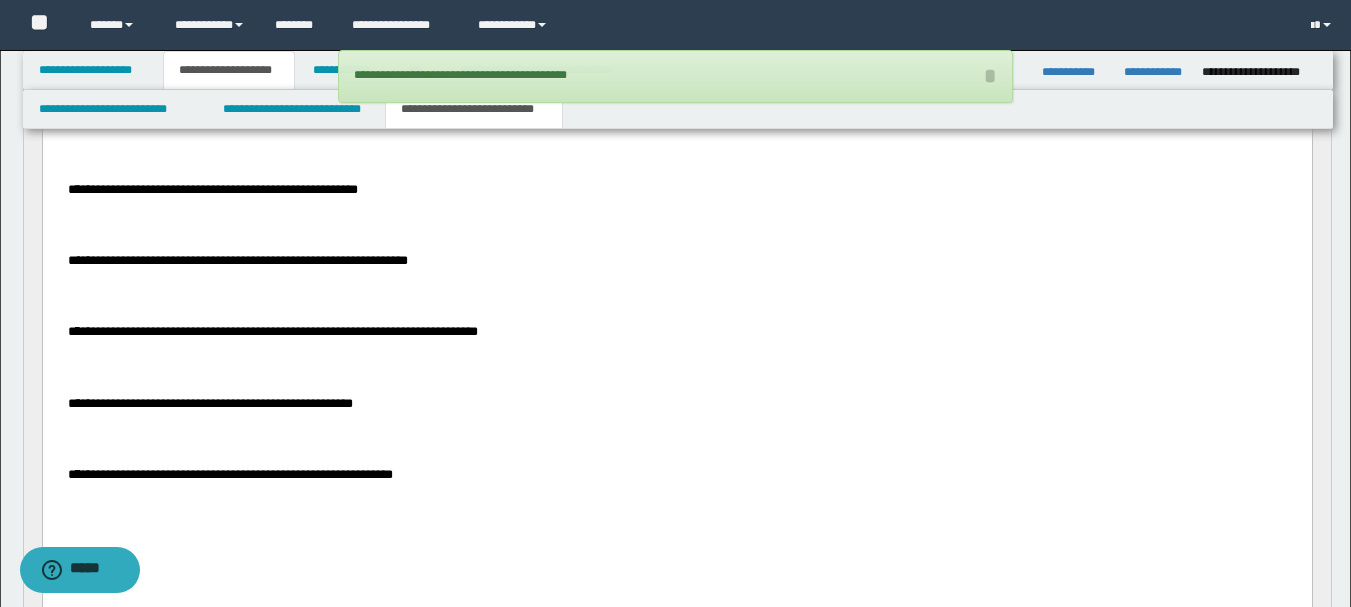 scroll, scrollTop: 400, scrollLeft: 0, axis: vertical 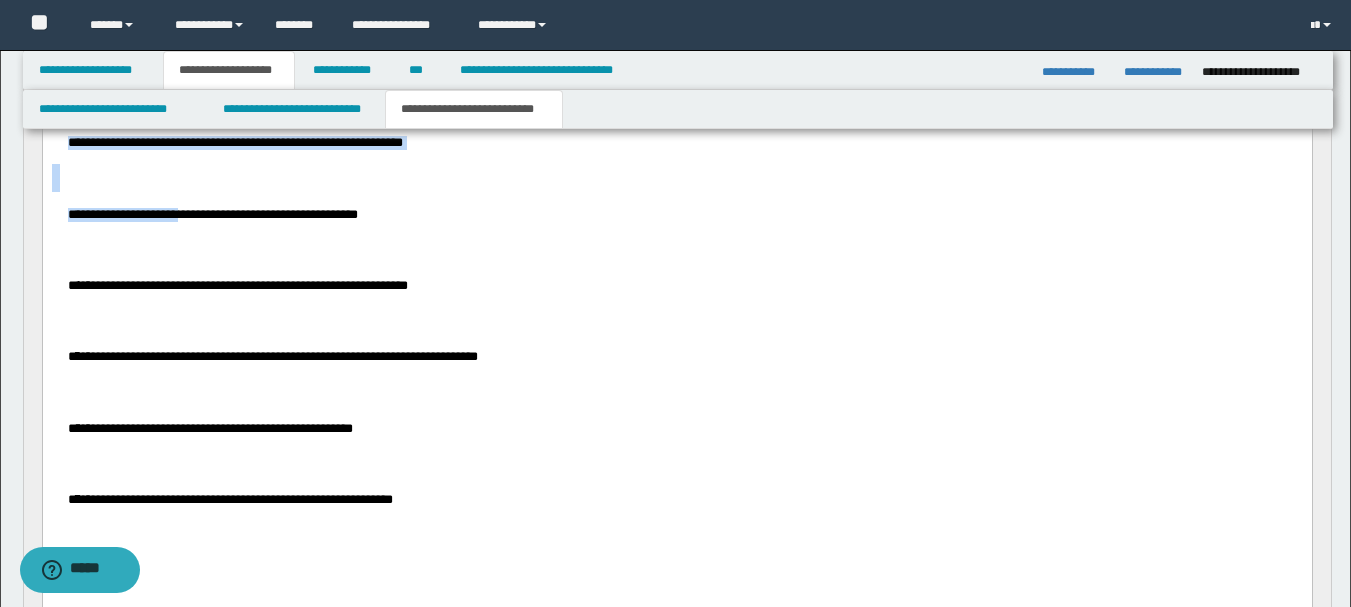 drag, startPoint x: 104, startPoint y: 219, endPoint x: 232, endPoint y: 219, distance: 128 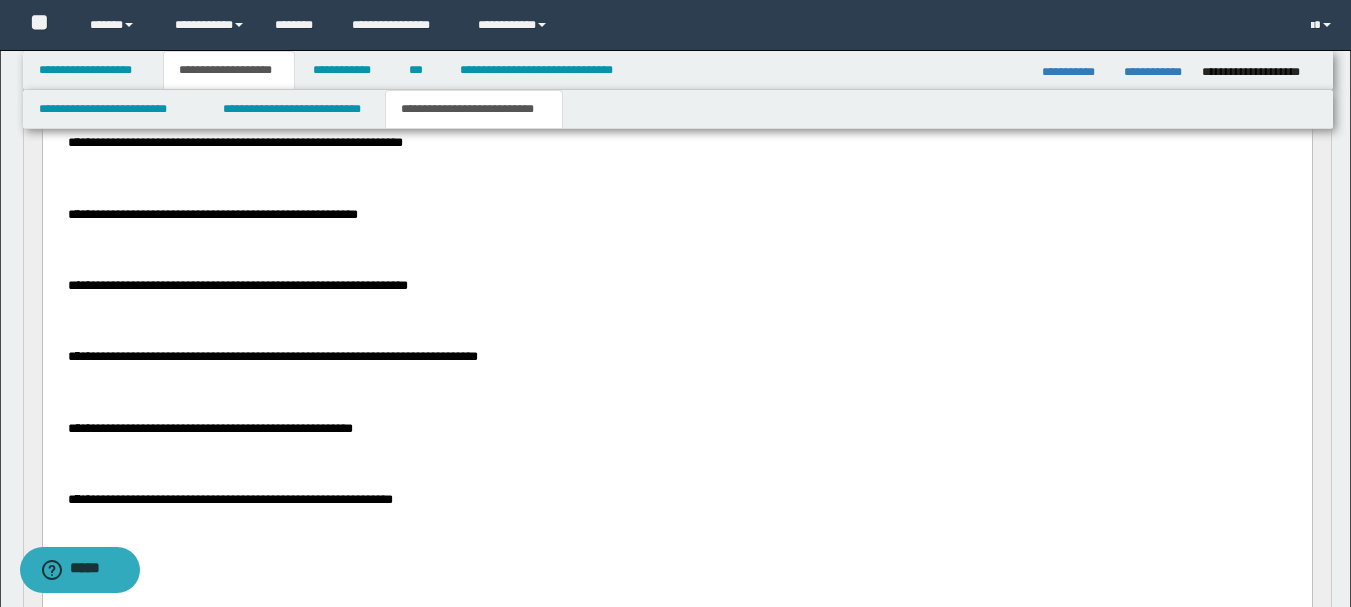 click at bounding box center (676, 243) 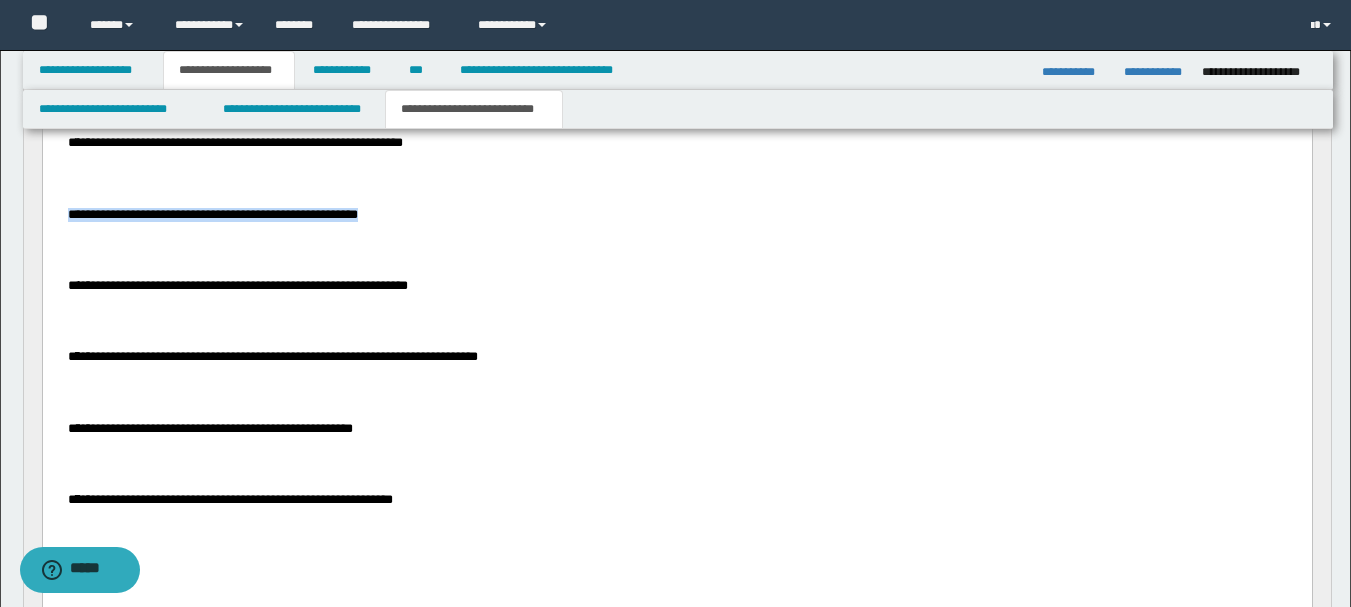 drag, startPoint x: 455, startPoint y: 220, endPoint x: 105, endPoint y: 224, distance: 350.02286 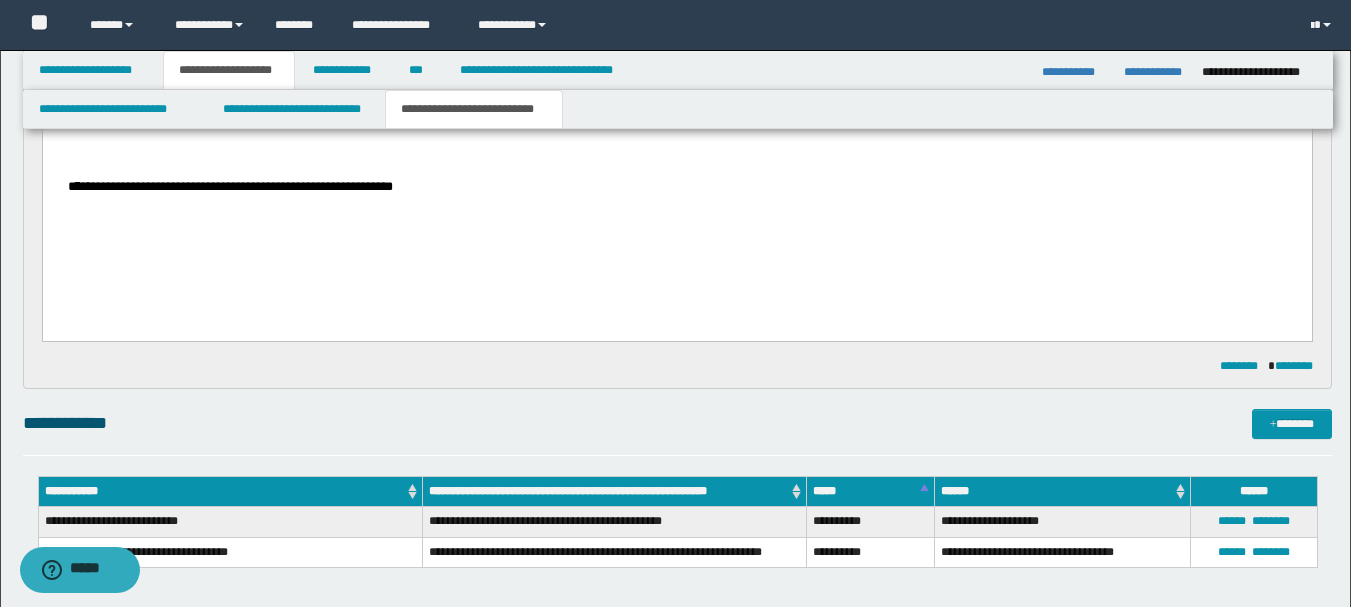 scroll, scrollTop: 800, scrollLeft: 0, axis: vertical 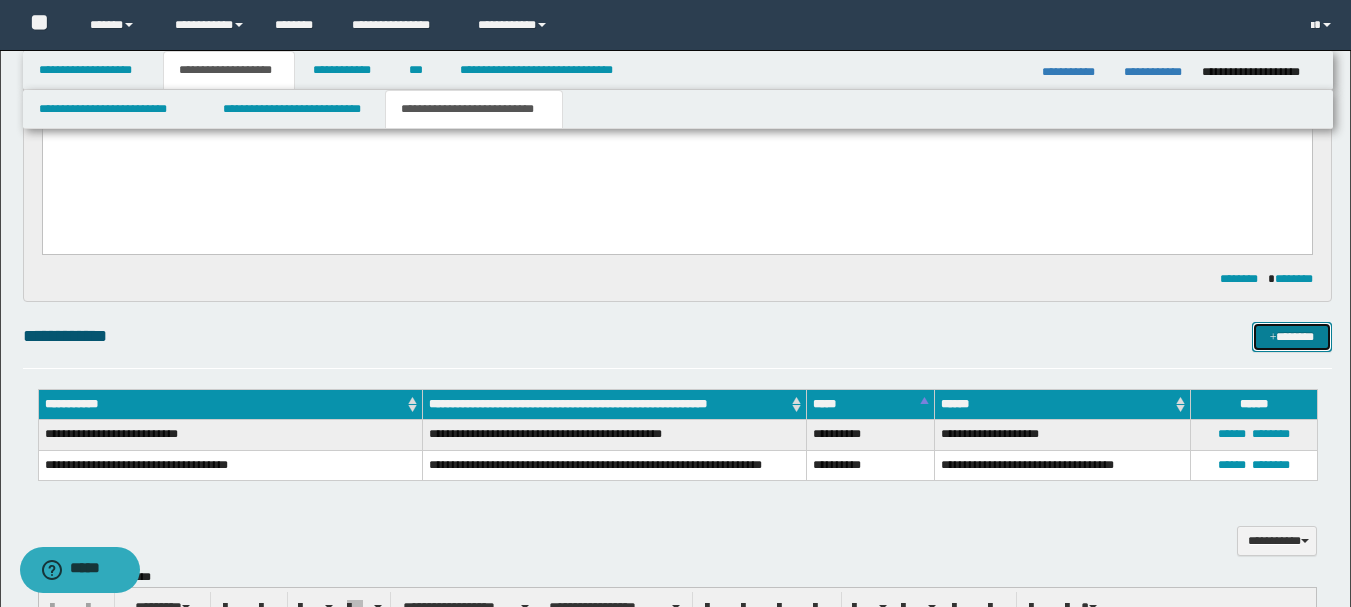 click on "*******" at bounding box center (1292, 337) 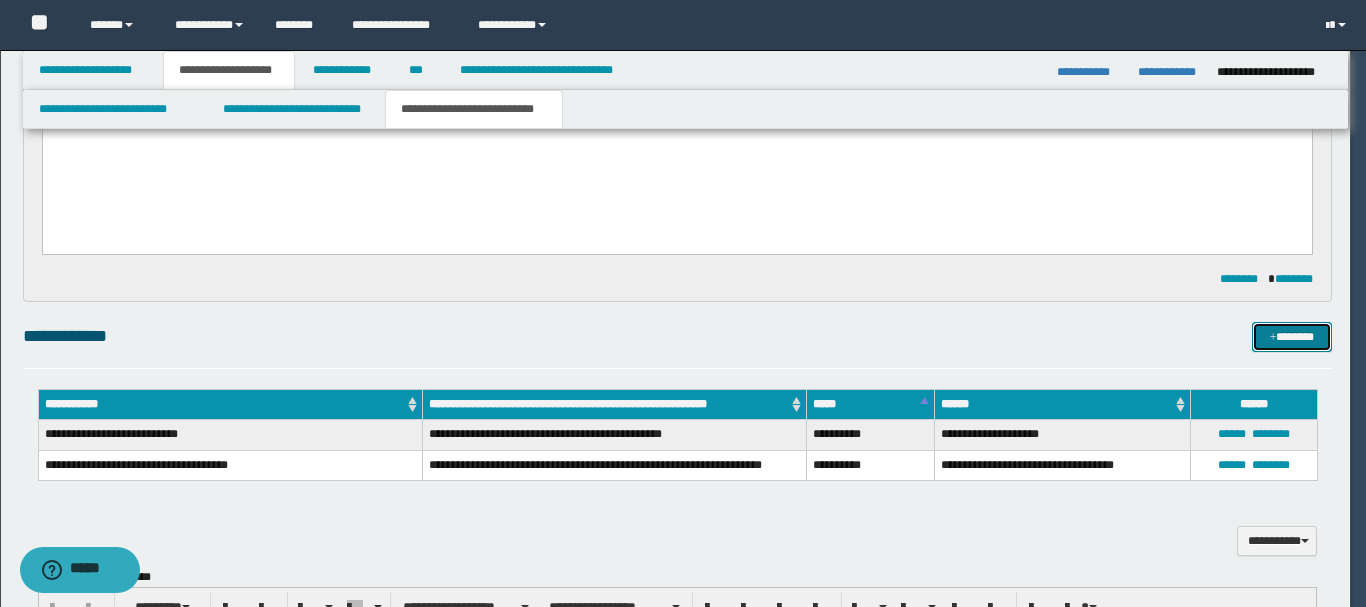 type 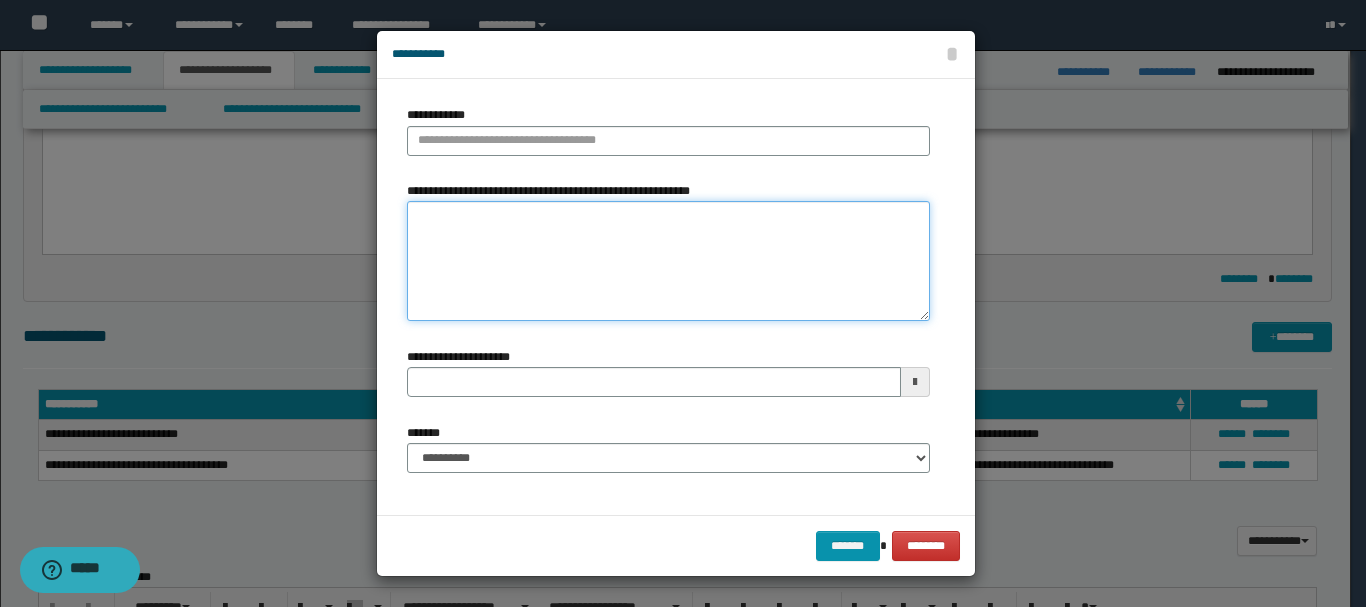 click on "**********" at bounding box center [668, 261] 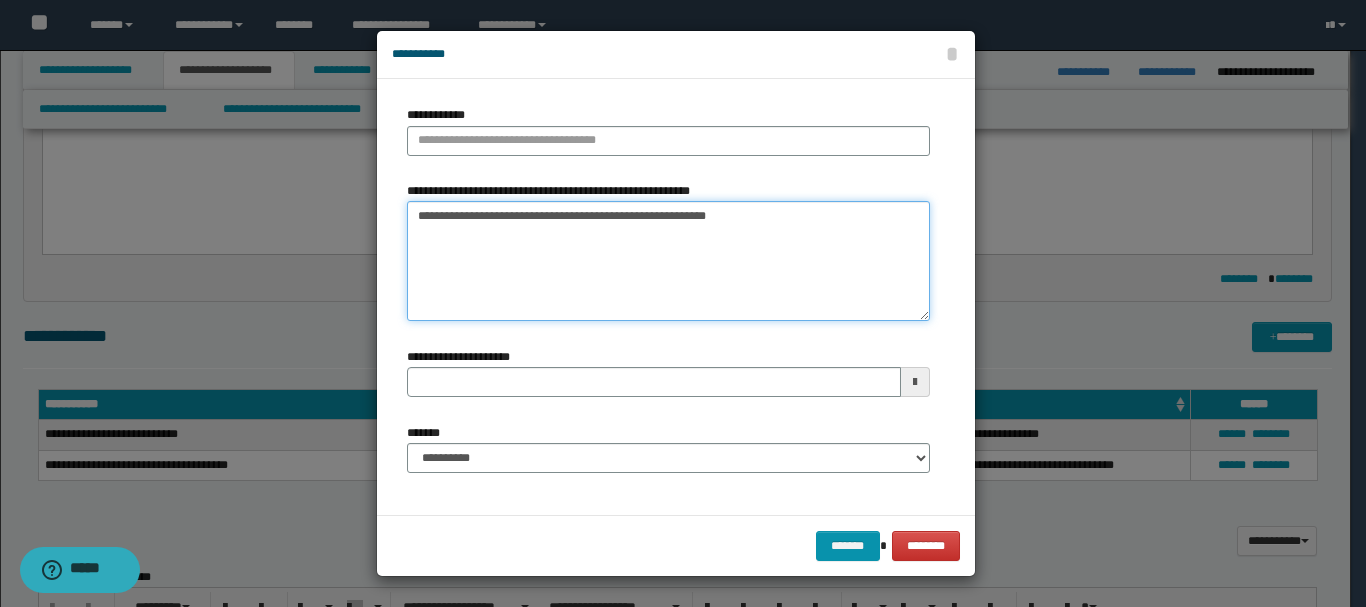 type on "**********" 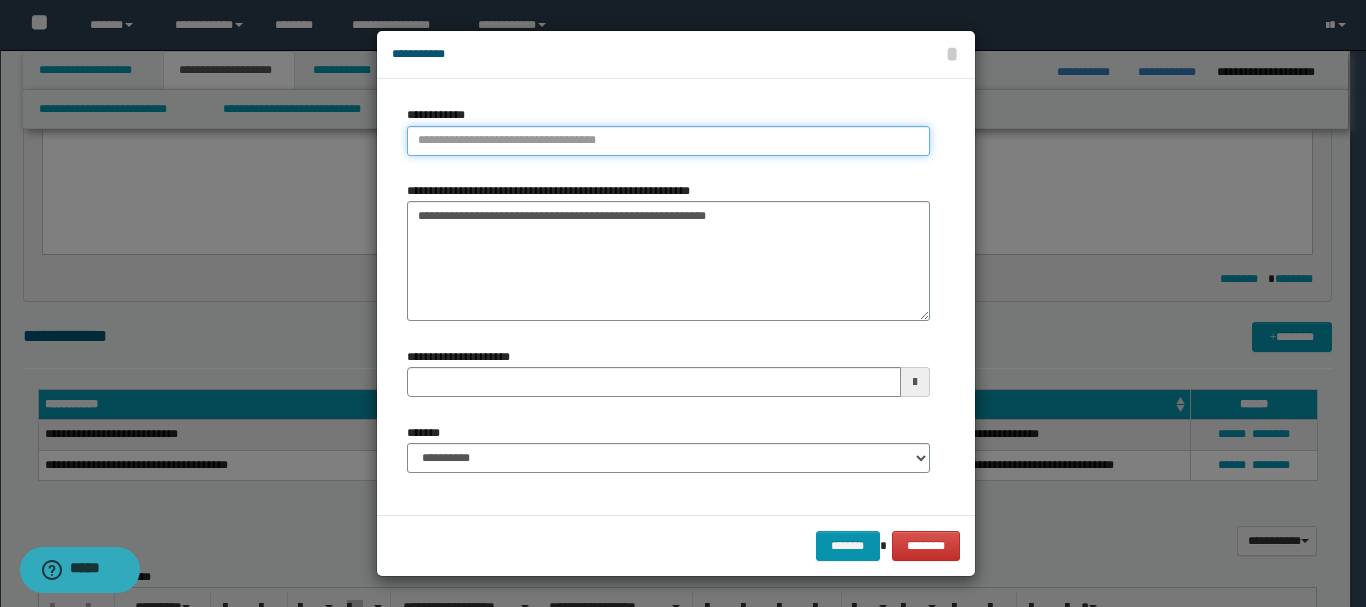 type on "**********" 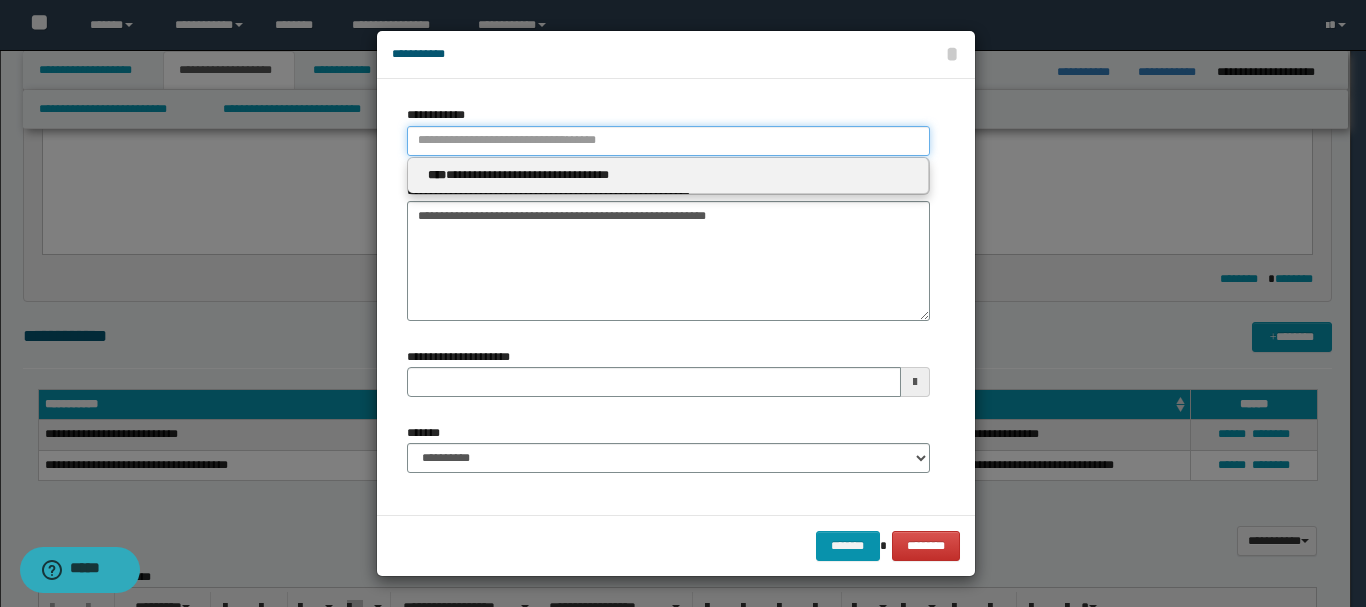click on "**********" at bounding box center [668, 141] 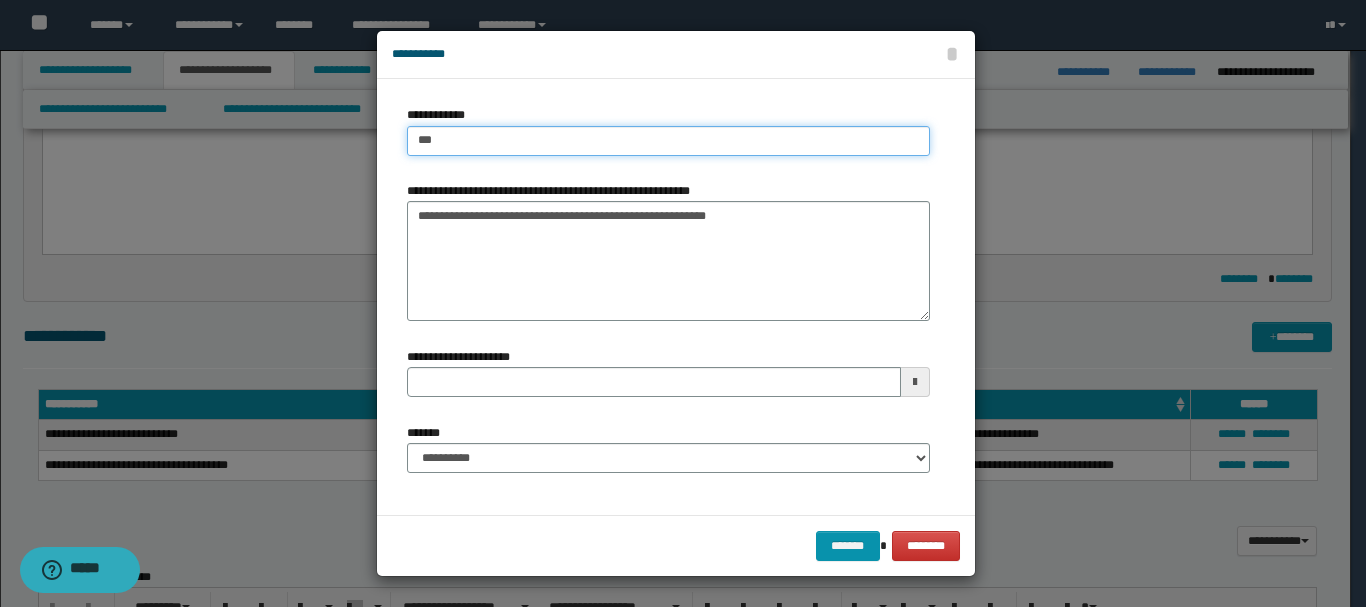 type on "****" 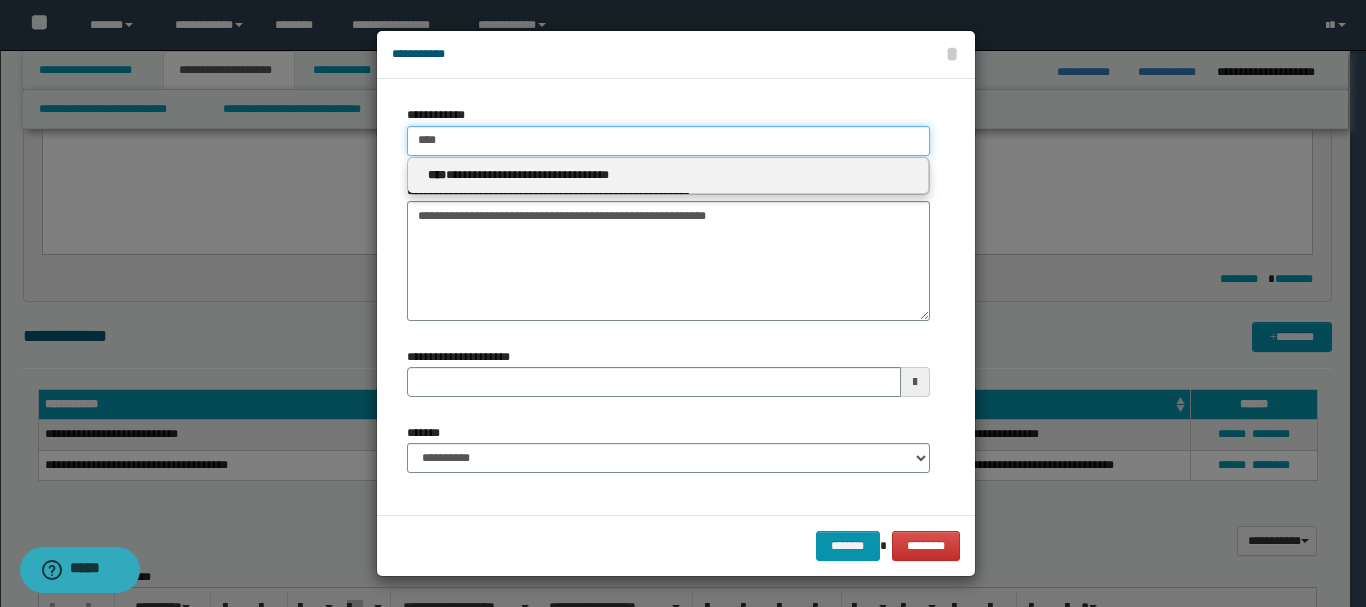 type on "****" 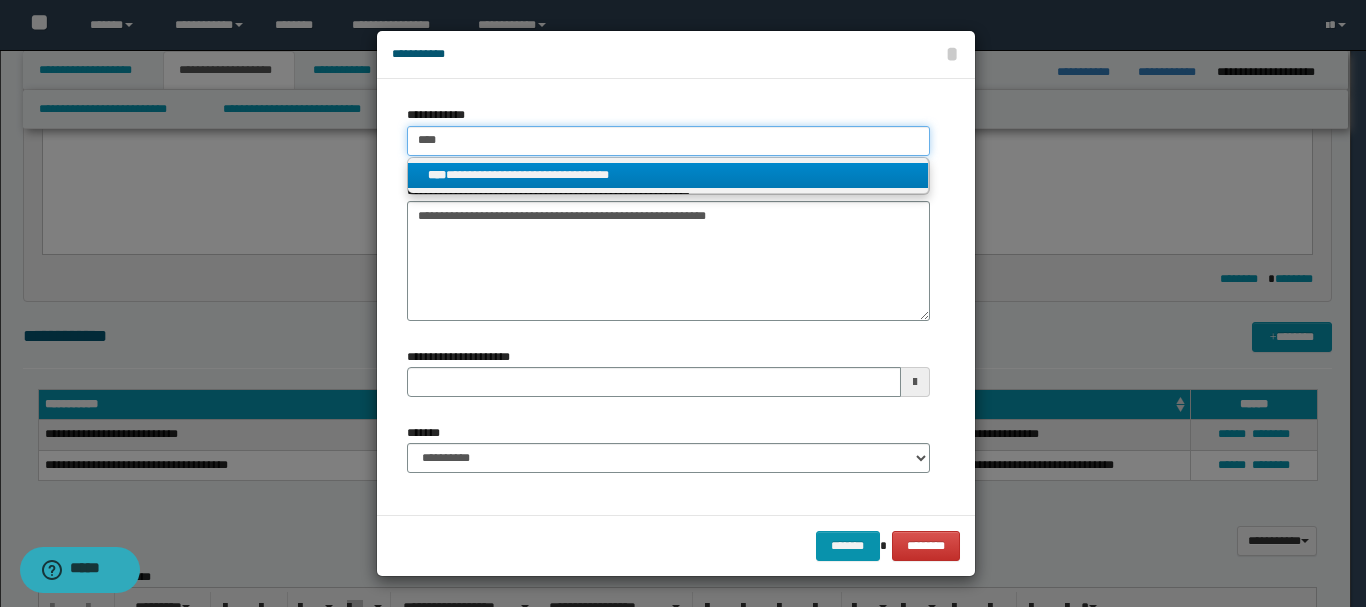 type on "****" 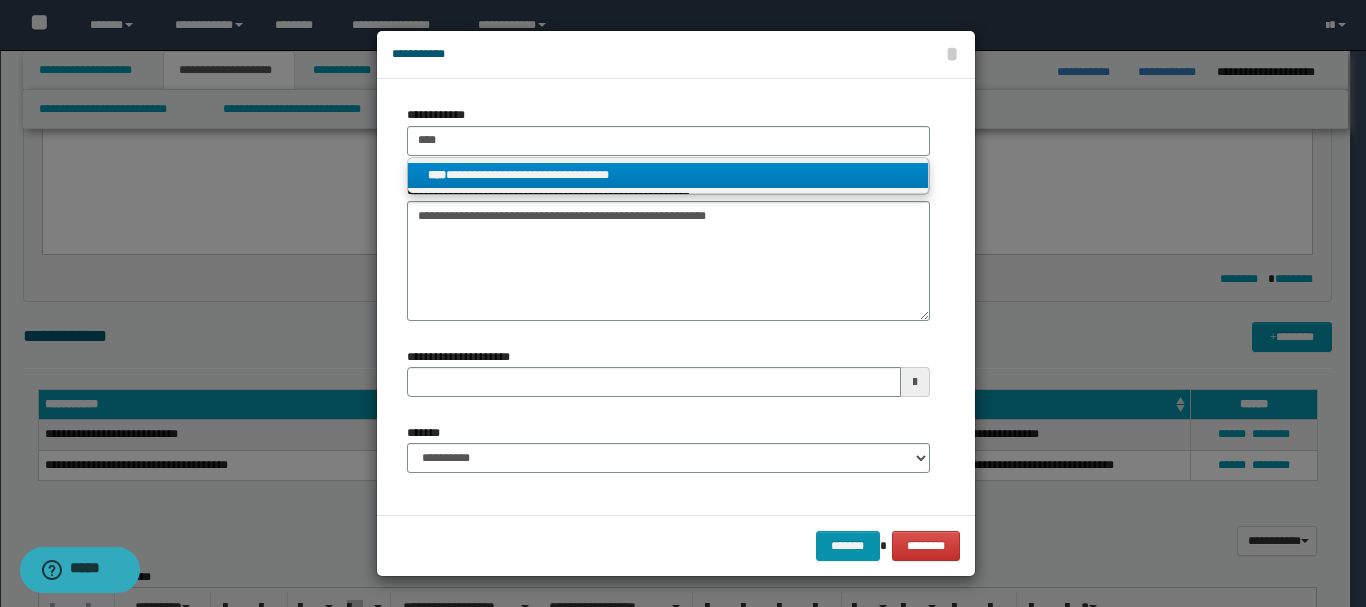 click on "**********" at bounding box center (668, 175) 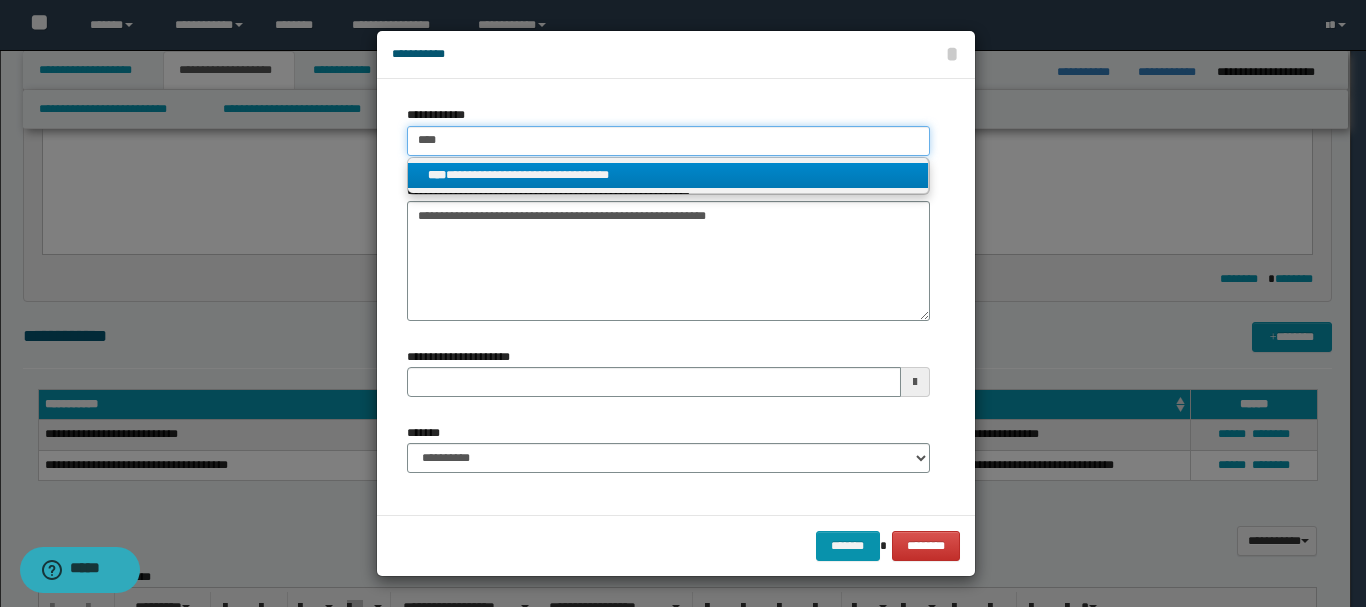 type 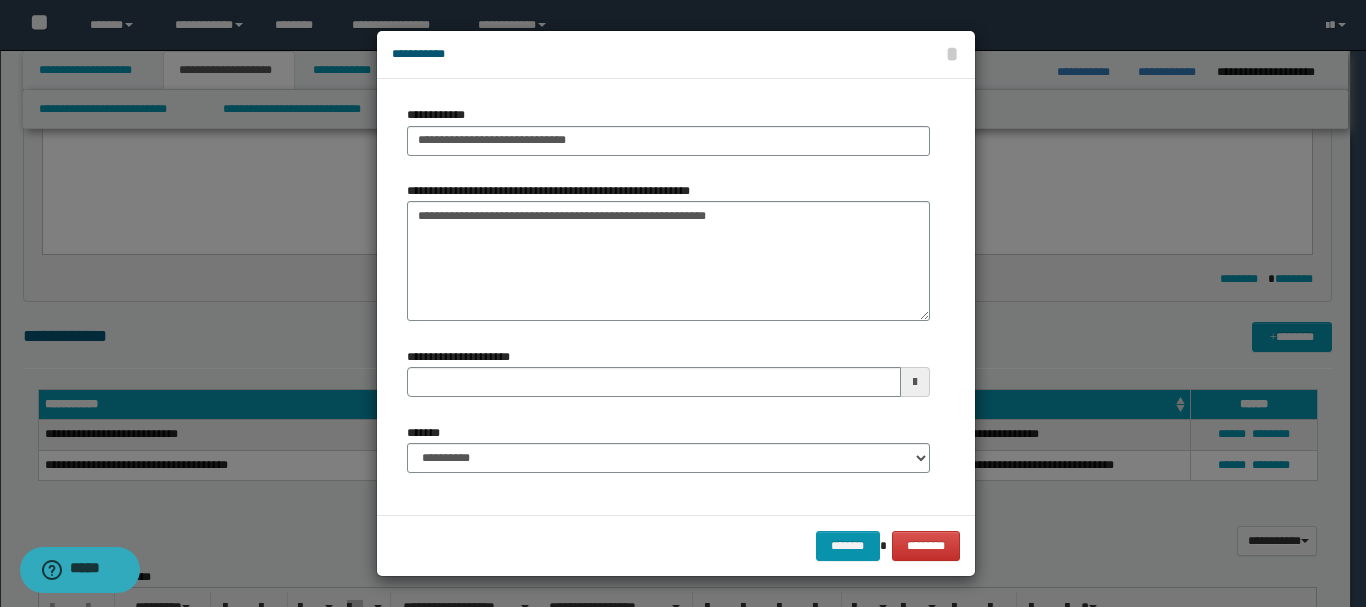 click at bounding box center [915, 382] 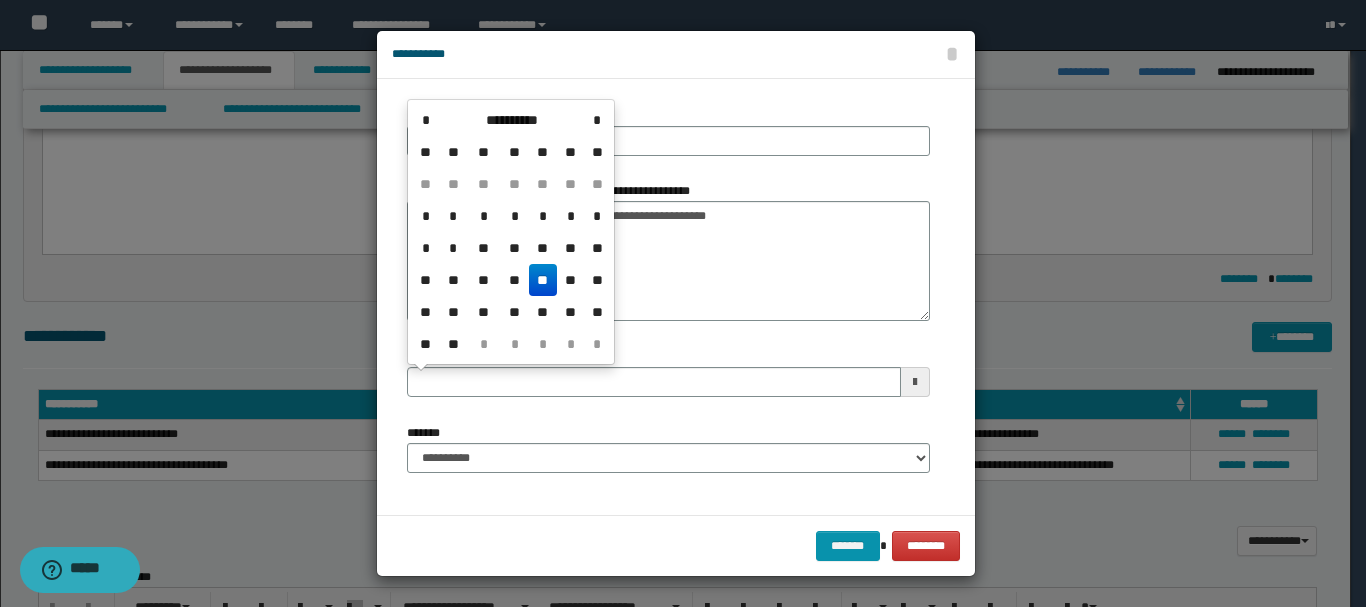 click on "**" at bounding box center [543, 280] 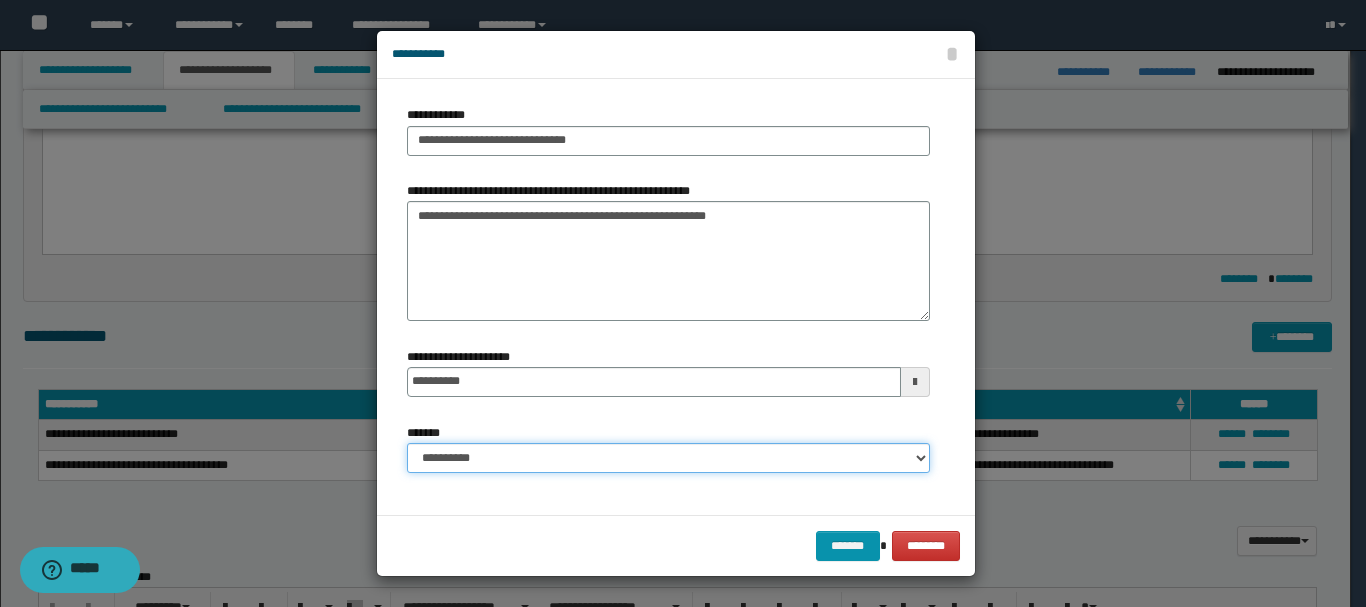 click on "**********" at bounding box center (668, 458) 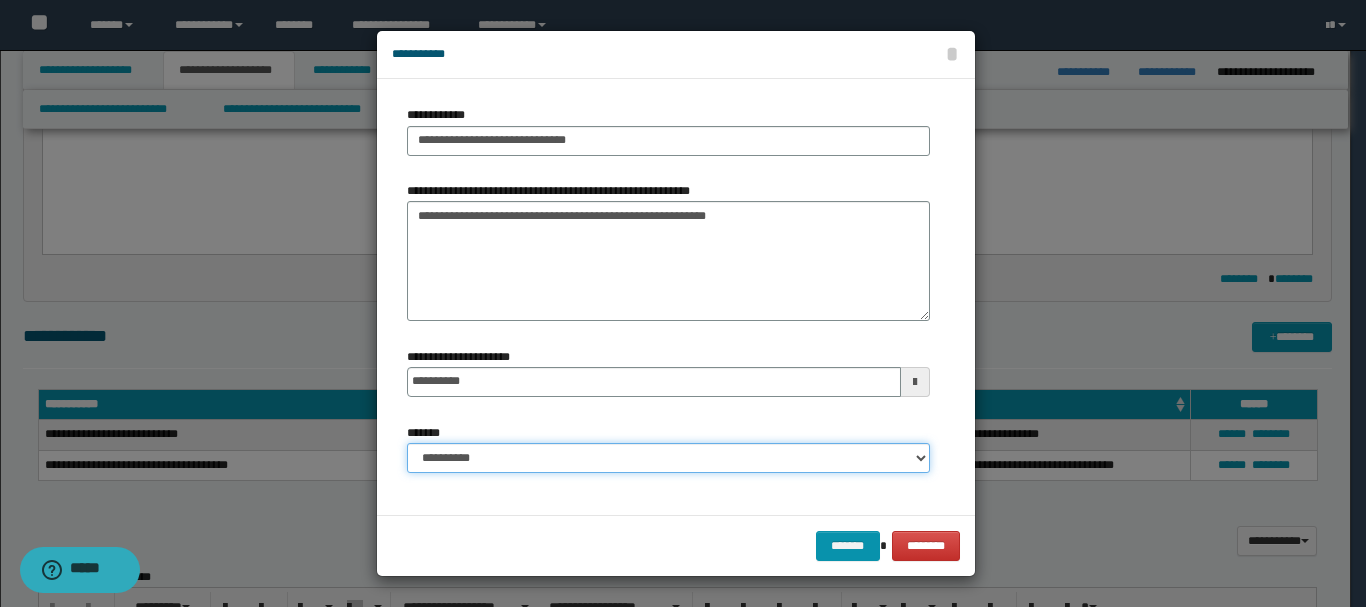 select on "*" 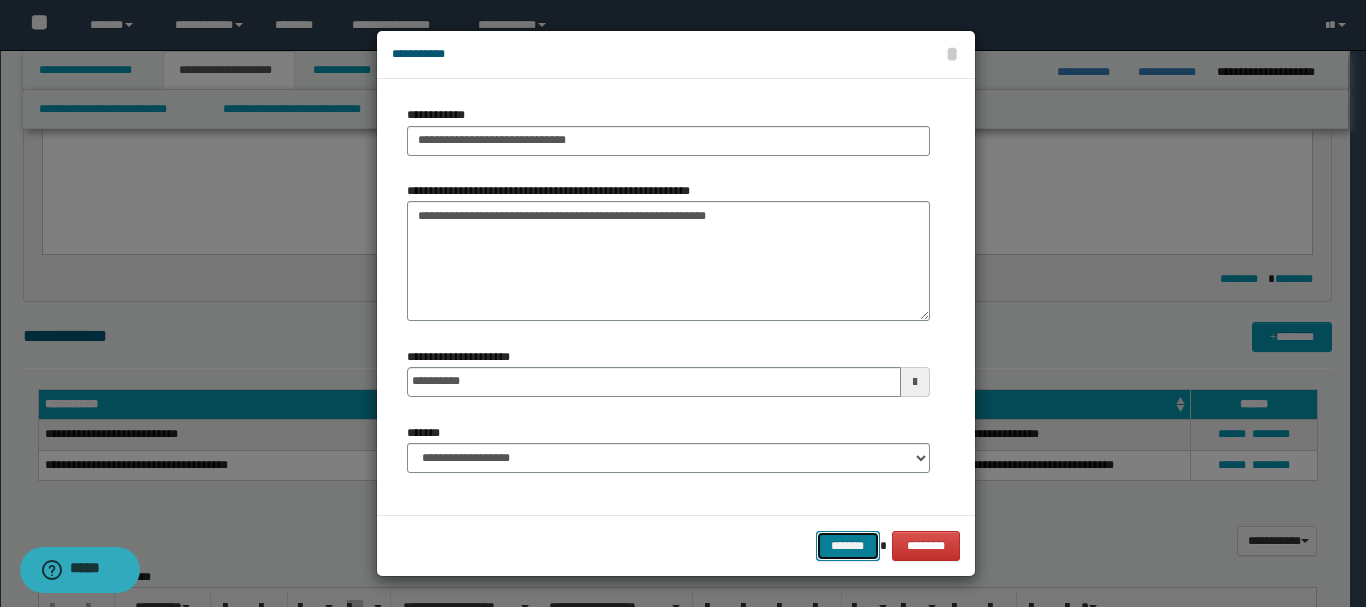 click on "*******" at bounding box center (848, 546) 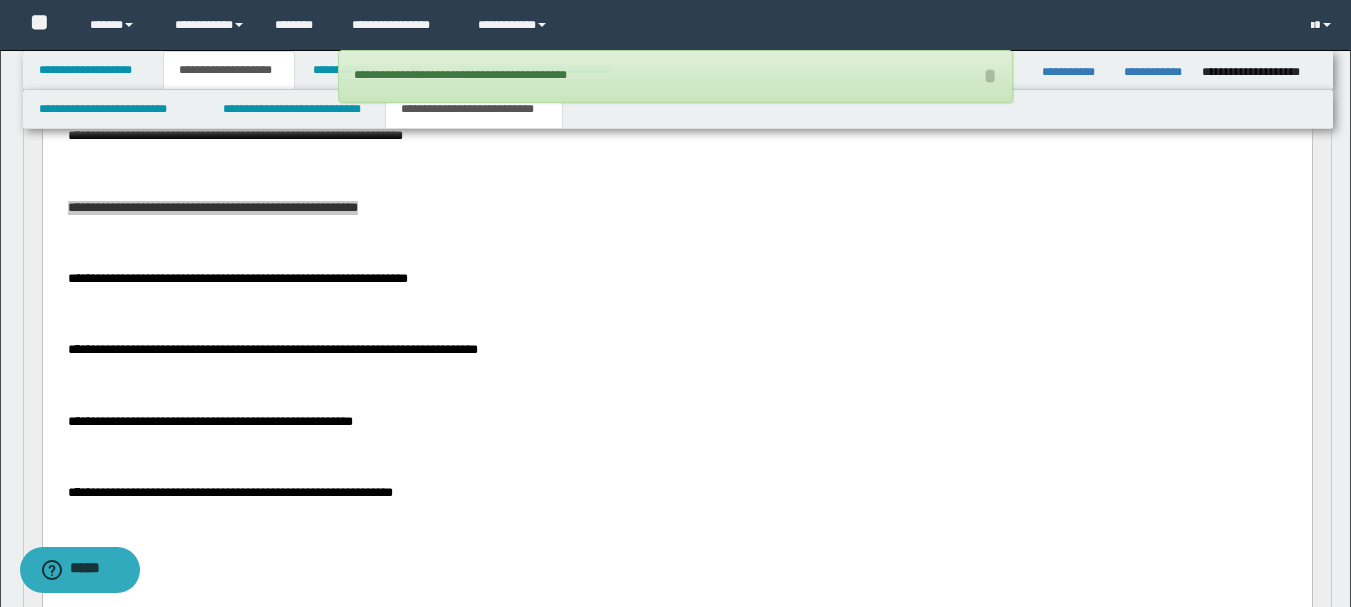 scroll, scrollTop: 400, scrollLeft: 0, axis: vertical 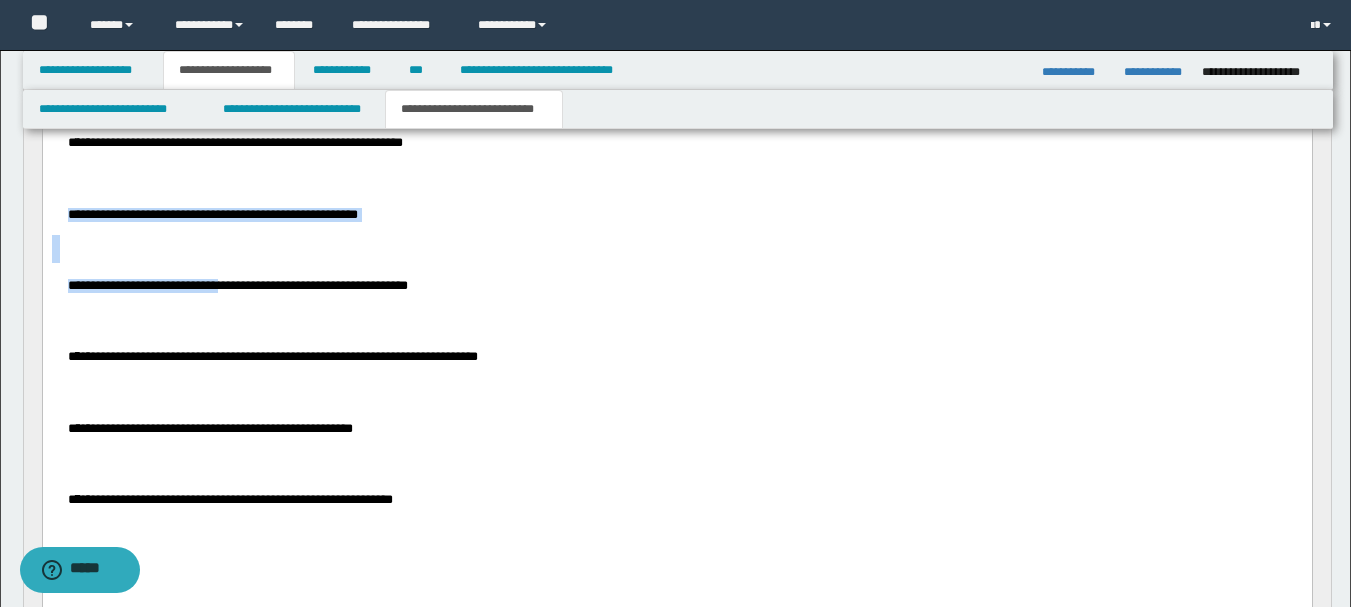 drag, startPoint x: 516, startPoint y: 291, endPoint x: 287, endPoint y: 290, distance: 229.00218 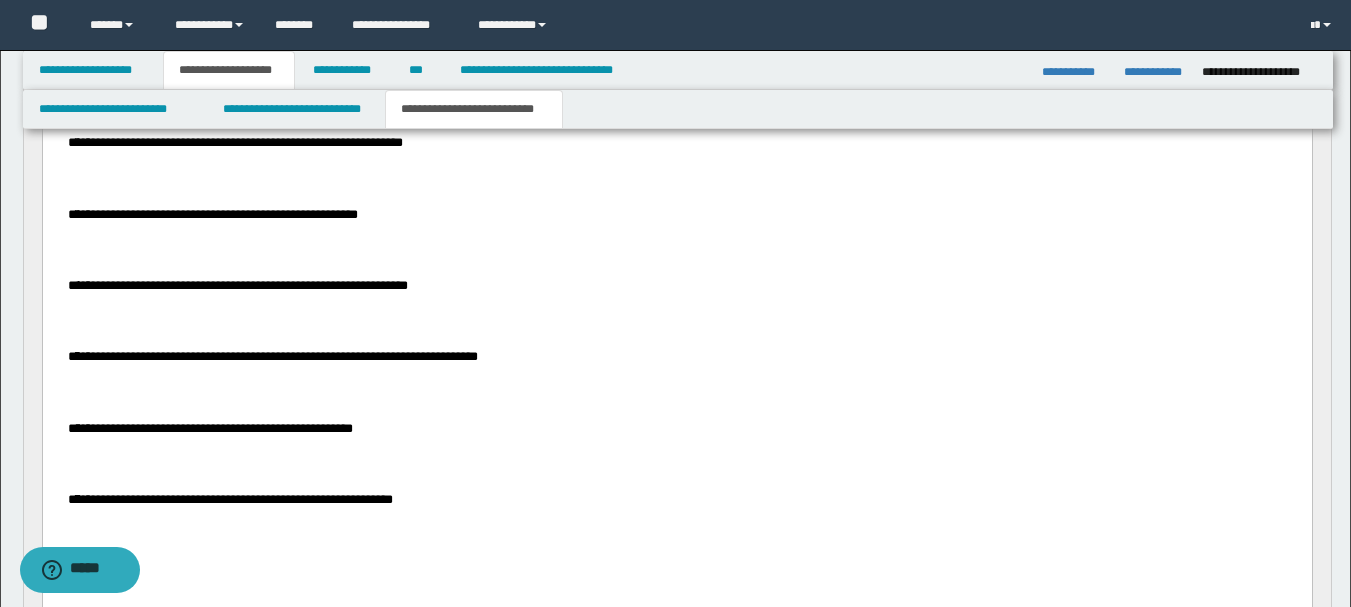 click on "**********" at bounding box center (676, 275) 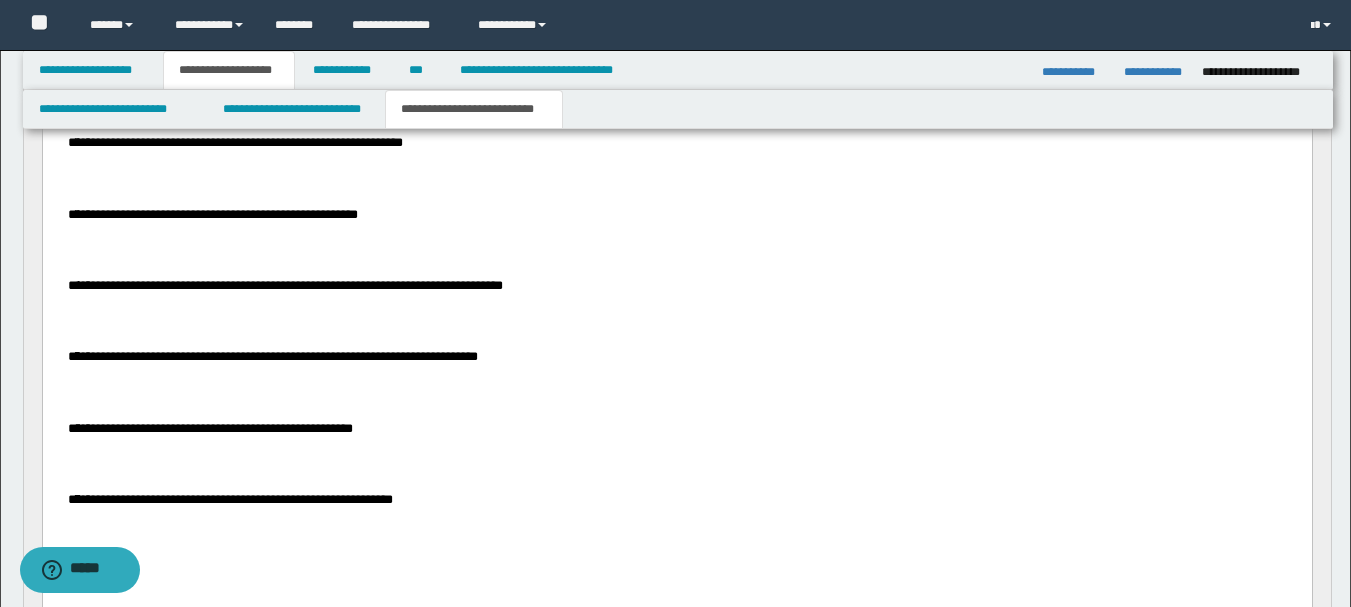 click on "**********" at bounding box center (284, 286) 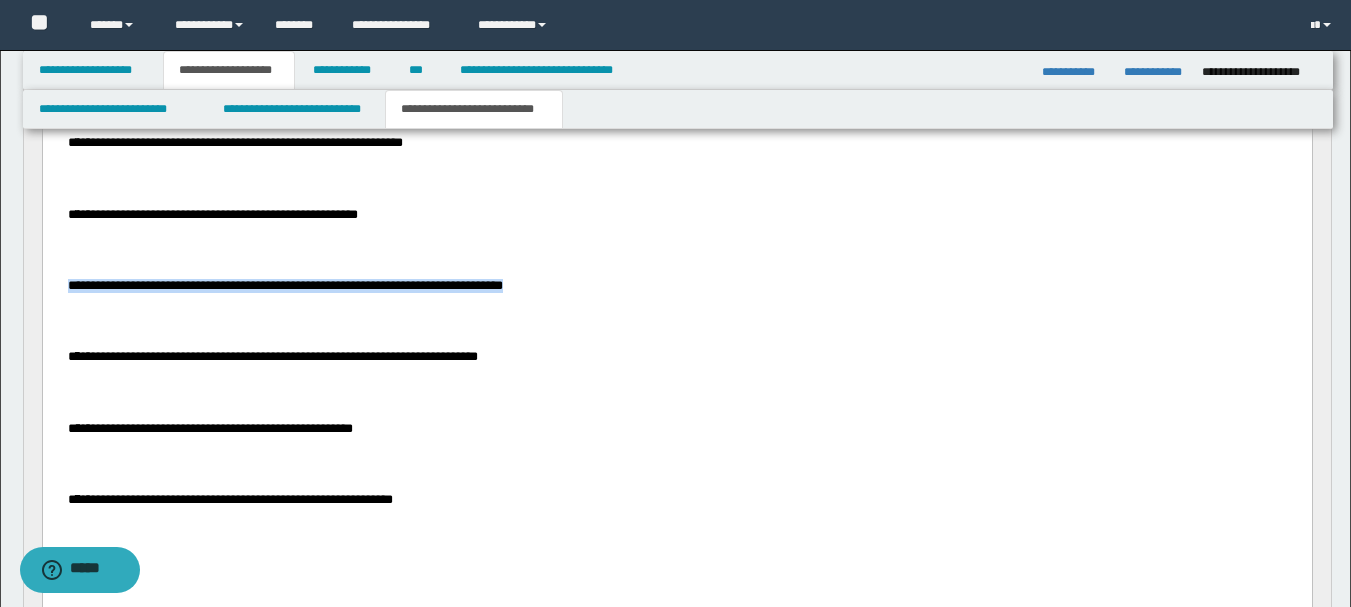 drag, startPoint x: 619, startPoint y: 288, endPoint x: 98, endPoint y: 287, distance: 521.001 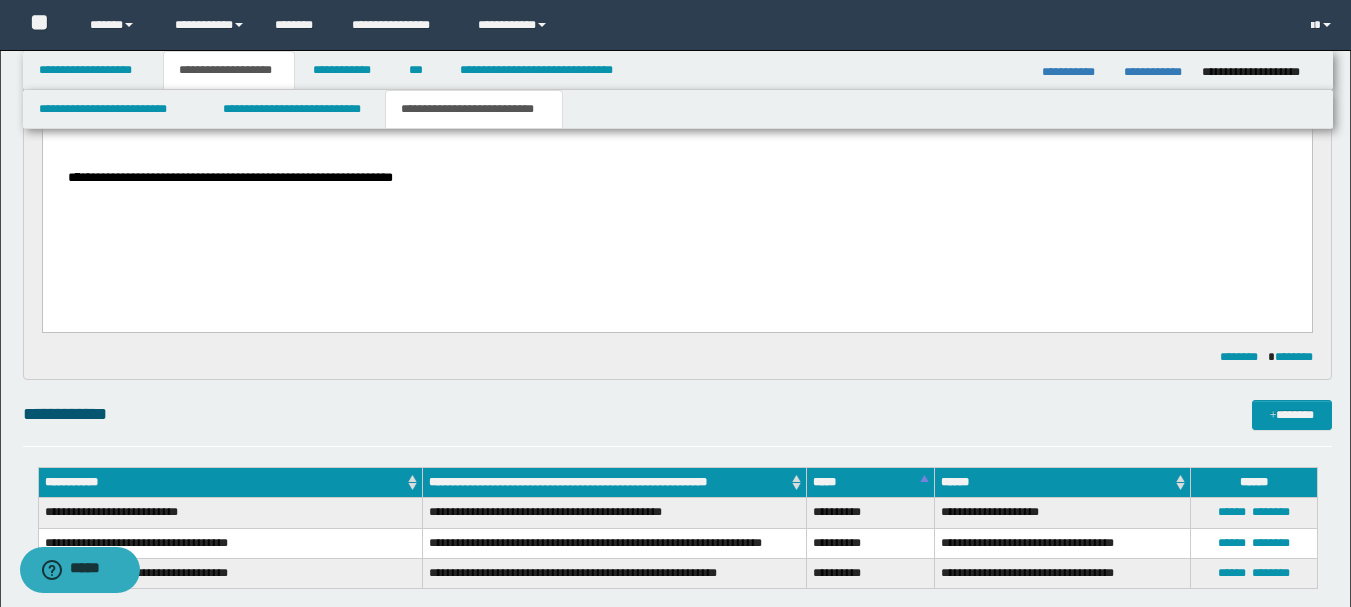 scroll, scrollTop: 800, scrollLeft: 0, axis: vertical 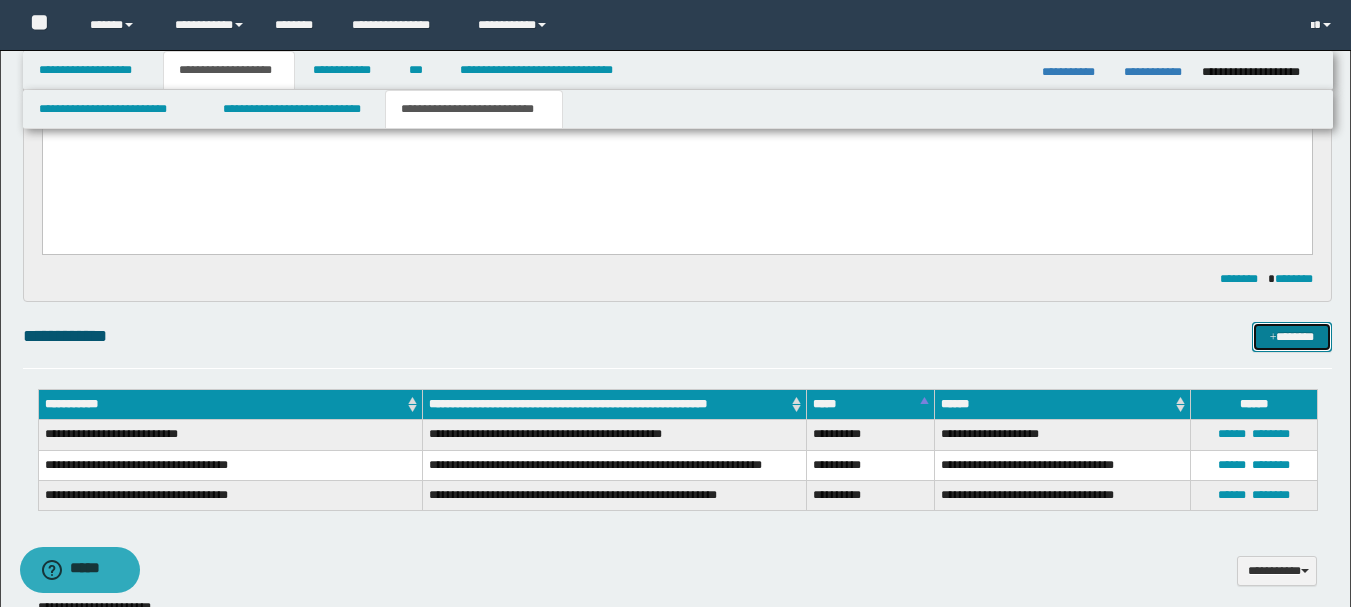 click at bounding box center [1273, 338] 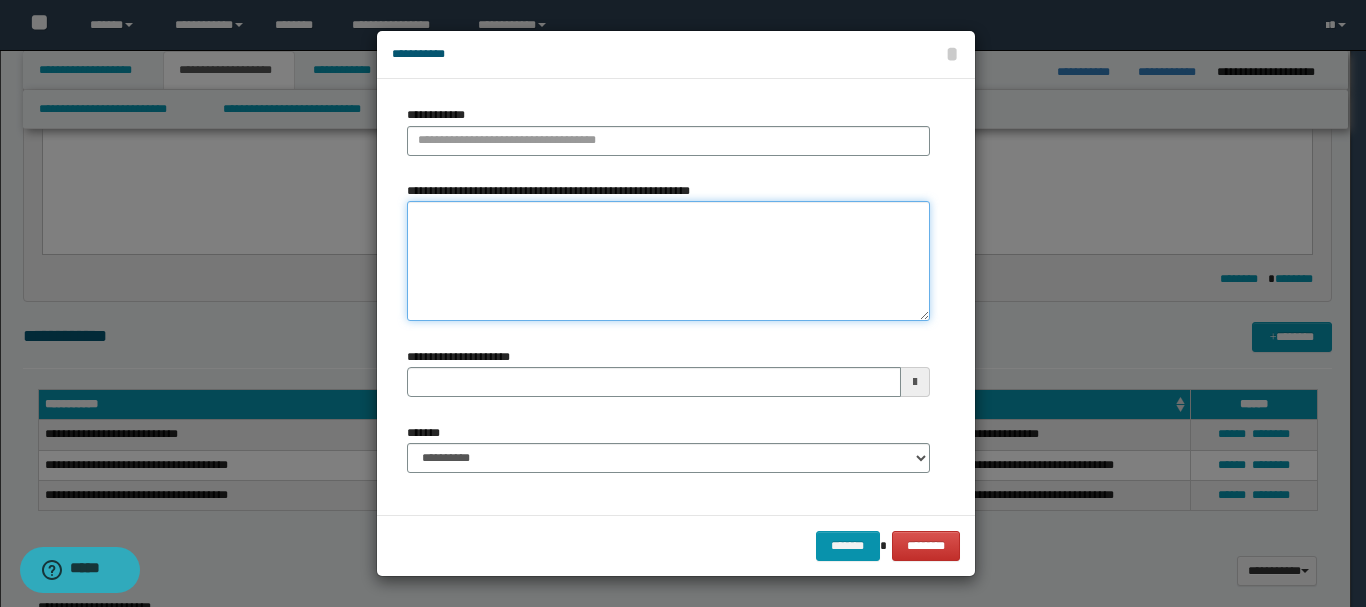 paste on "**********" 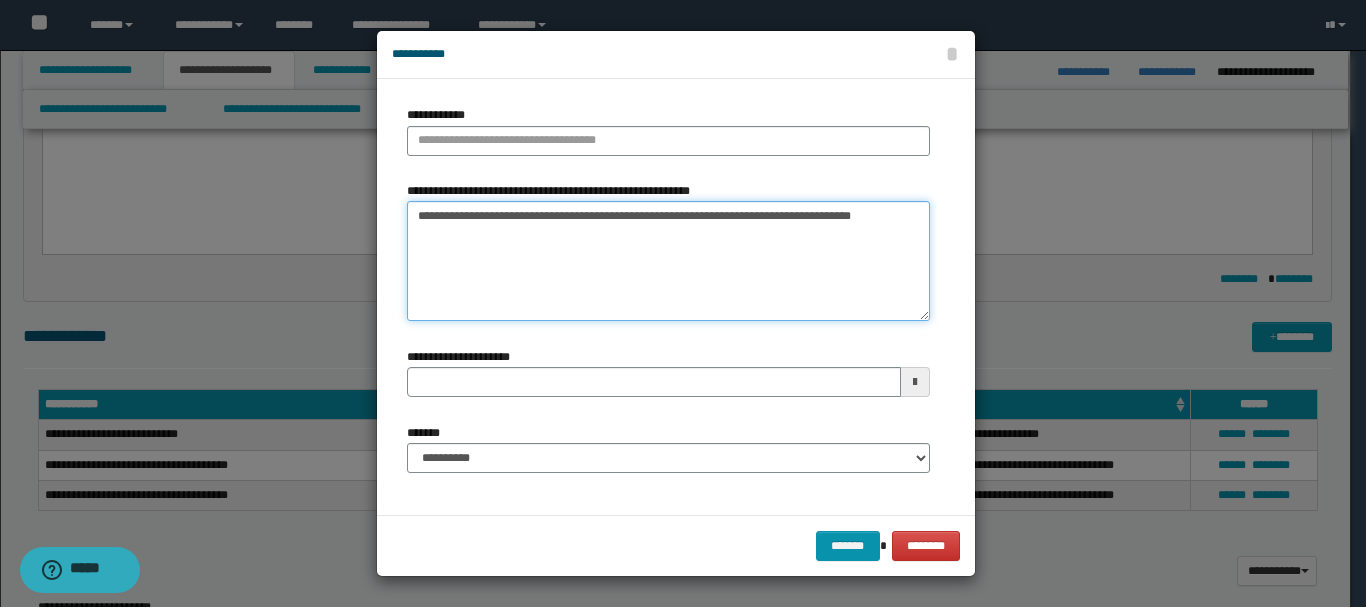 type on "**********" 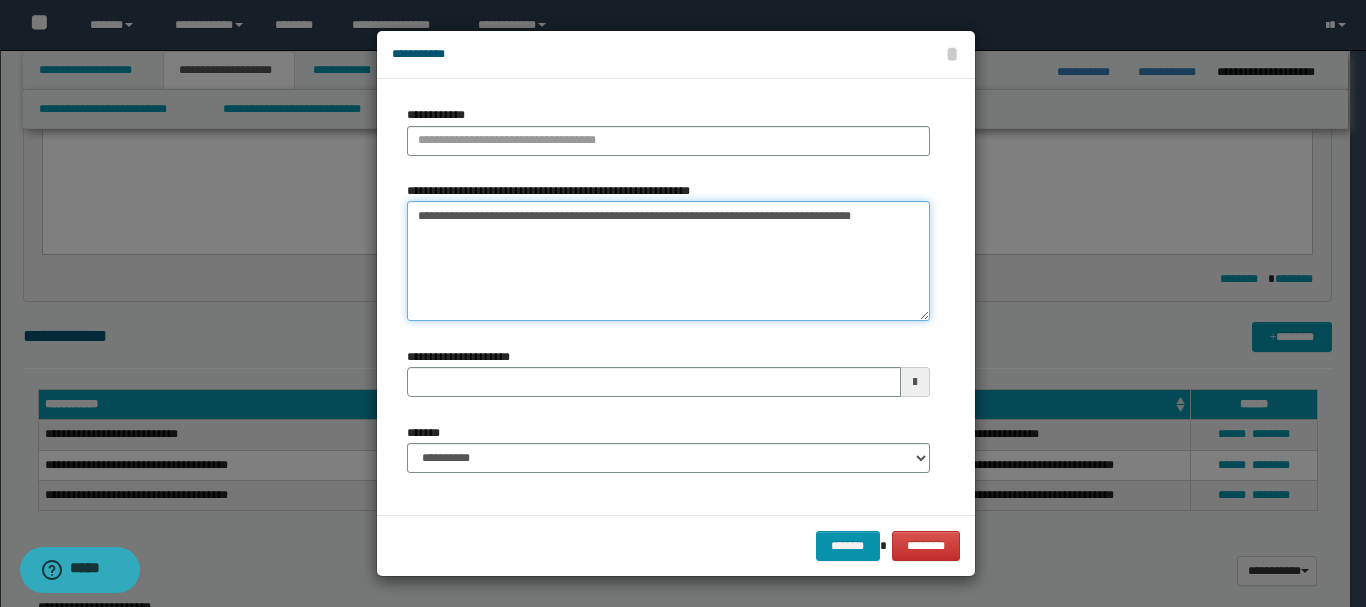 type 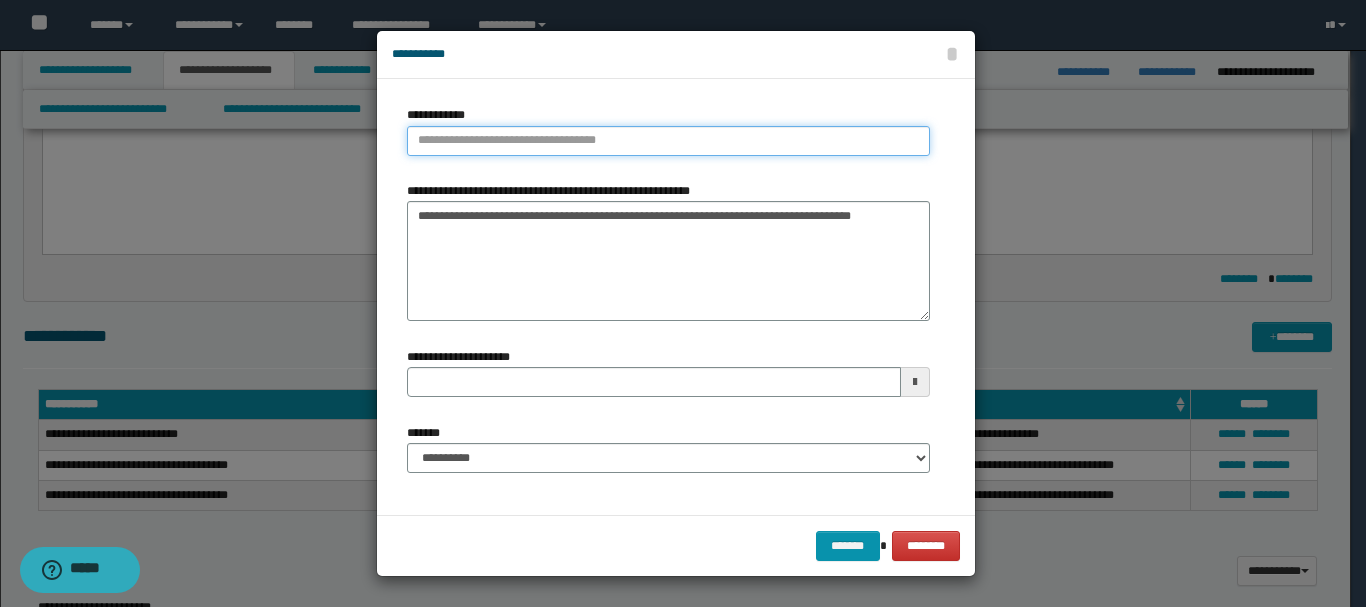 type on "**********" 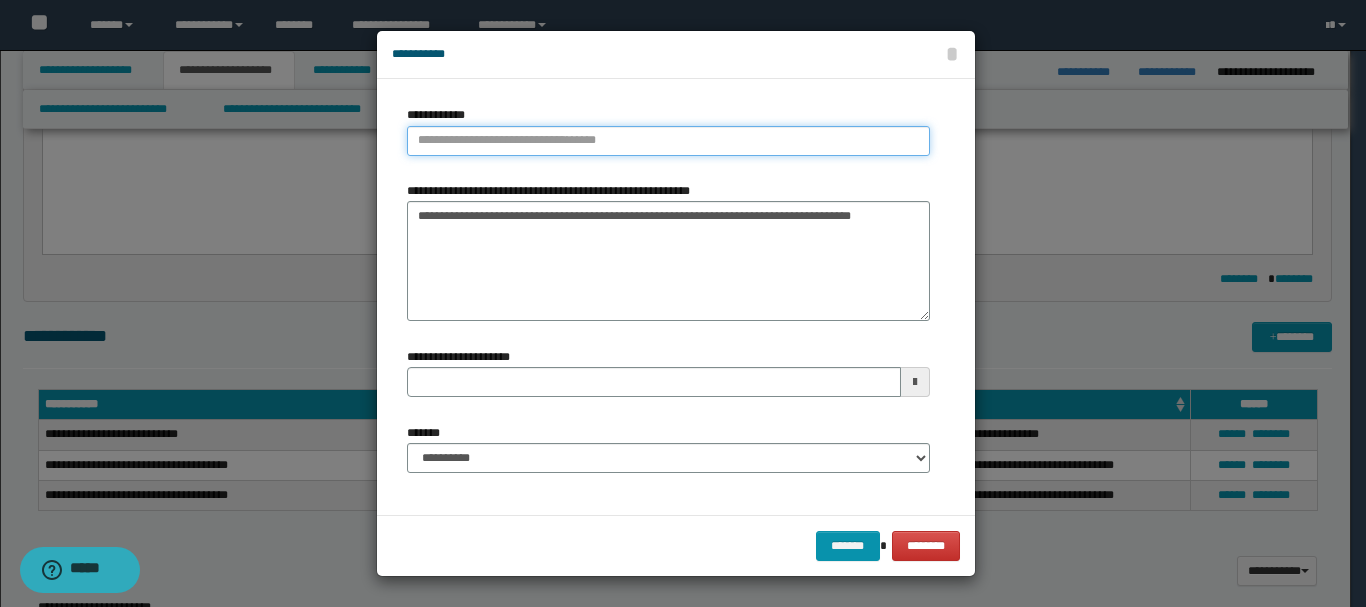 click on "**********" at bounding box center (668, 141) 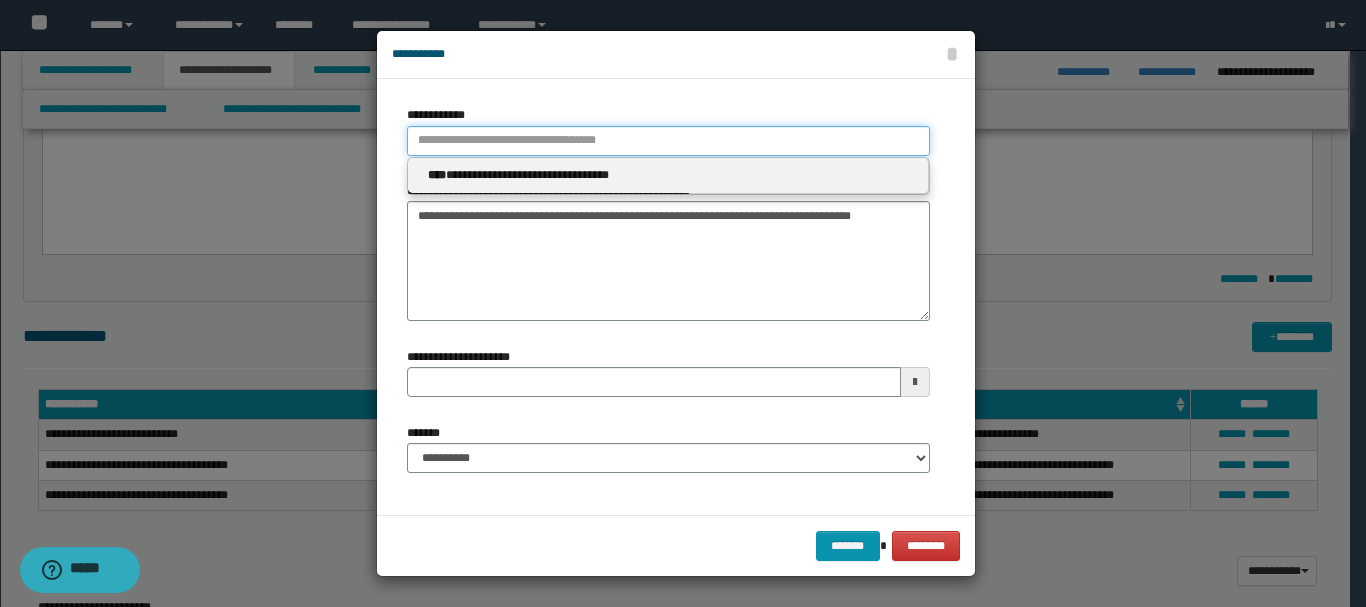 type 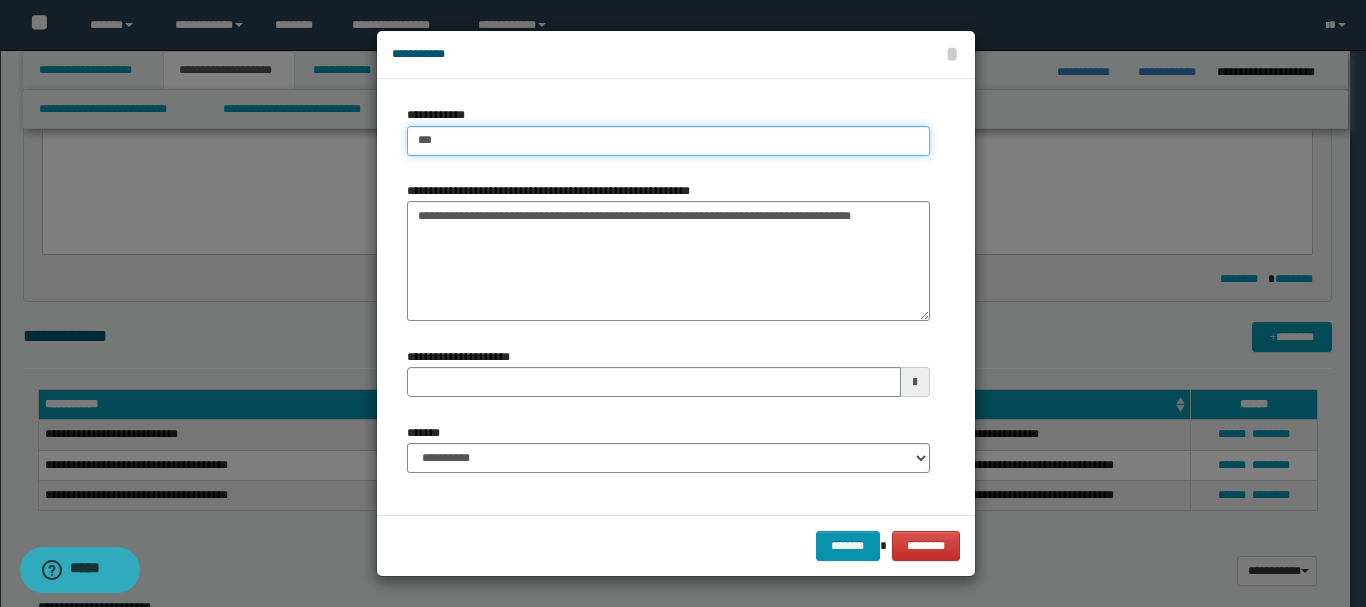 type on "****" 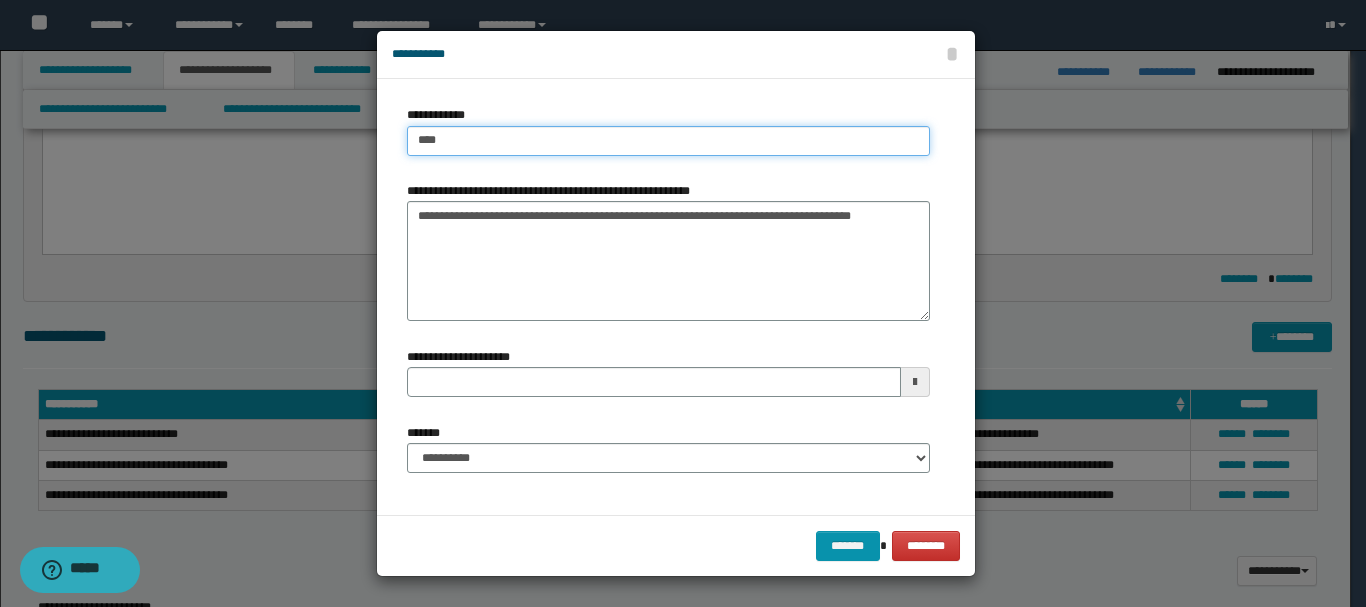 type on "****" 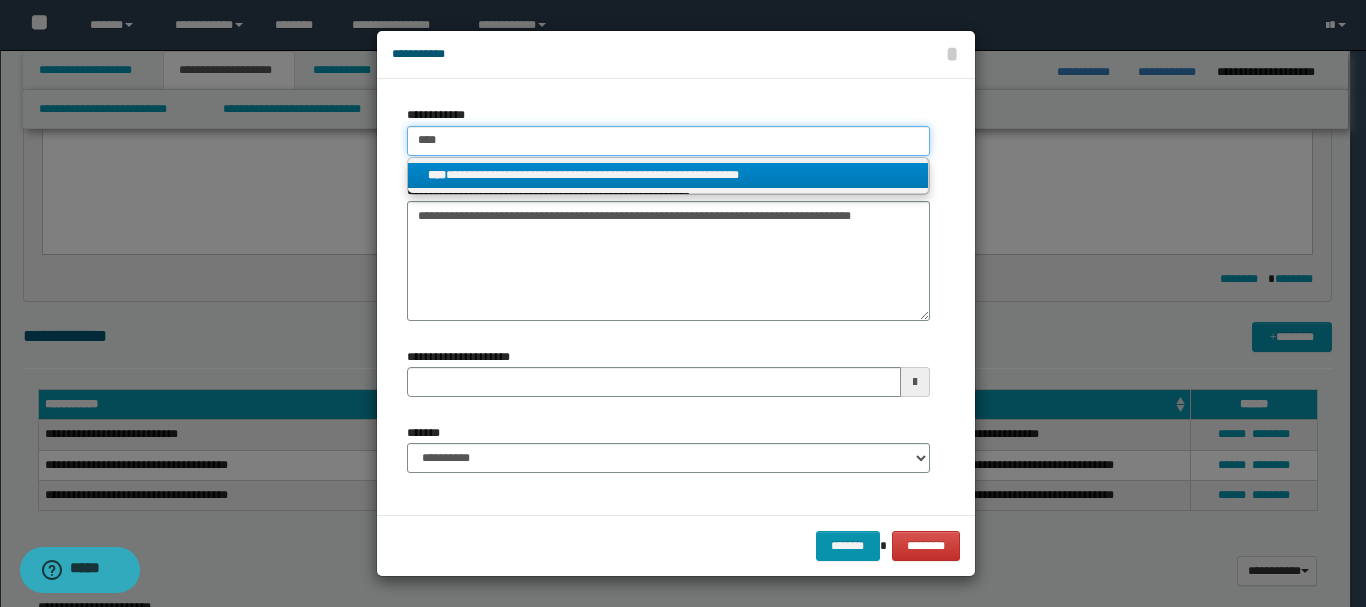 type on "****" 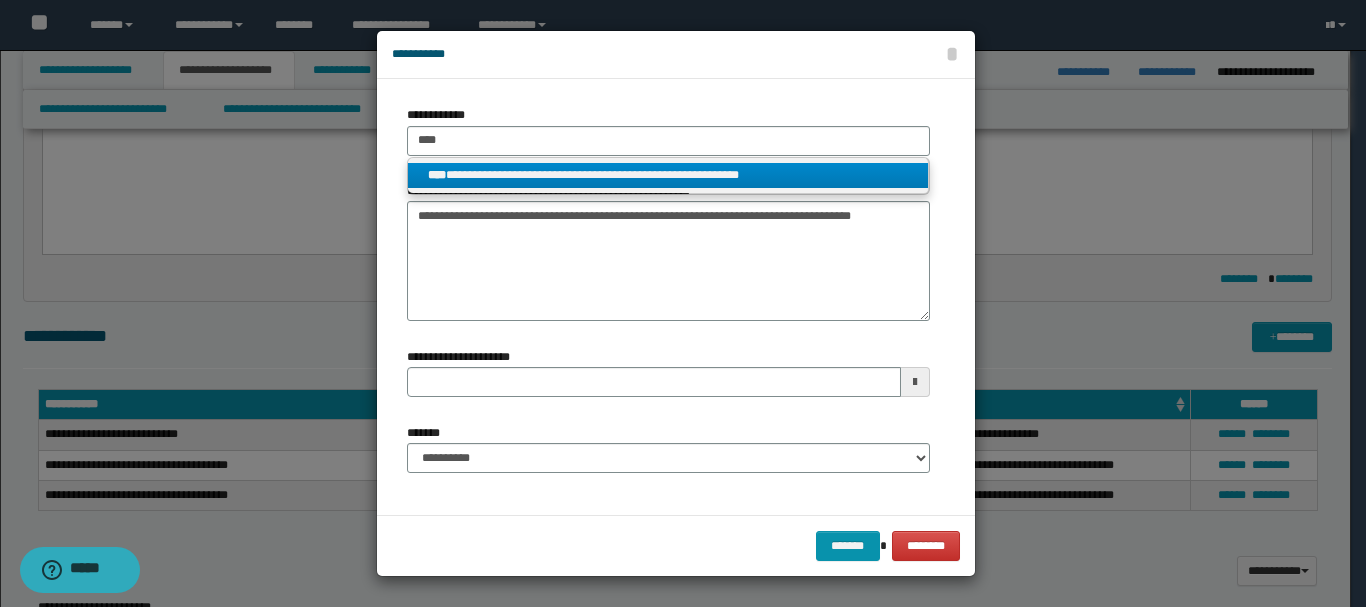 click on "**********" at bounding box center (668, 175) 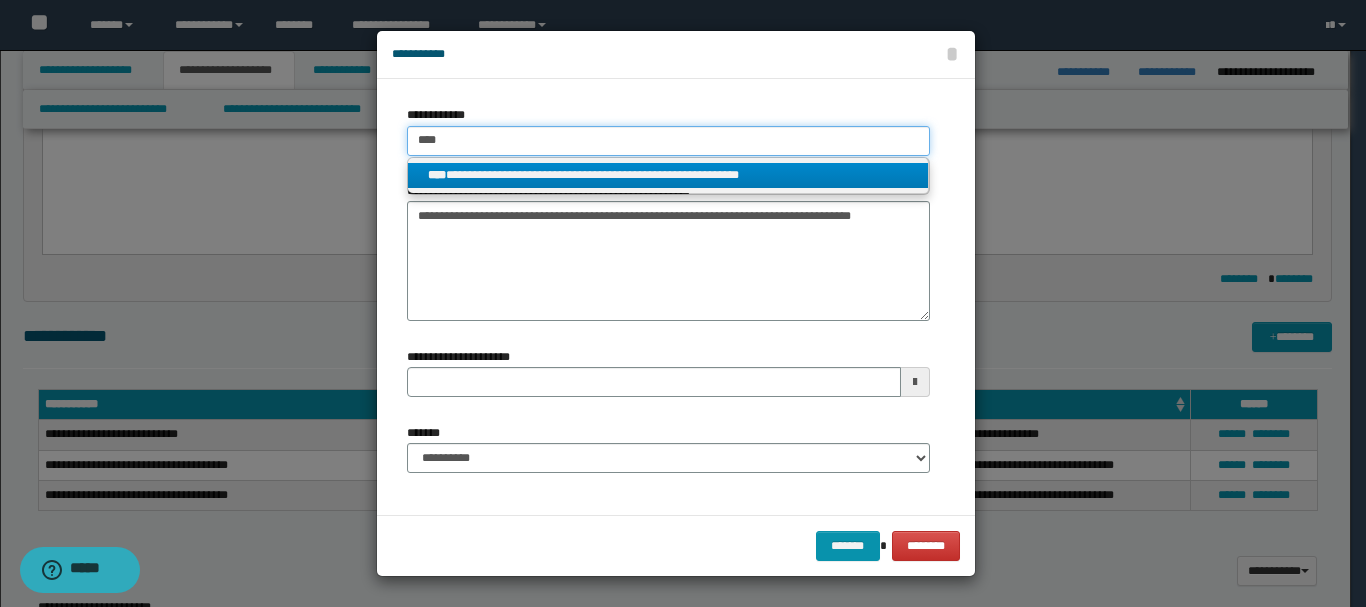 type 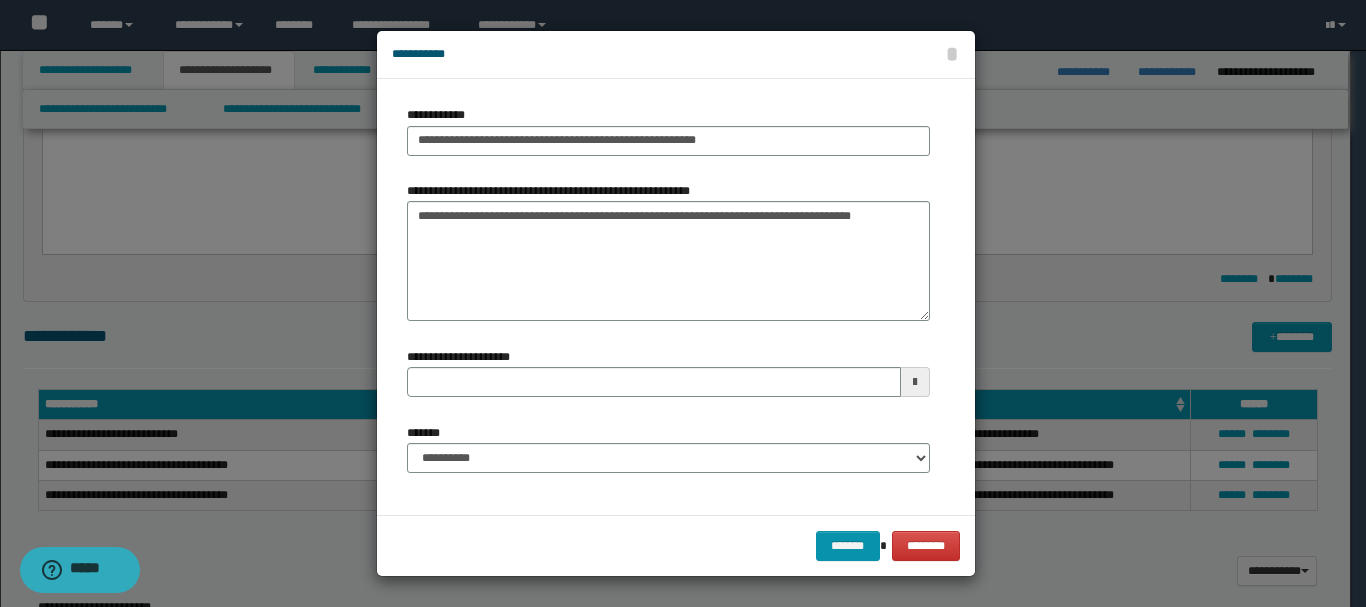click at bounding box center [915, 382] 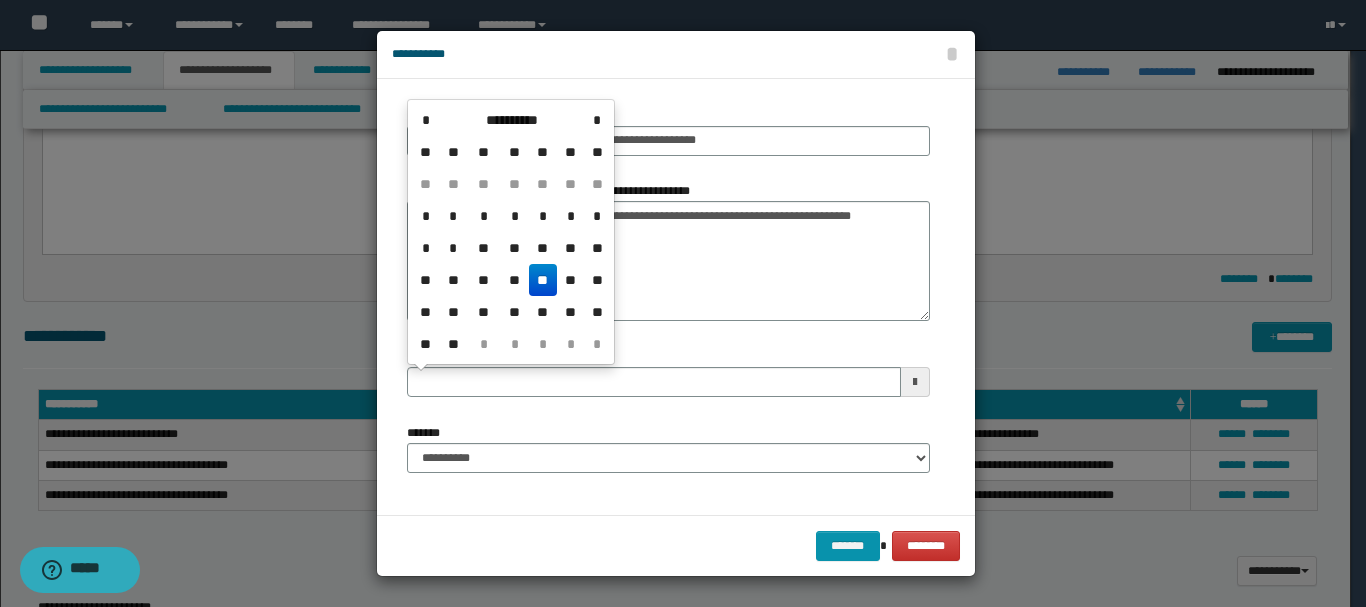 drag, startPoint x: 536, startPoint y: 278, endPoint x: 539, endPoint y: 293, distance: 15.297058 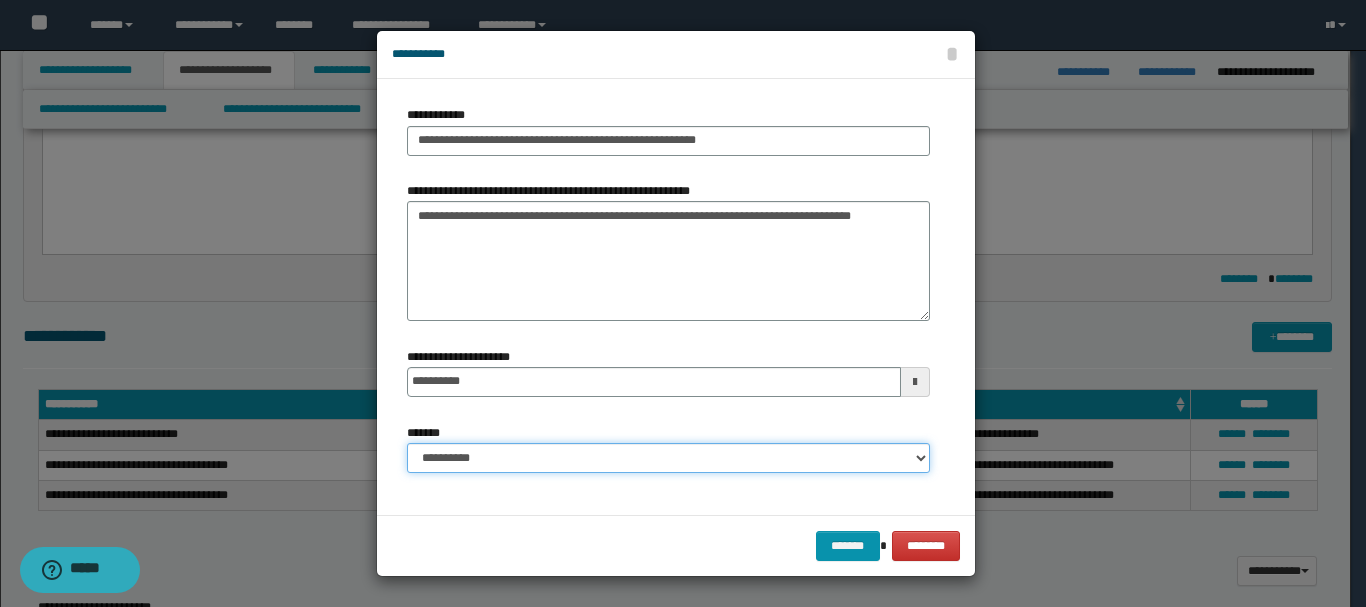 click on "**********" at bounding box center [668, 458] 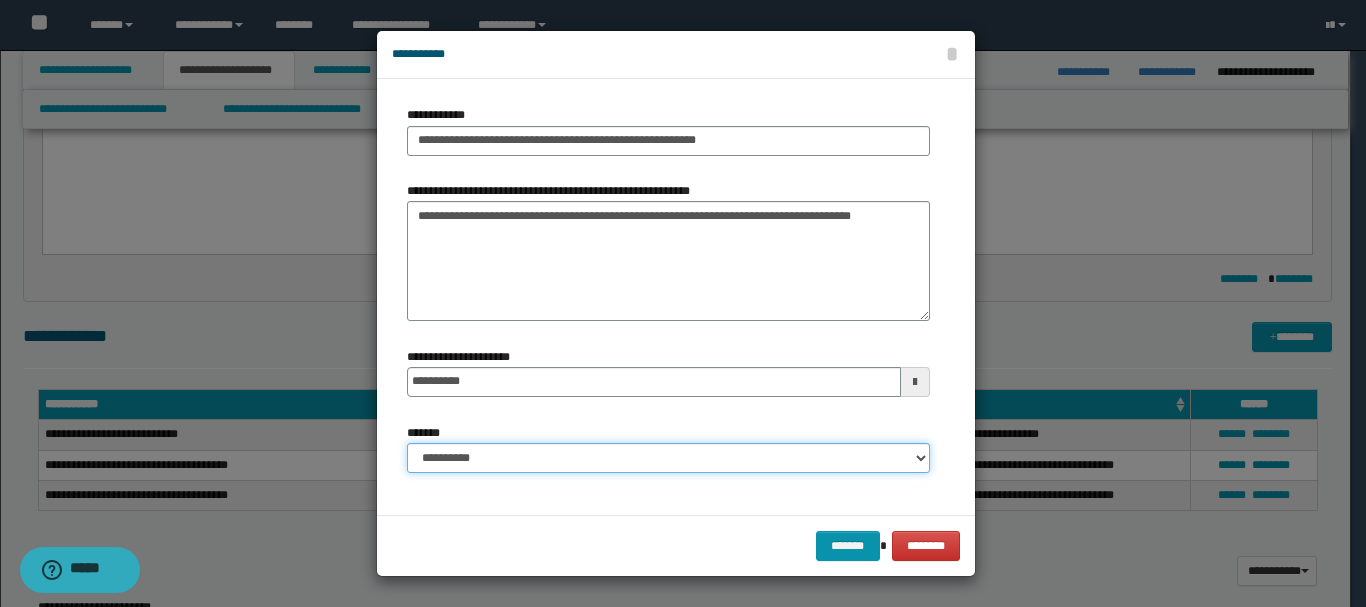 select on "*" 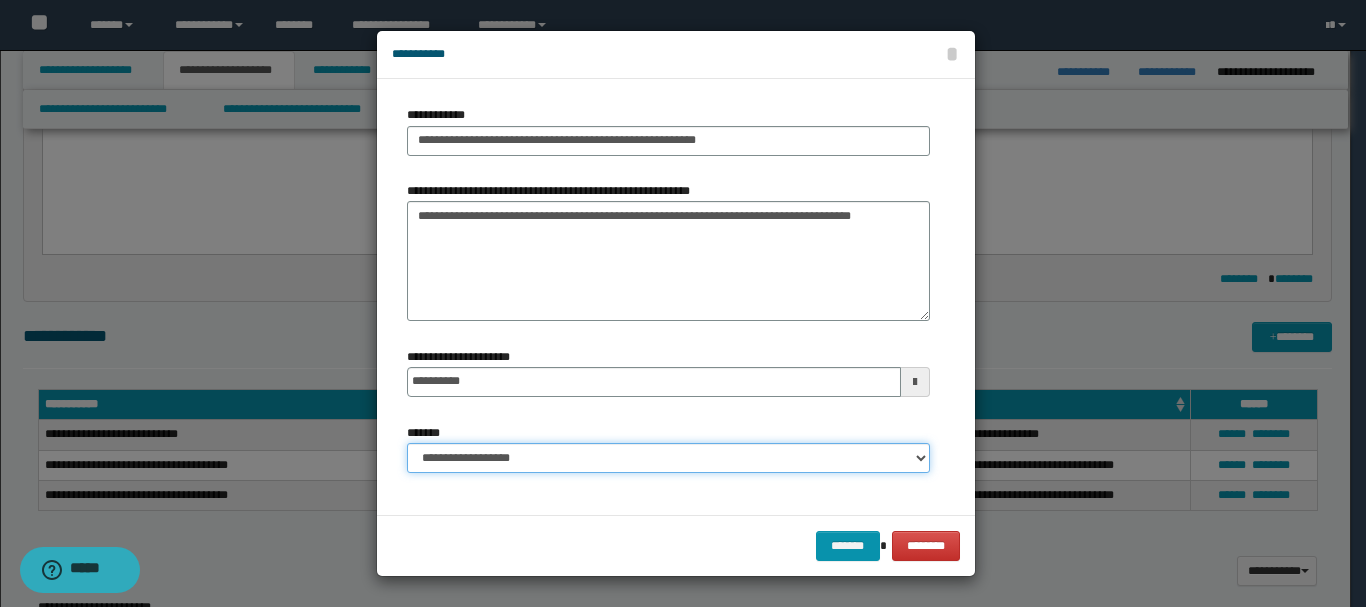 click on "**********" at bounding box center (668, 458) 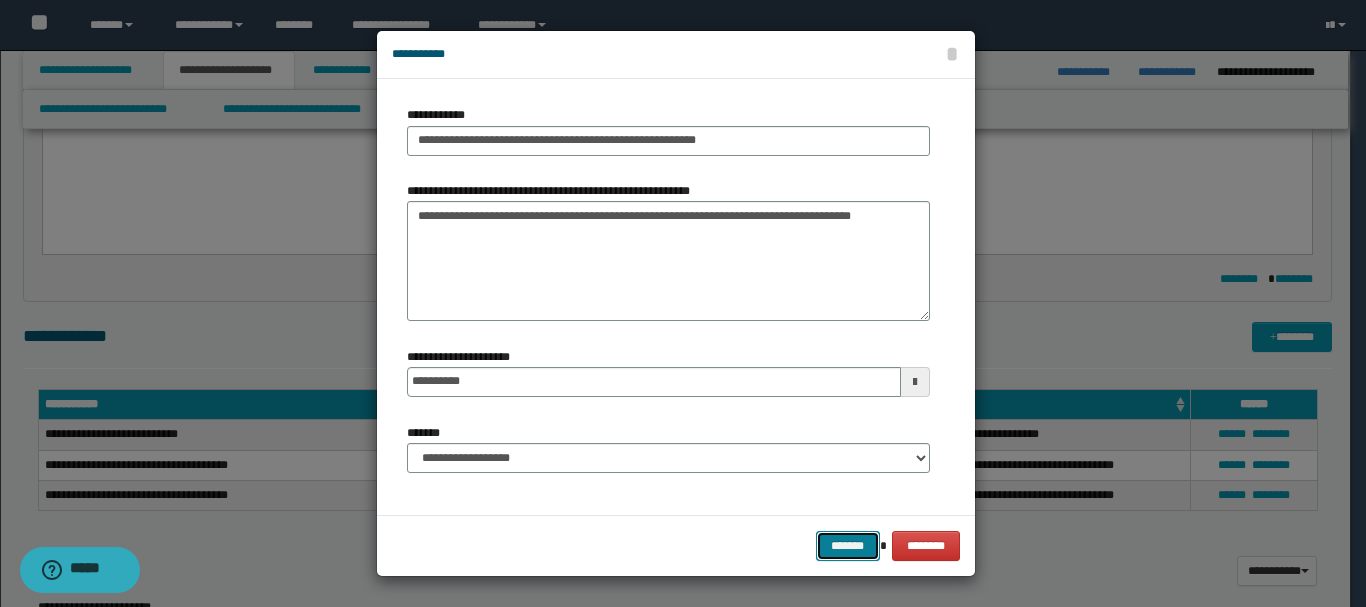 click on "*******" at bounding box center [848, 546] 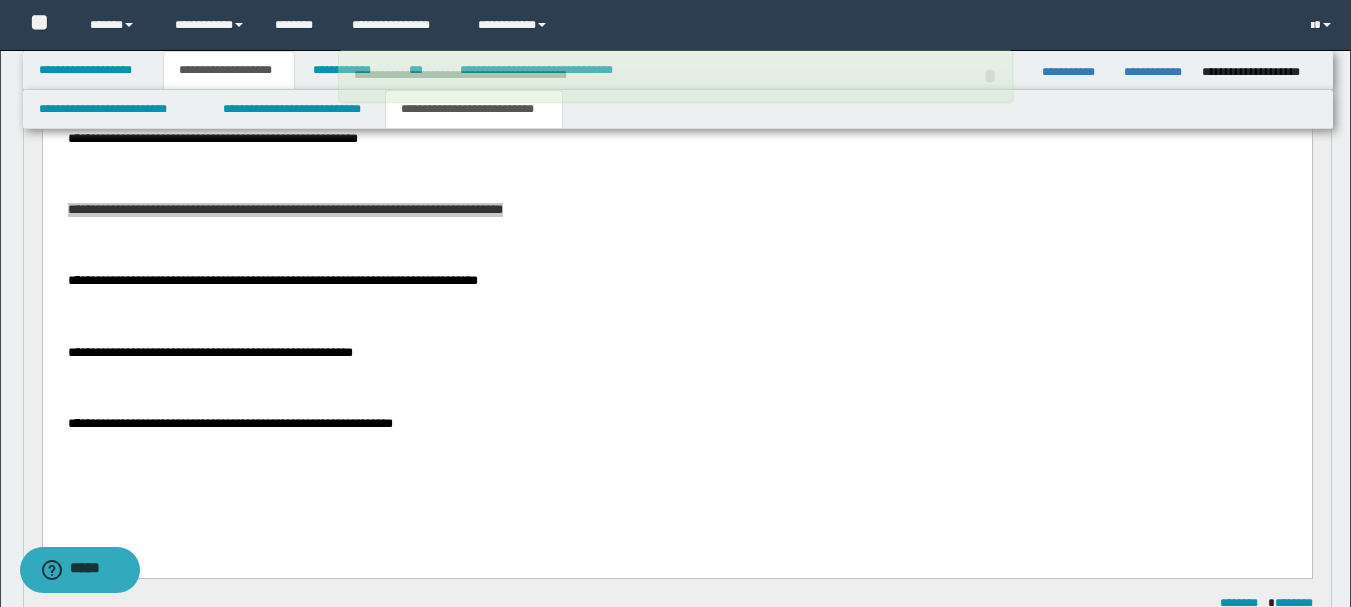 scroll, scrollTop: 500, scrollLeft: 0, axis: vertical 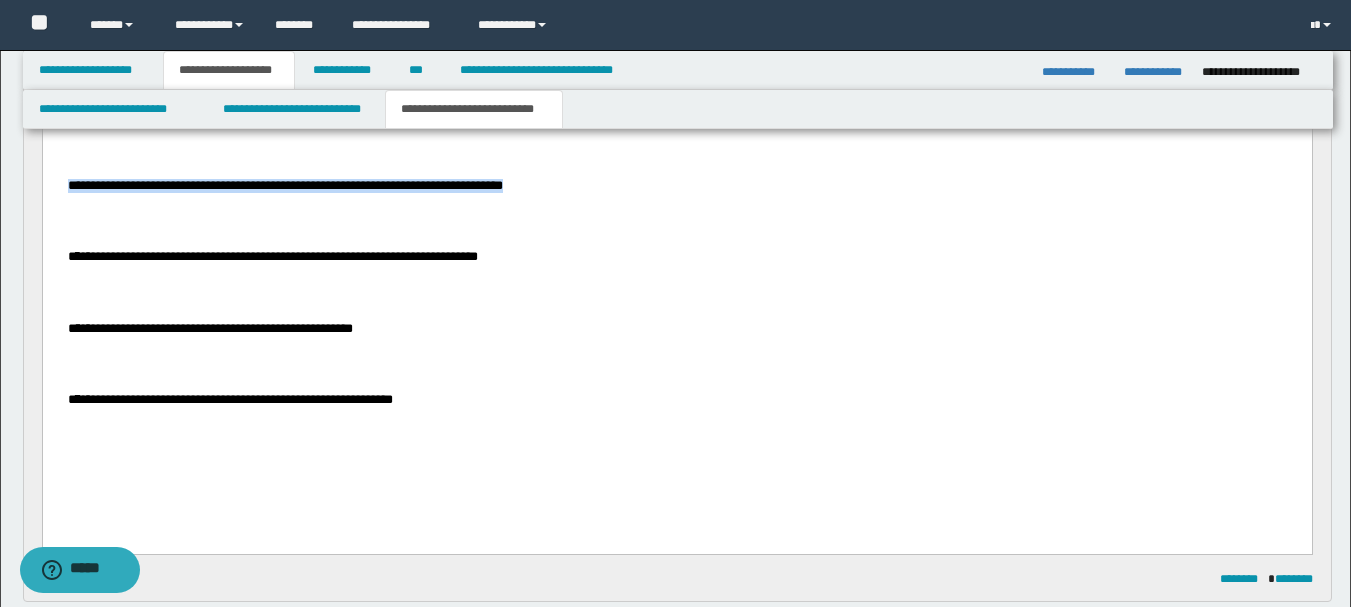 click on "**********" at bounding box center (272, 257) 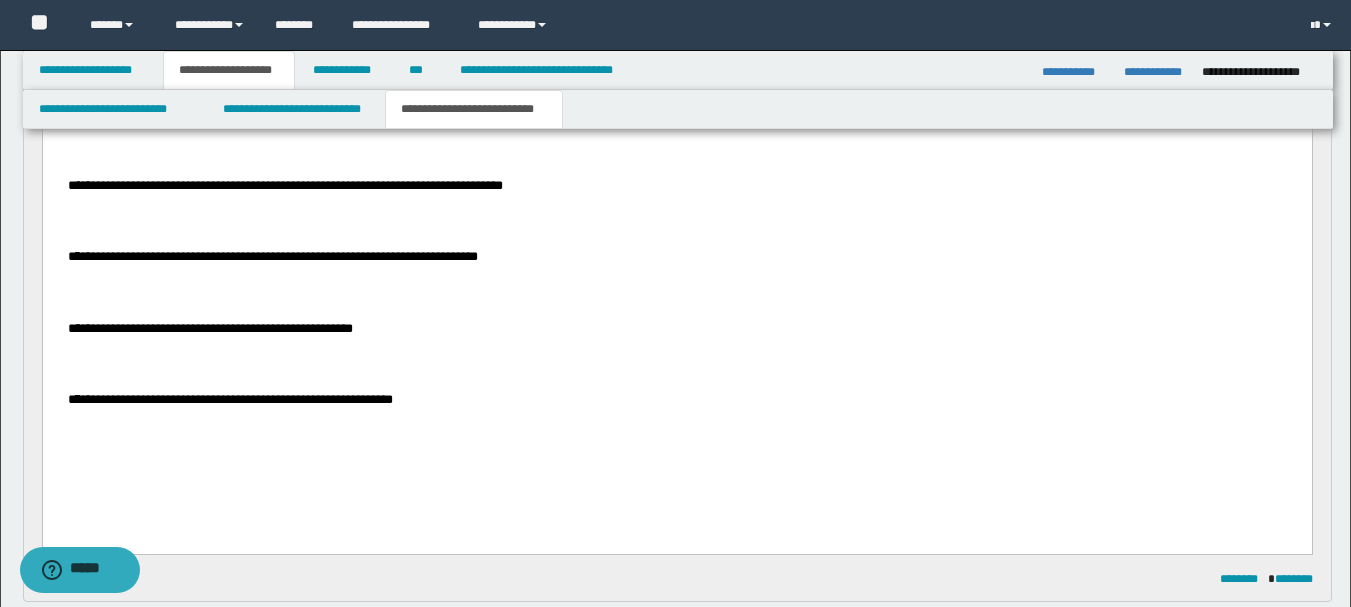 click on "**********" at bounding box center (272, 257) 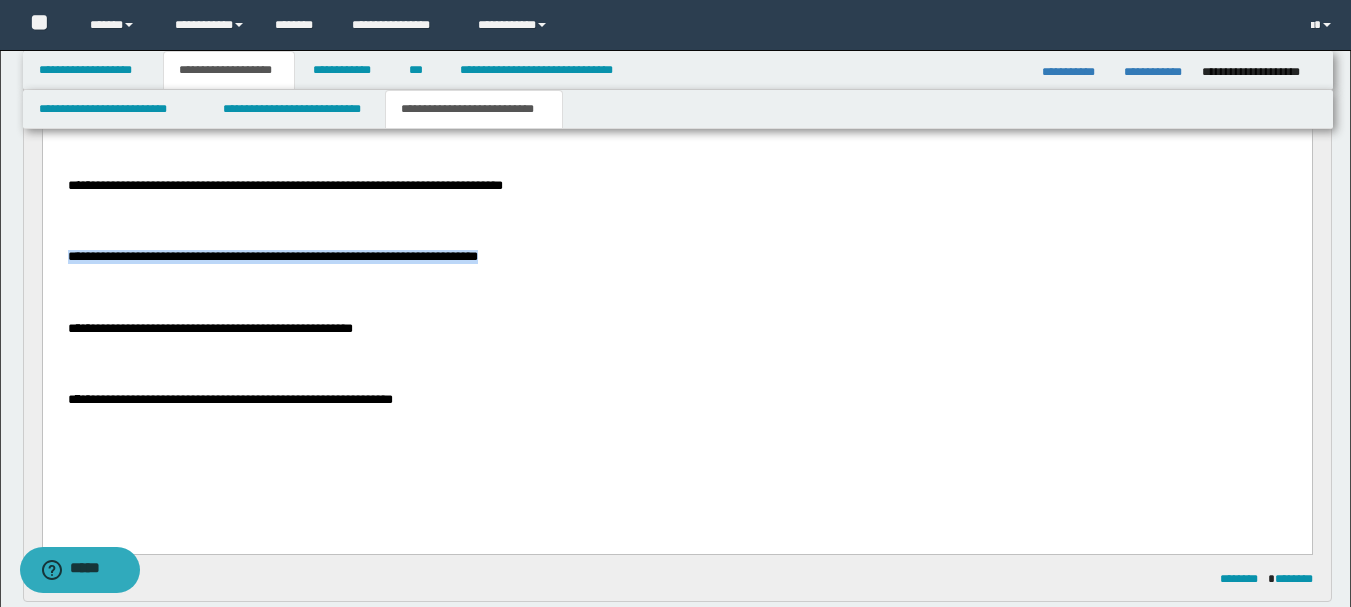 drag, startPoint x: 598, startPoint y: 261, endPoint x: 101, endPoint y: 262, distance: 497.001 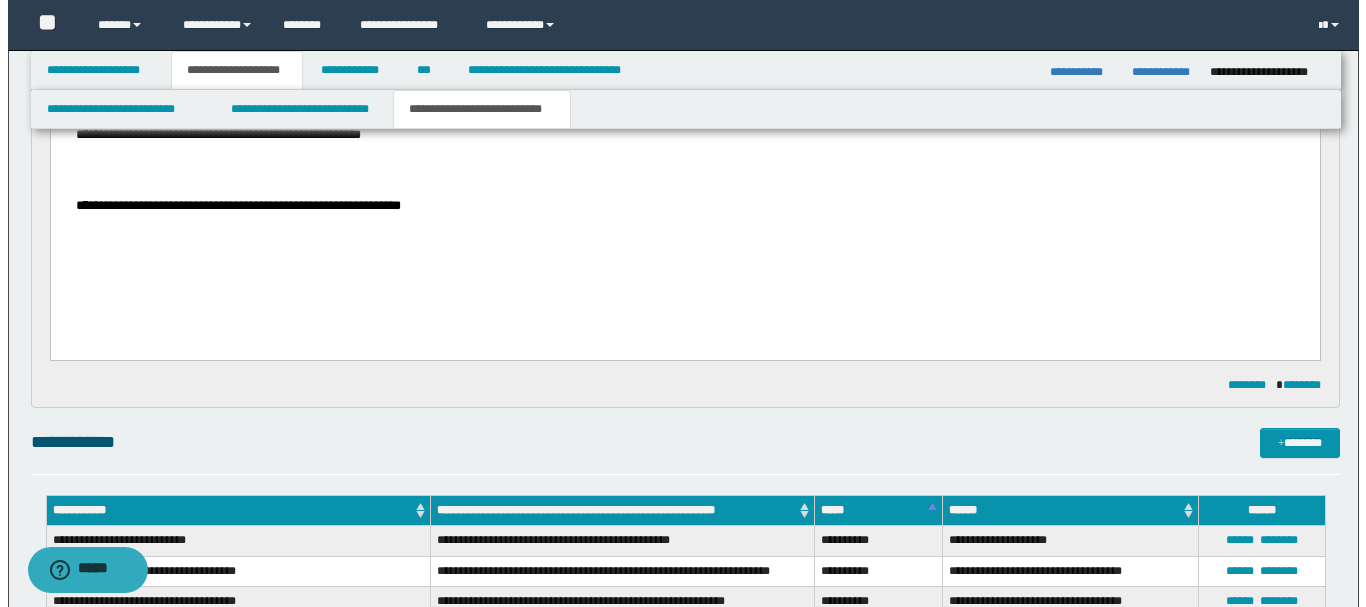scroll, scrollTop: 800, scrollLeft: 0, axis: vertical 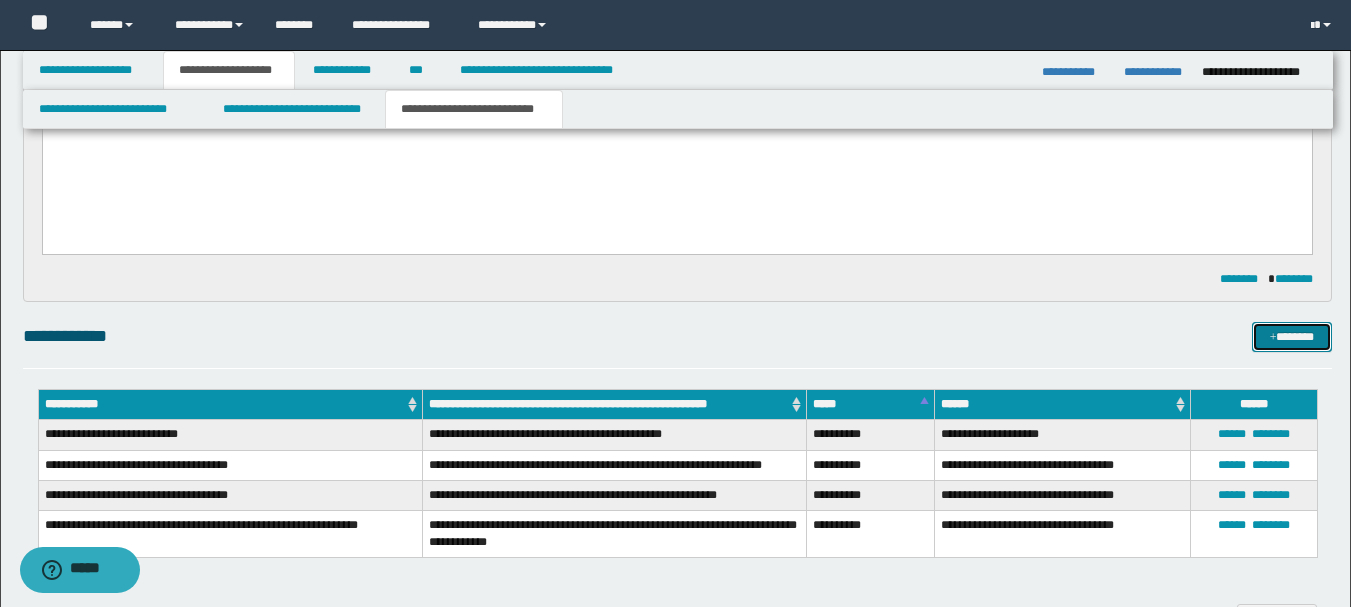 click at bounding box center [1273, 338] 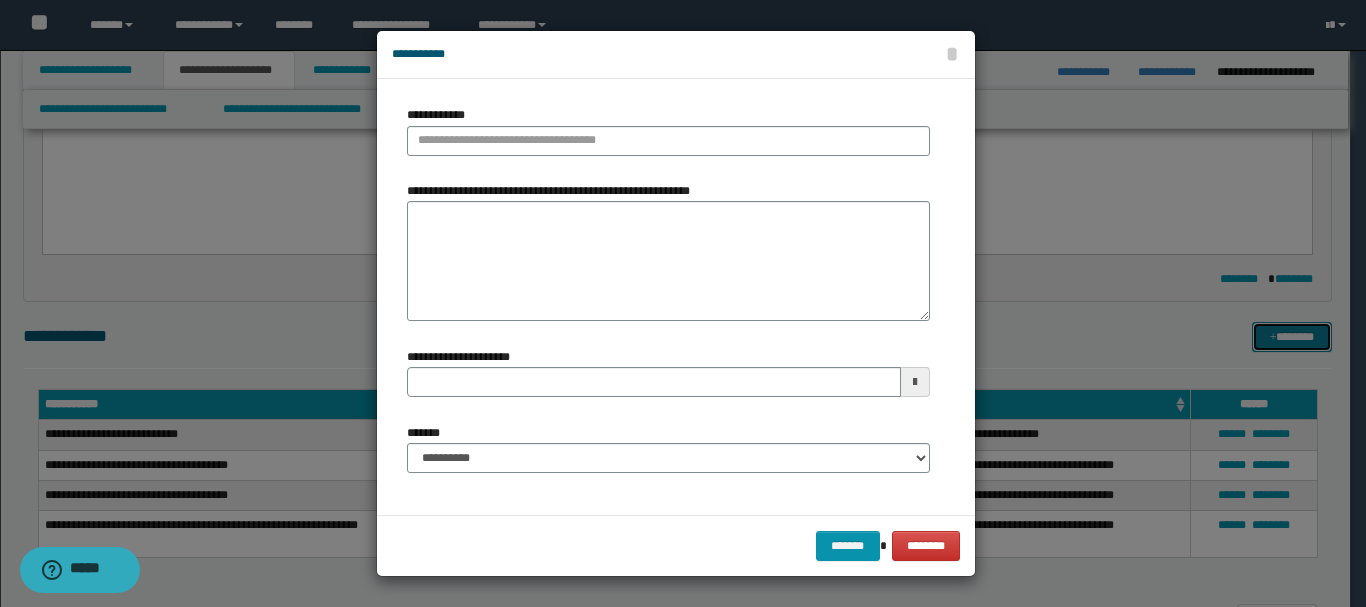 type 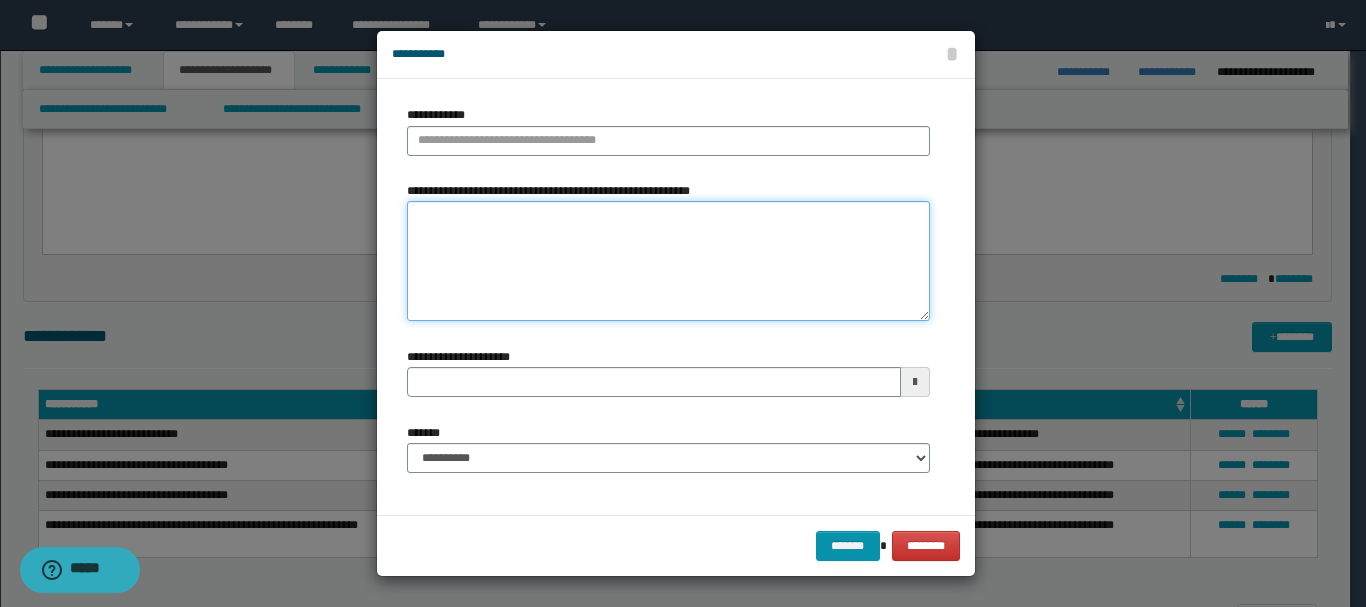 paste on "**********" 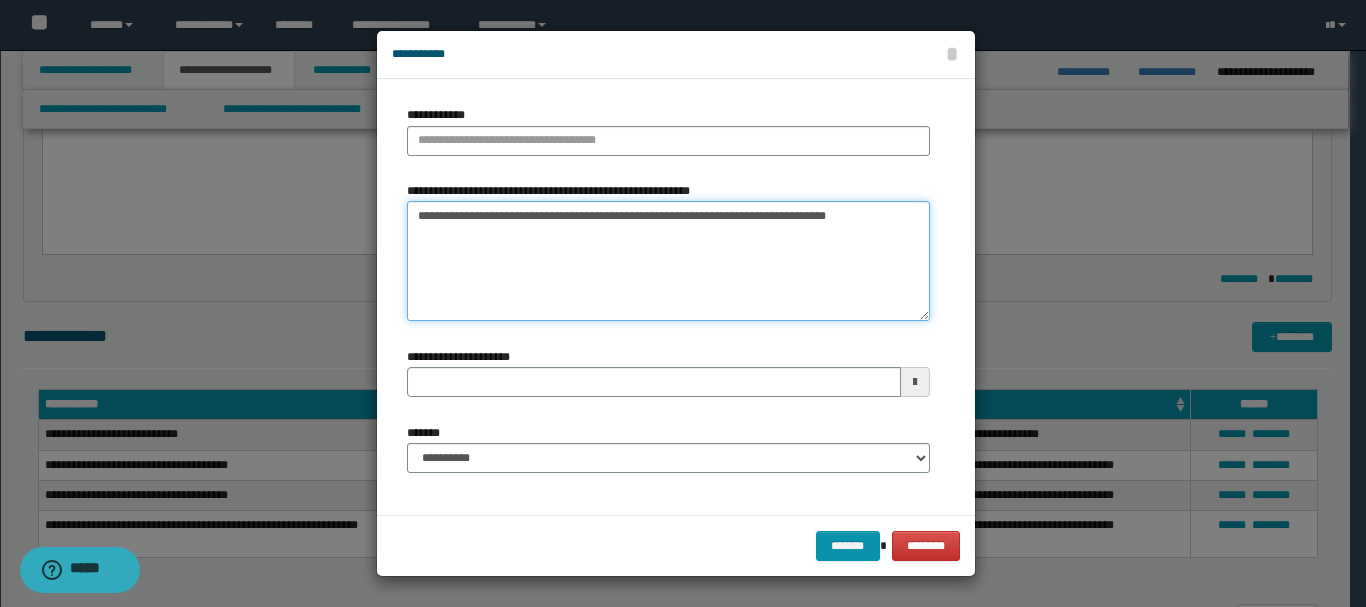 type 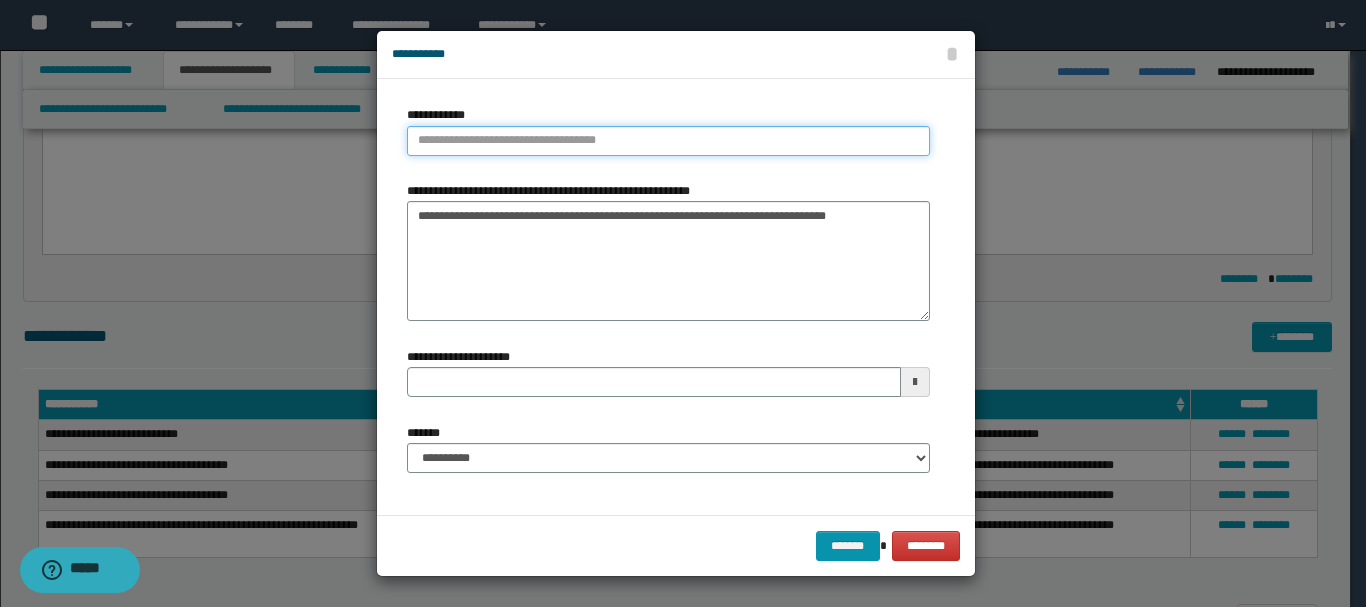 type on "**********" 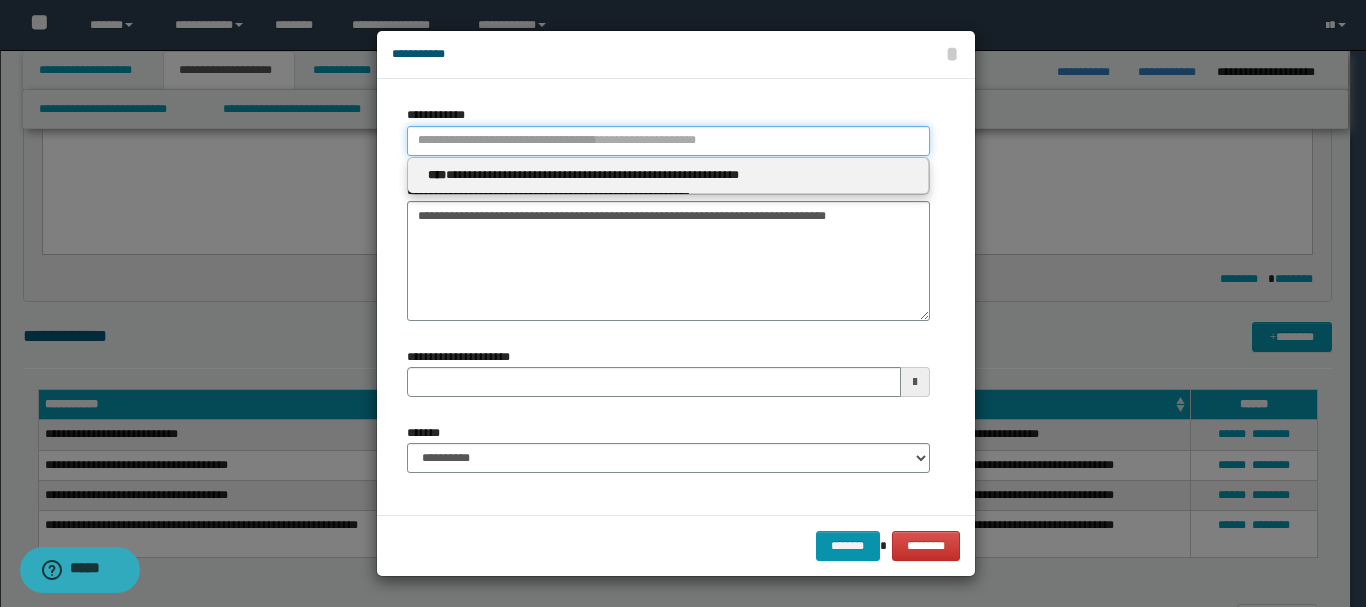click on "**********" at bounding box center [668, 141] 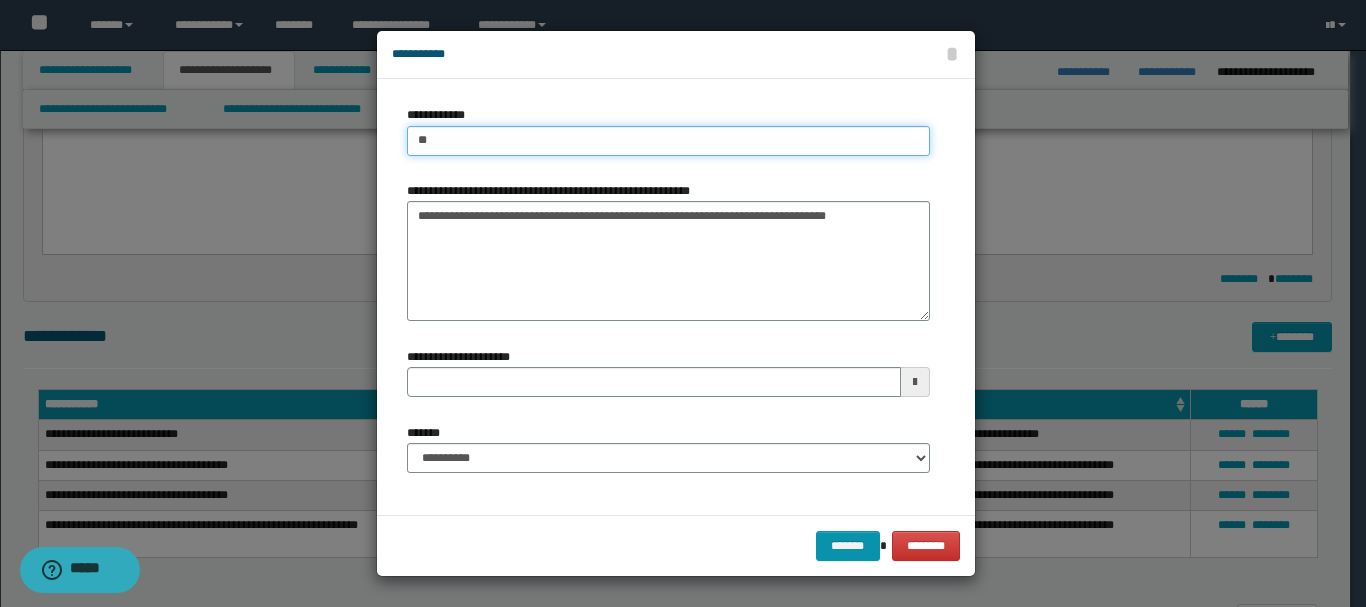 type on "***" 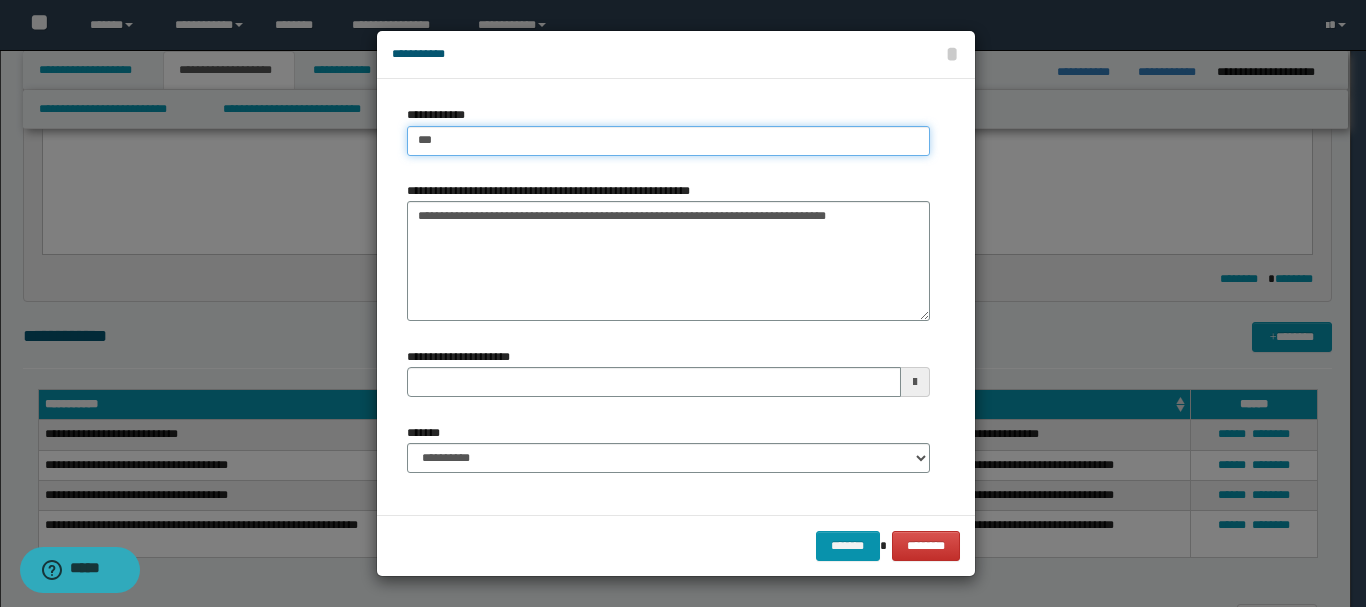 type on "***" 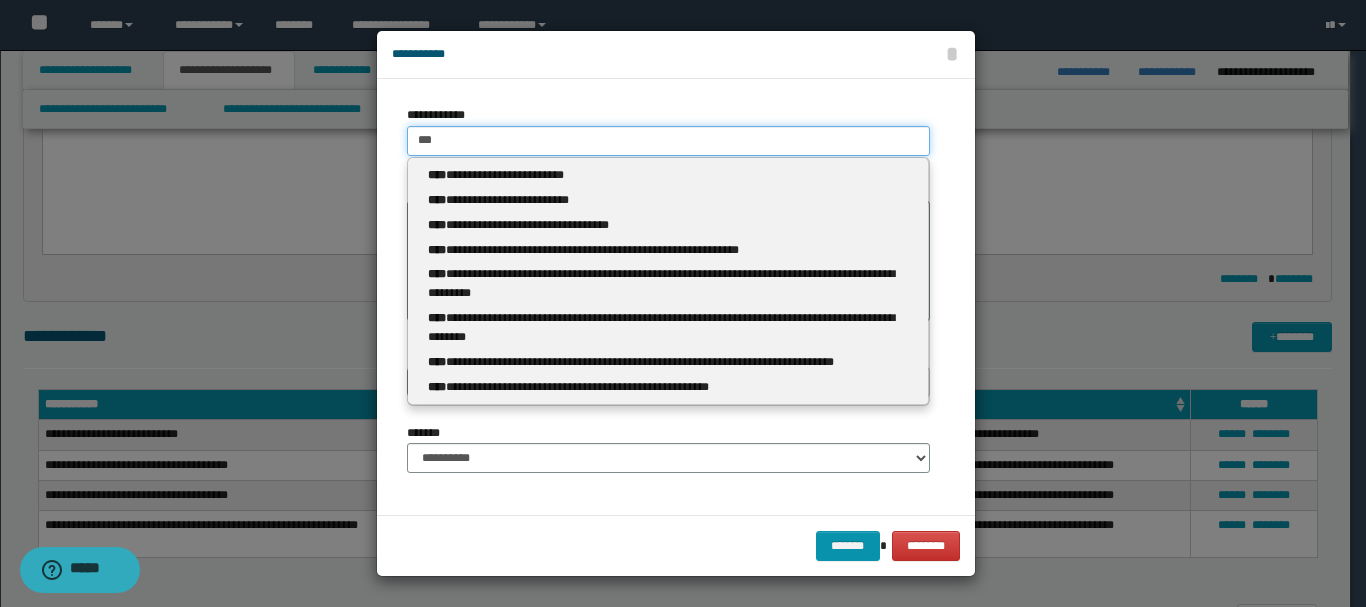 type 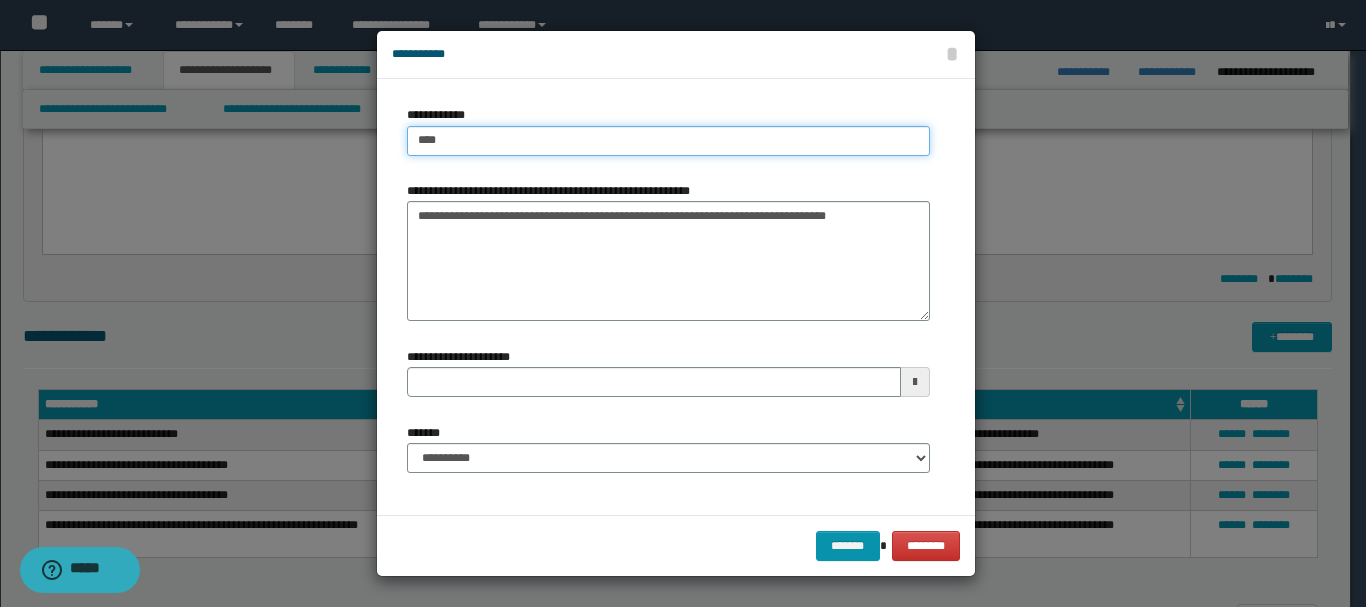 type on "****" 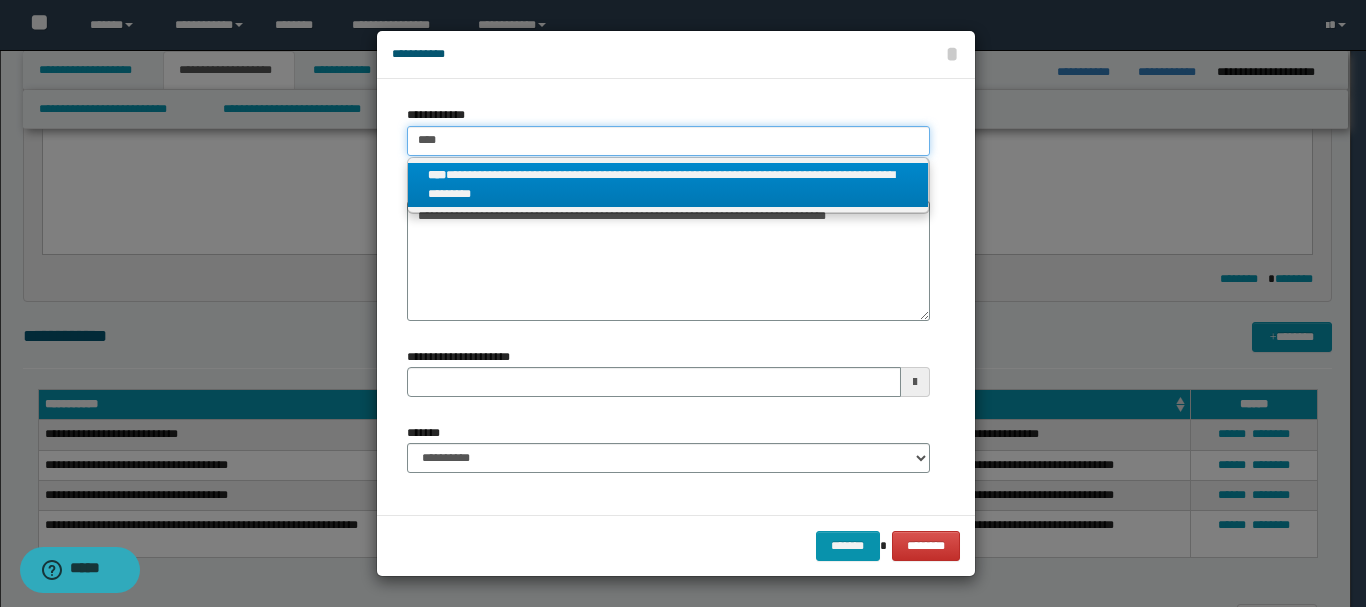 type 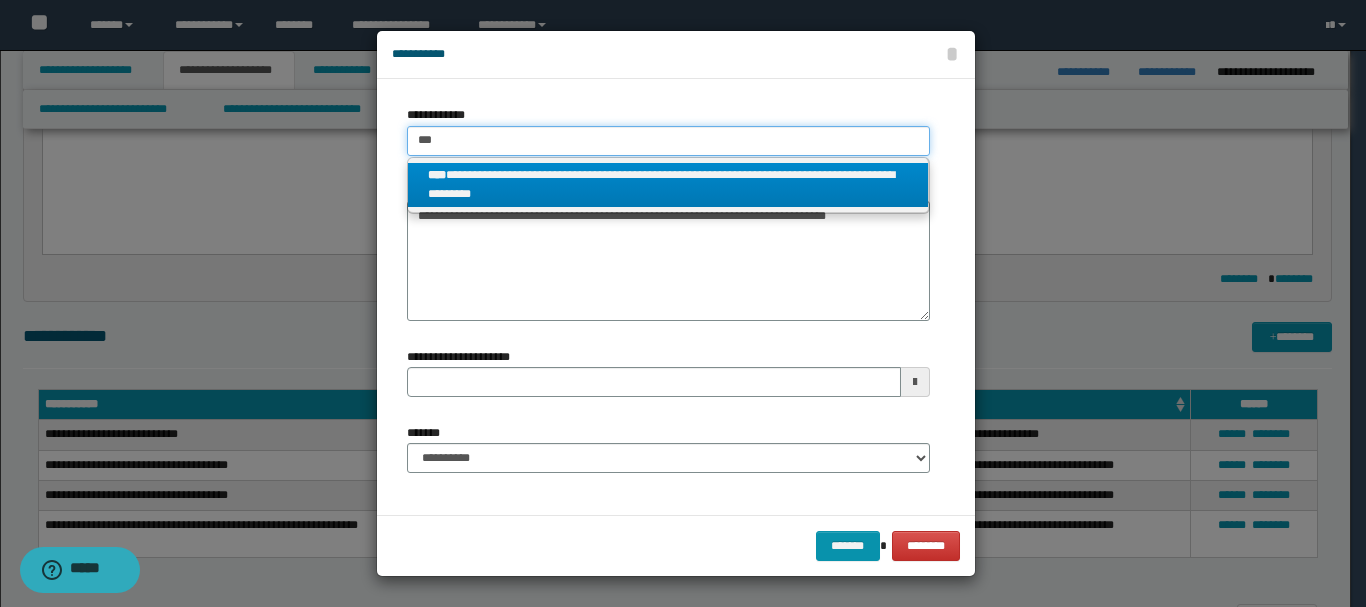 type on "***" 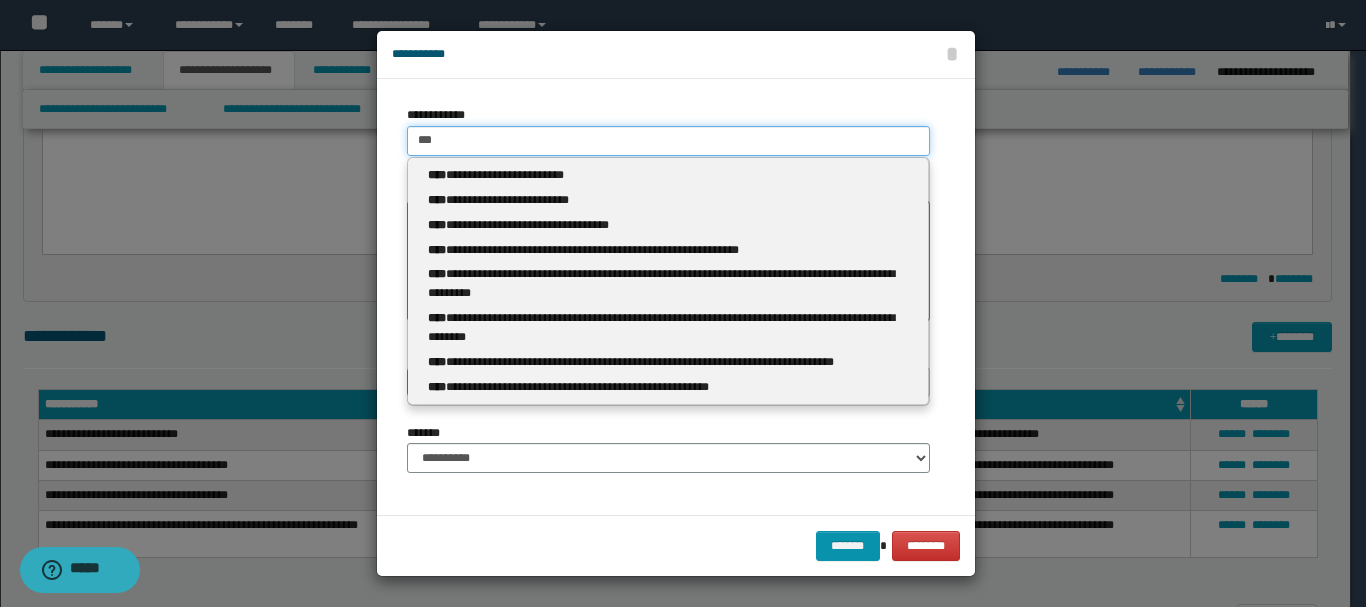 type 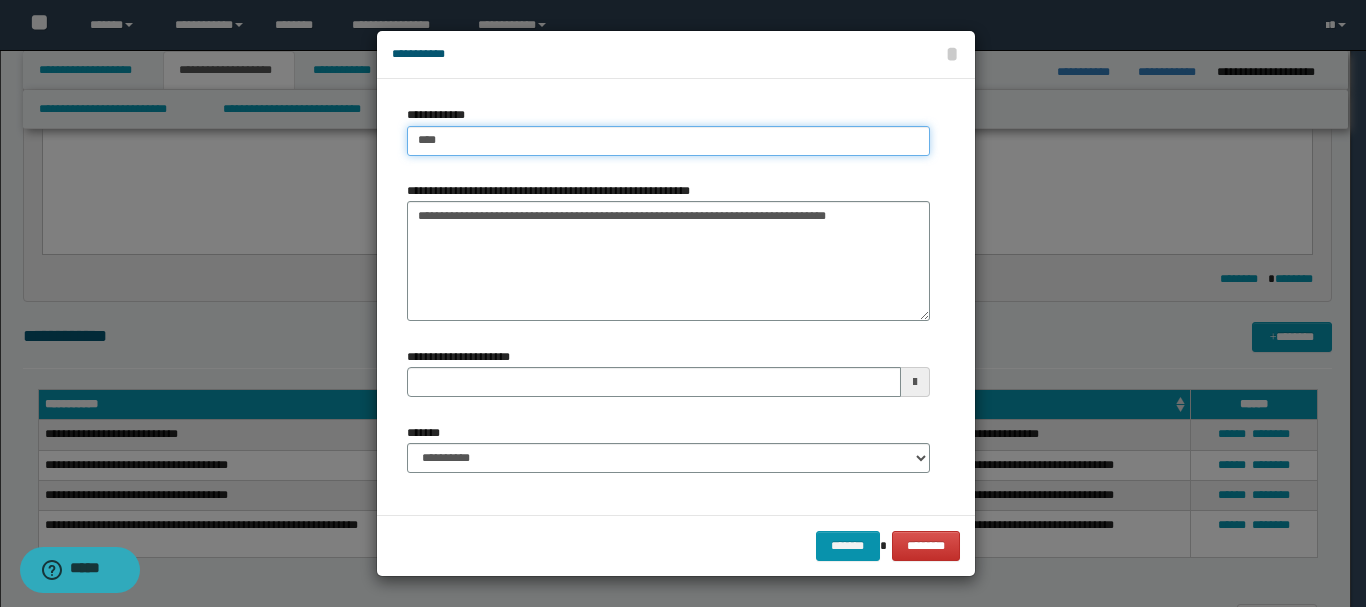 type on "****" 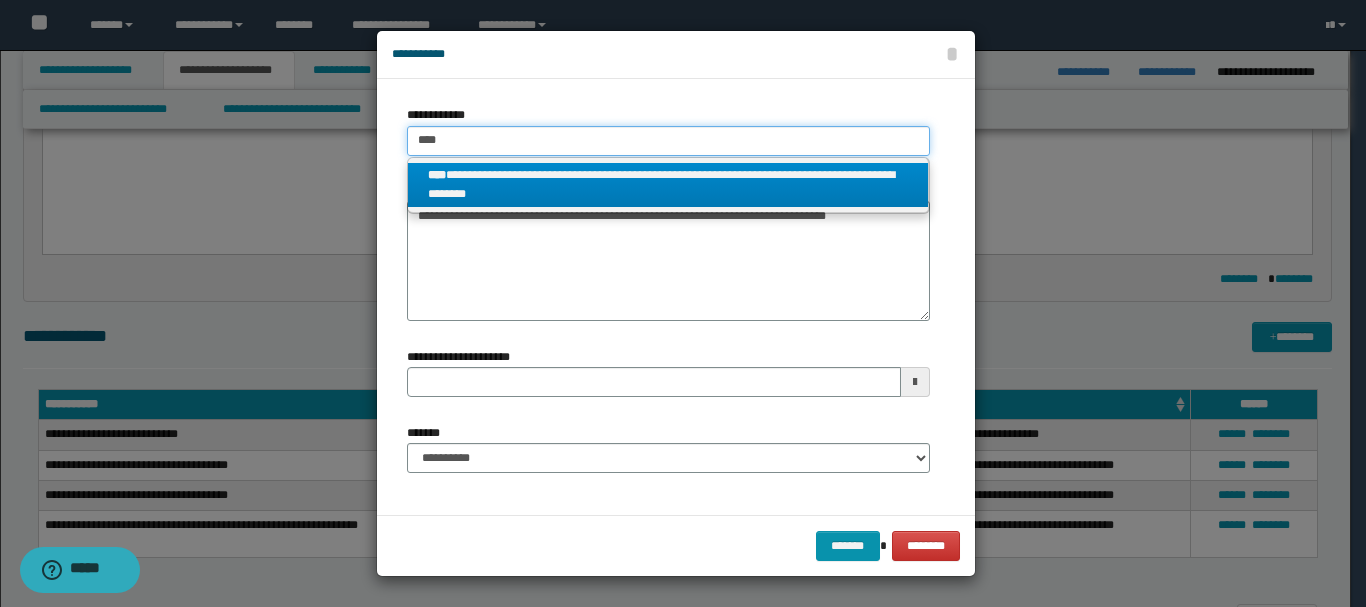 type on "****" 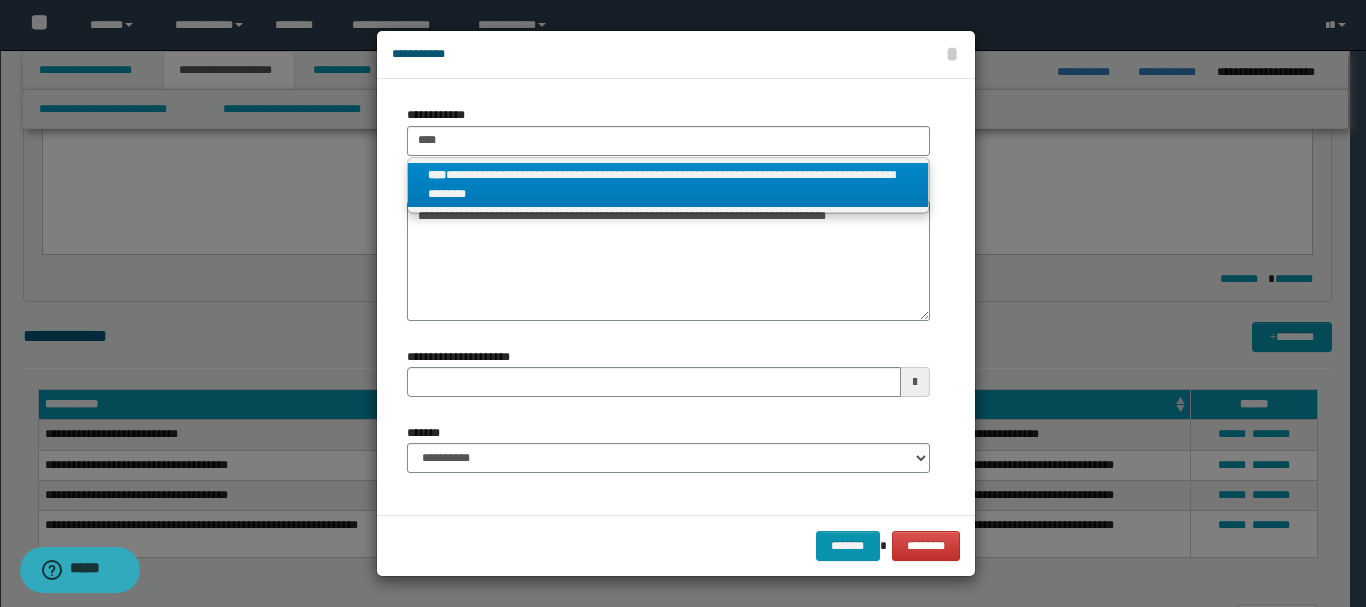 click on "**********" at bounding box center [668, 185] 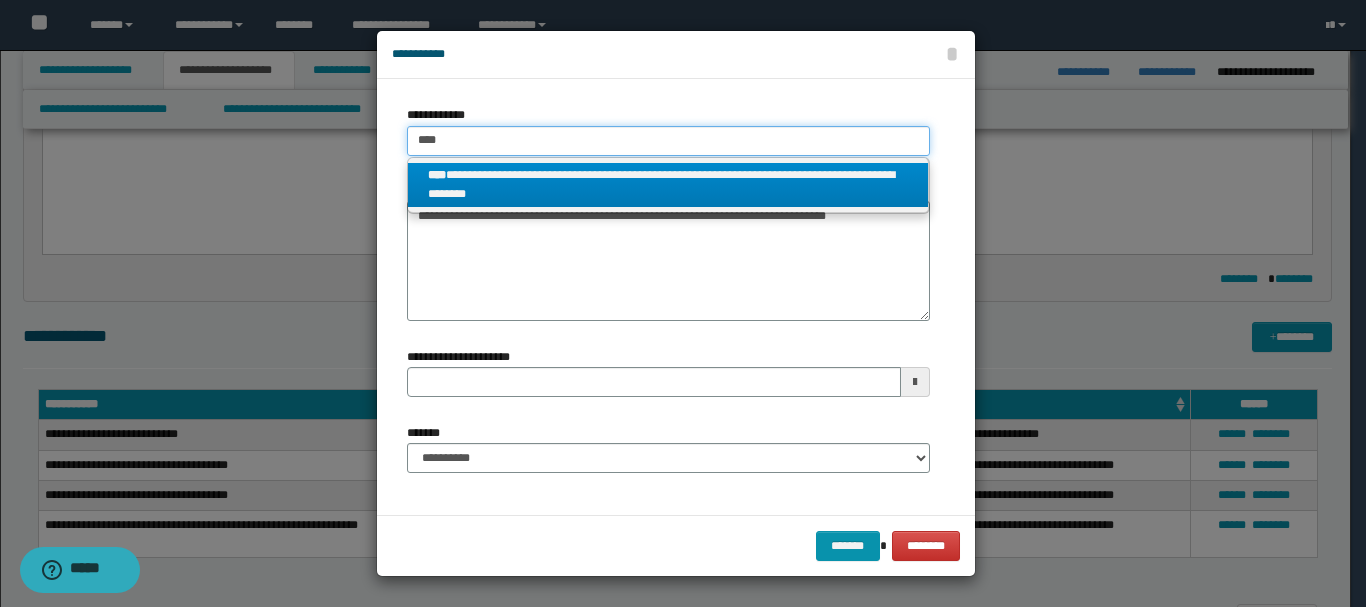 type 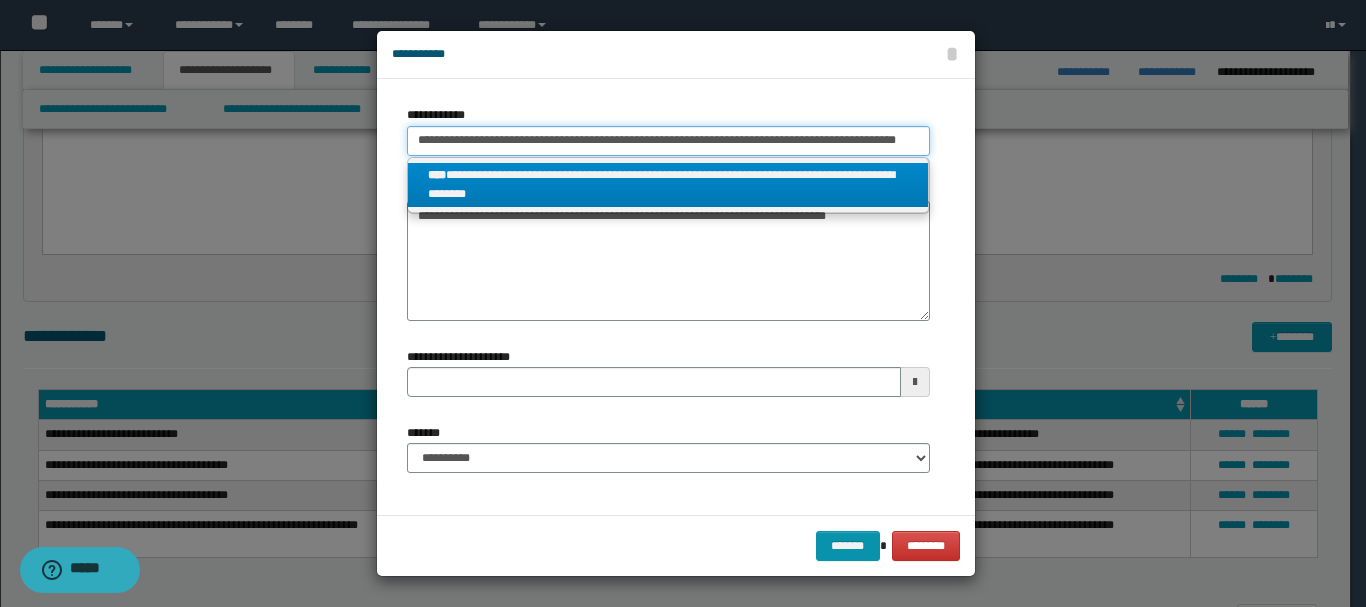 scroll, scrollTop: 0, scrollLeft: 11, axis: horizontal 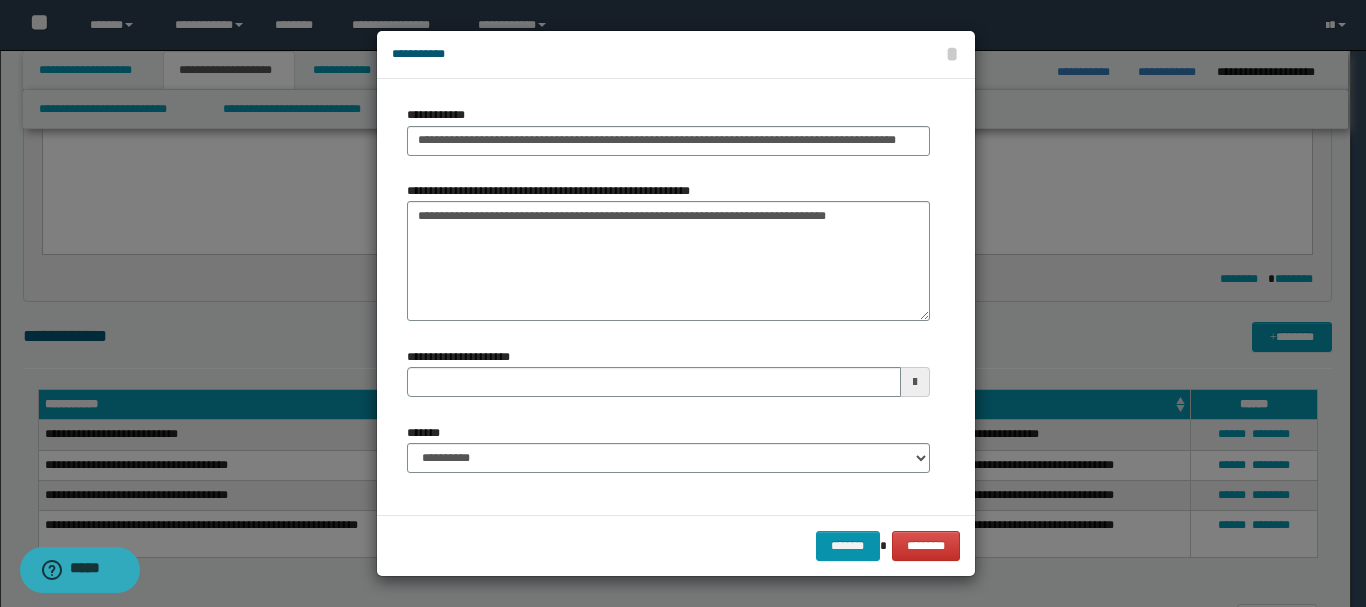 click at bounding box center (915, 382) 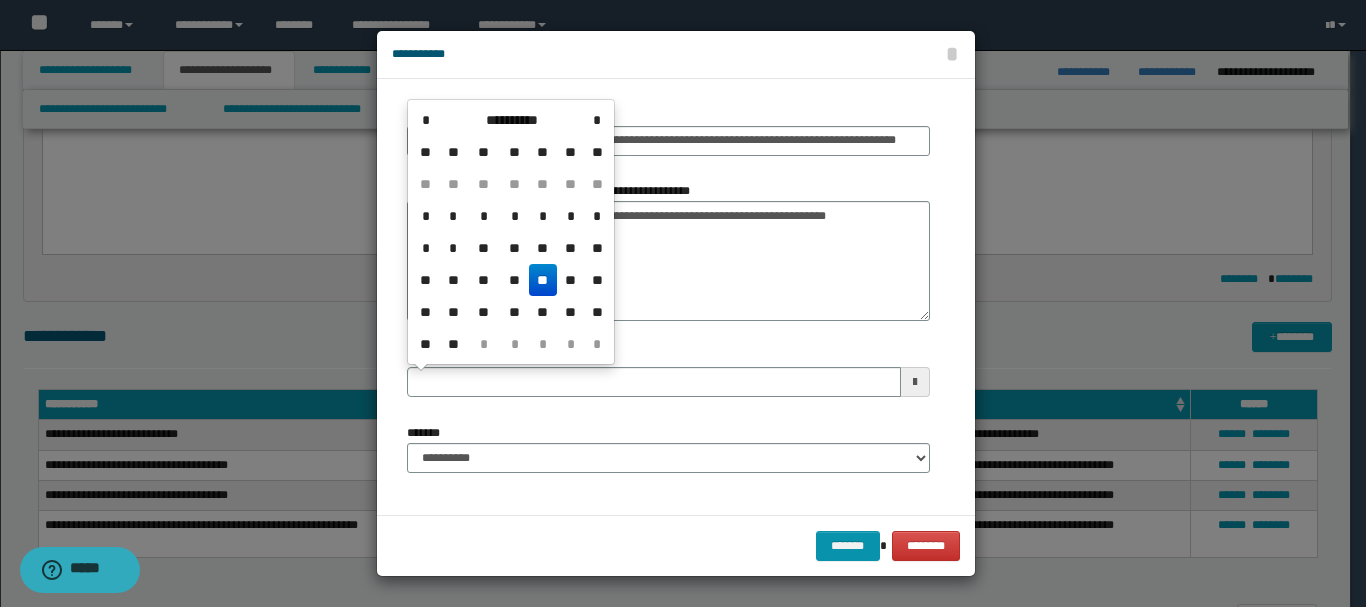 click on "**" at bounding box center [543, 280] 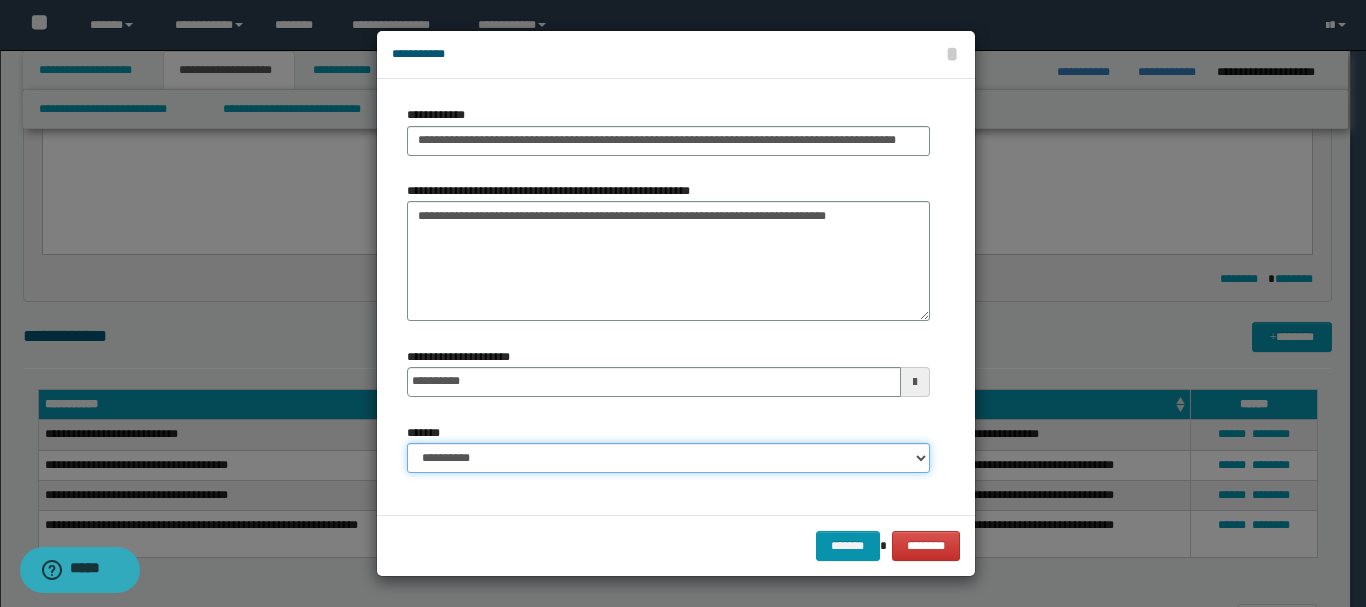 click on "**********" at bounding box center [668, 458] 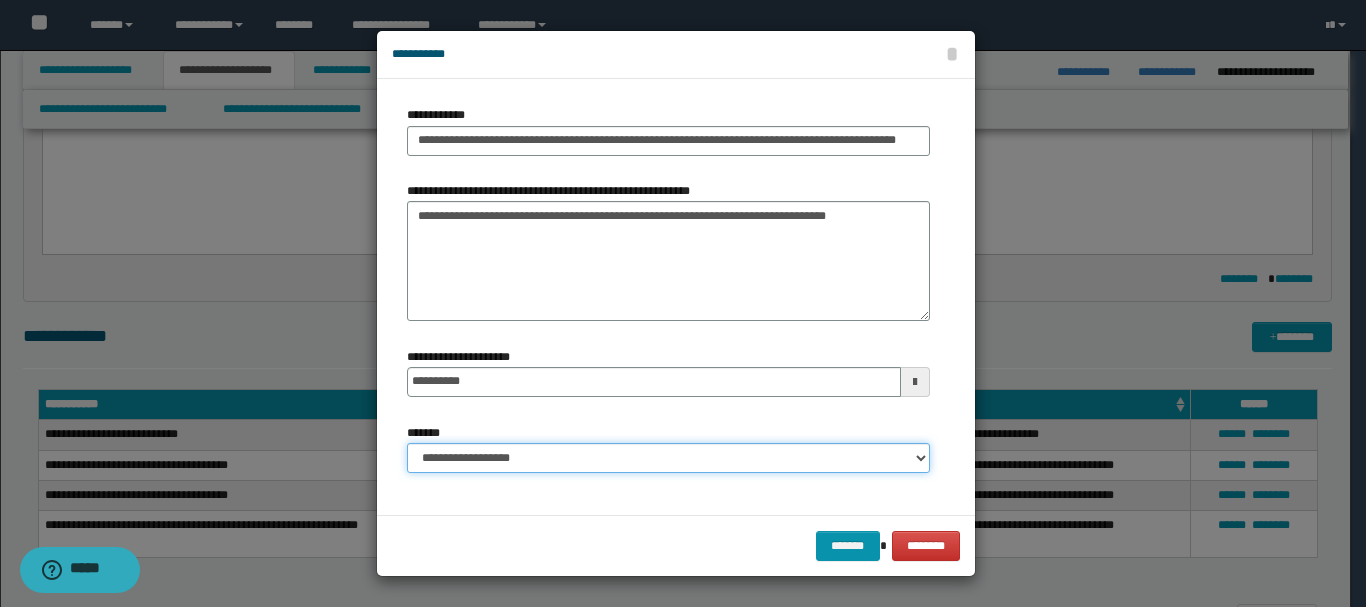 click on "**********" at bounding box center [668, 458] 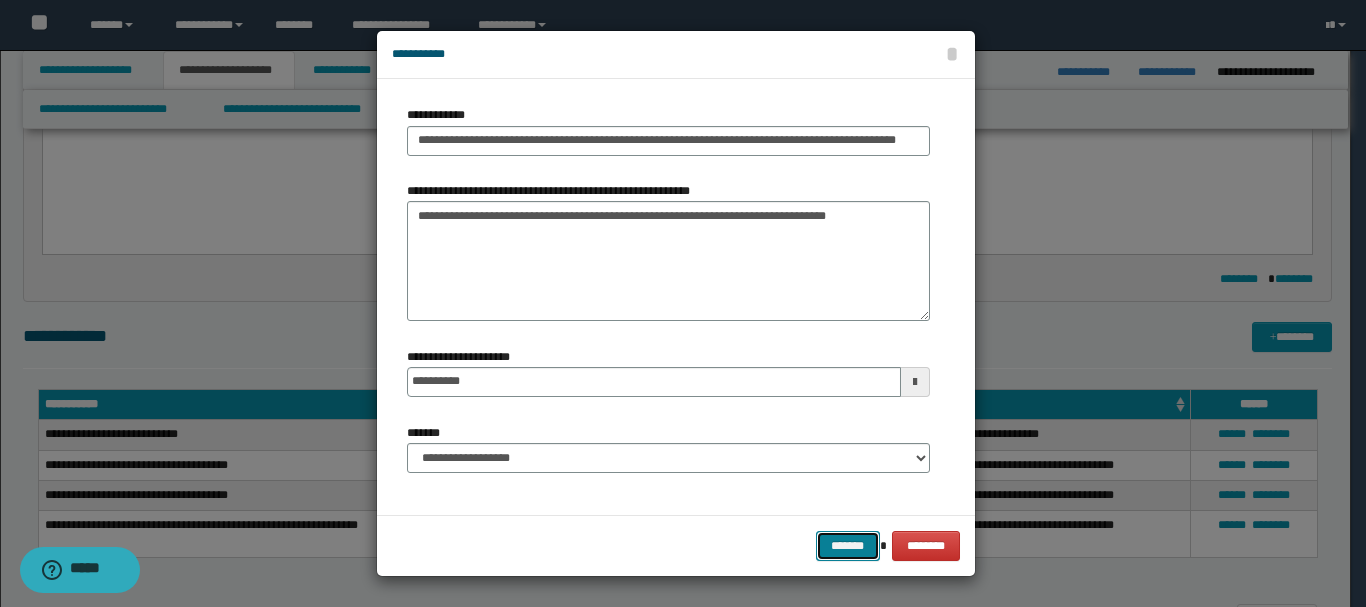 click on "*******" at bounding box center (848, 546) 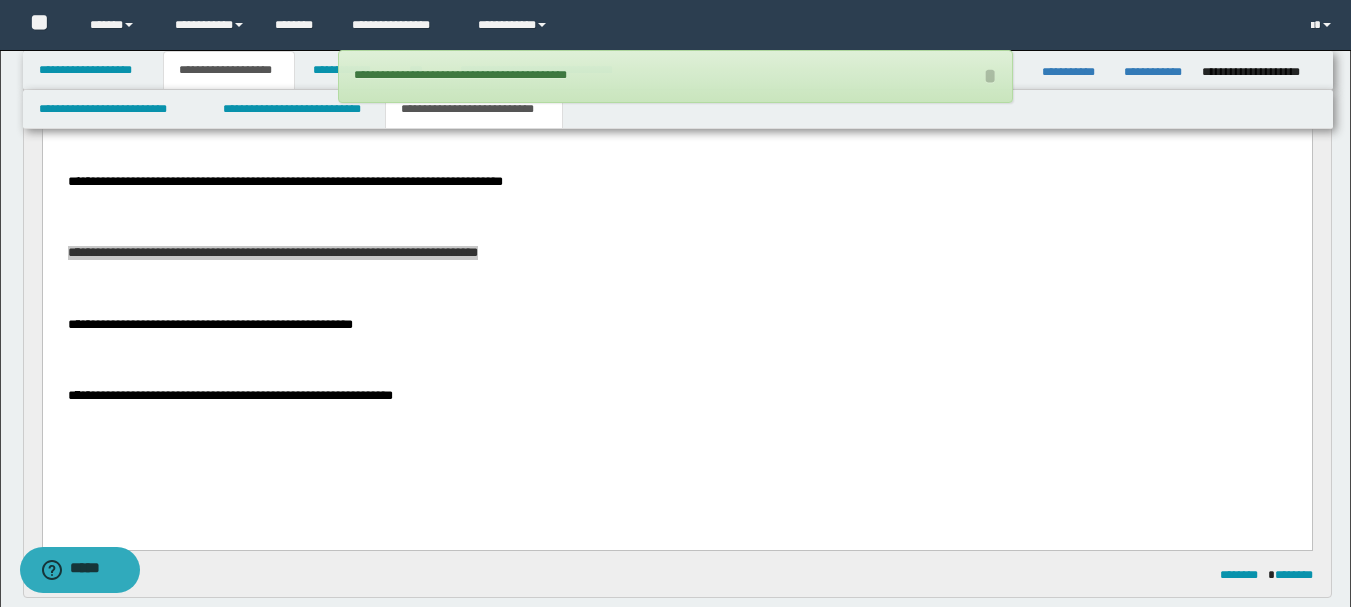 scroll, scrollTop: 500, scrollLeft: 0, axis: vertical 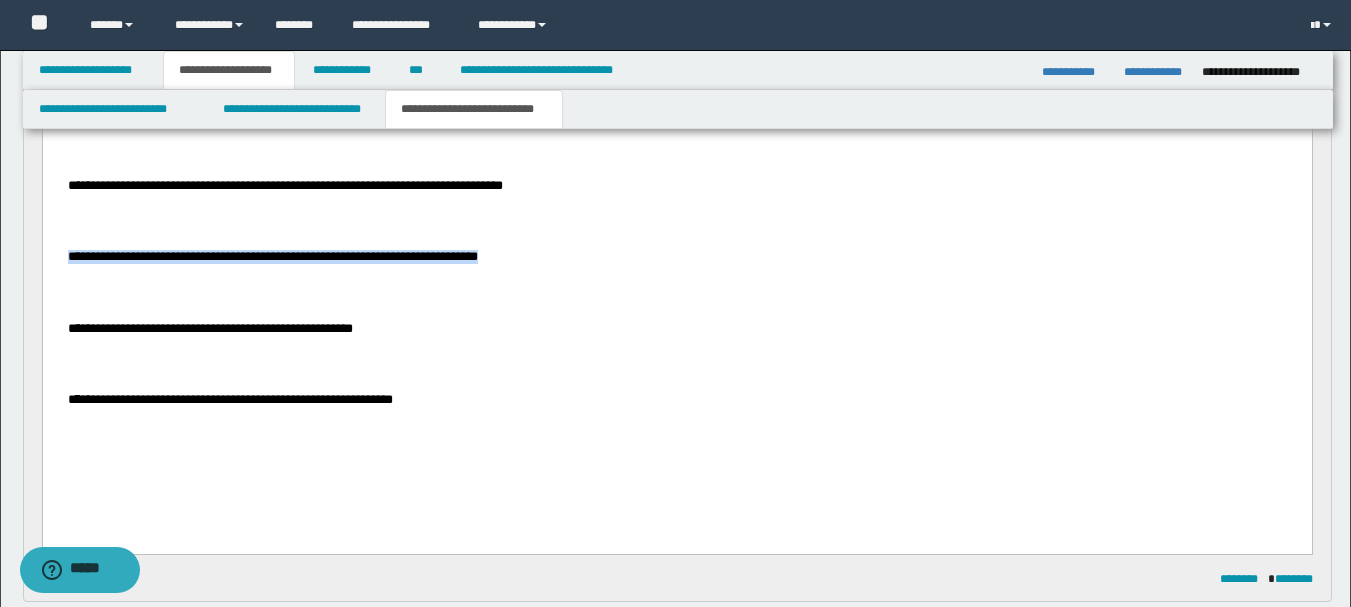 click on "**********" at bounding box center (209, 329) 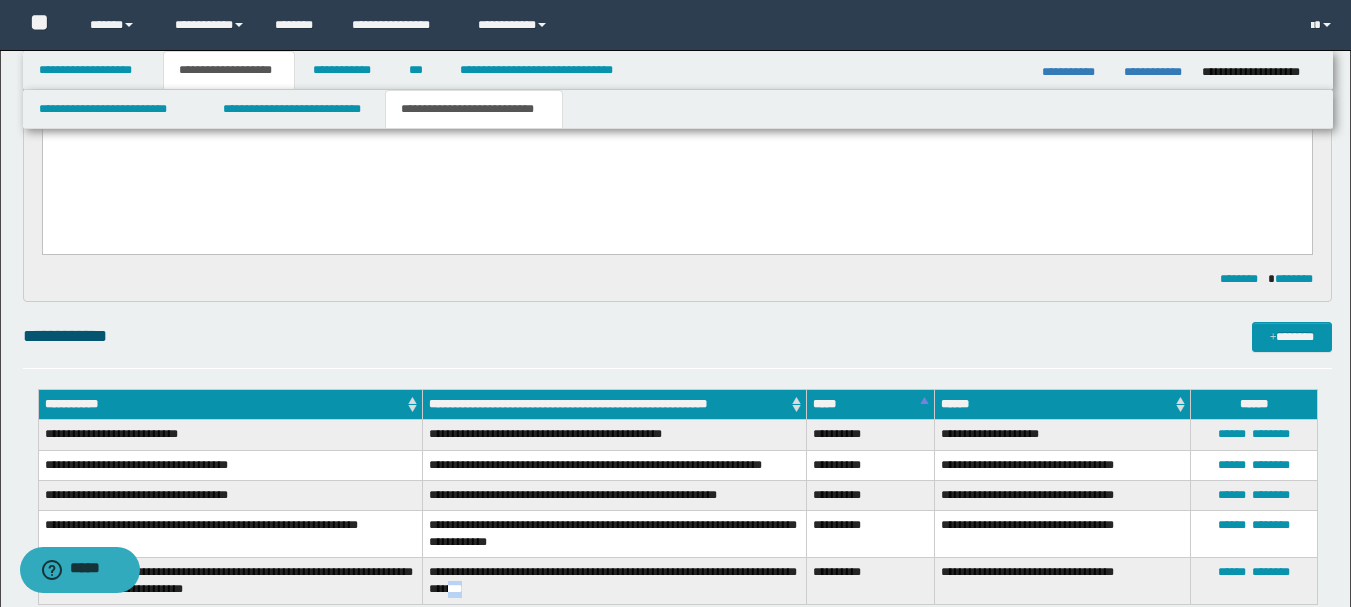 scroll, scrollTop: 810, scrollLeft: 0, axis: vertical 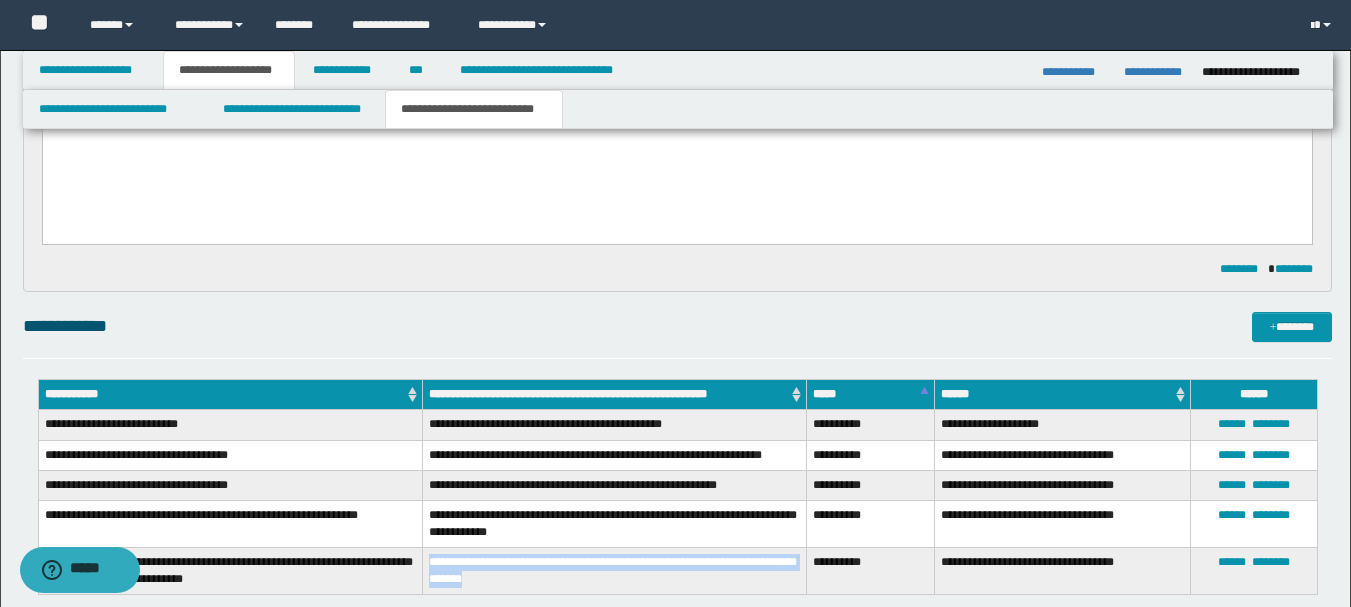 drag, startPoint x: 495, startPoint y: 590, endPoint x: 428, endPoint y: 565, distance: 71.51224 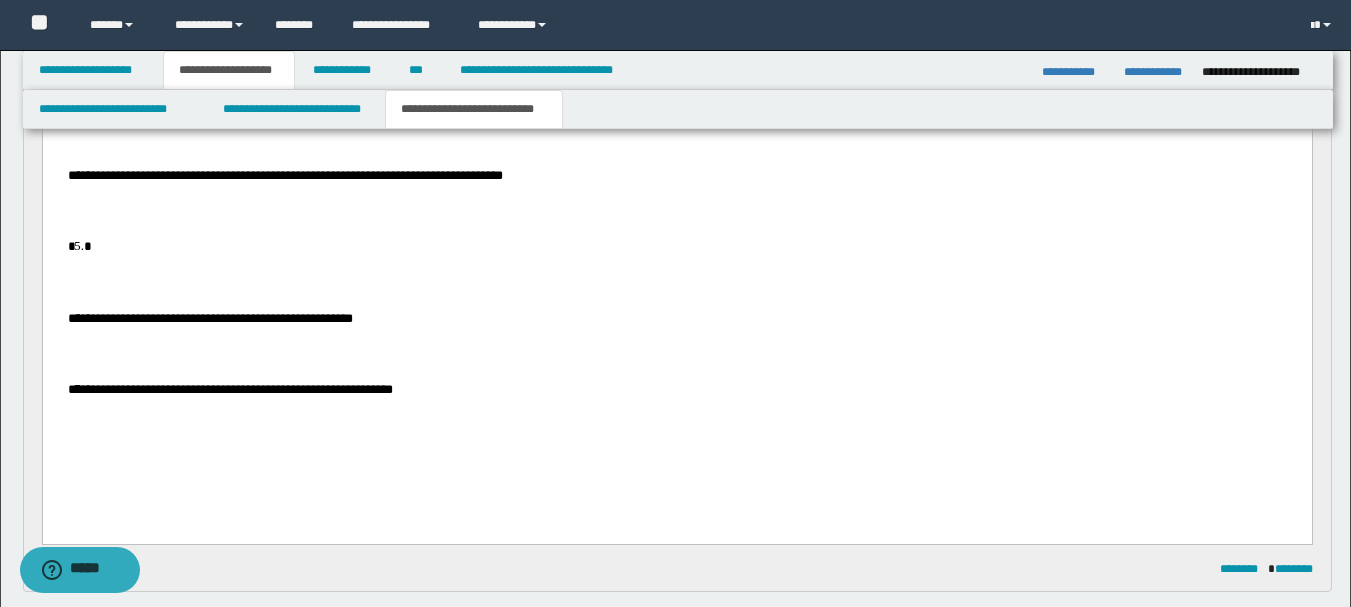 click on "*" at bounding box center [696, 247] 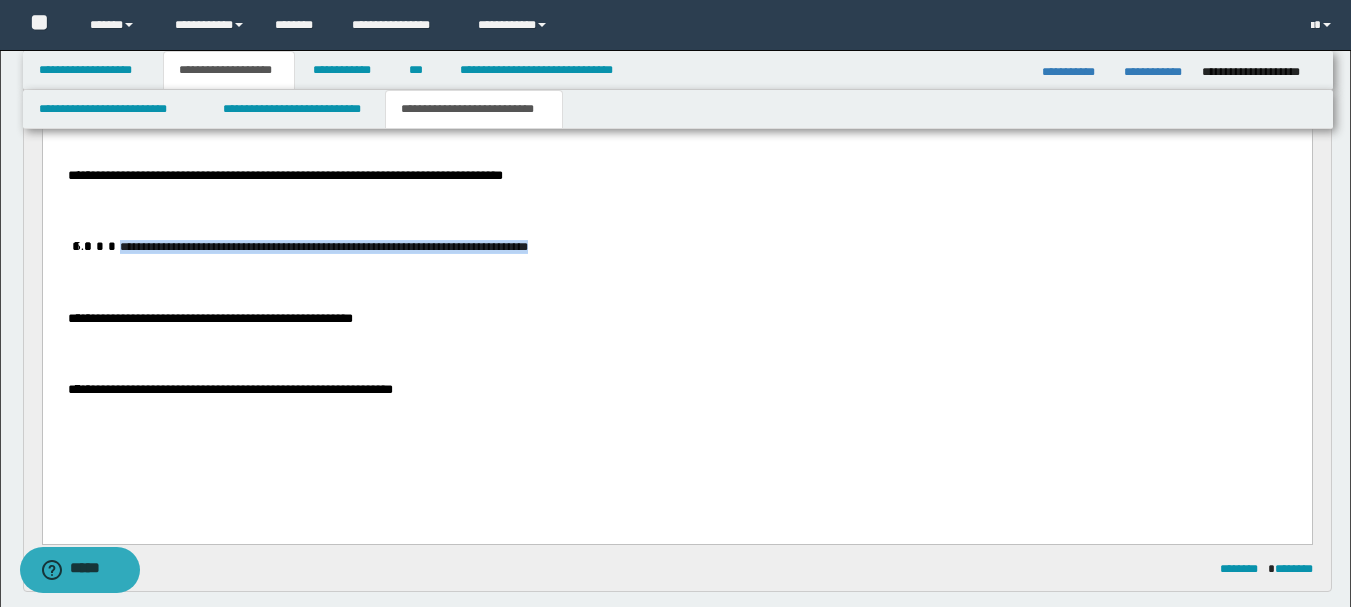 drag, startPoint x: 558, startPoint y: 249, endPoint x: 101, endPoint y: 251, distance: 457.00436 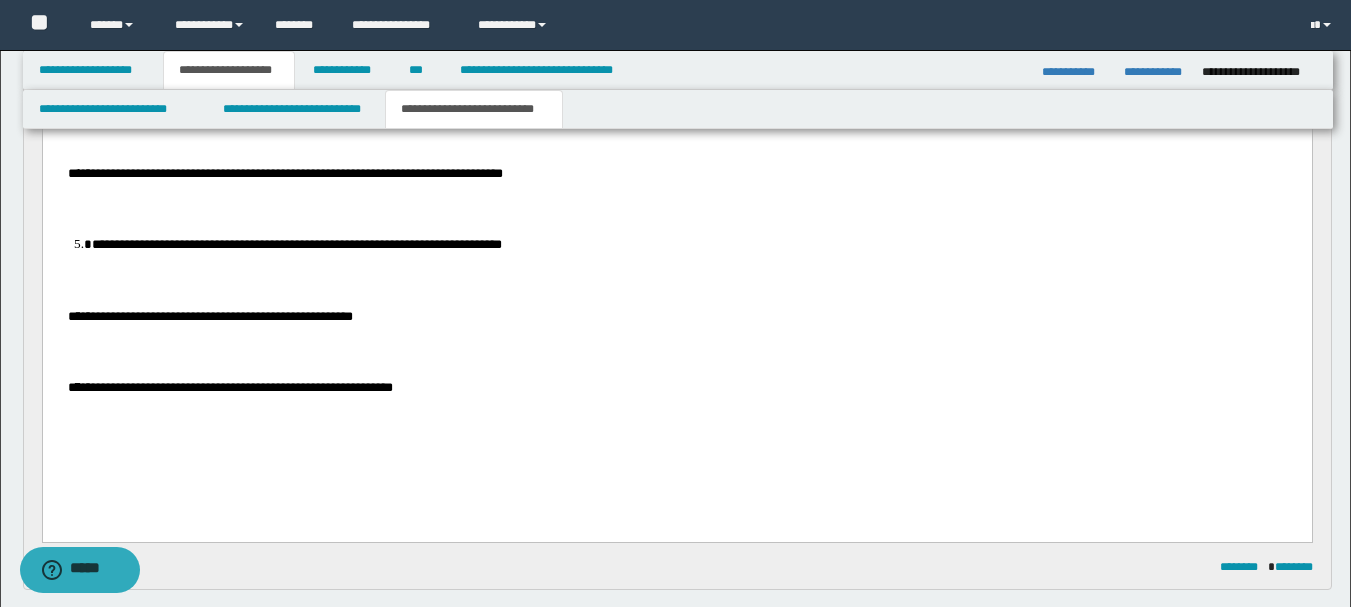 scroll, scrollTop: 510, scrollLeft: 0, axis: vertical 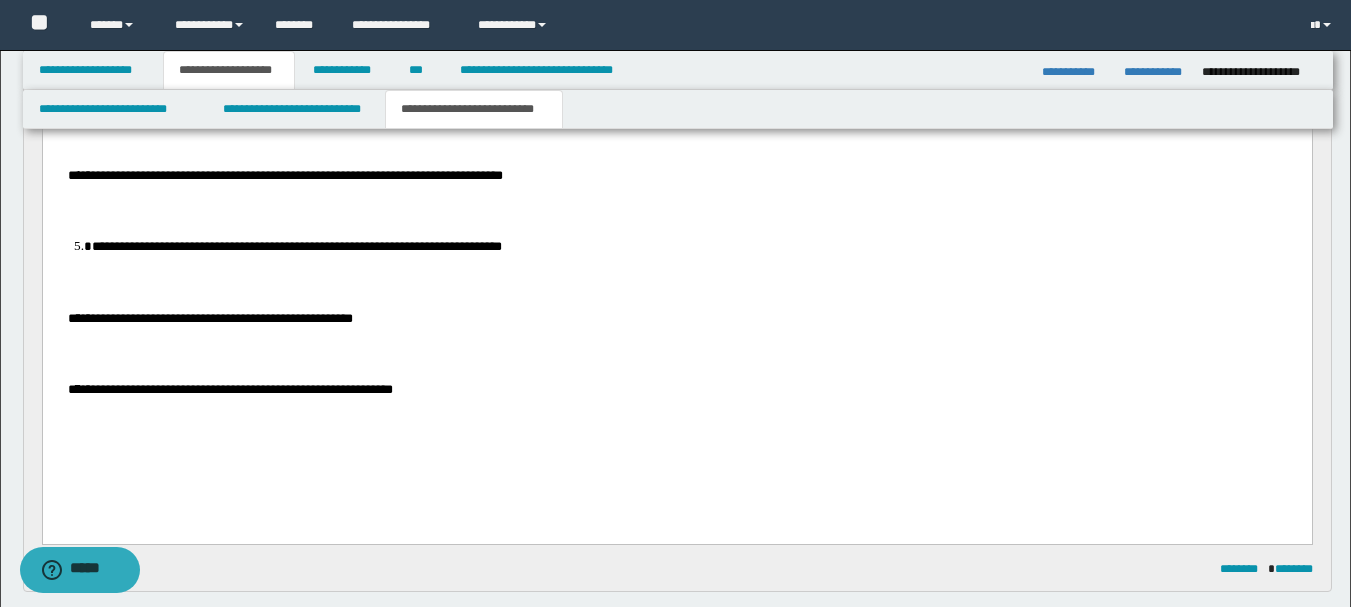 click on "**********" at bounding box center [209, 319] 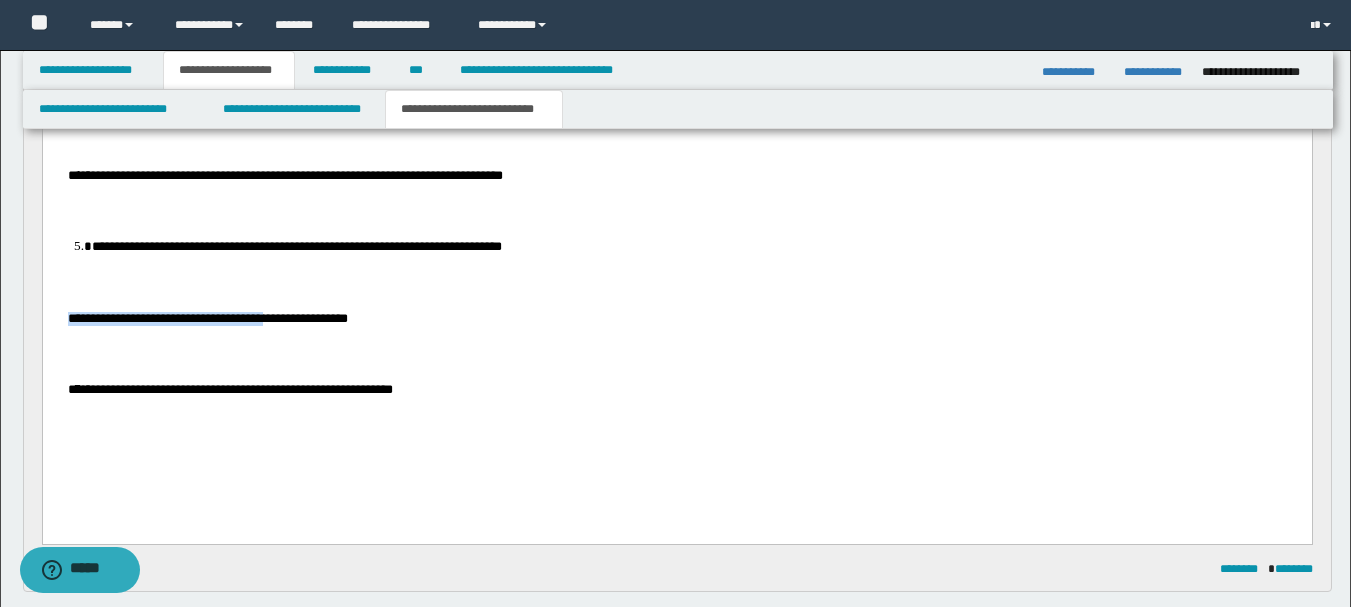 drag, startPoint x: 105, startPoint y: 332, endPoint x: 327, endPoint y: 331, distance: 222.00226 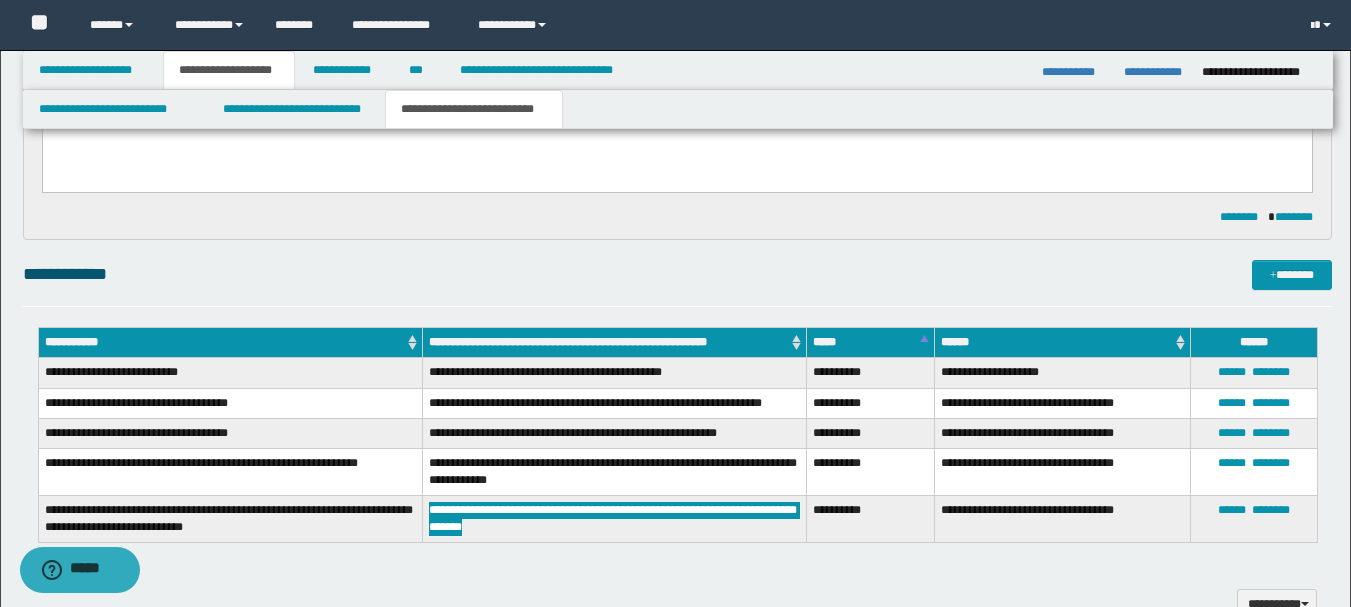 scroll, scrollTop: 910, scrollLeft: 0, axis: vertical 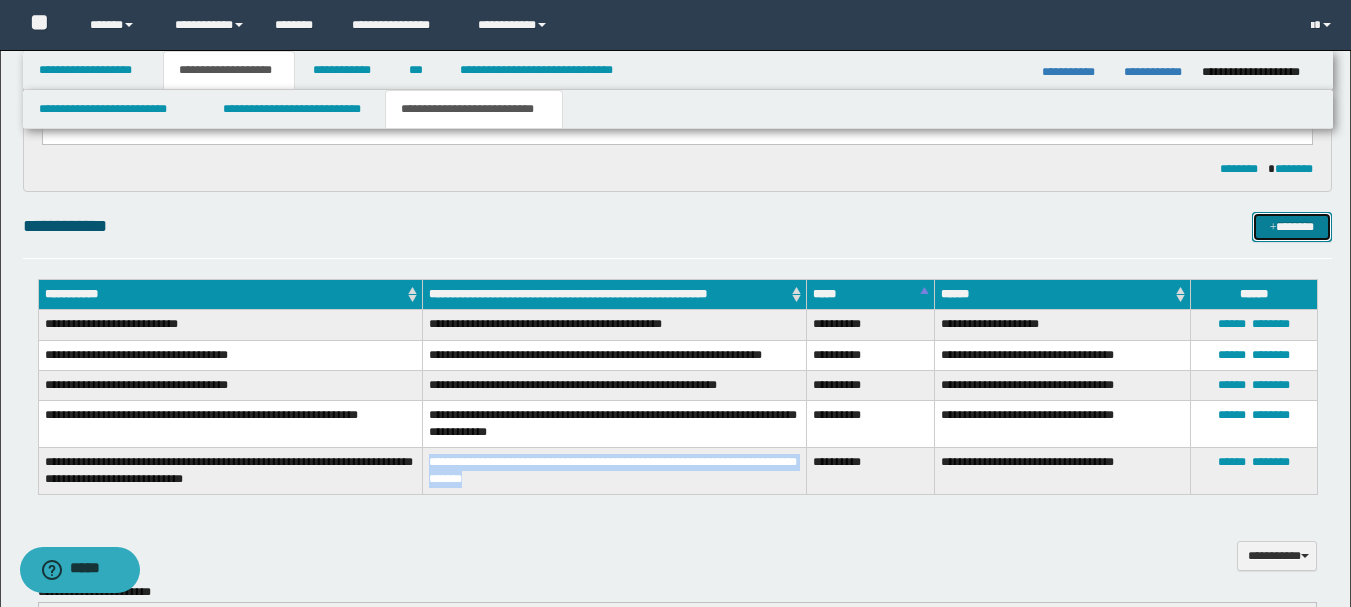 click on "*******" at bounding box center [1292, 227] 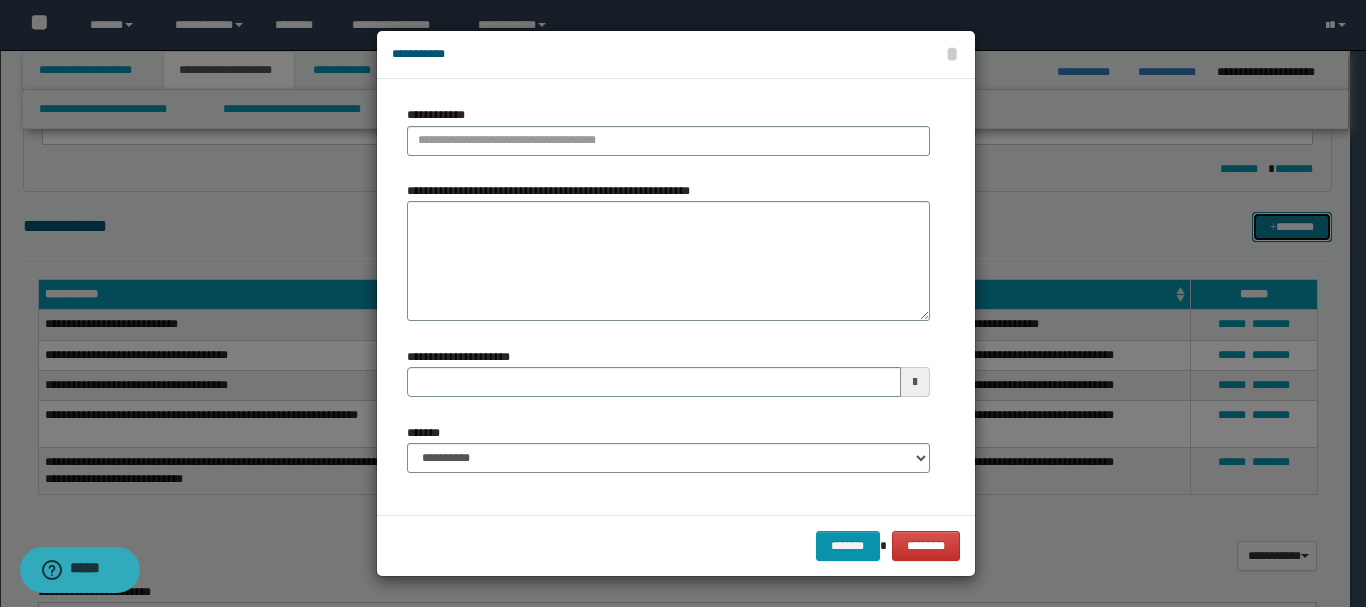 type 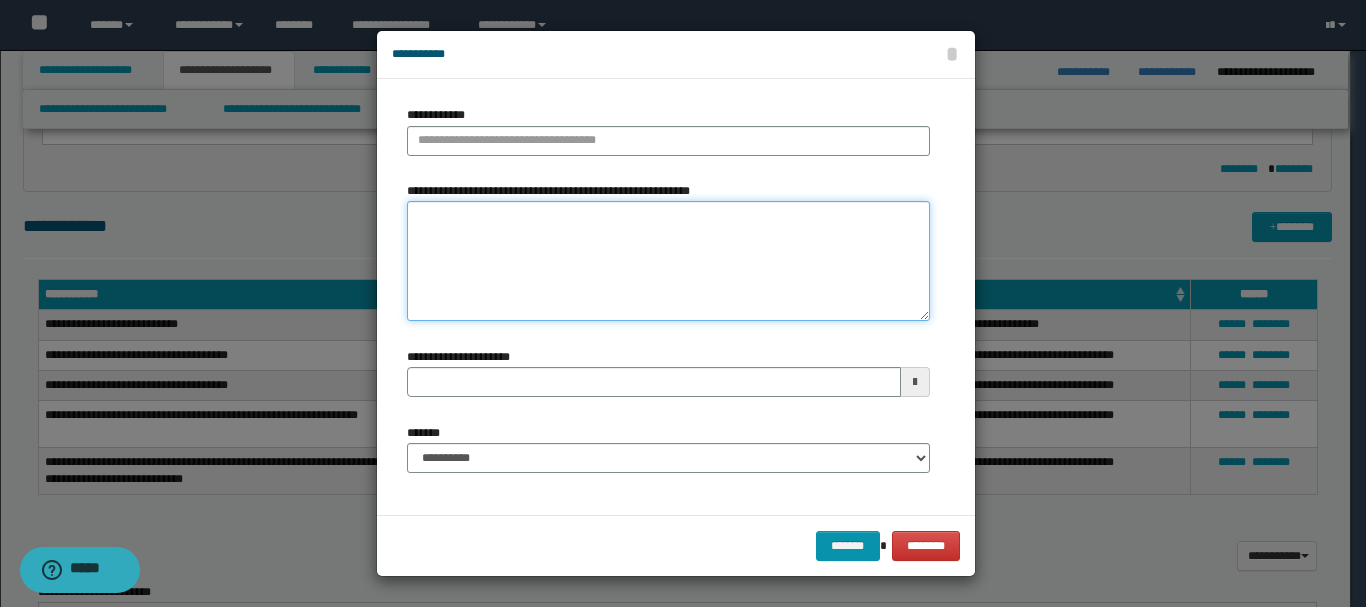 paste on "**********" 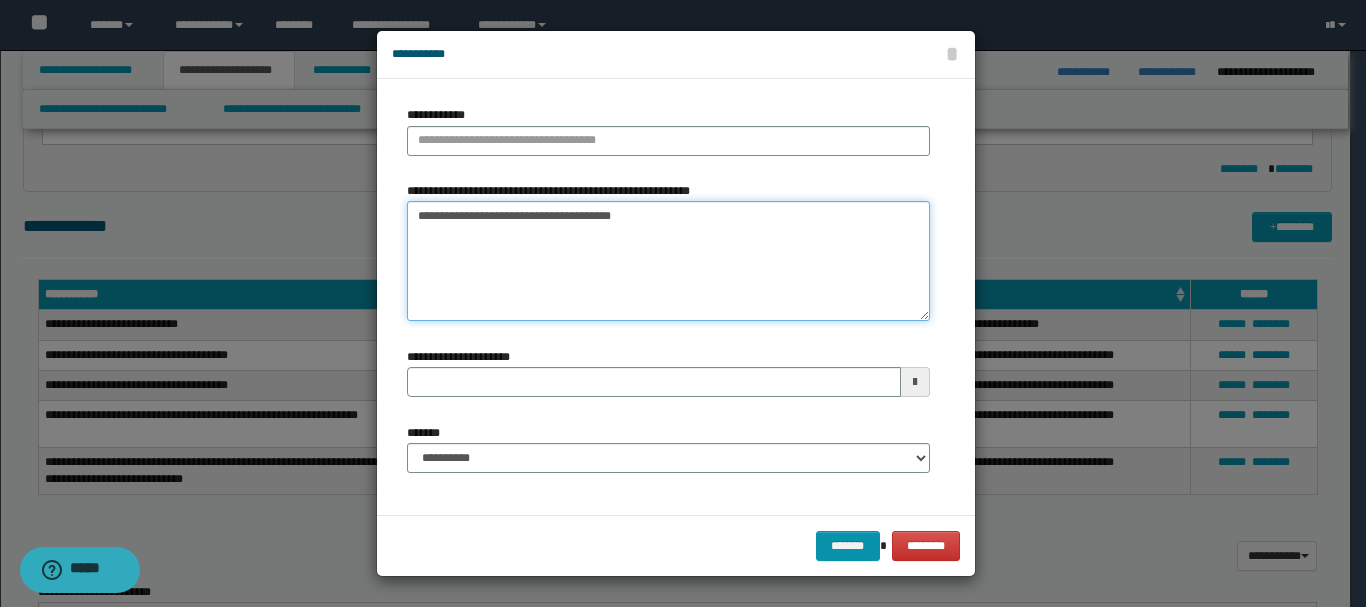 type 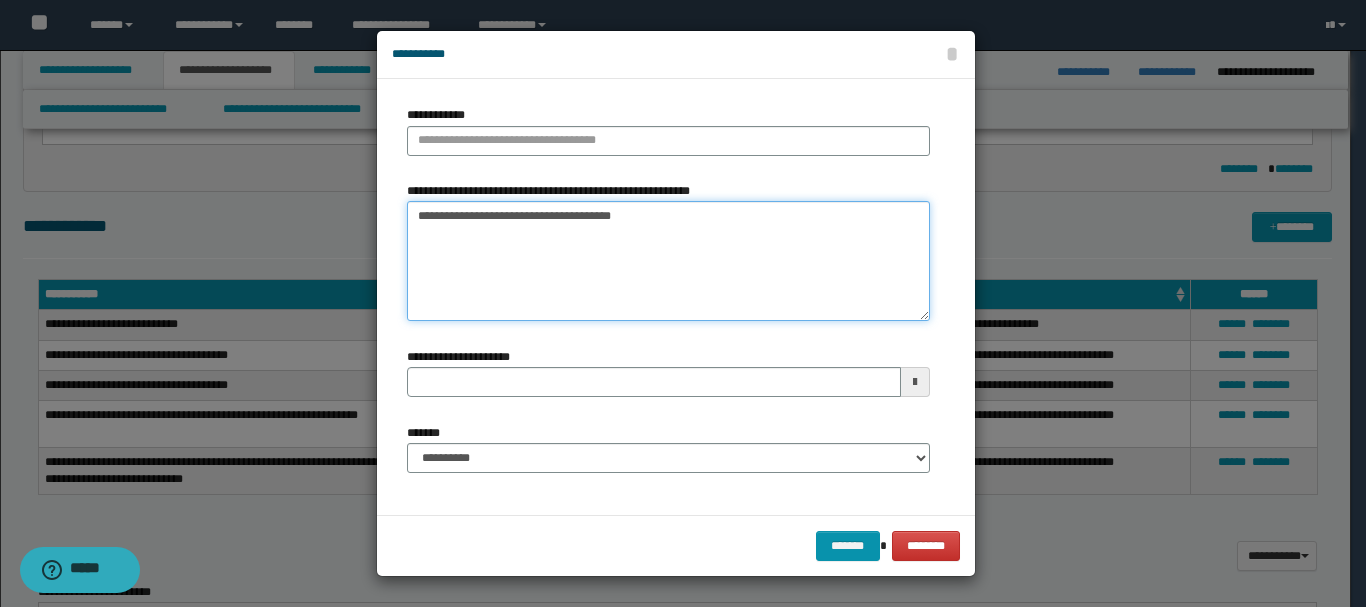 type on "**********" 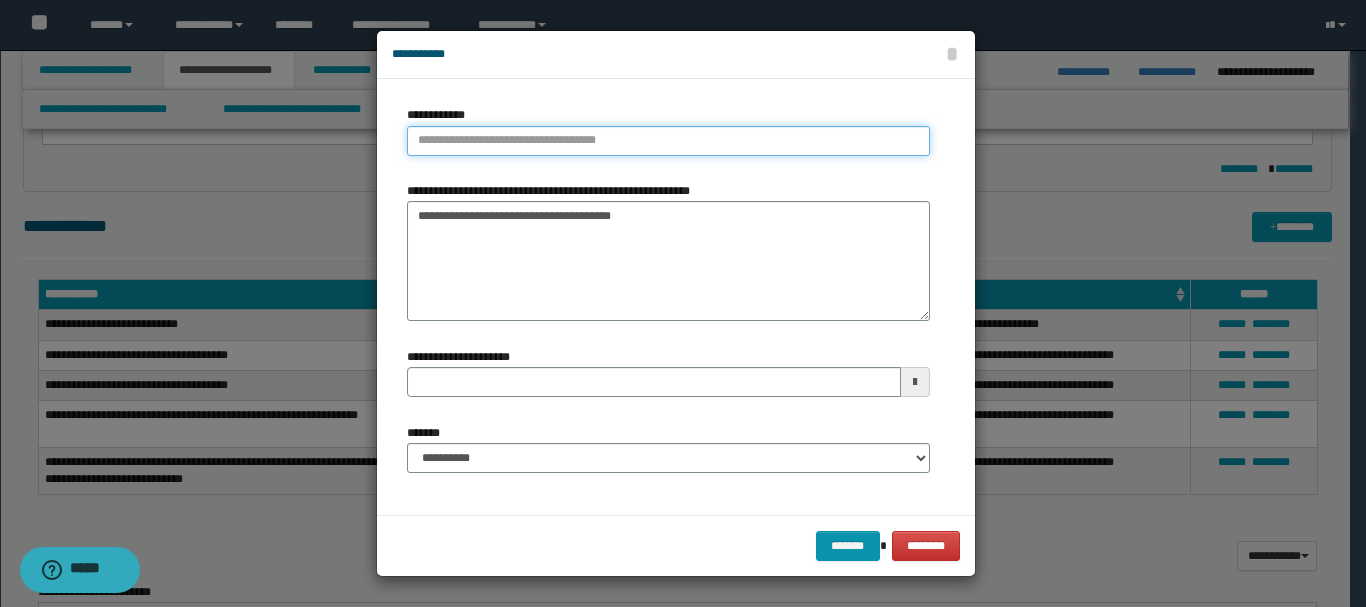 type on "**********" 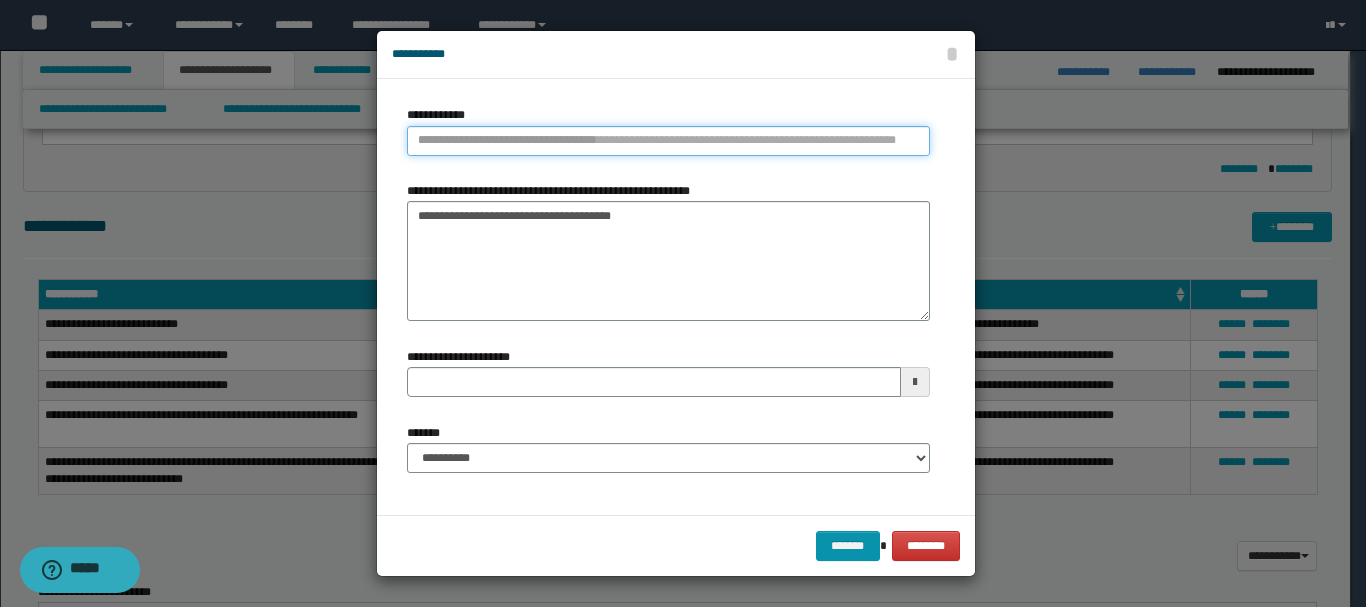 click on "**********" at bounding box center (668, 141) 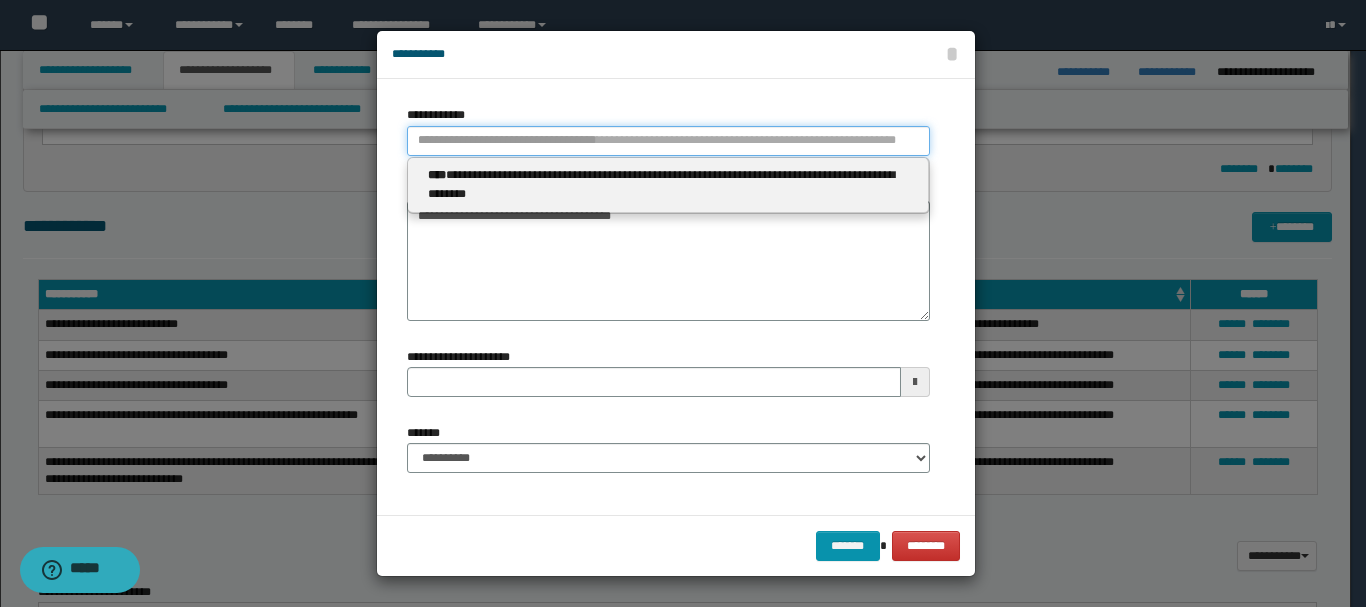 type 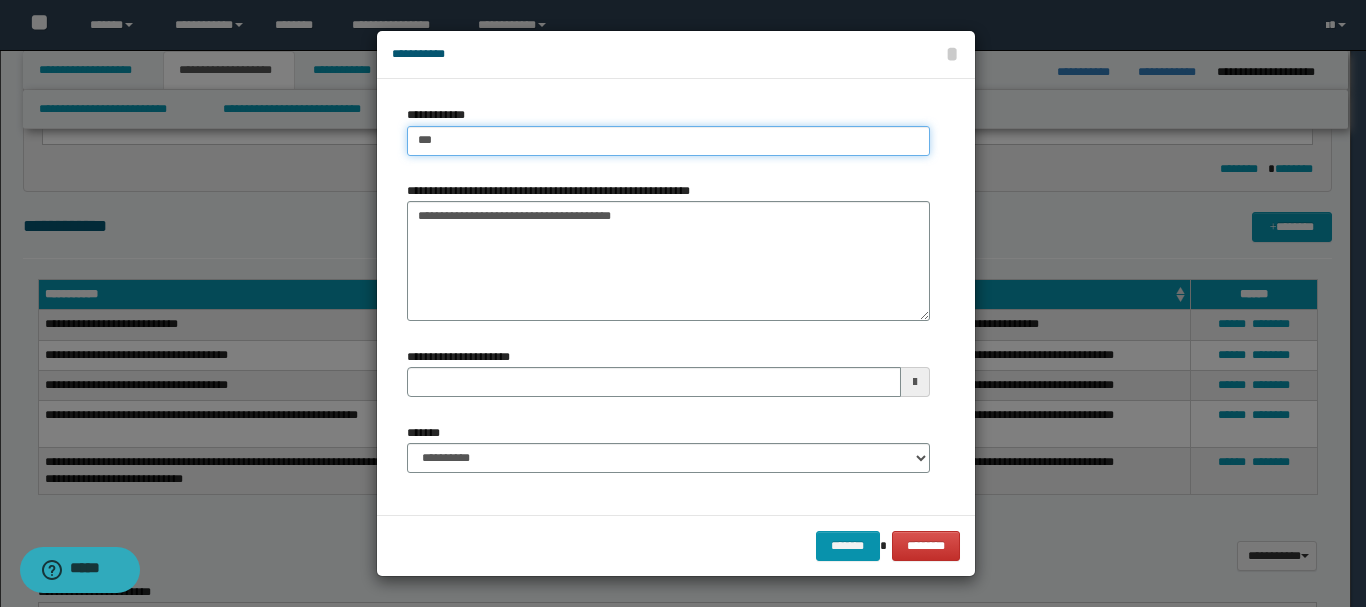 type on "****" 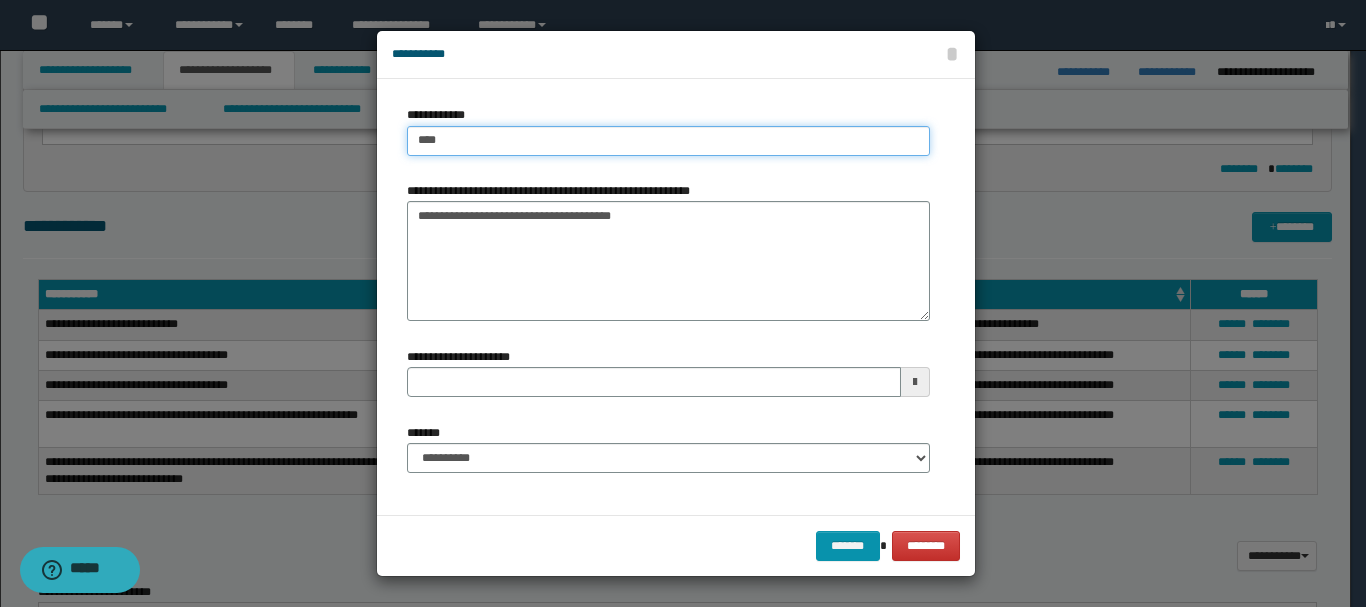 type on "****" 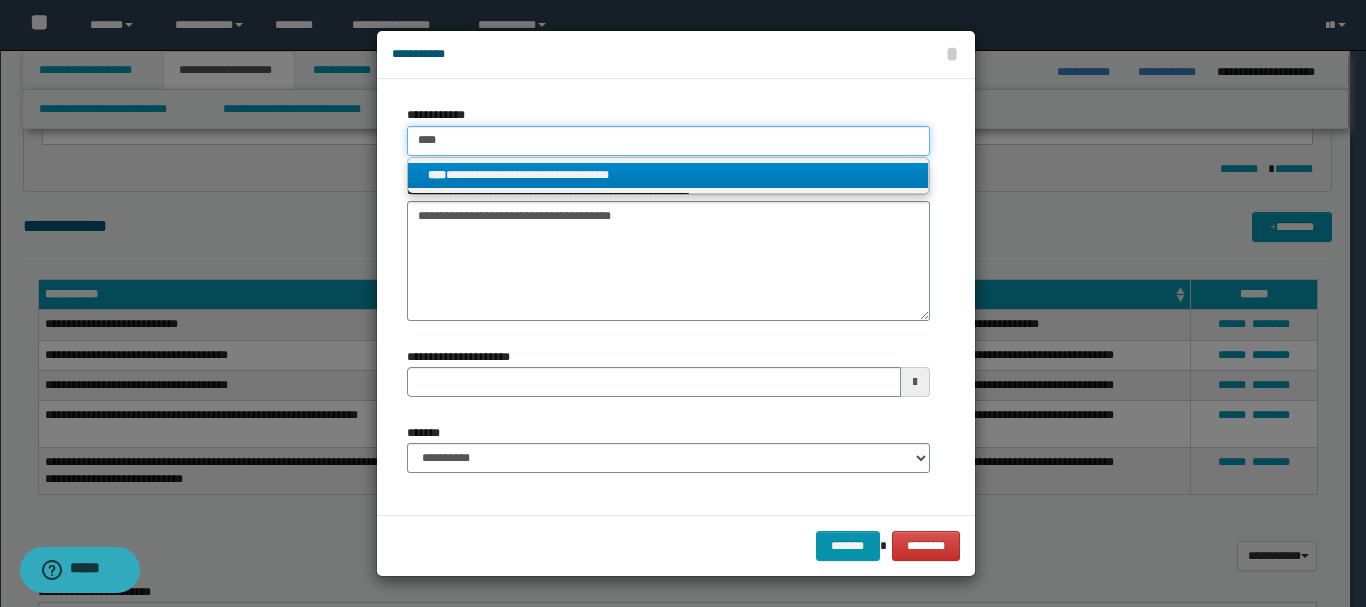 type on "****" 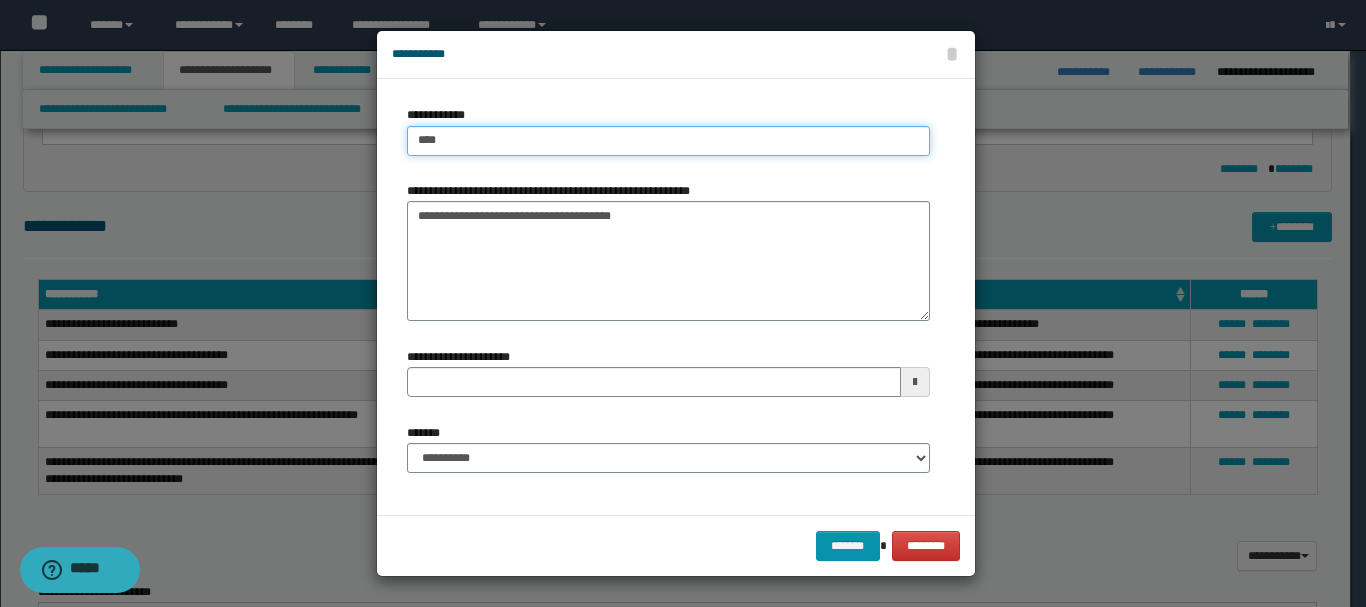 type on "****" 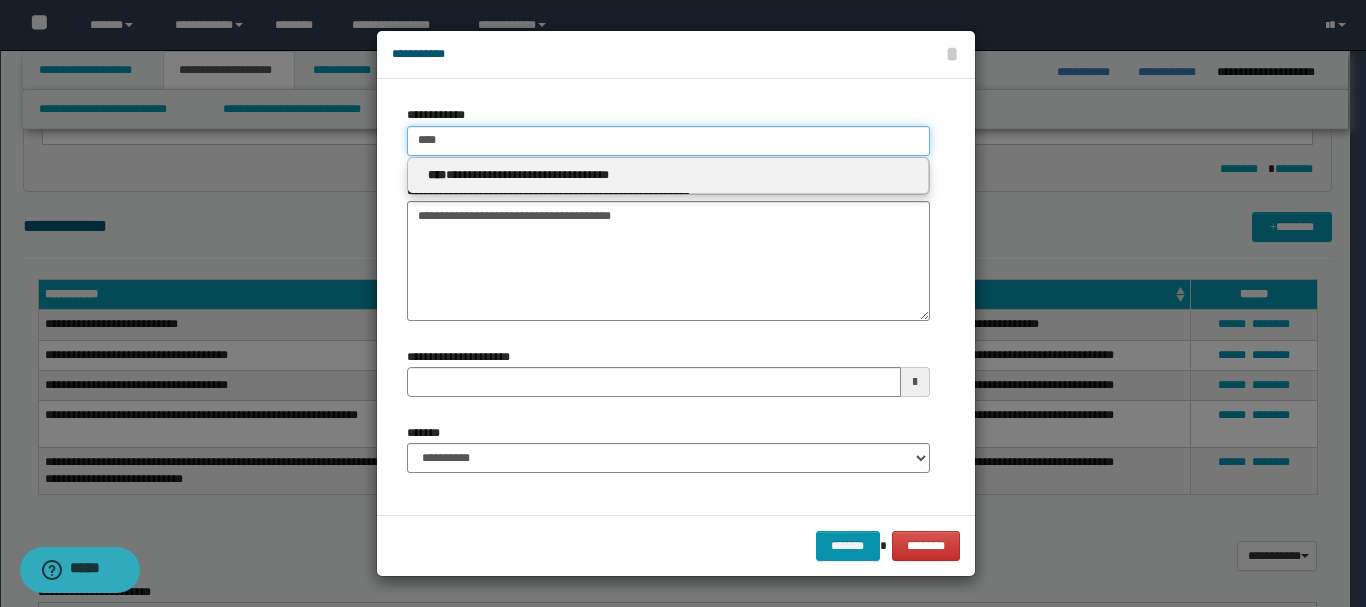 drag, startPoint x: 462, startPoint y: 136, endPoint x: 437, endPoint y: 138, distance: 25.079872 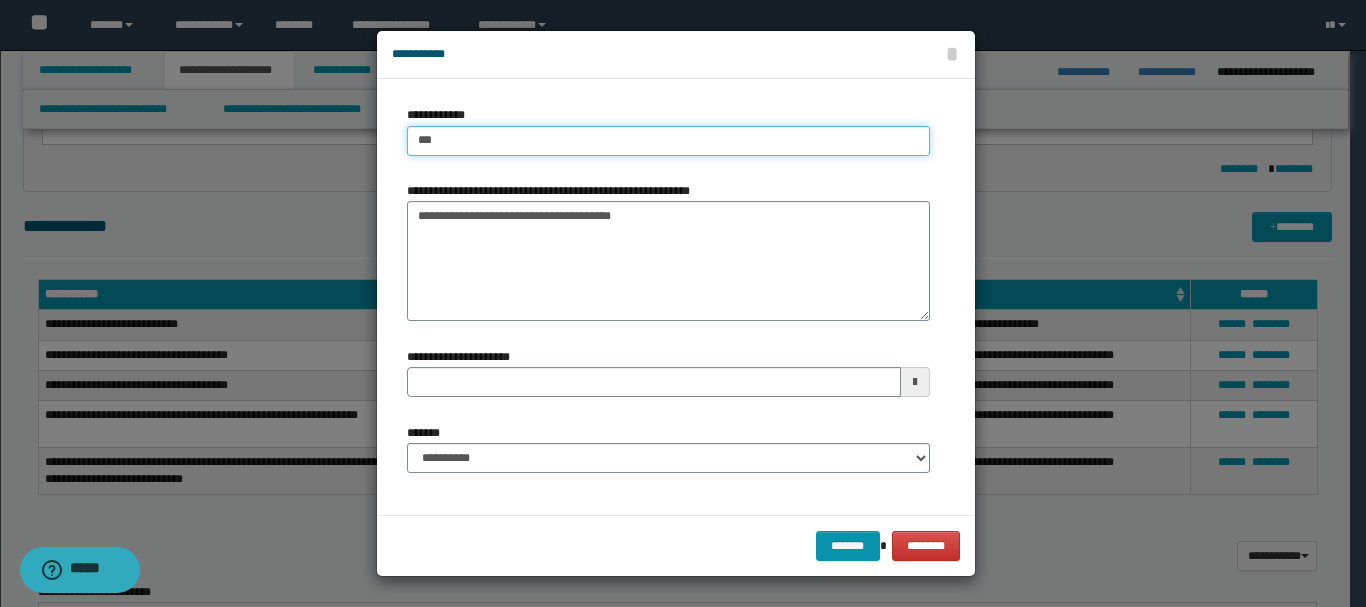 type on "****" 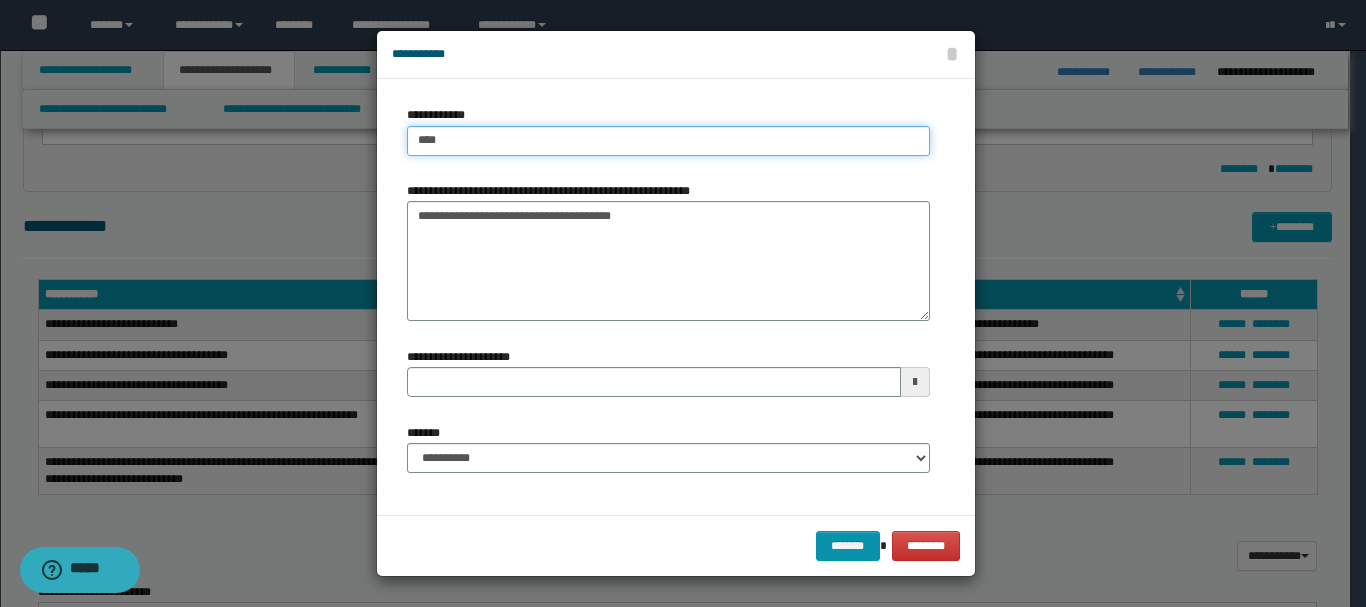 type on "****" 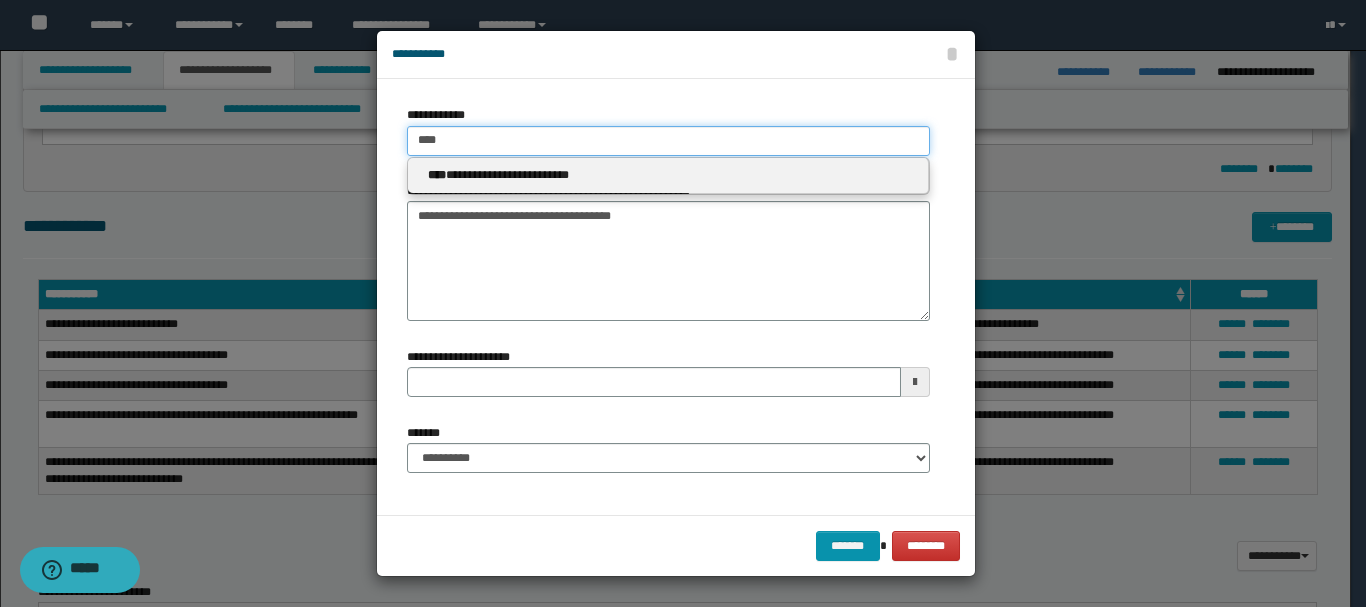type 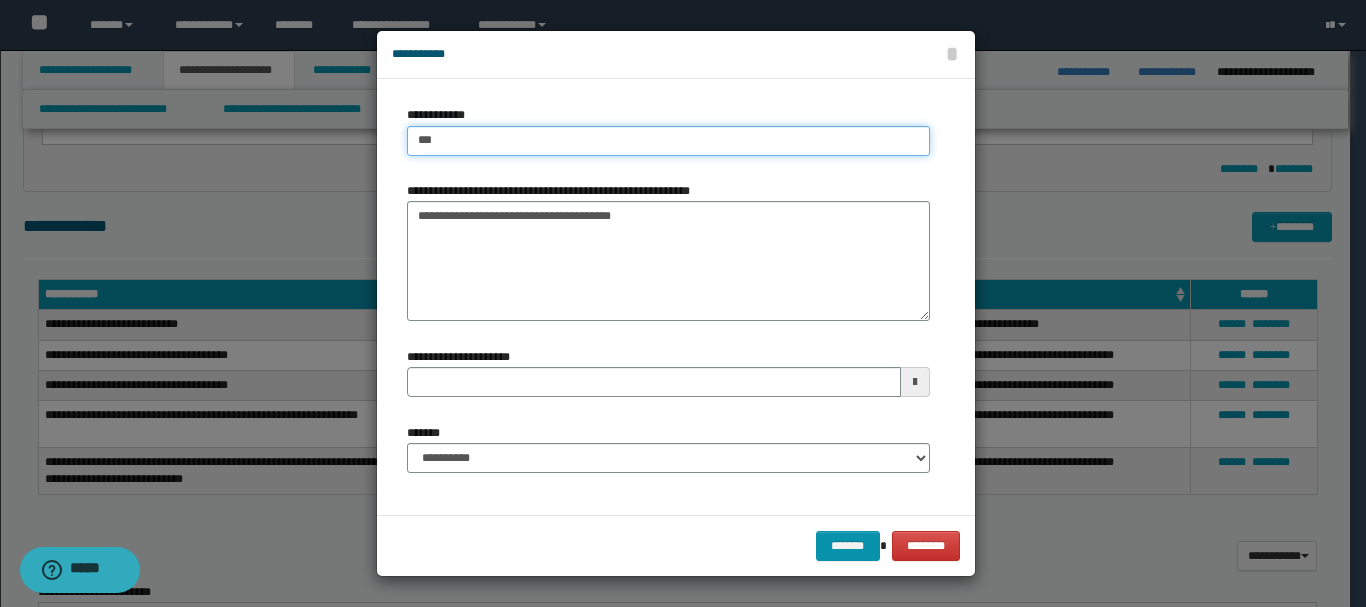 type on "****" 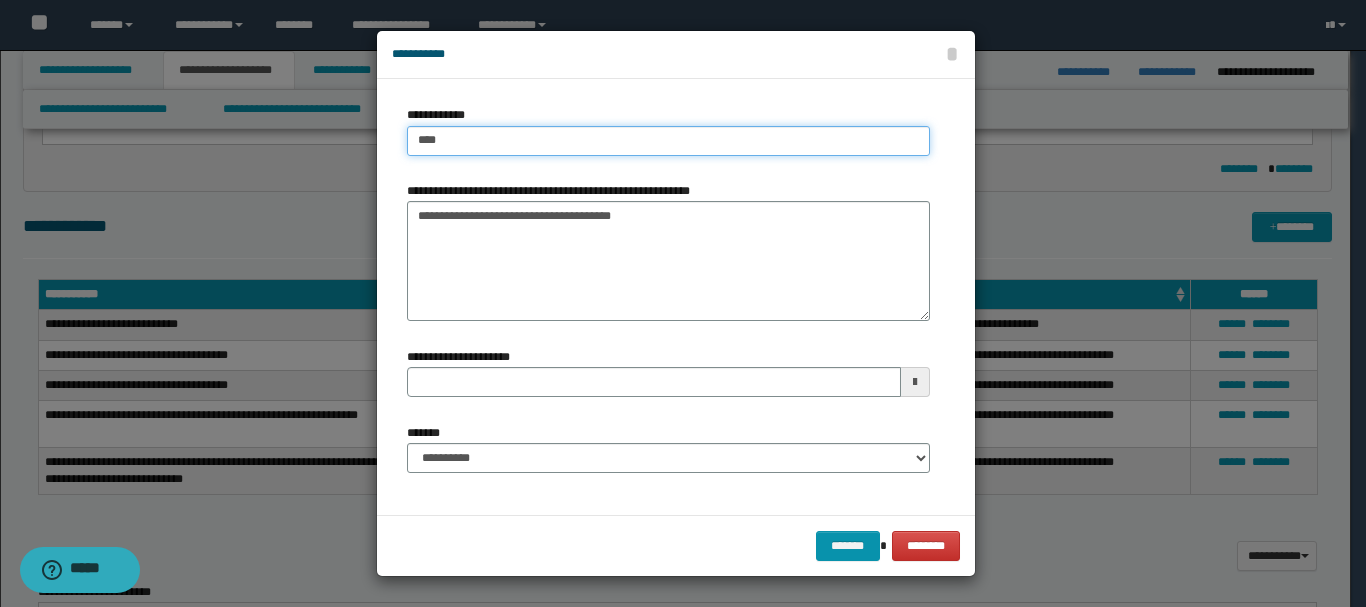 type on "****" 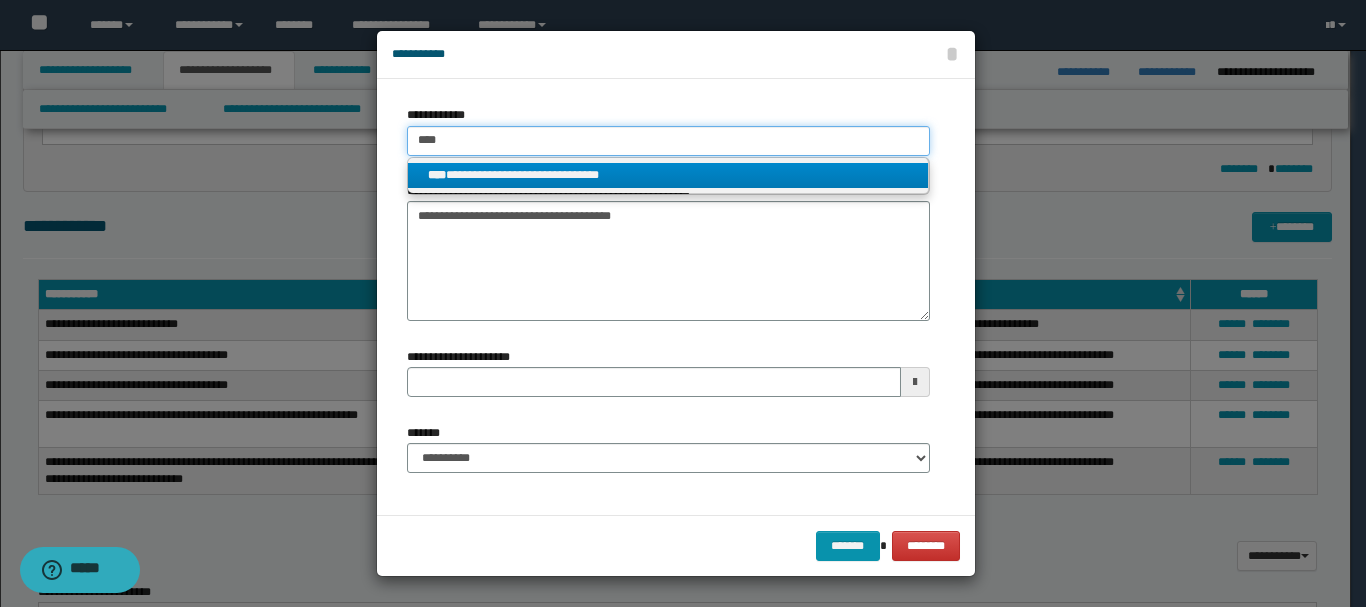 type on "****" 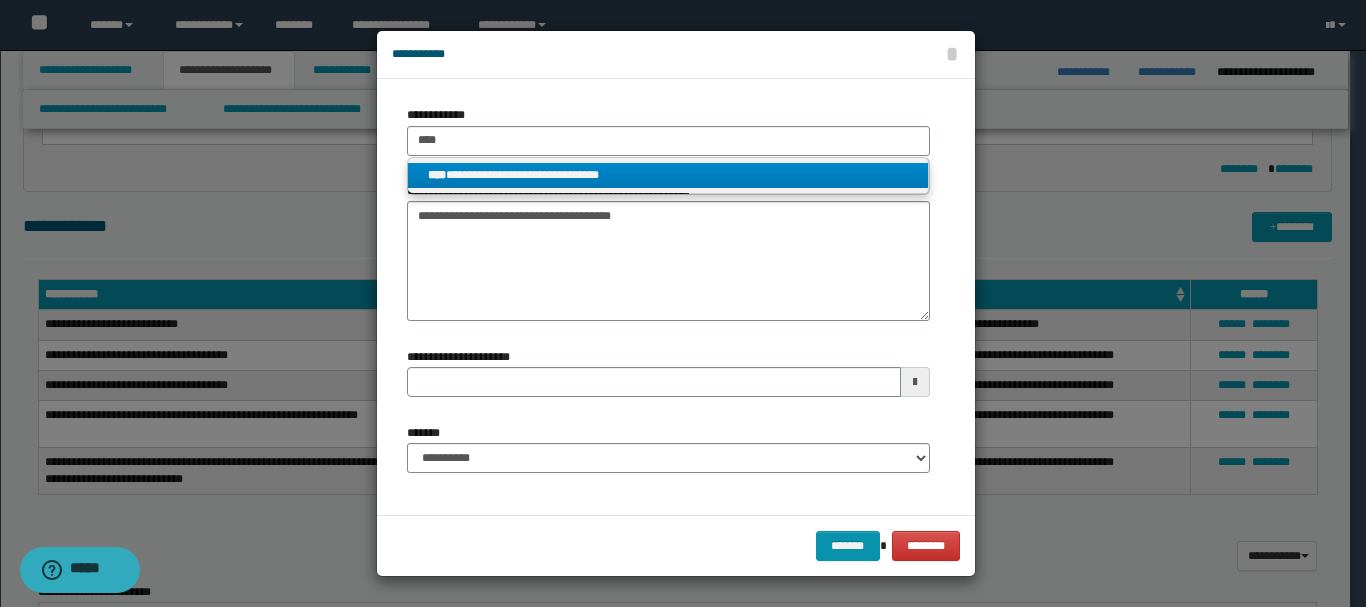 click on "**********" at bounding box center [668, 175] 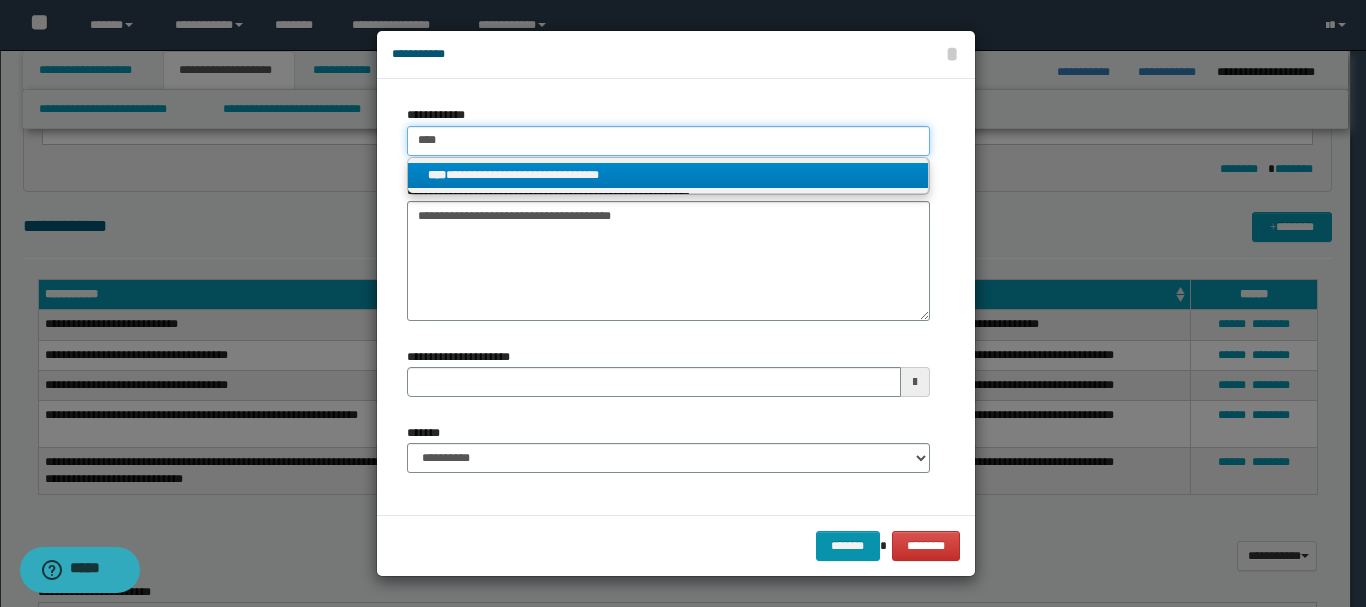 type 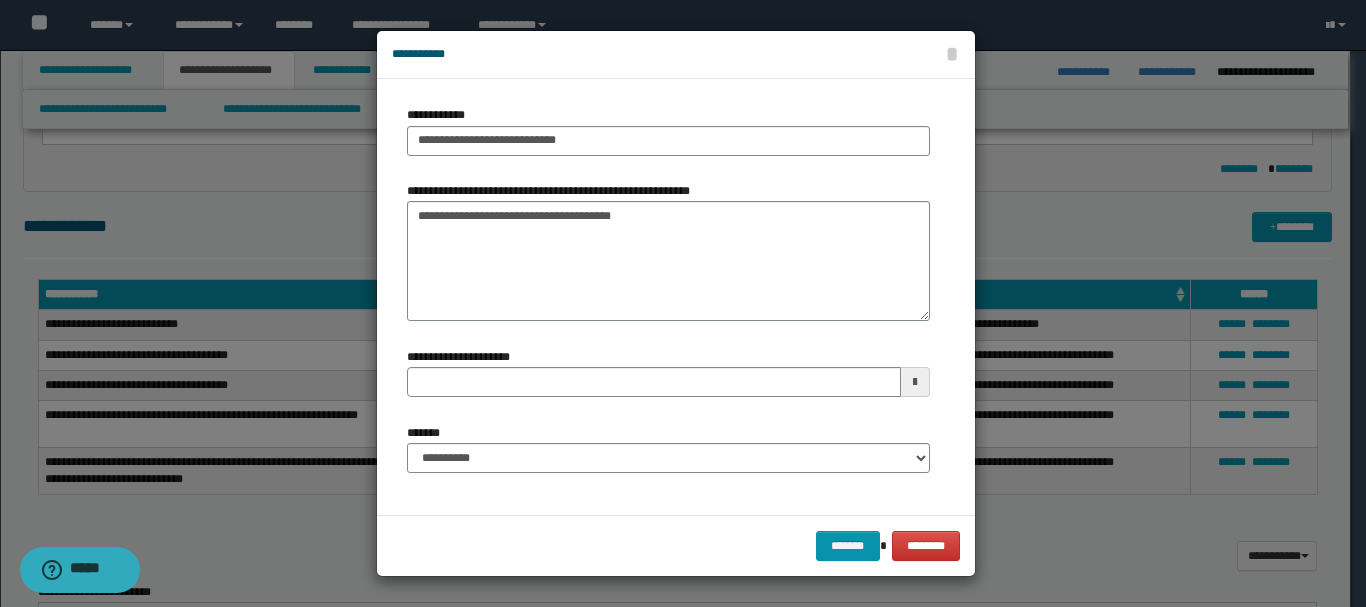 click at bounding box center [915, 382] 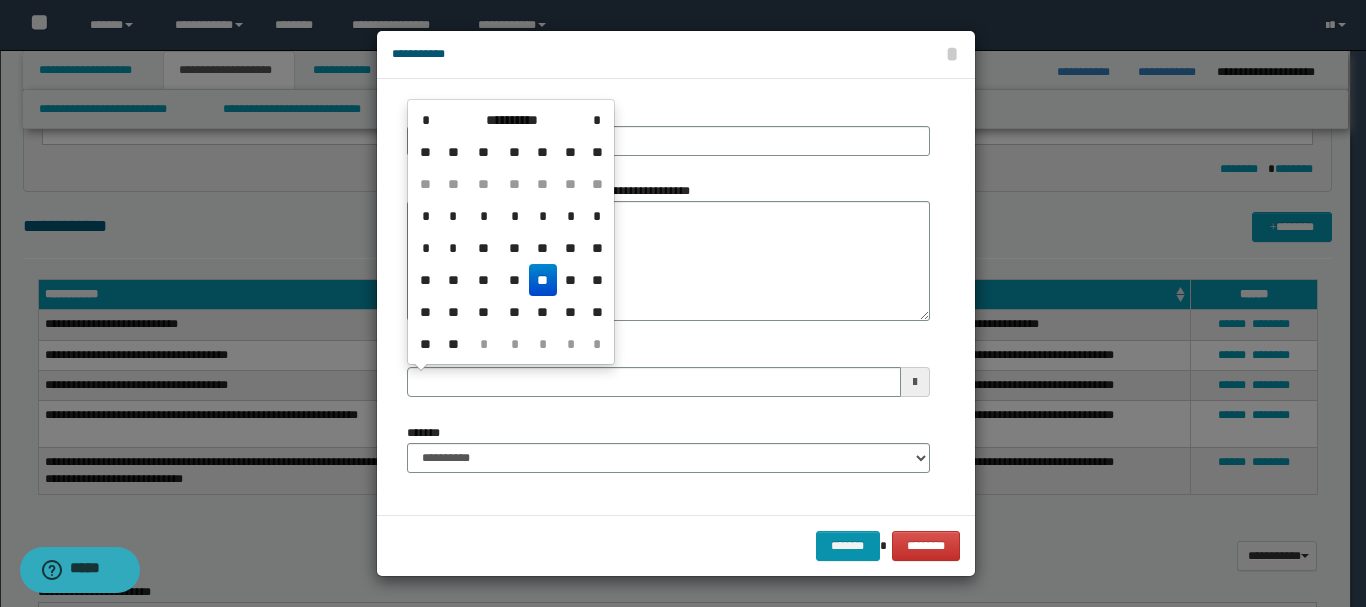 click on "**" at bounding box center [543, 280] 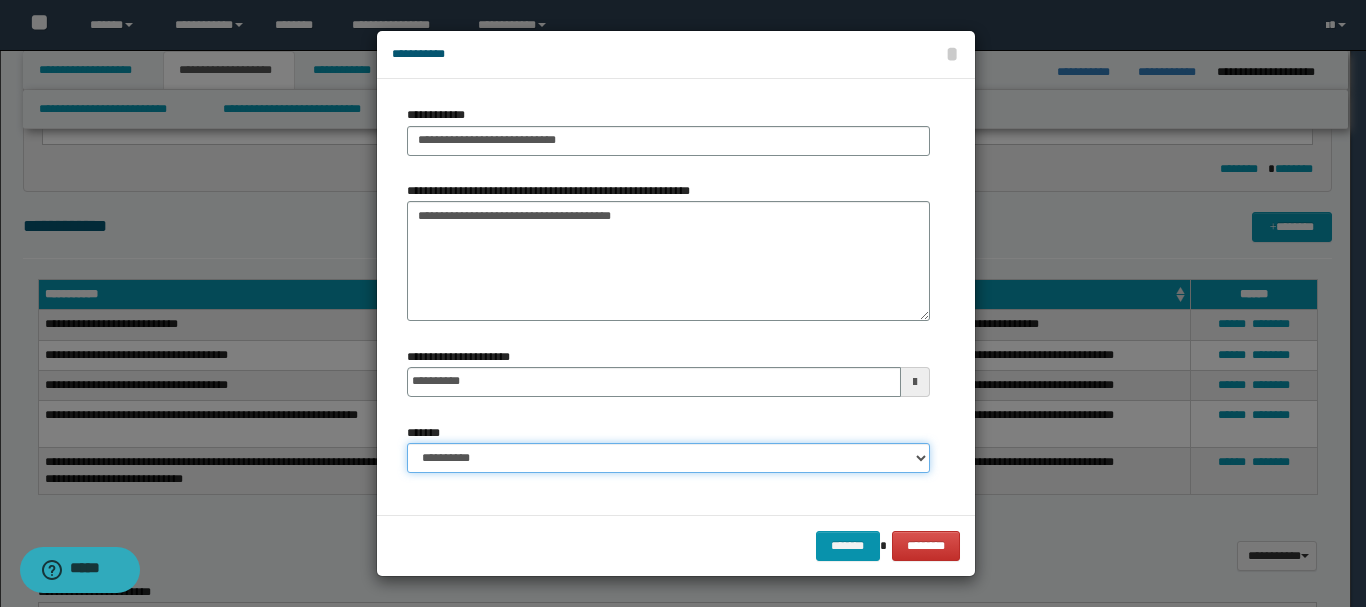 click on "**********" at bounding box center (668, 458) 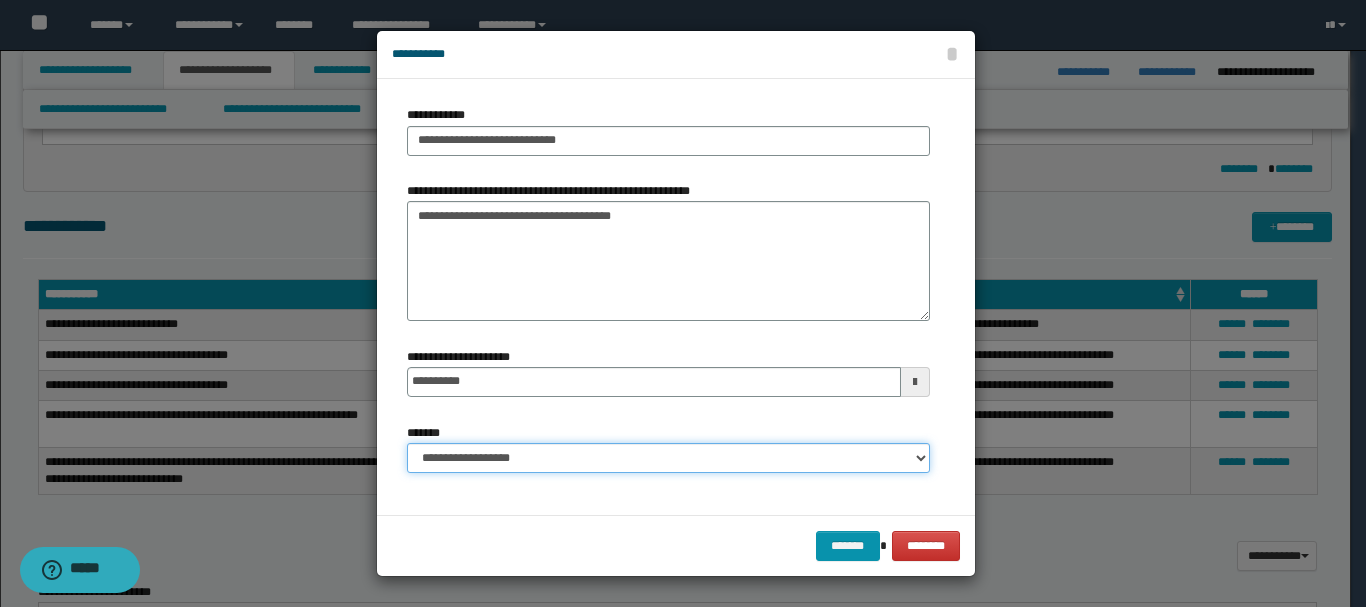 click on "**********" at bounding box center [668, 458] 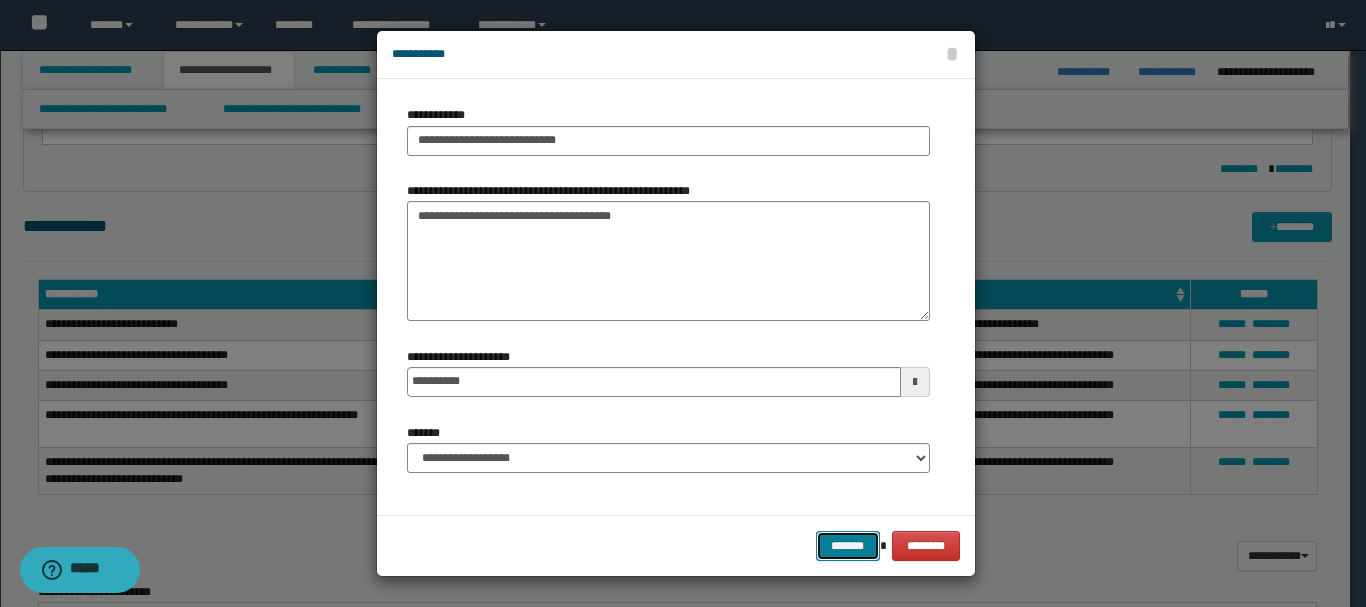 click on "*******" at bounding box center [848, 546] 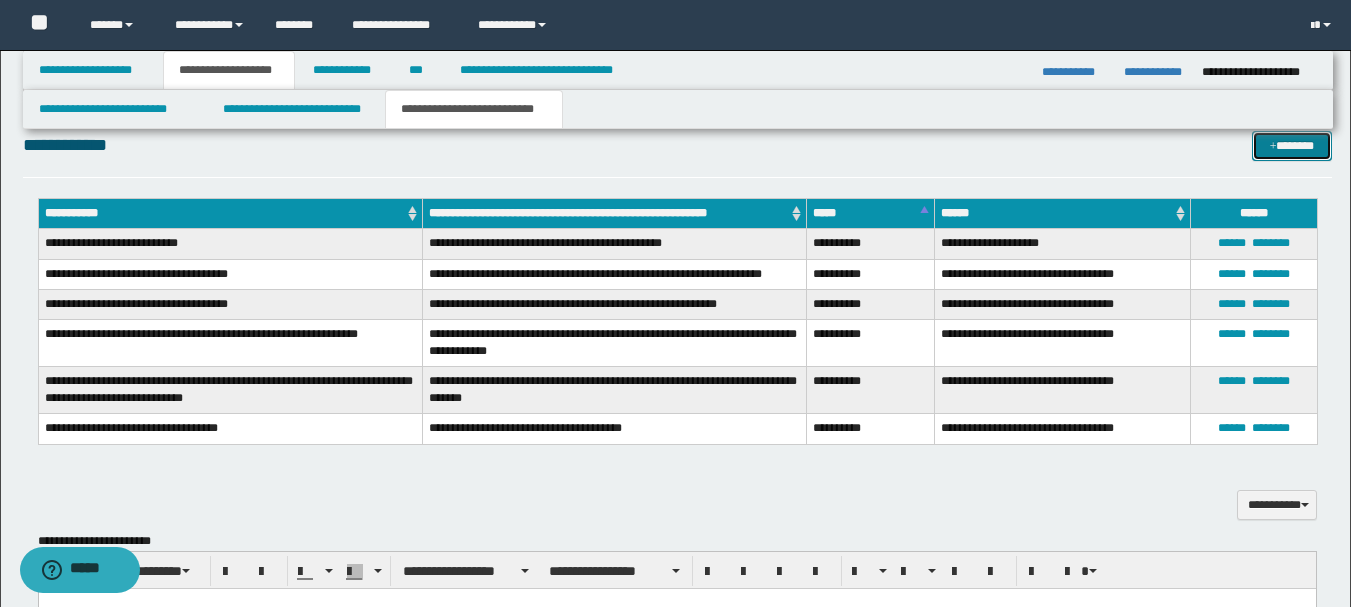 scroll, scrollTop: 1010, scrollLeft: 0, axis: vertical 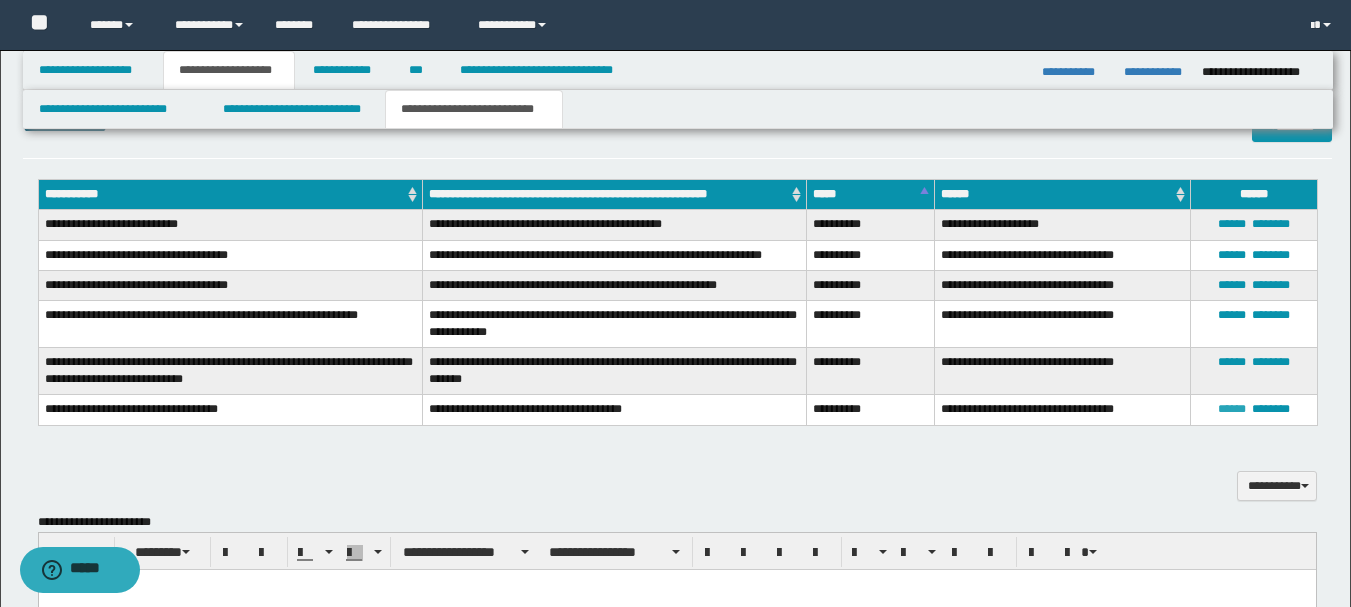 click on "******" at bounding box center (1232, 409) 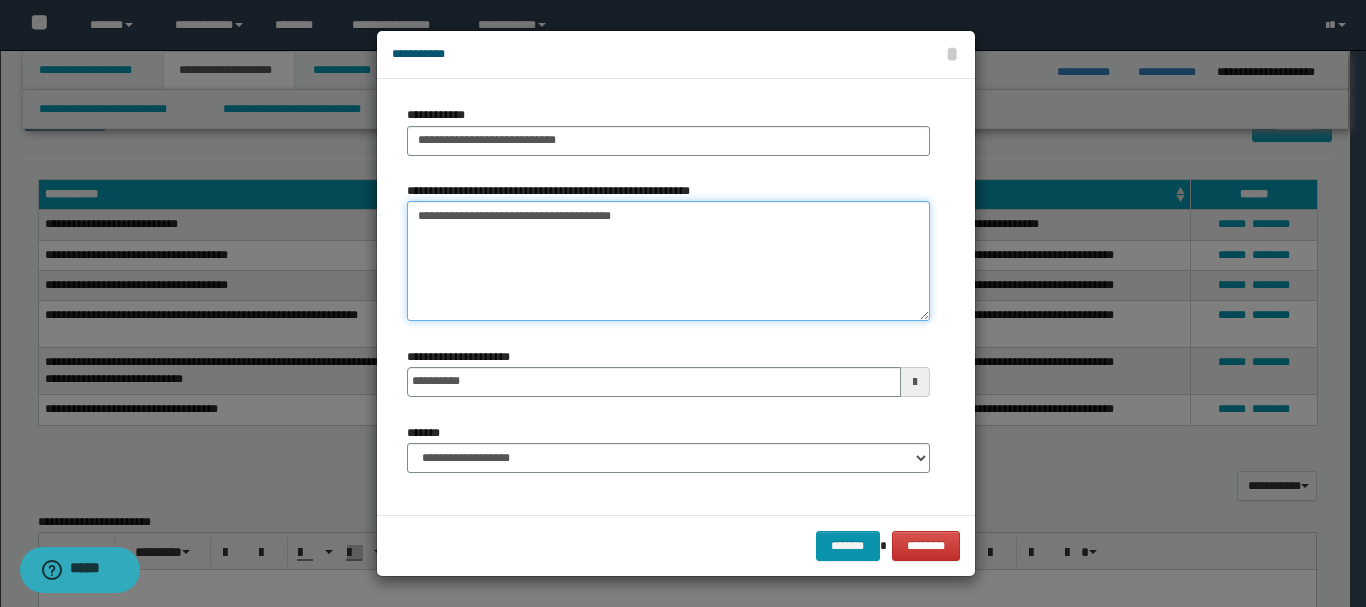 click on "**********" at bounding box center (668, 261) 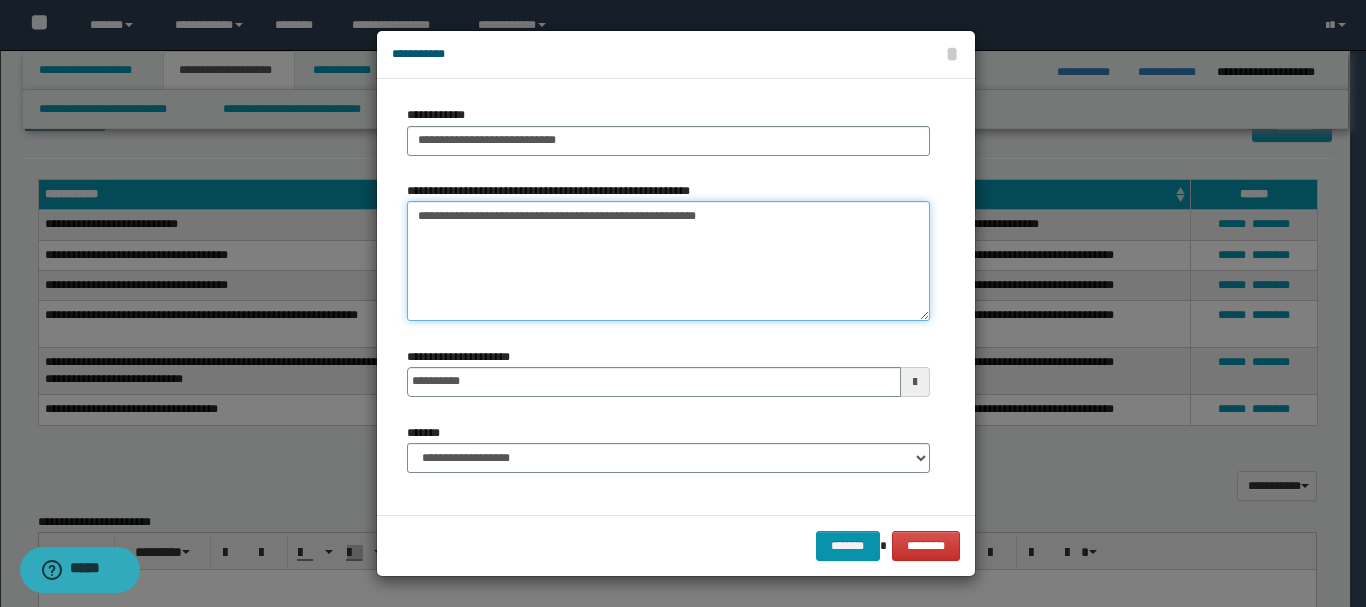 click on "**********" at bounding box center [668, 261] 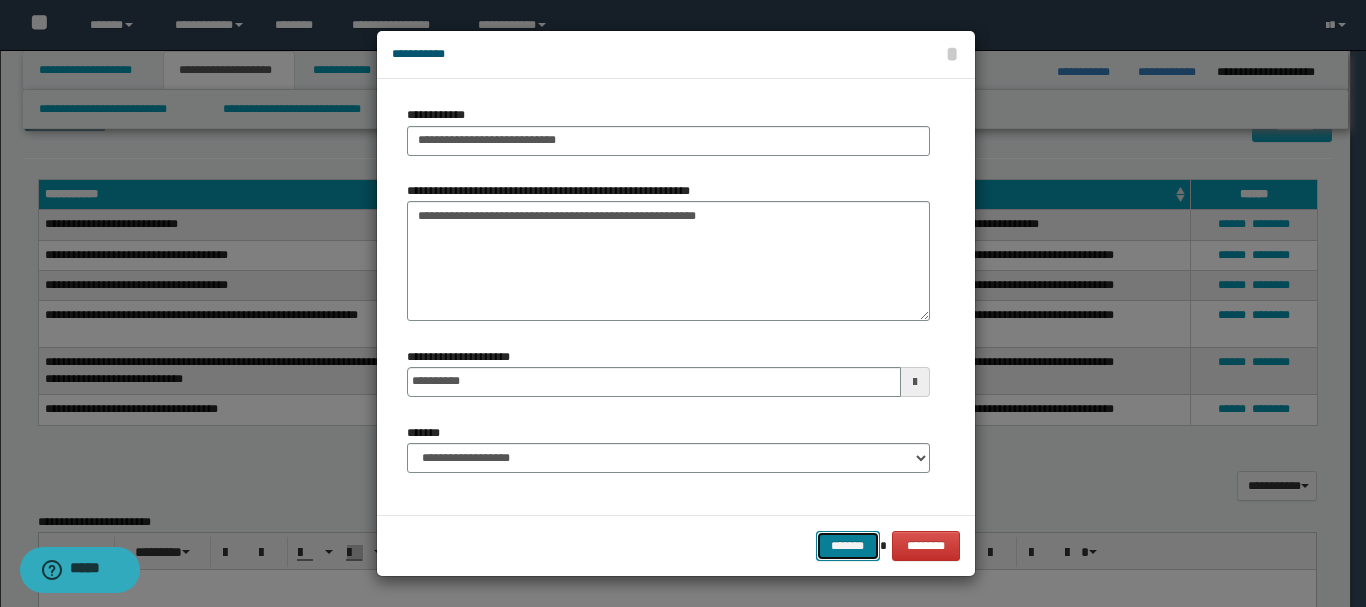 click on "*******" at bounding box center (848, 546) 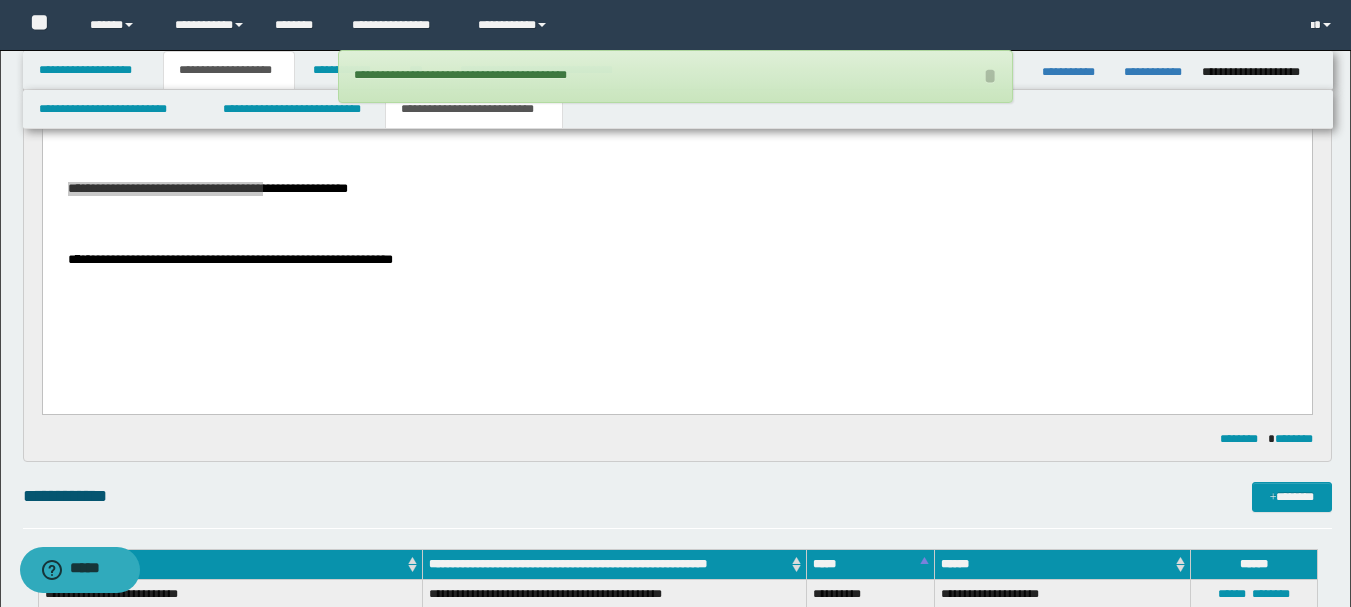 scroll, scrollTop: 610, scrollLeft: 0, axis: vertical 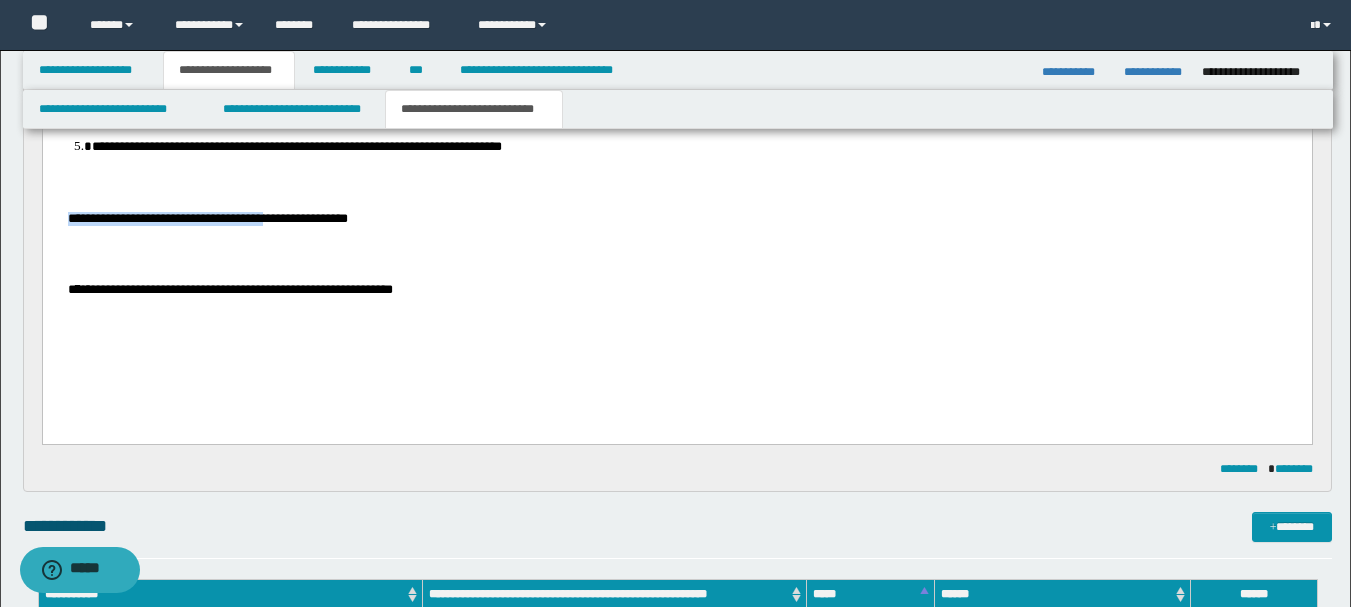 click on "**********" at bounding box center [229, 290] 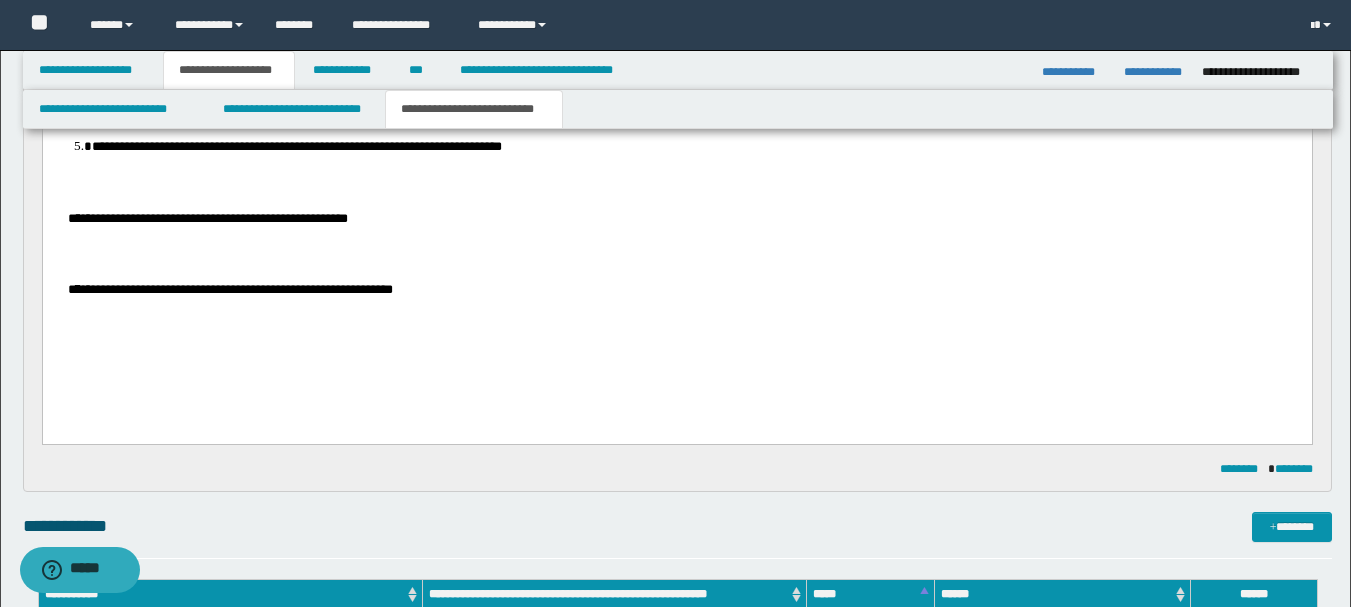 click on "**********" at bounding box center (229, 290) 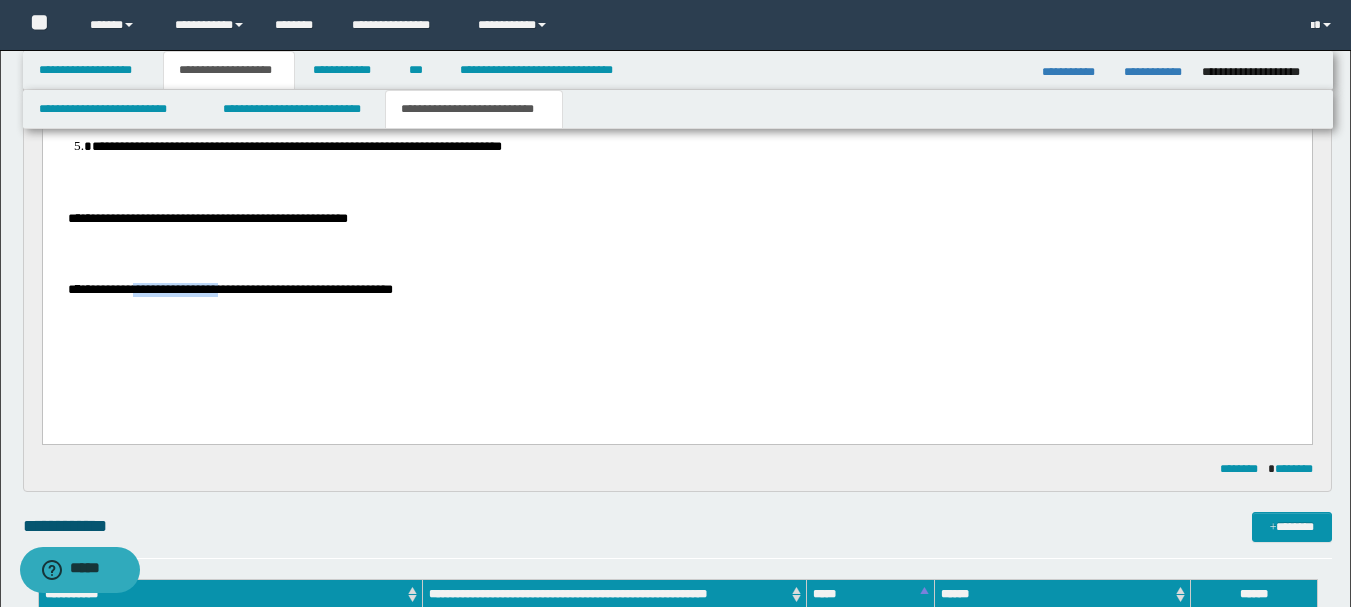 drag, startPoint x: 280, startPoint y: 299, endPoint x: 185, endPoint y: 304, distance: 95.131485 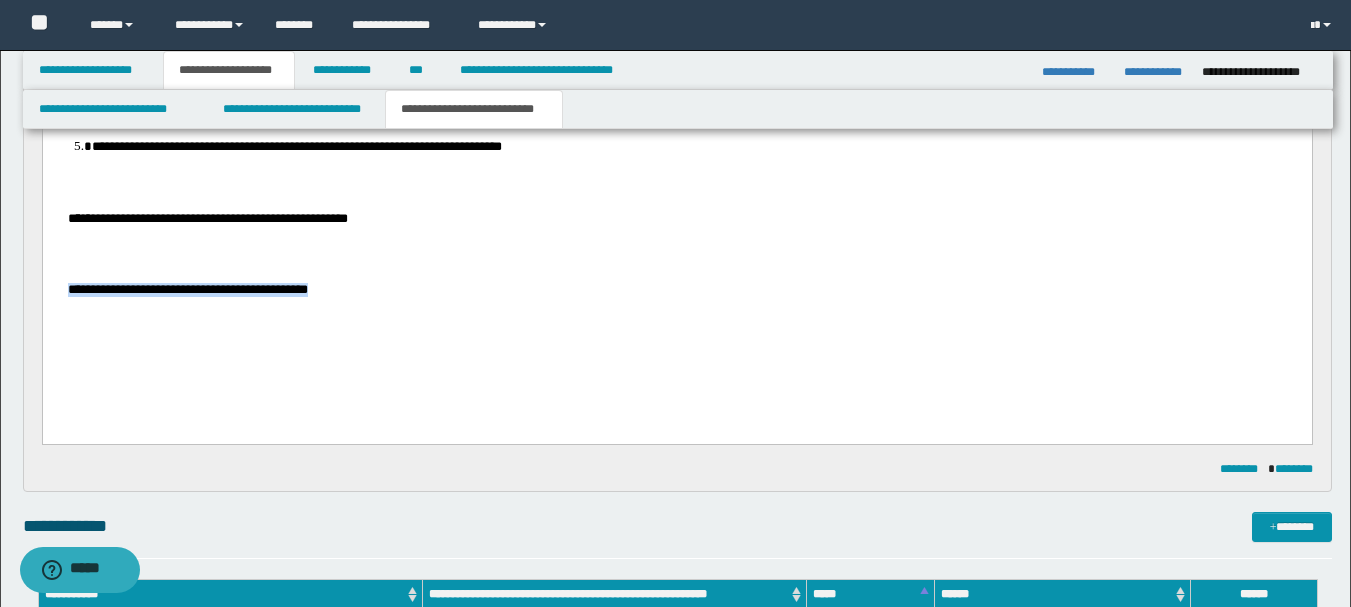 drag, startPoint x: 395, startPoint y: 296, endPoint x: 100, endPoint y: 296, distance: 295 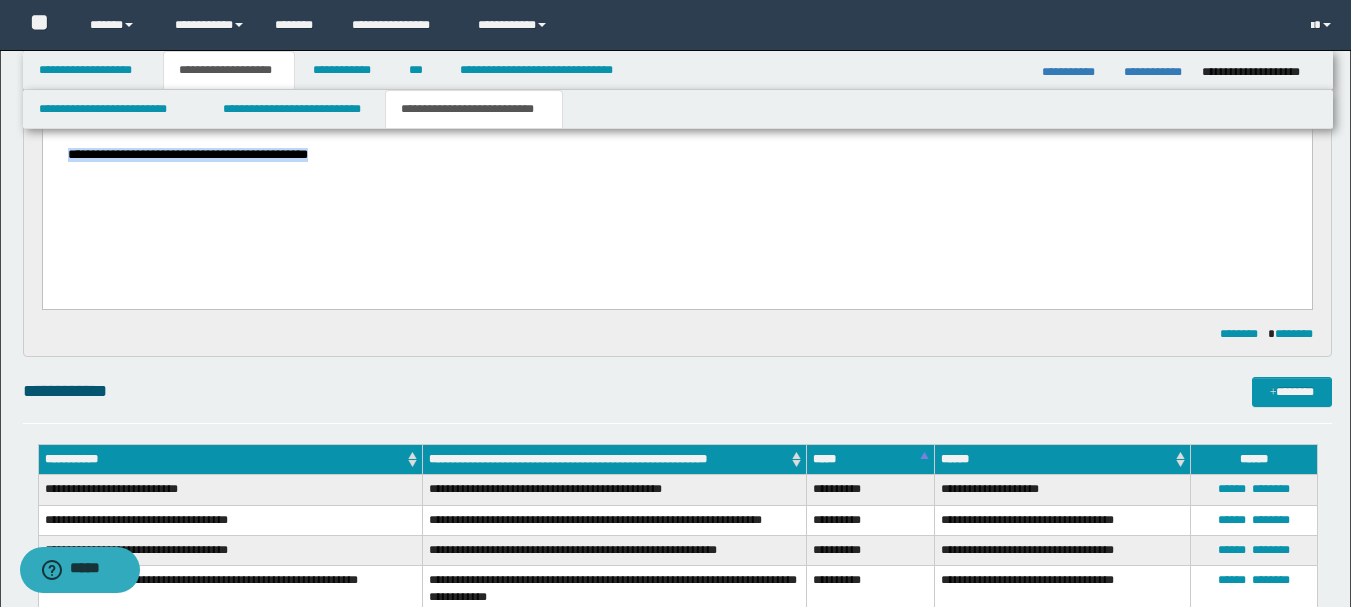 scroll, scrollTop: 910, scrollLeft: 0, axis: vertical 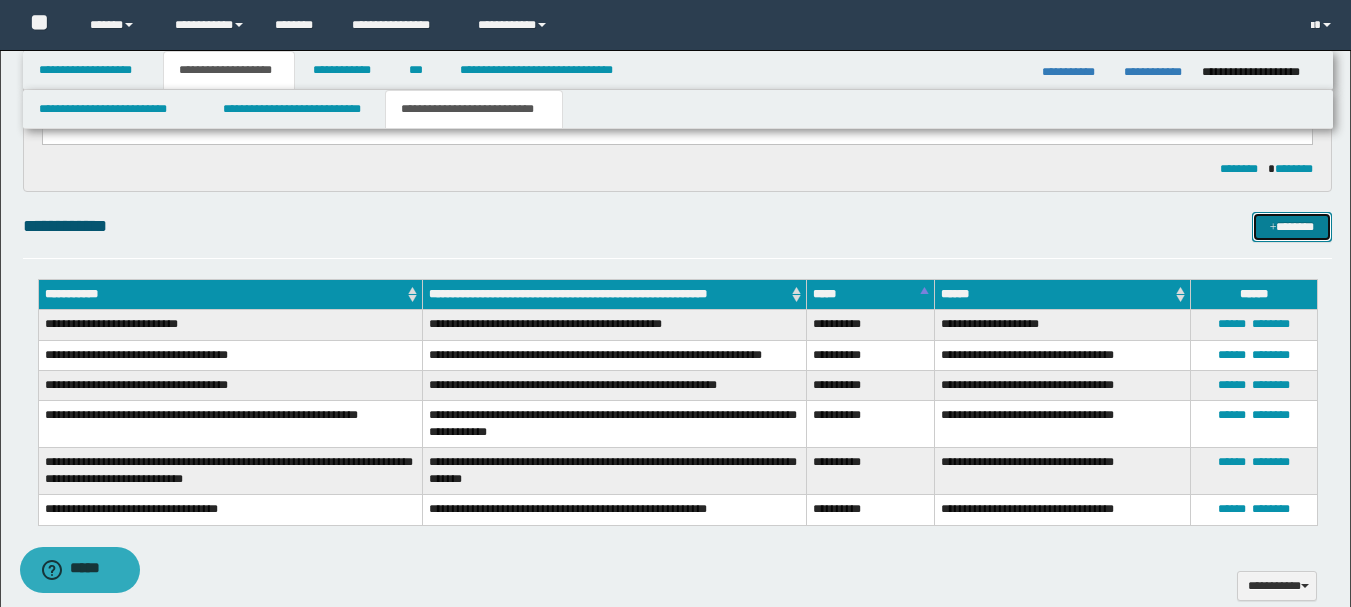 click at bounding box center (1273, 228) 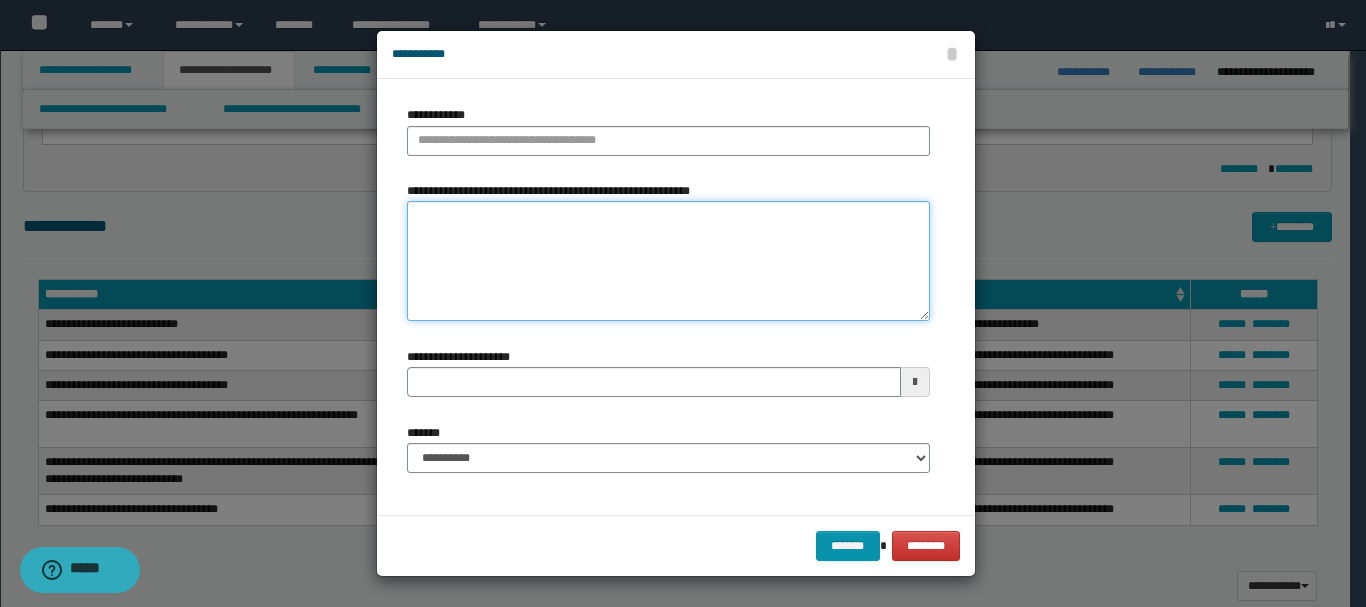 paste on "**********" 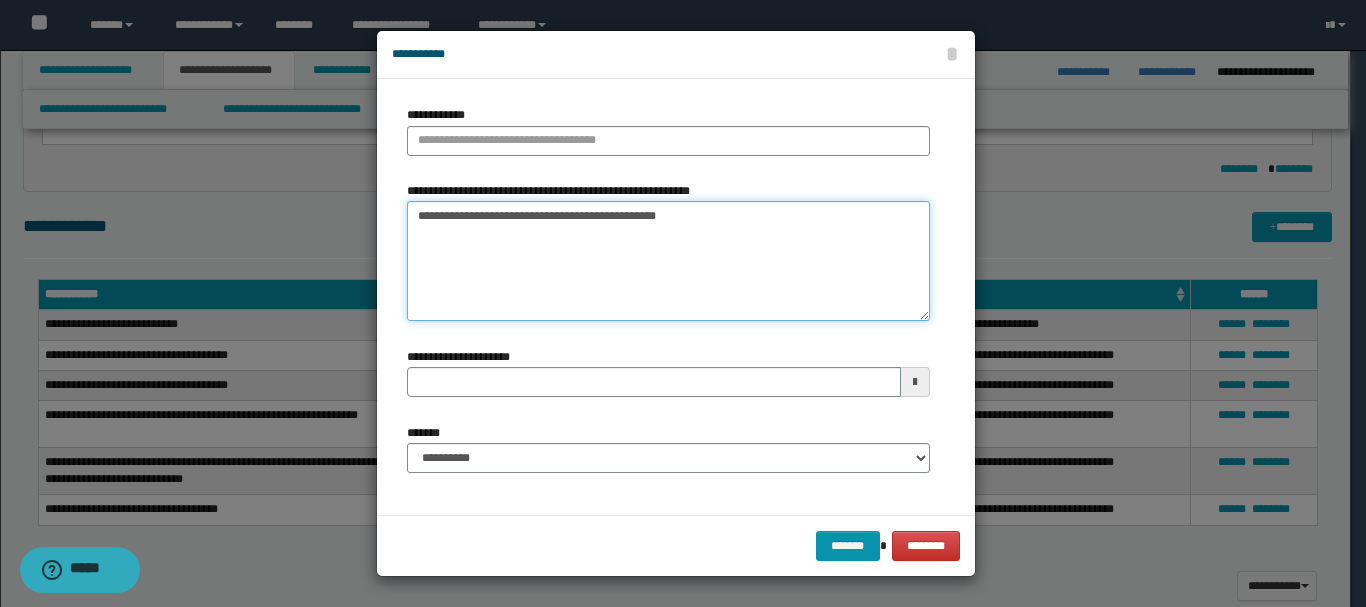 type on "**********" 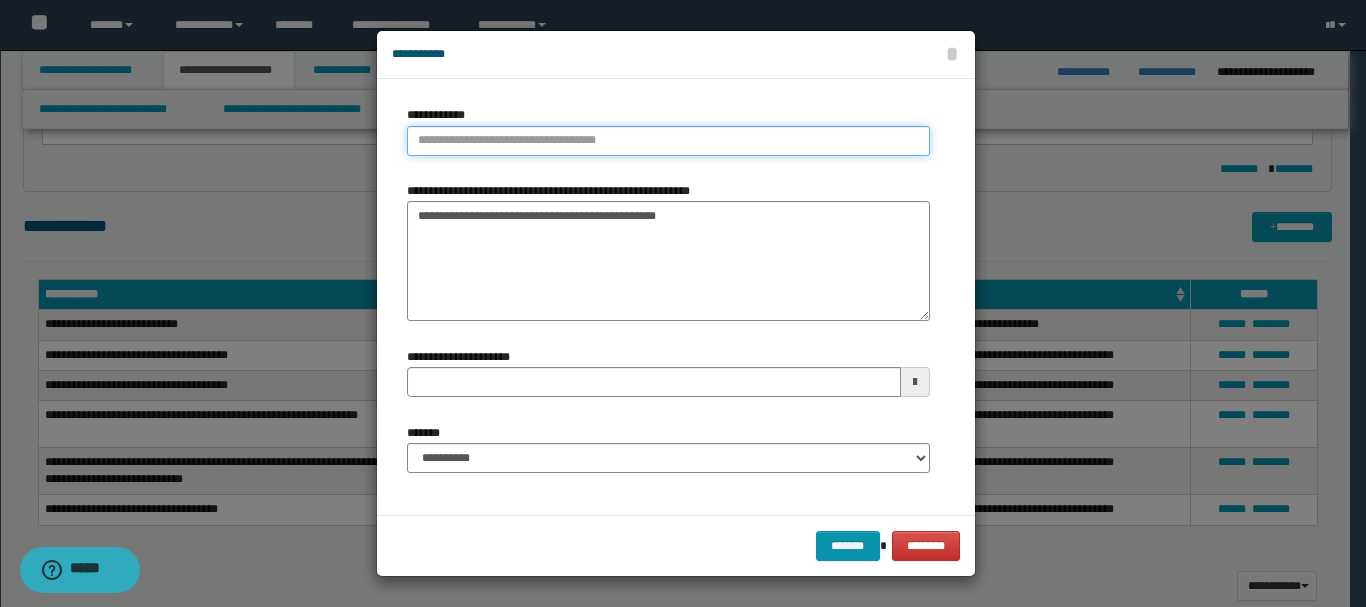 type on "**********" 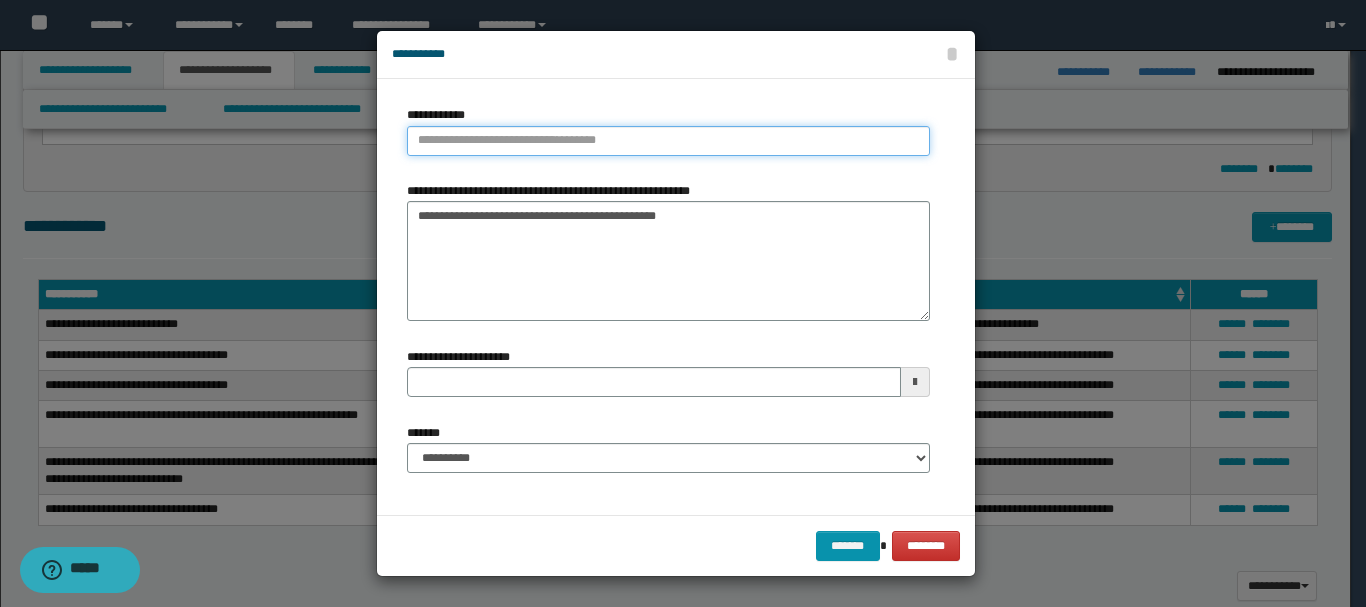 click on "**********" at bounding box center (668, 141) 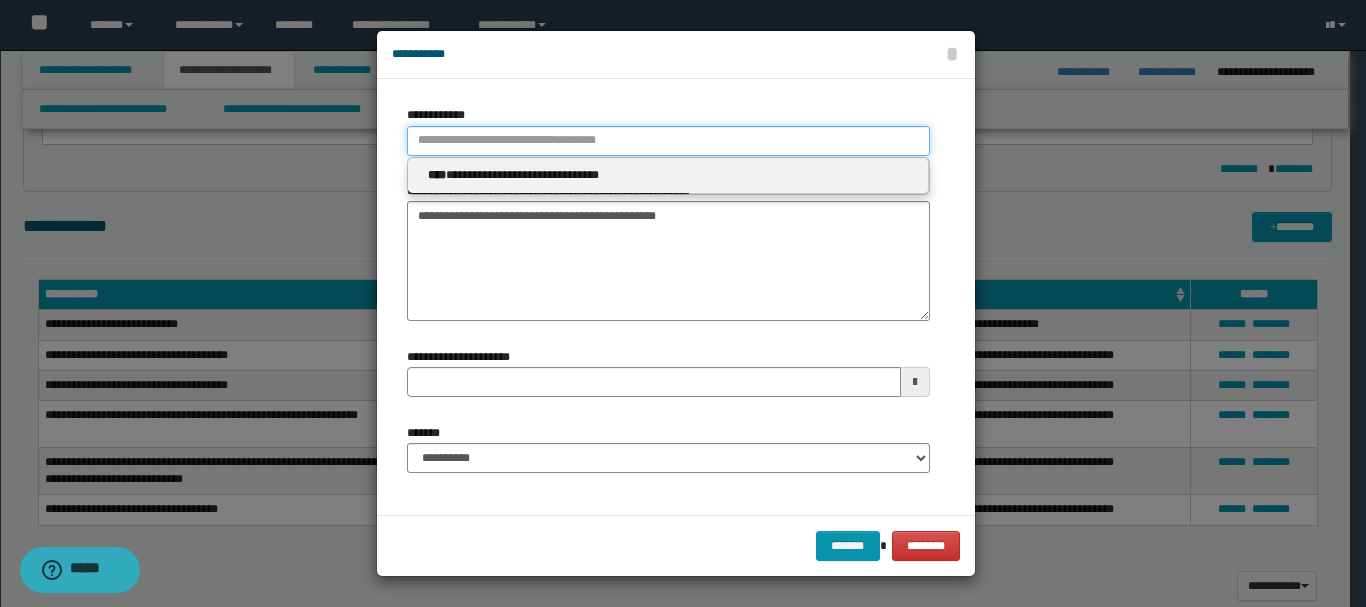 type 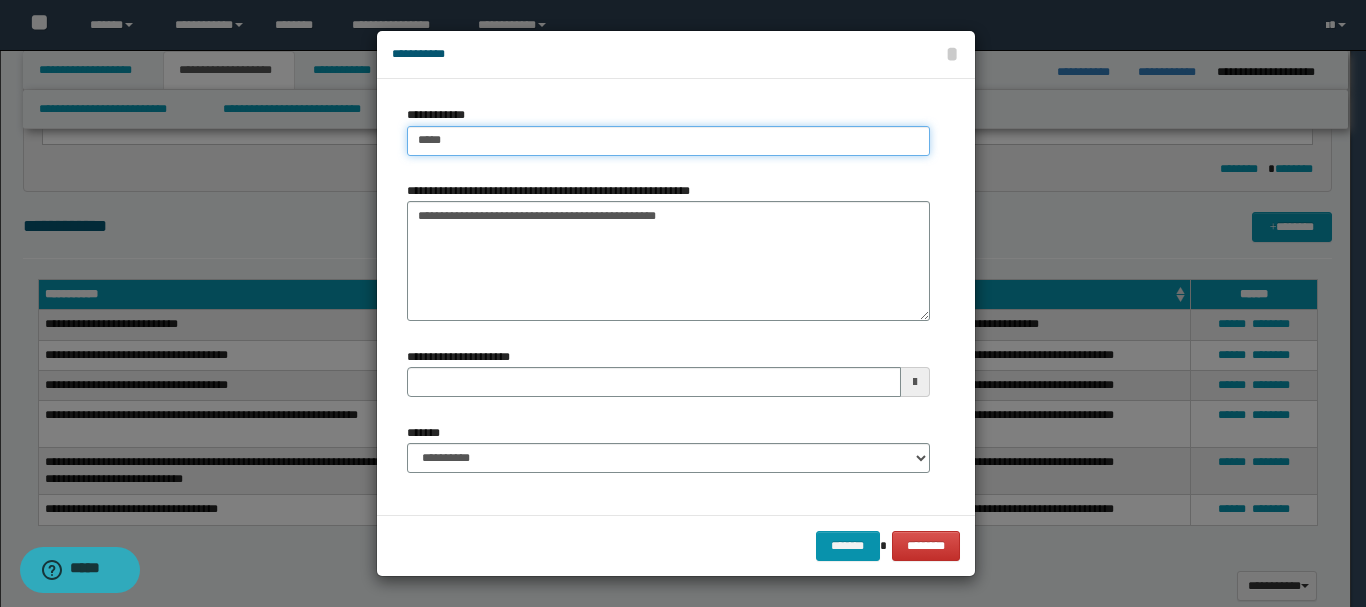 type on "******" 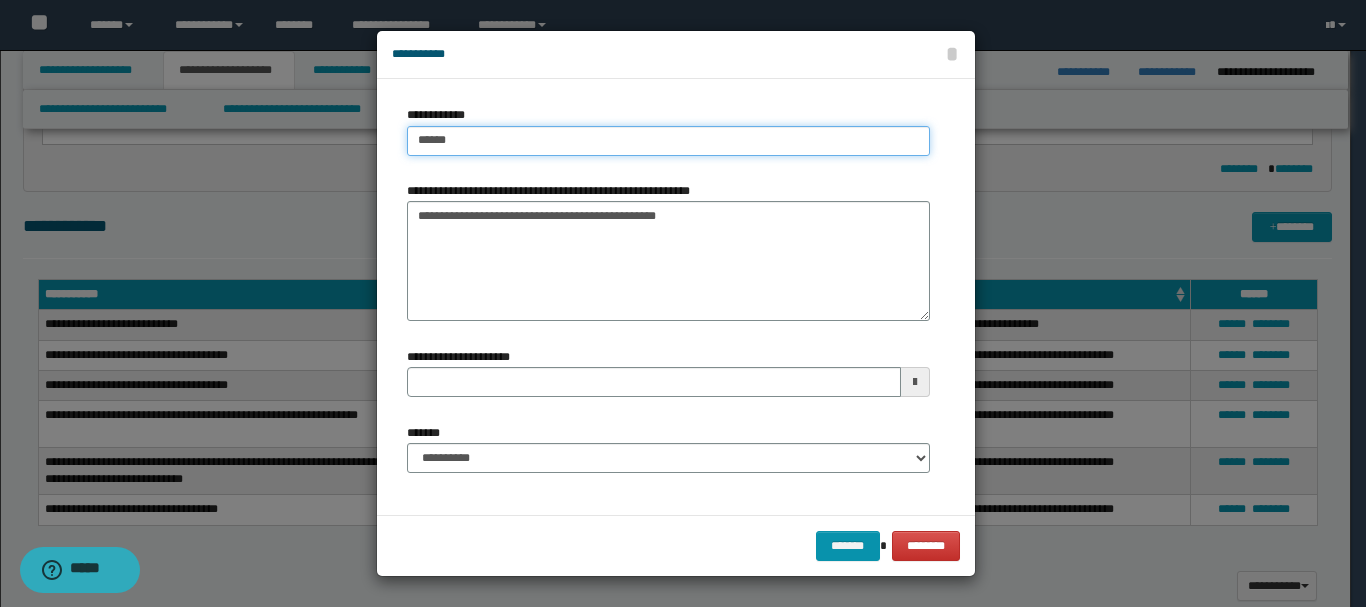 type on "******" 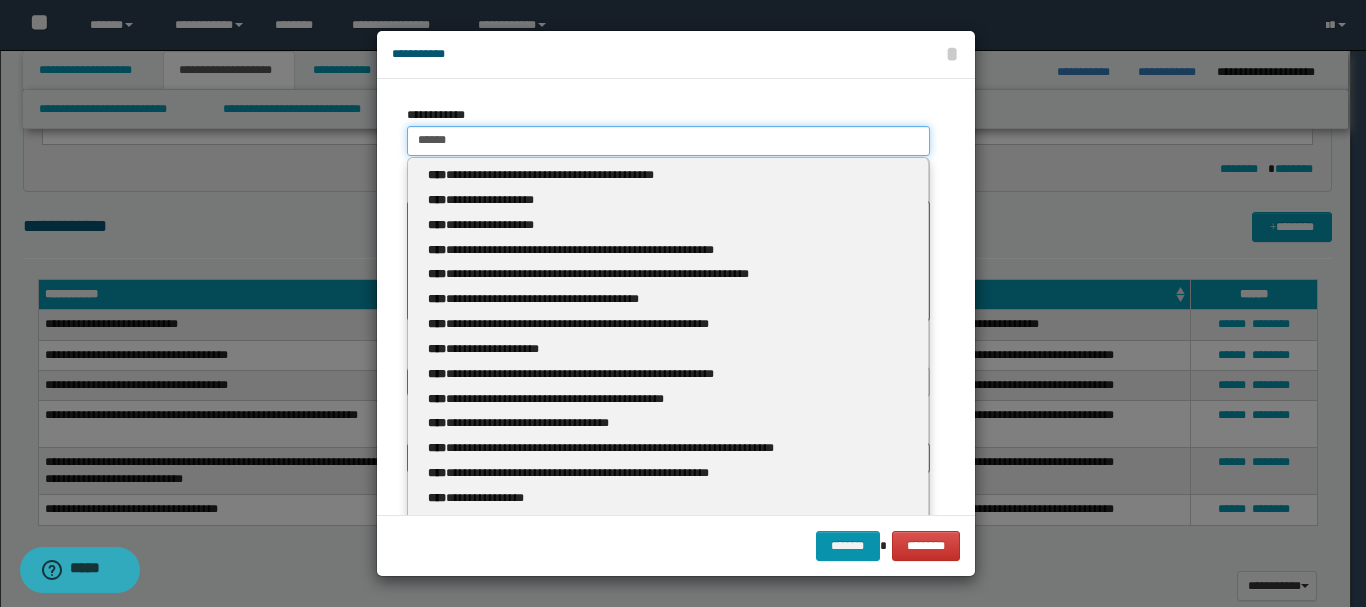 drag, startPoint x: 545, startPoint y: 144, endPoint x: 383, endPoint y: 139, distance: 162.07715 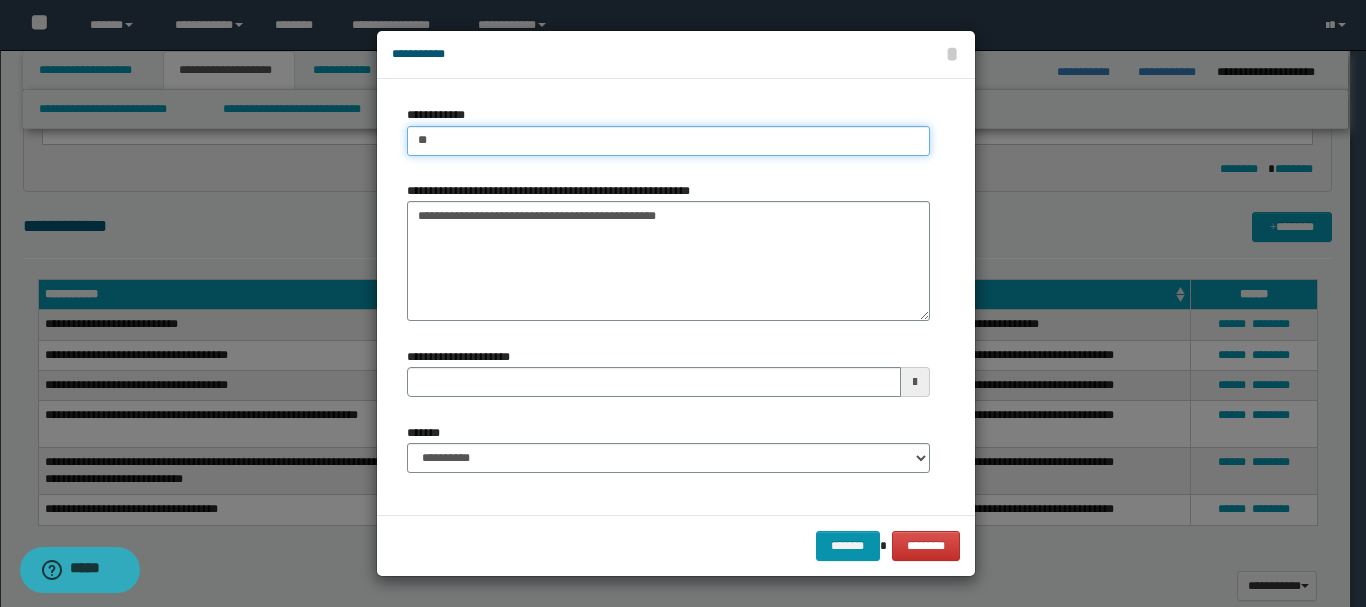 type on "*" 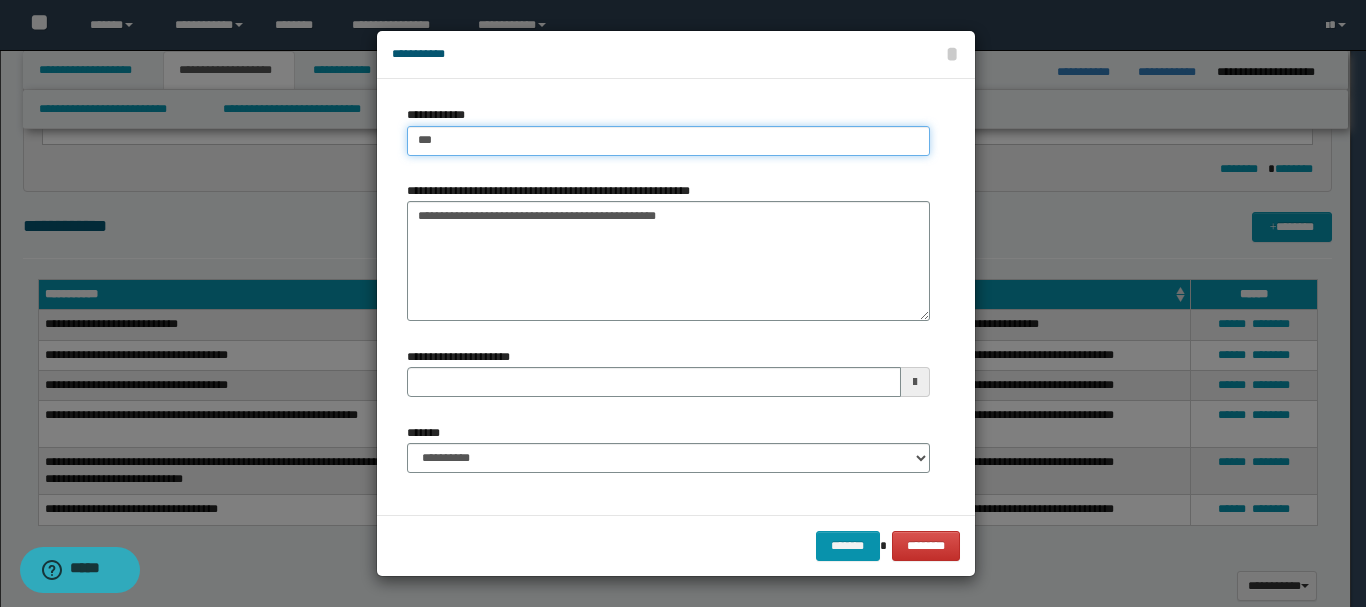 type on "****" 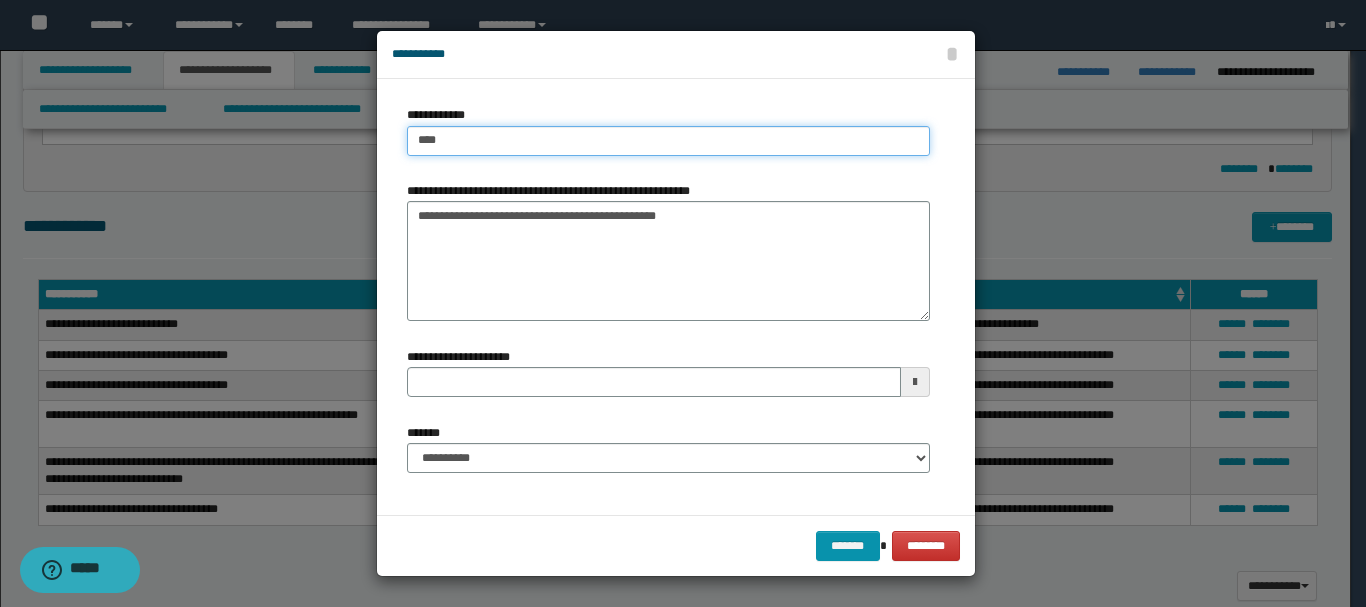 type on "****" 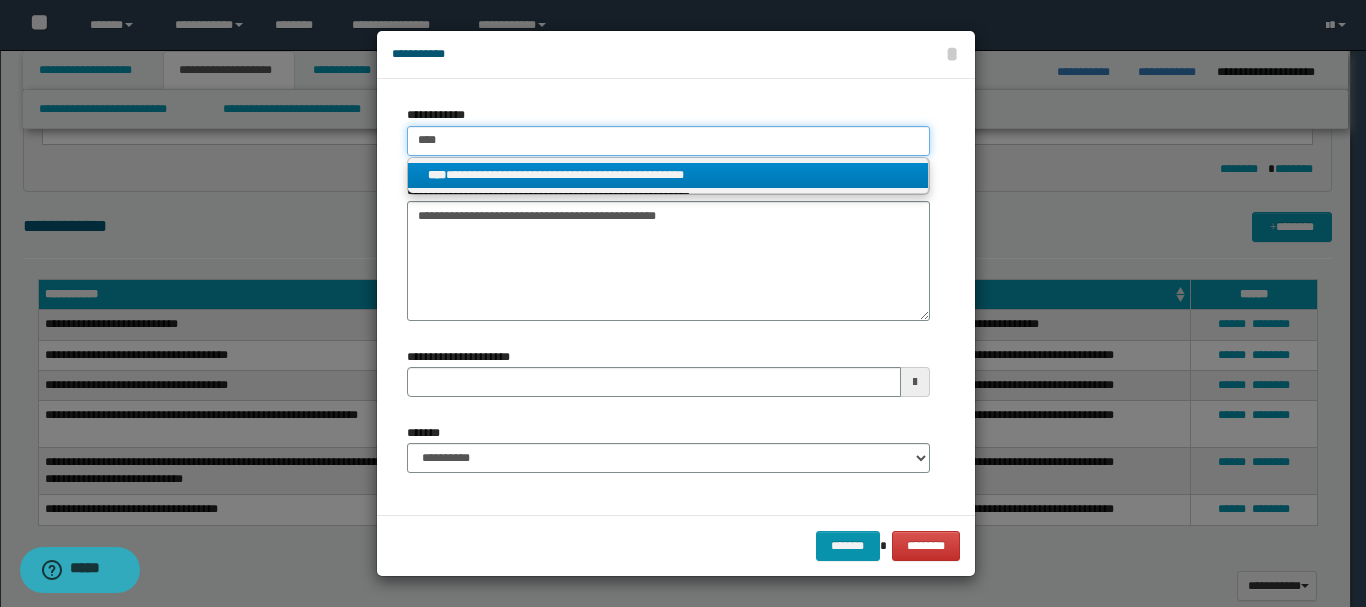 type on "****" 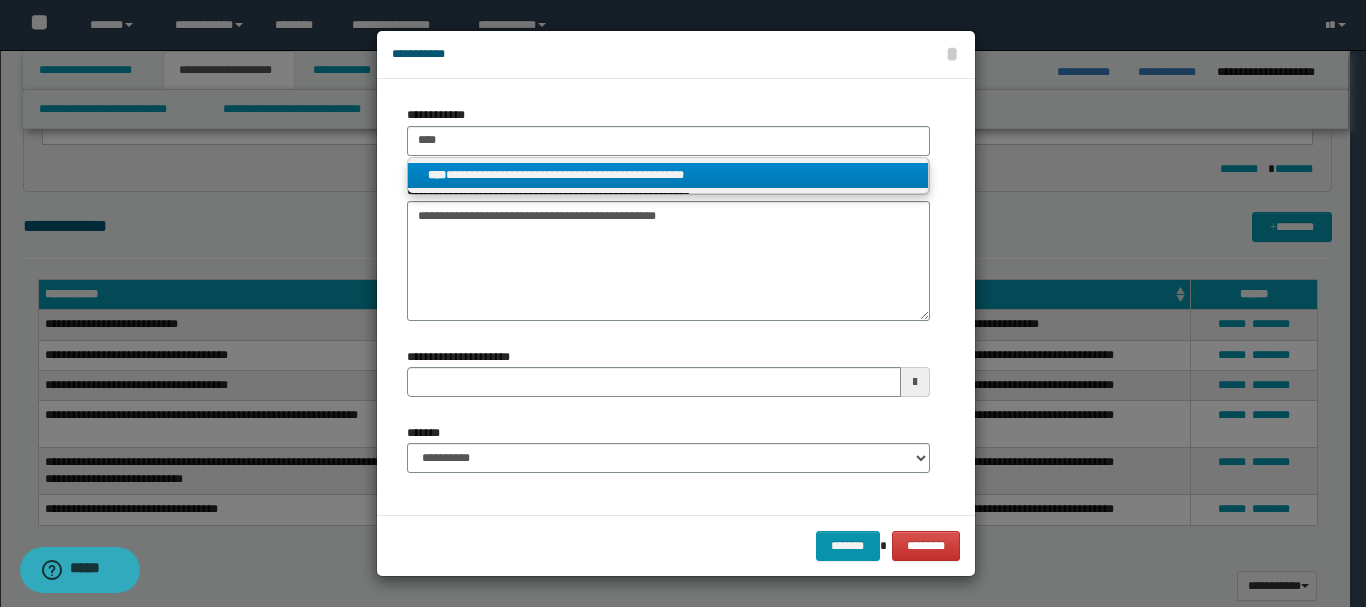 click on "**********" at bounding box center (668, 175) 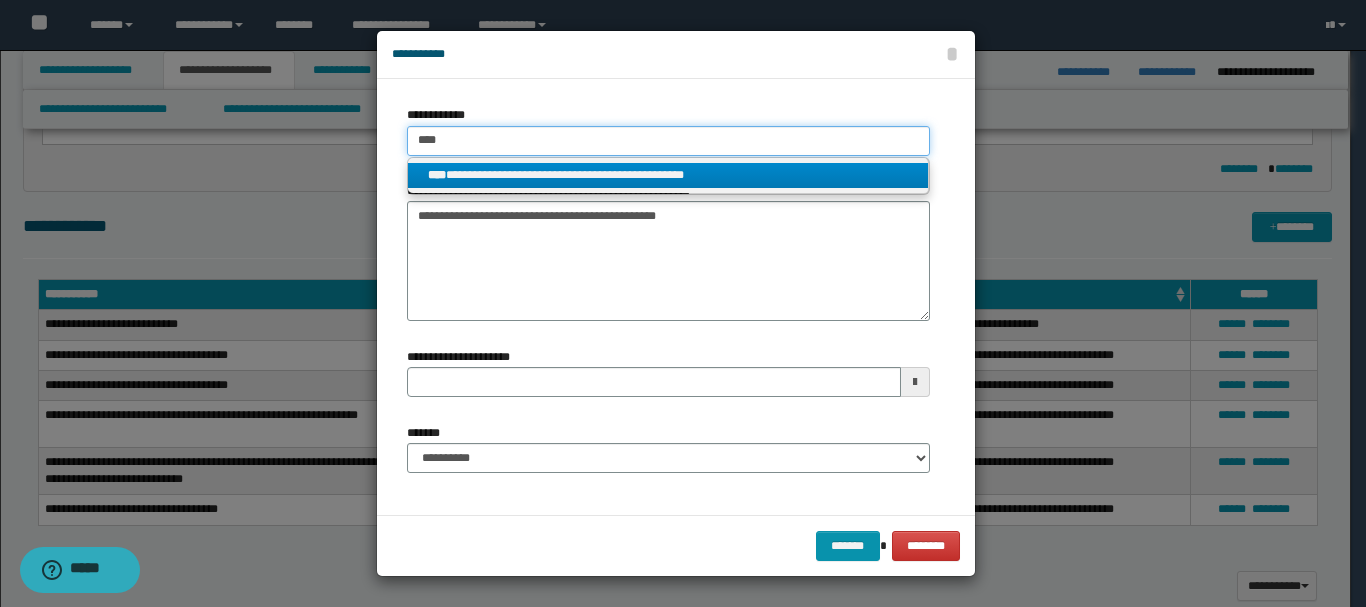 type 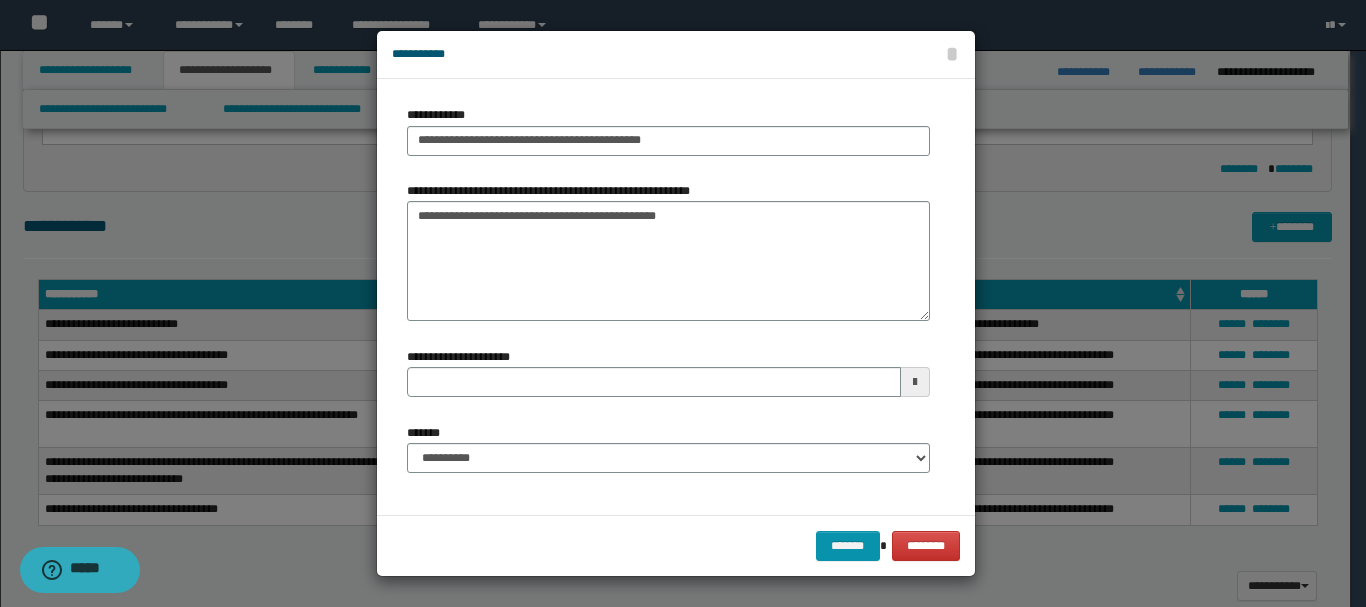 click at bounding box center [915, 382] 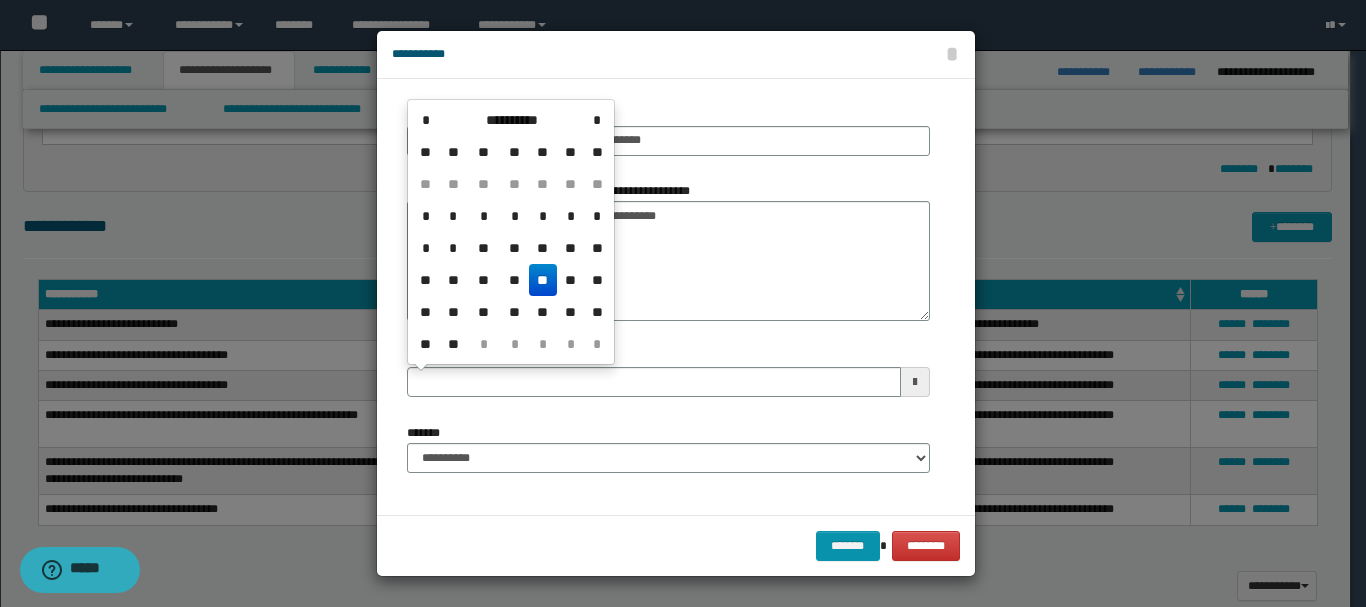 click on "**" at bounding box center (543, 280) 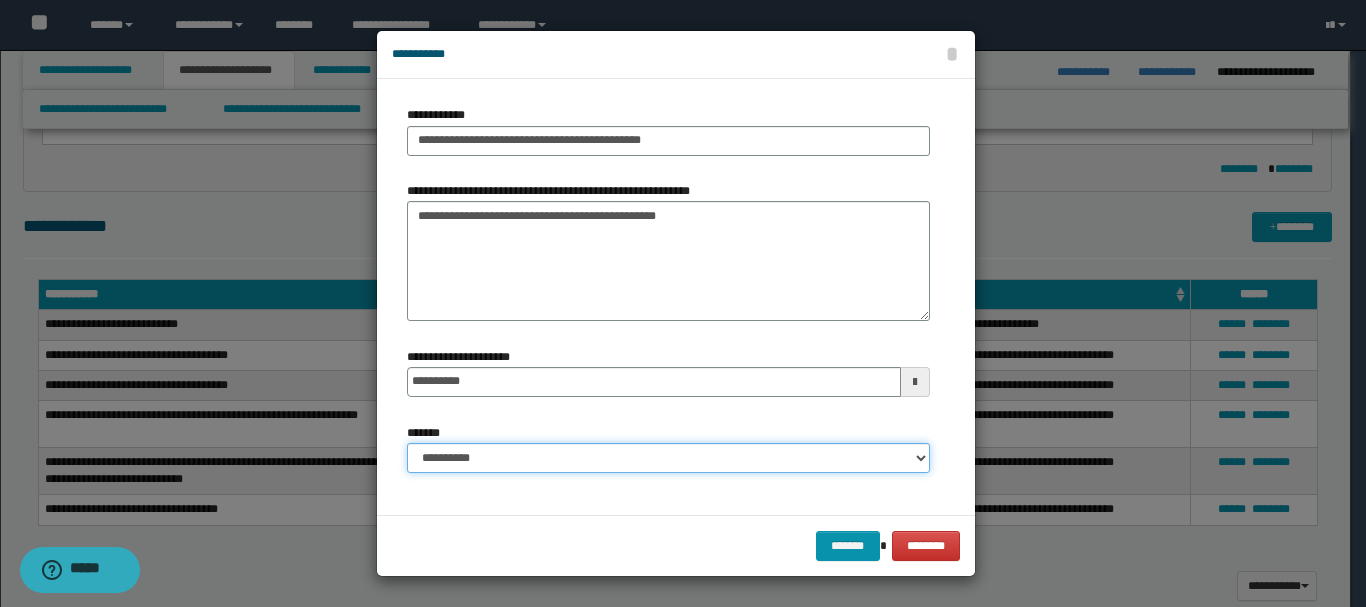 click on "**********" at bounding box center [668, 458] 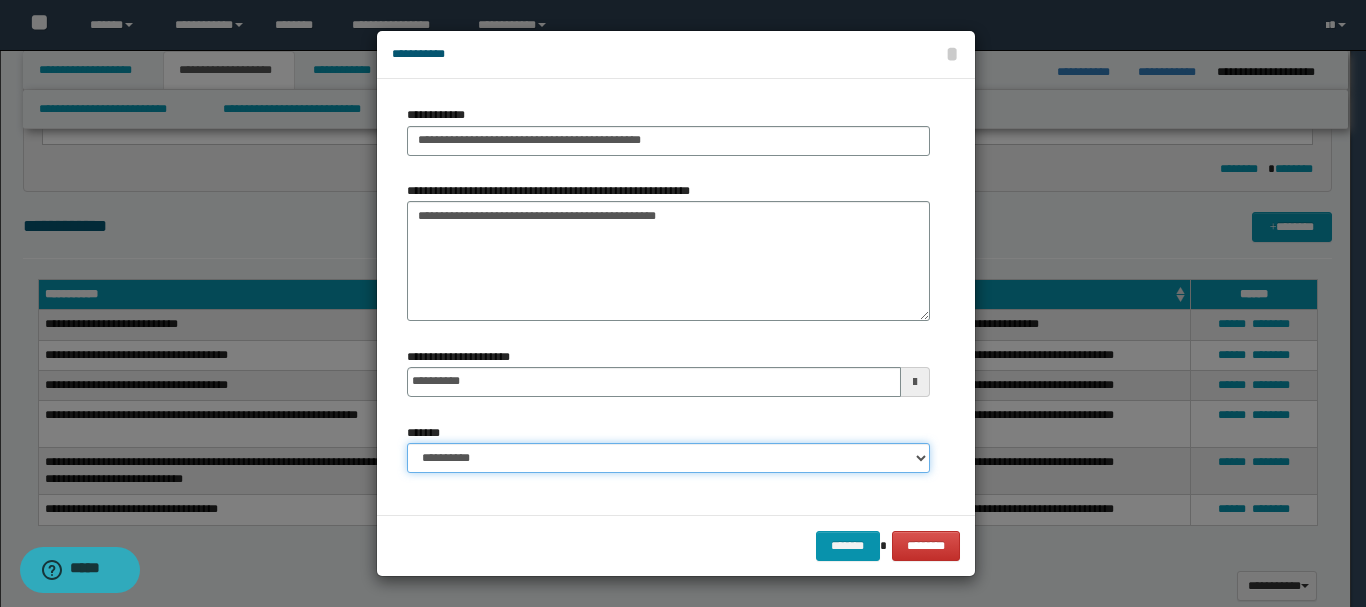 select on "*" 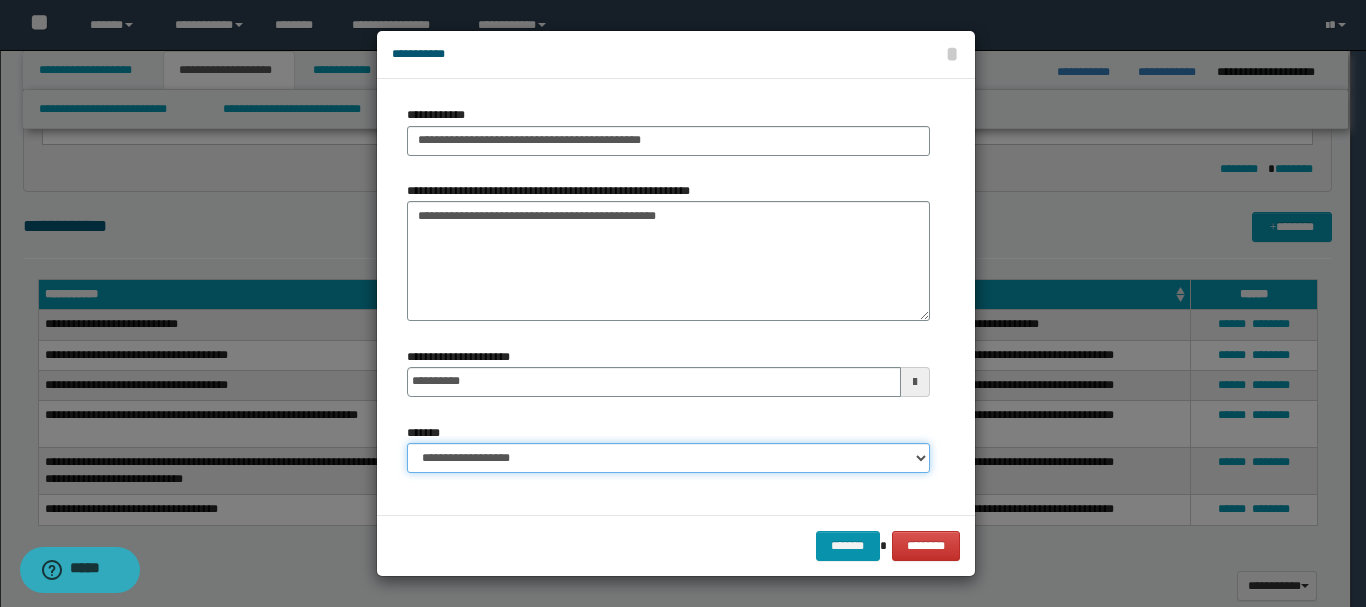 click on "**********" at bounding box center (668, 458) 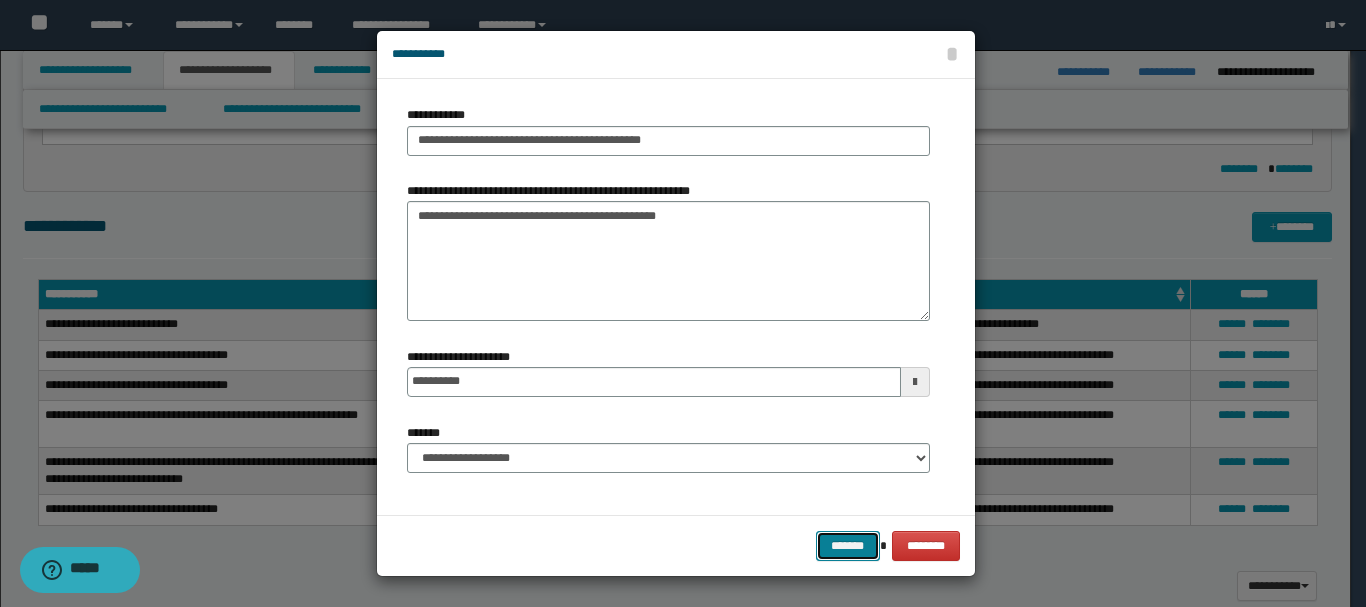 click on "*******" at bounding box center (848, 546) 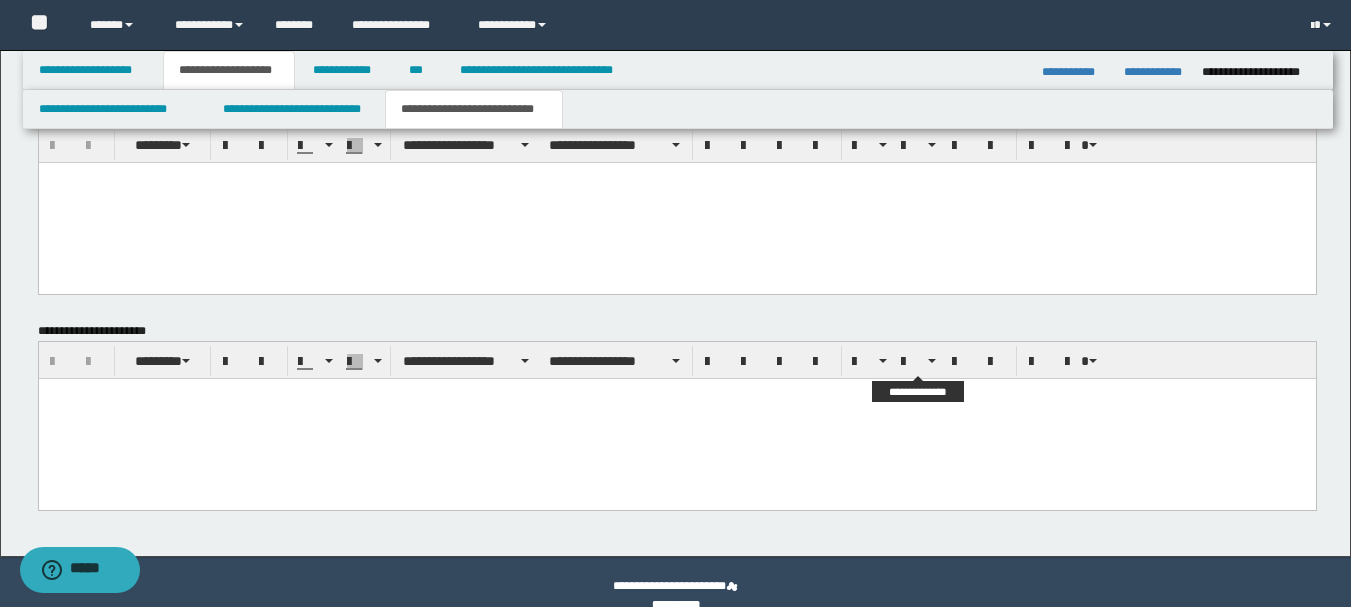 scroll, scrollTop: 1691, scrollLeft: 0, axis: vertical 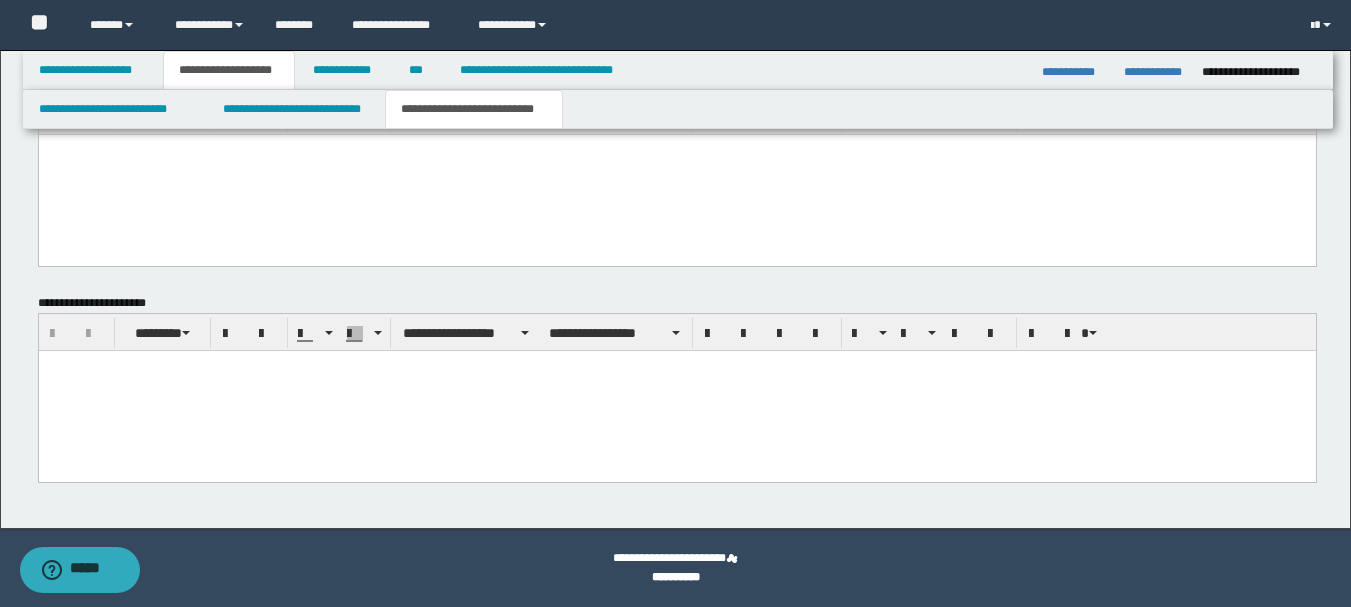 click at bounding box center [676, 390] 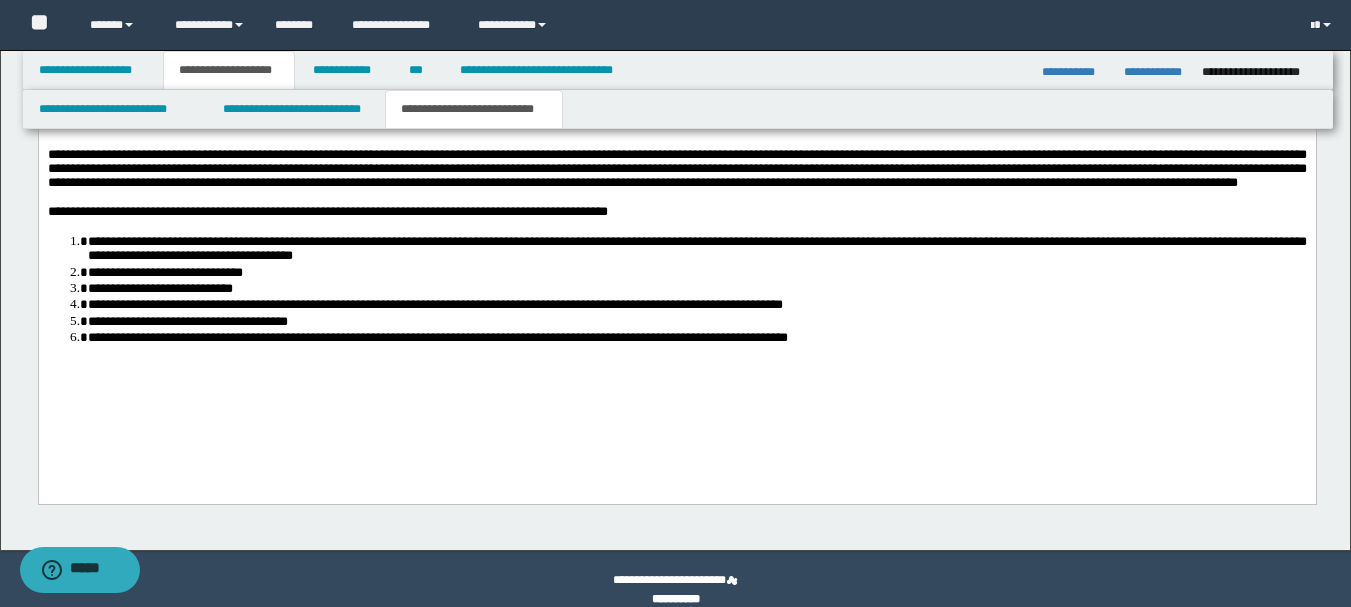 scroll, scrollTop: 1991, scrollLeft: 0, axis: vertical 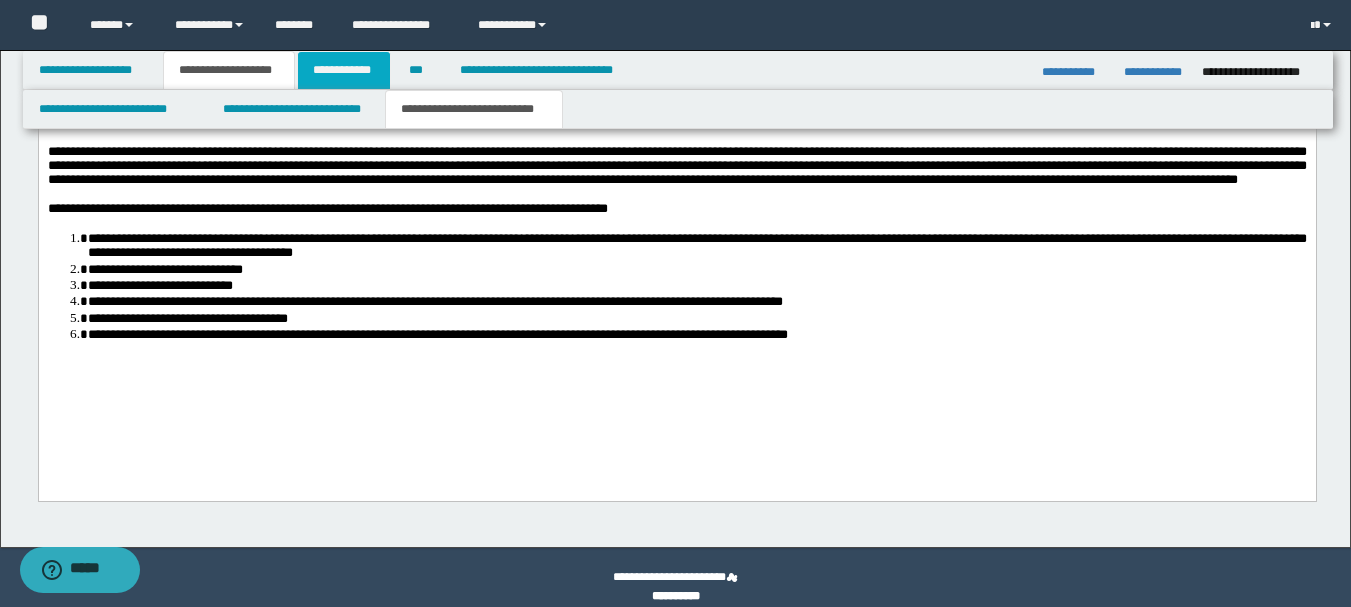 click on "**********" at bounding box center [344, 70] 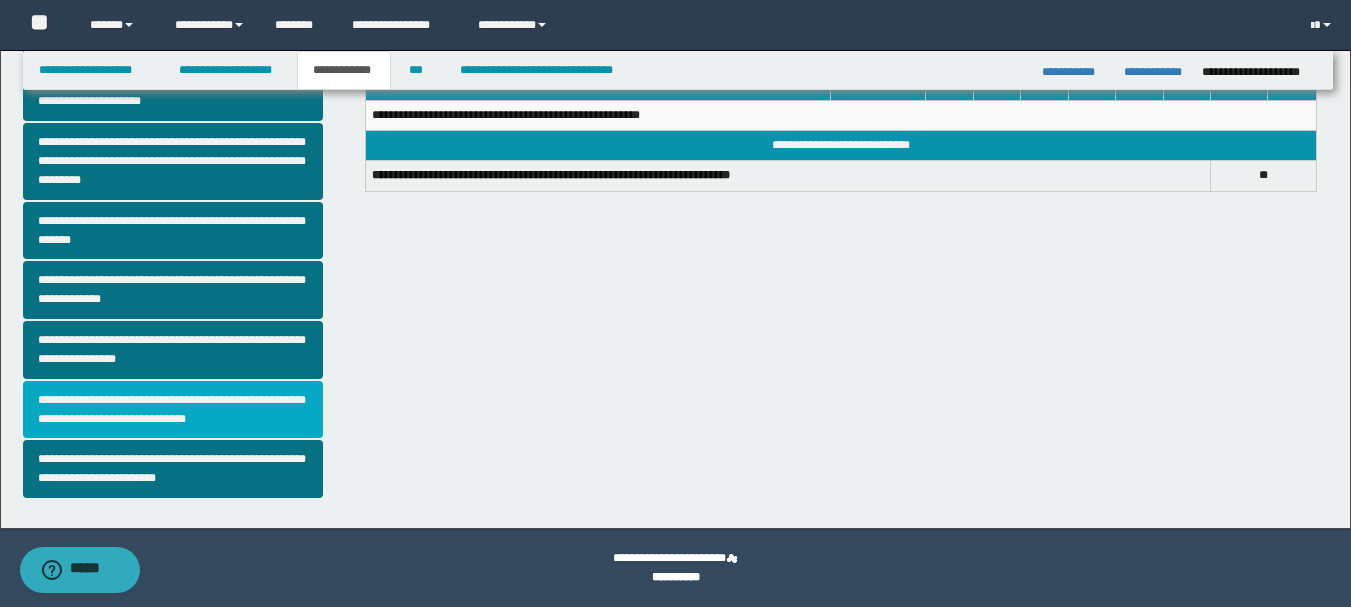 click on "**********" at bounding box center (173, 410) 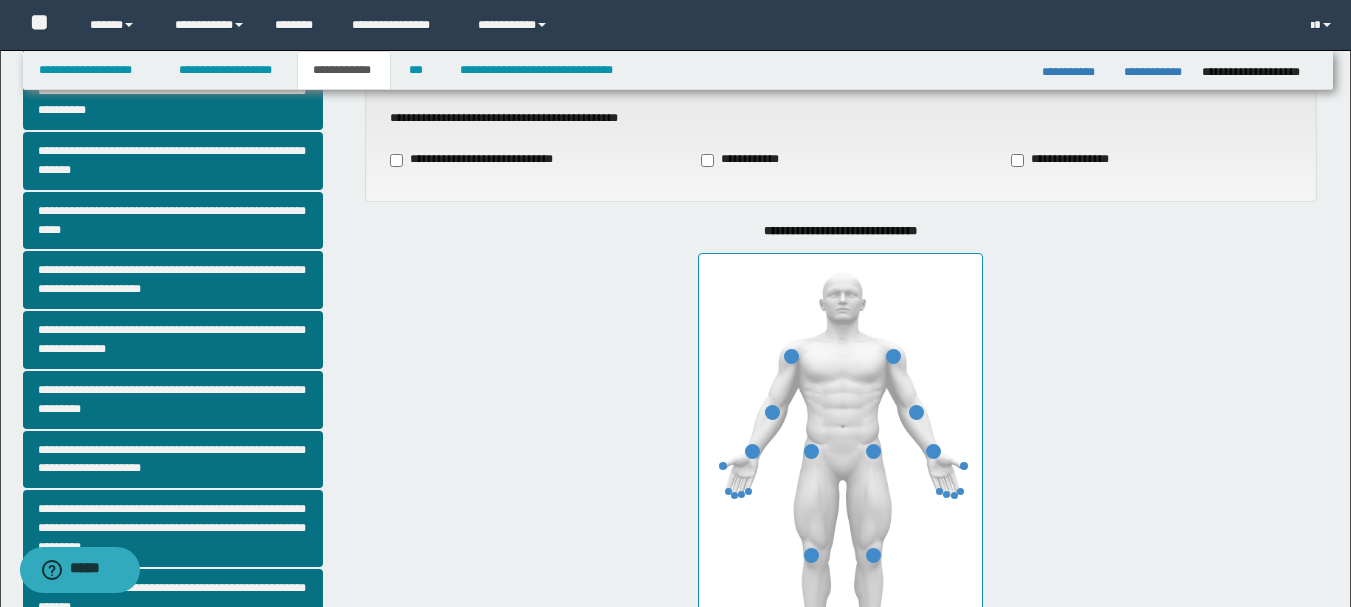 scroll, scrollTop: 300, scrollLeft: 0, axis: vertical 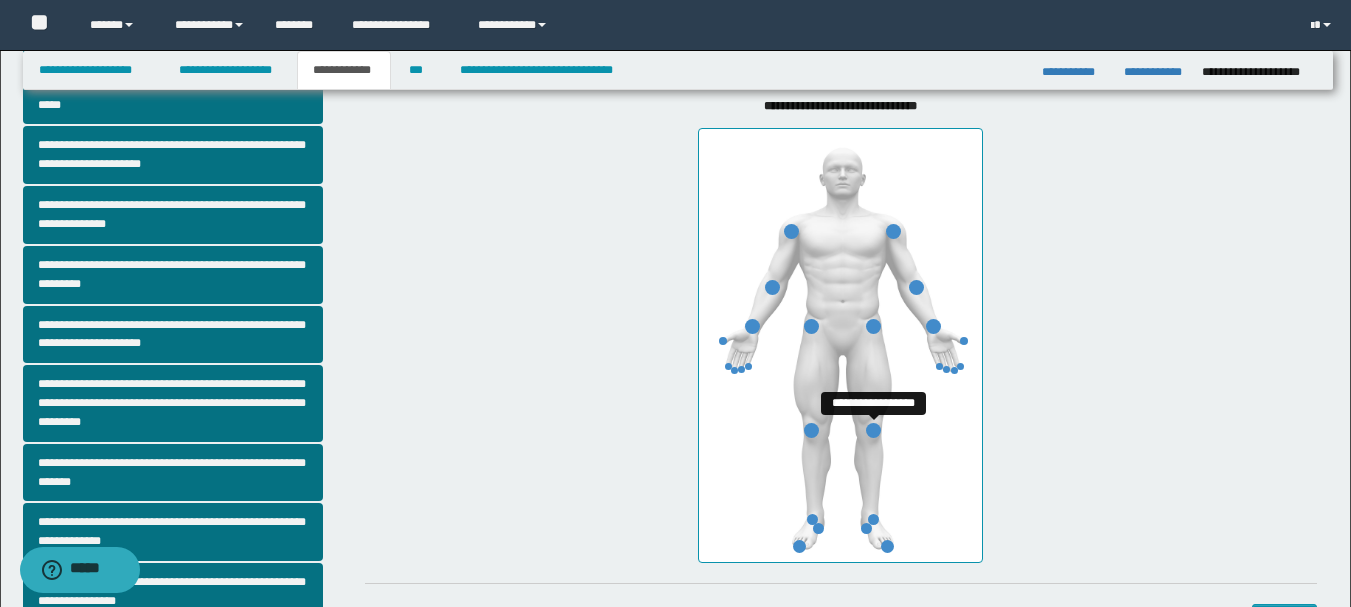 click at bounding box center [873, 430] 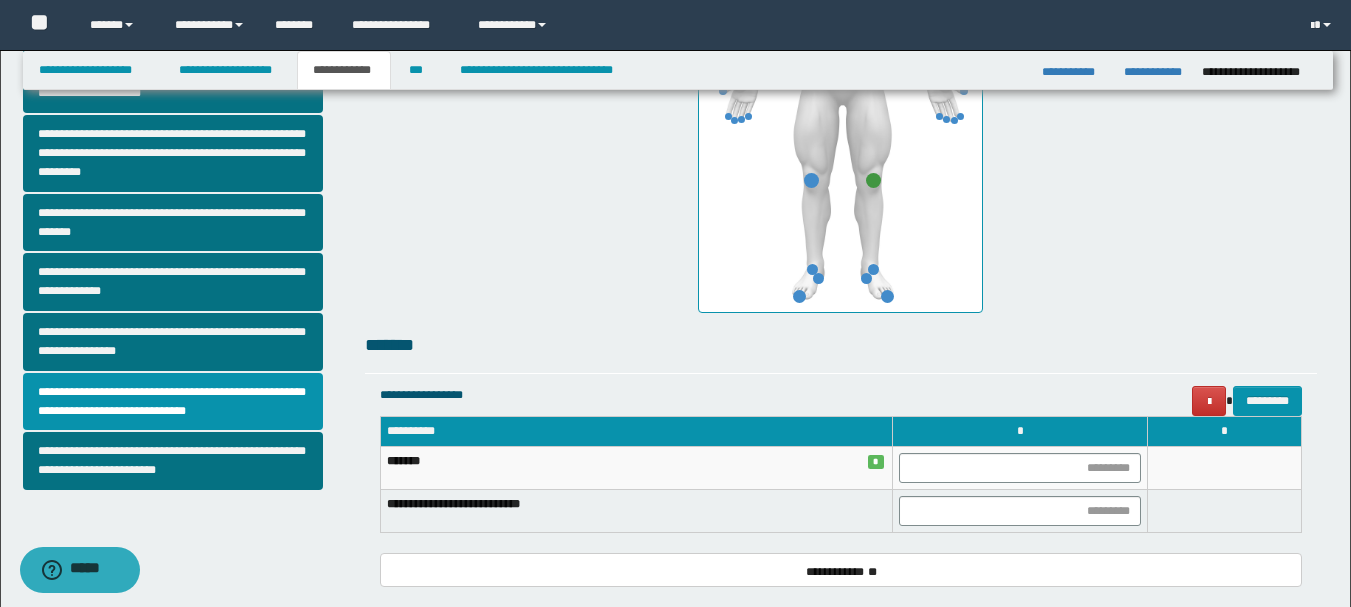 scroll, scrollTop: 600, scrollLeft: 0, axis: vertical 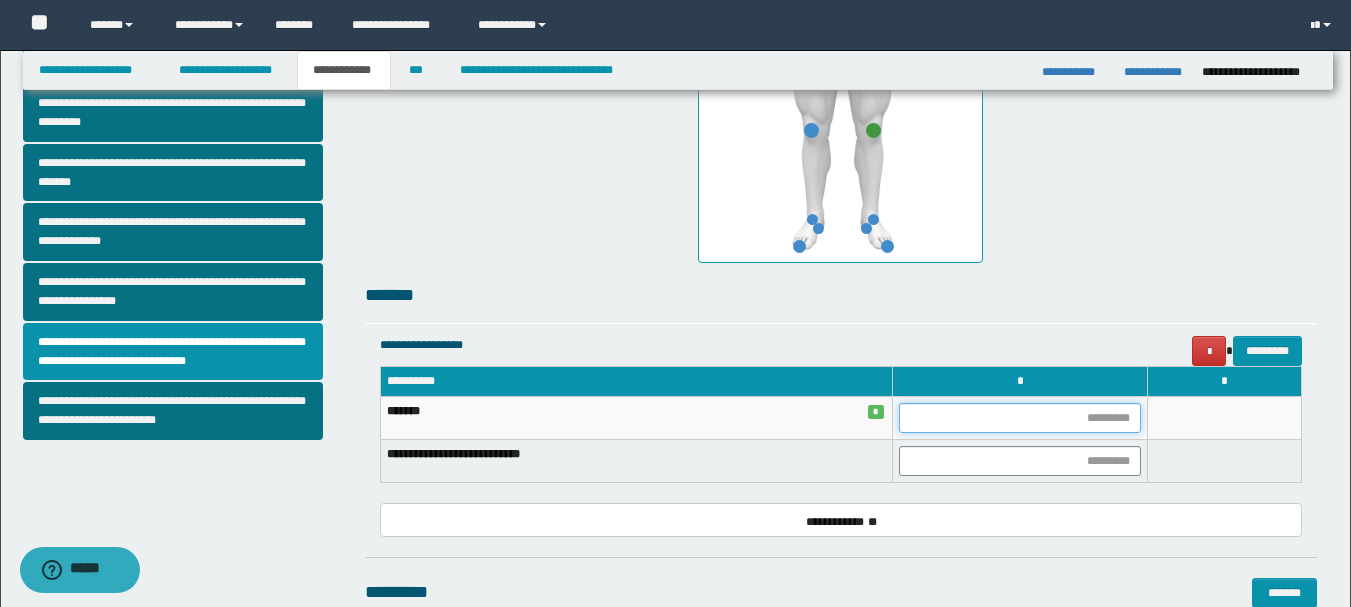 click at bounding box center [1020, 418] 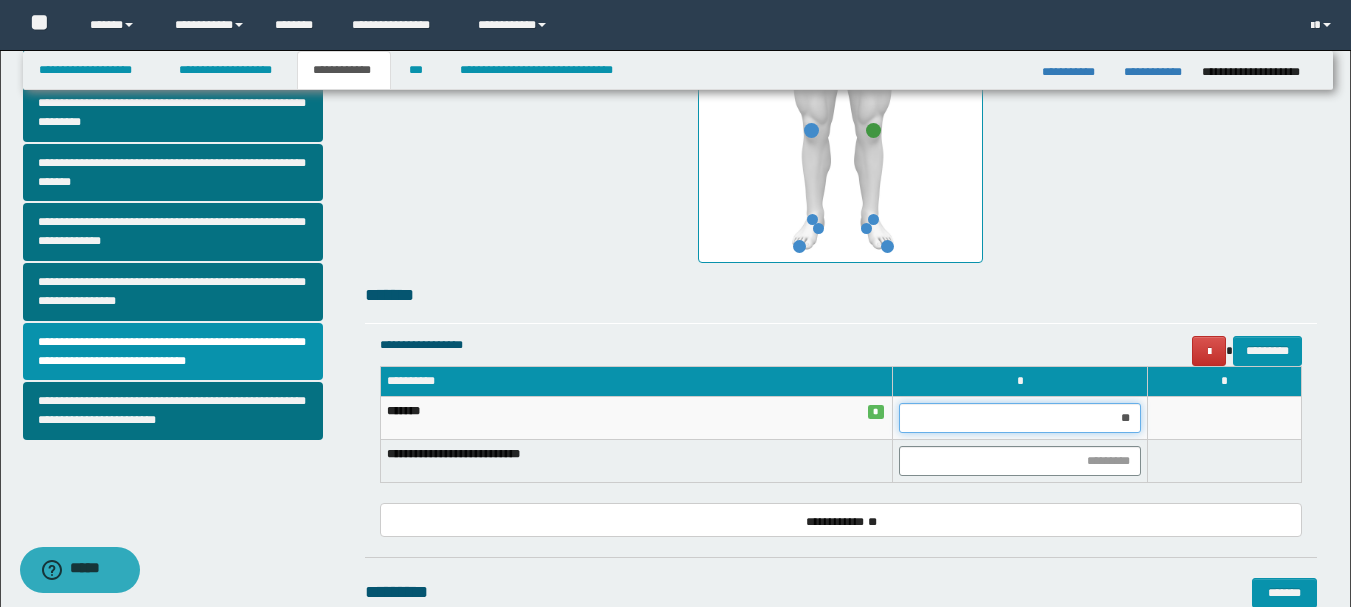 type on "***" 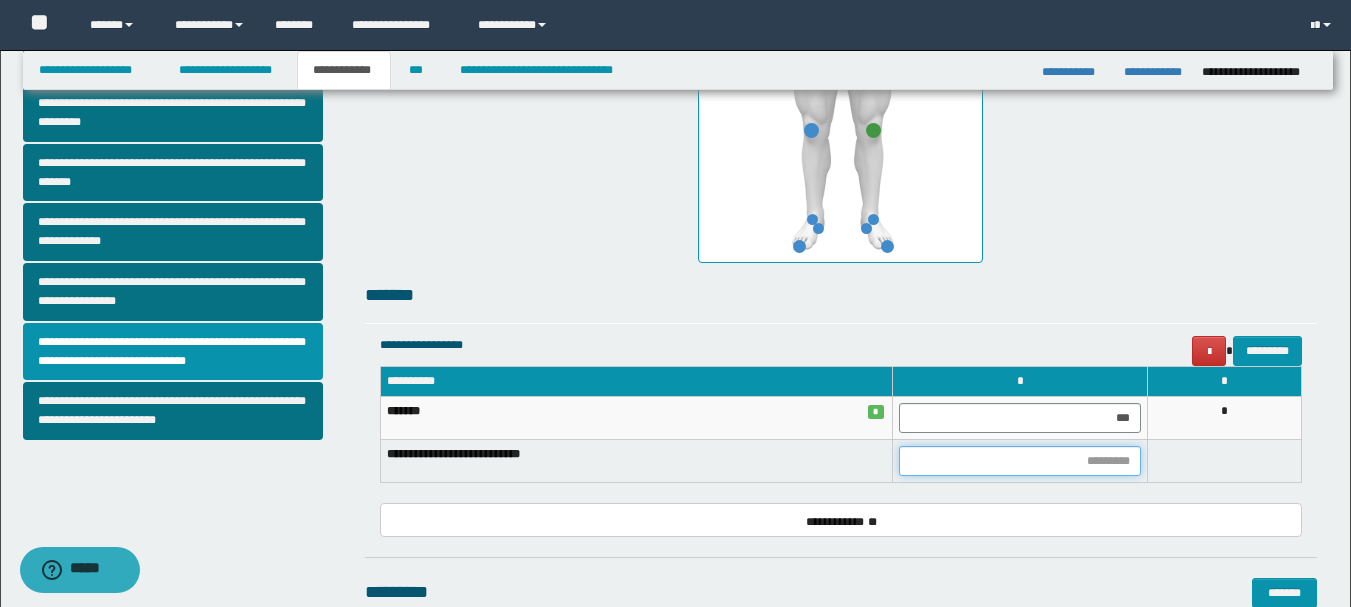 click at bounding box center (1020, 461) 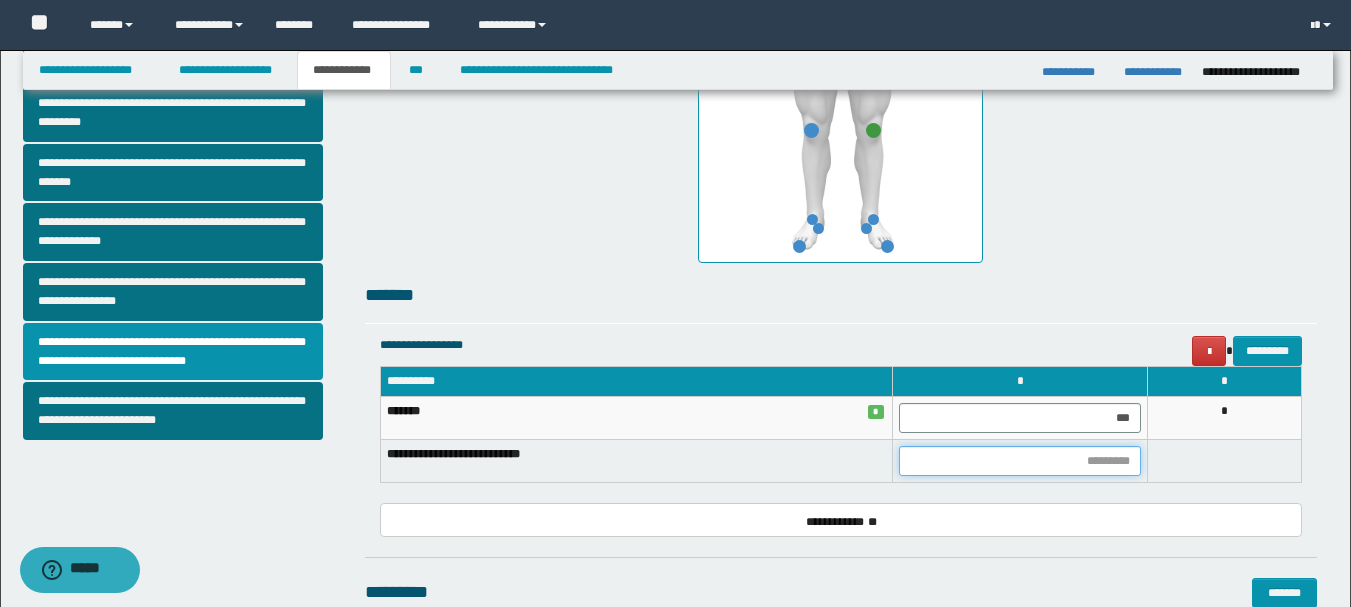 type on "*" 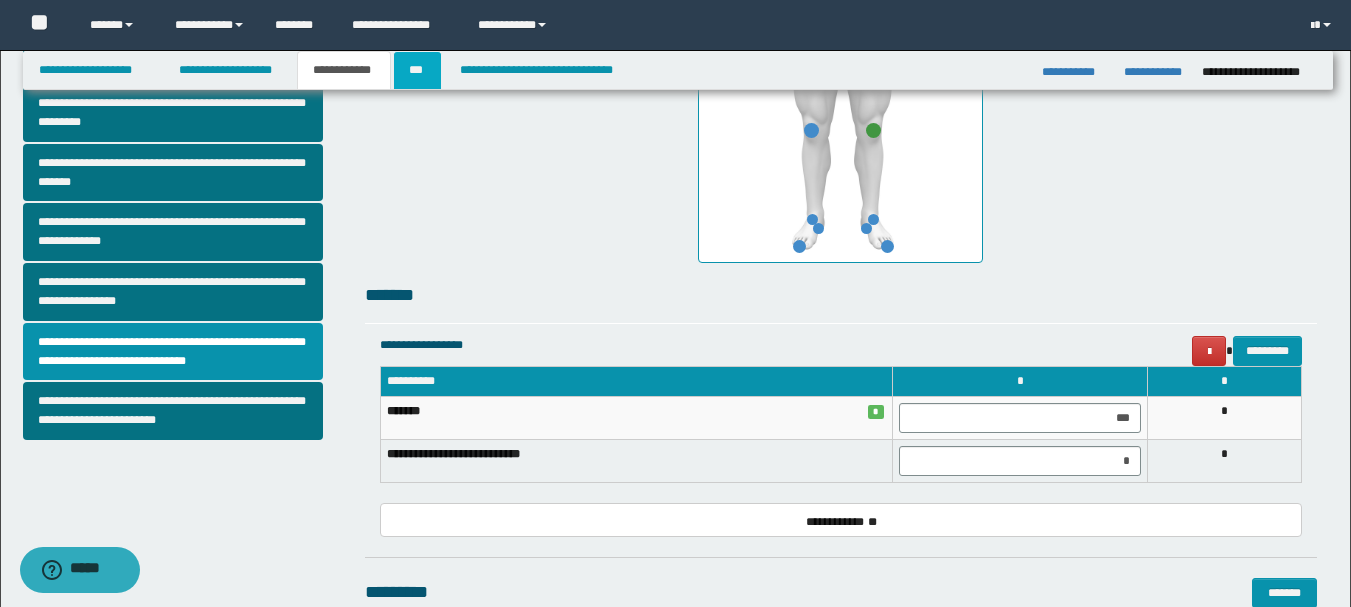 click on "***" at bounding box center (417, 70) 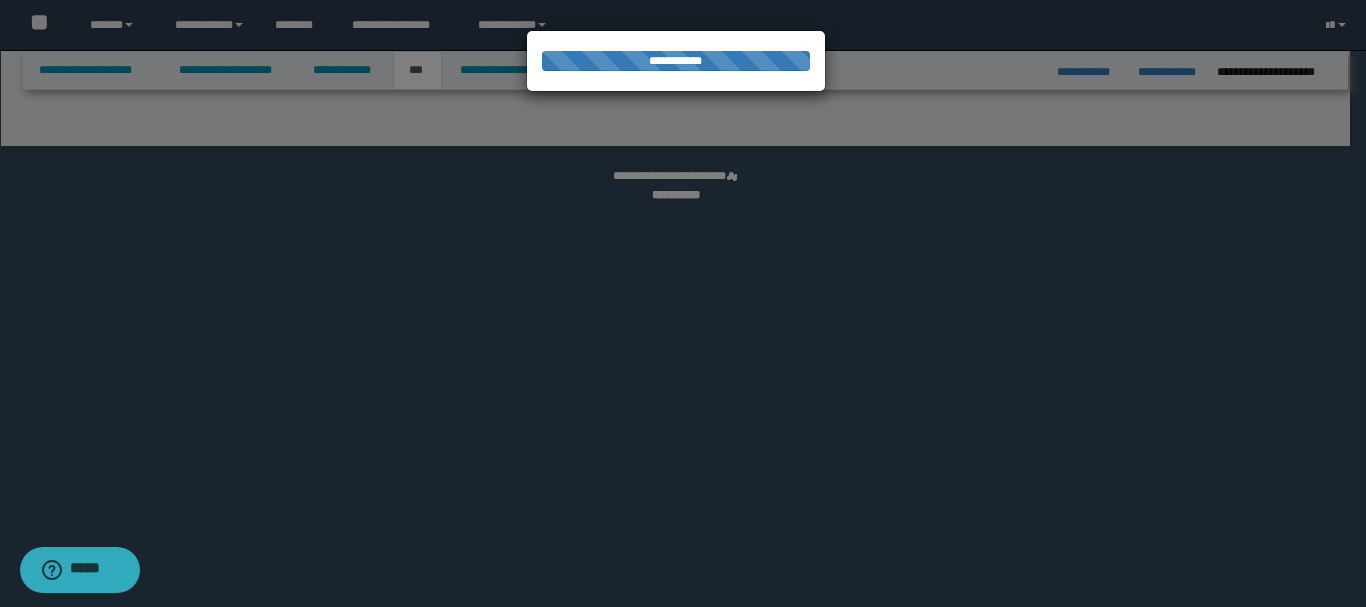 select on "***" 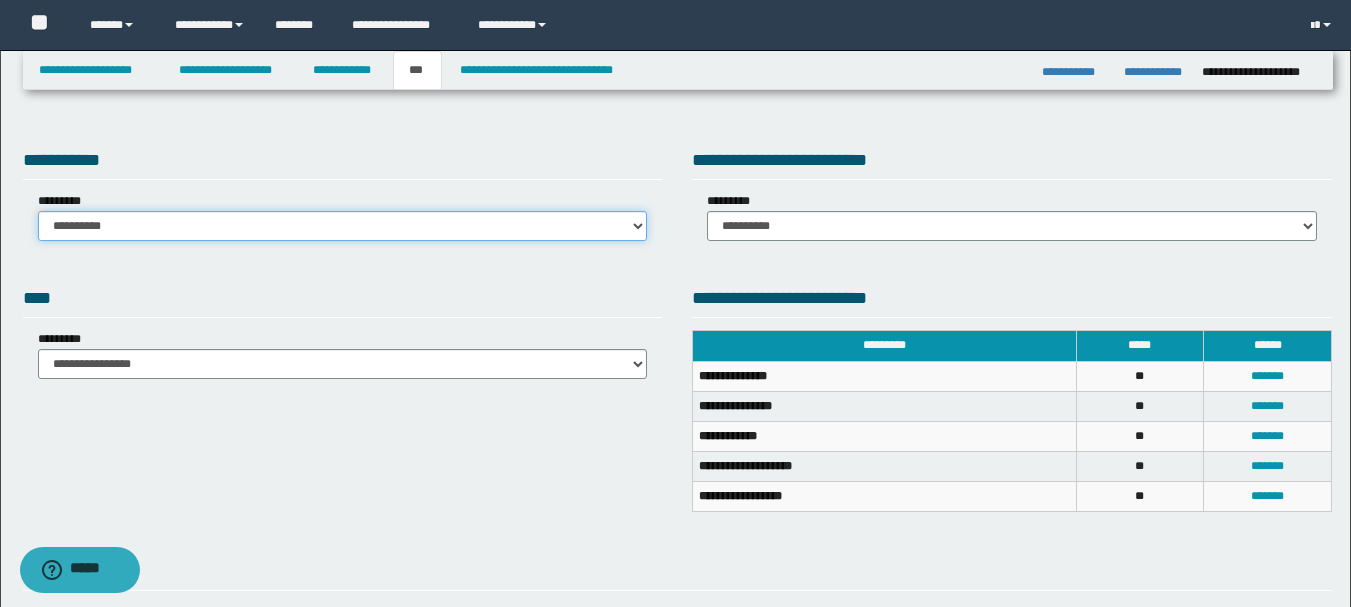 click on "**********" at bounding box center (343, 226) 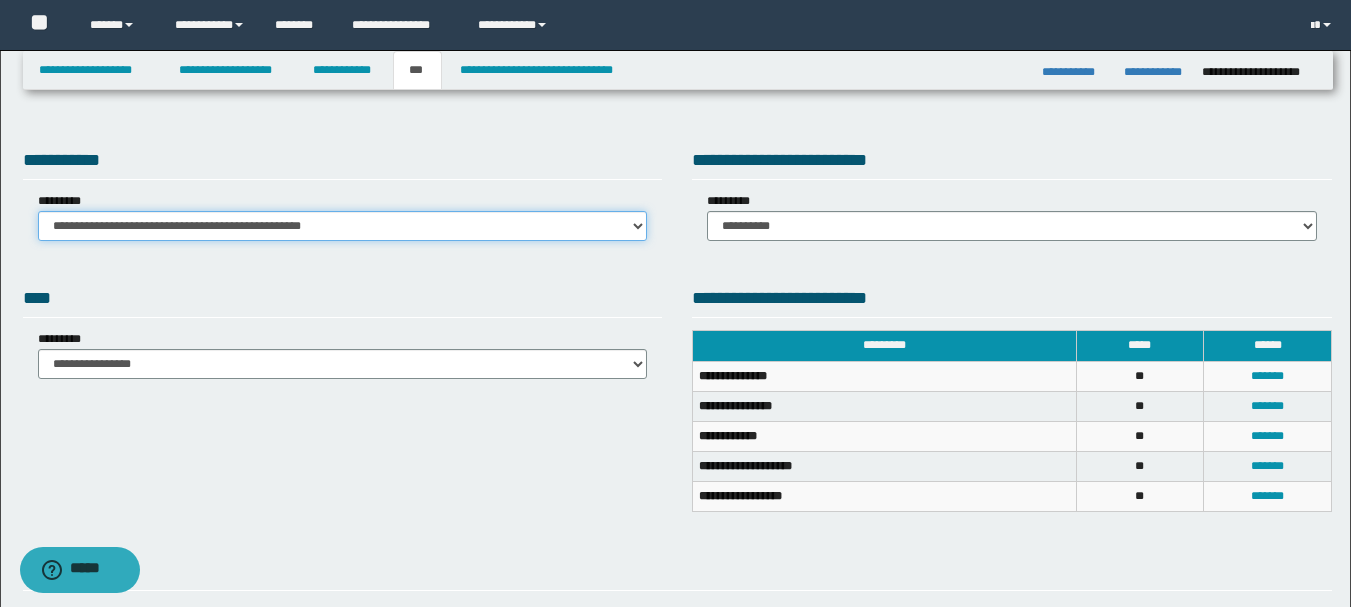 click on "**********" at bounding box center [343, 226] 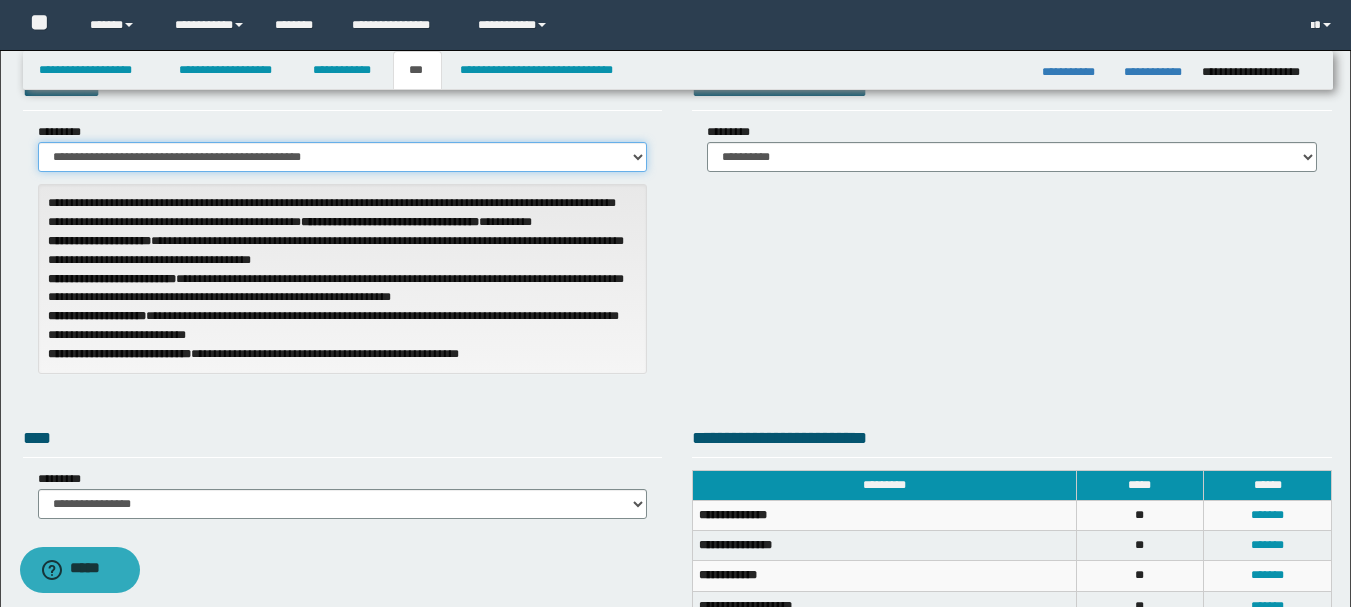 scroll, scrollTop: 100, scrollLeft: 0, axis: vertical 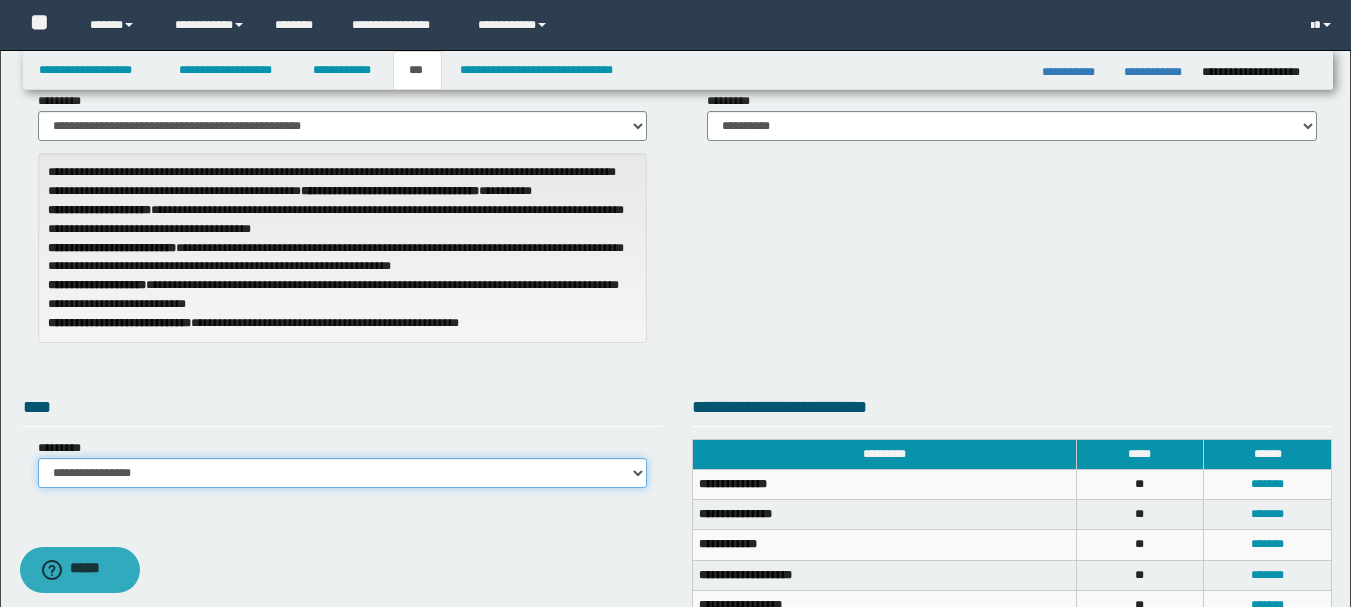 click on "**********" at bounding box center [343, 473] 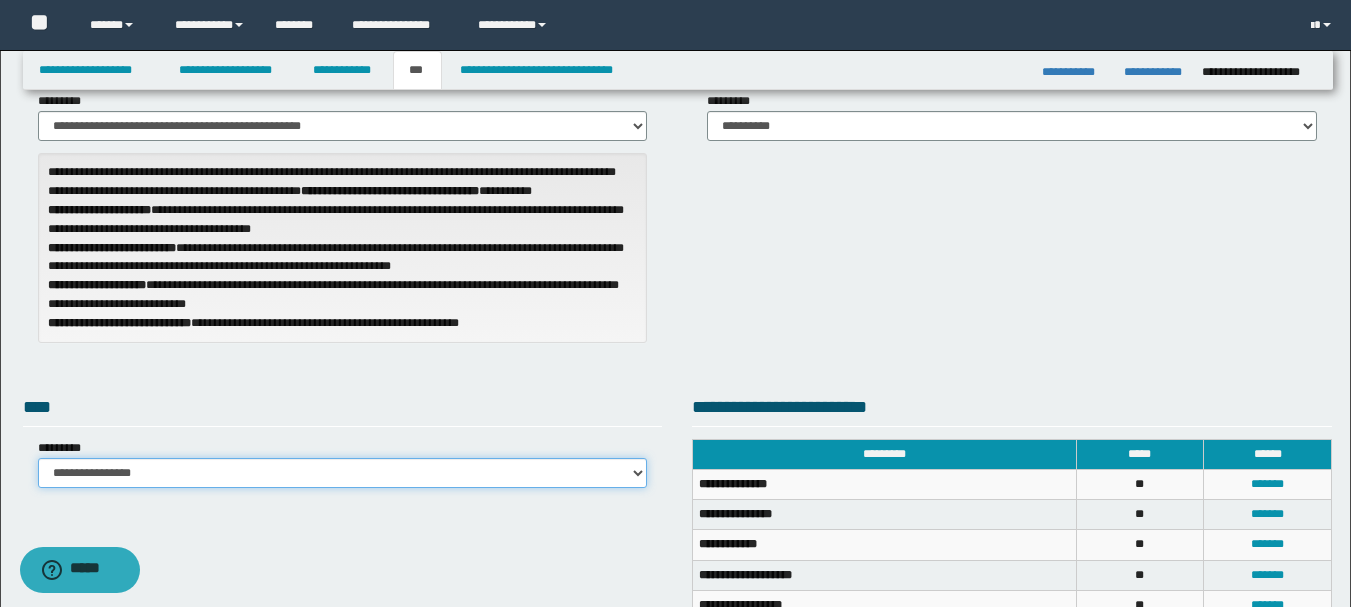 select on "***" 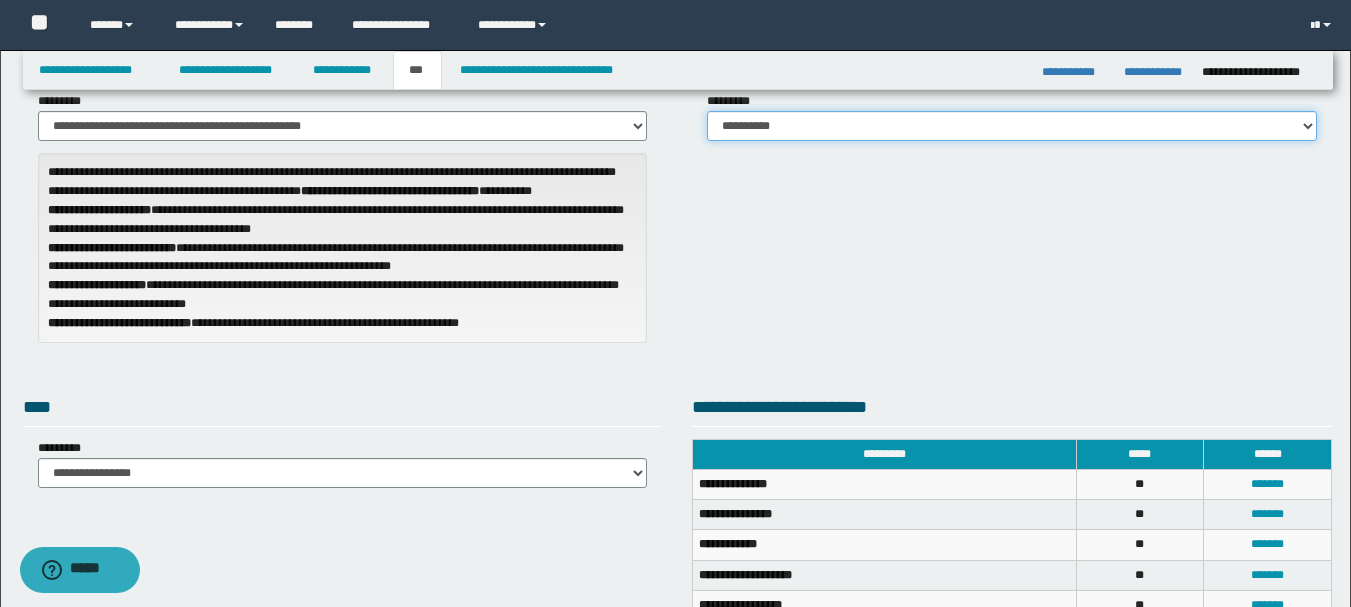 click on "**********" at bounding box center [1012, 126] 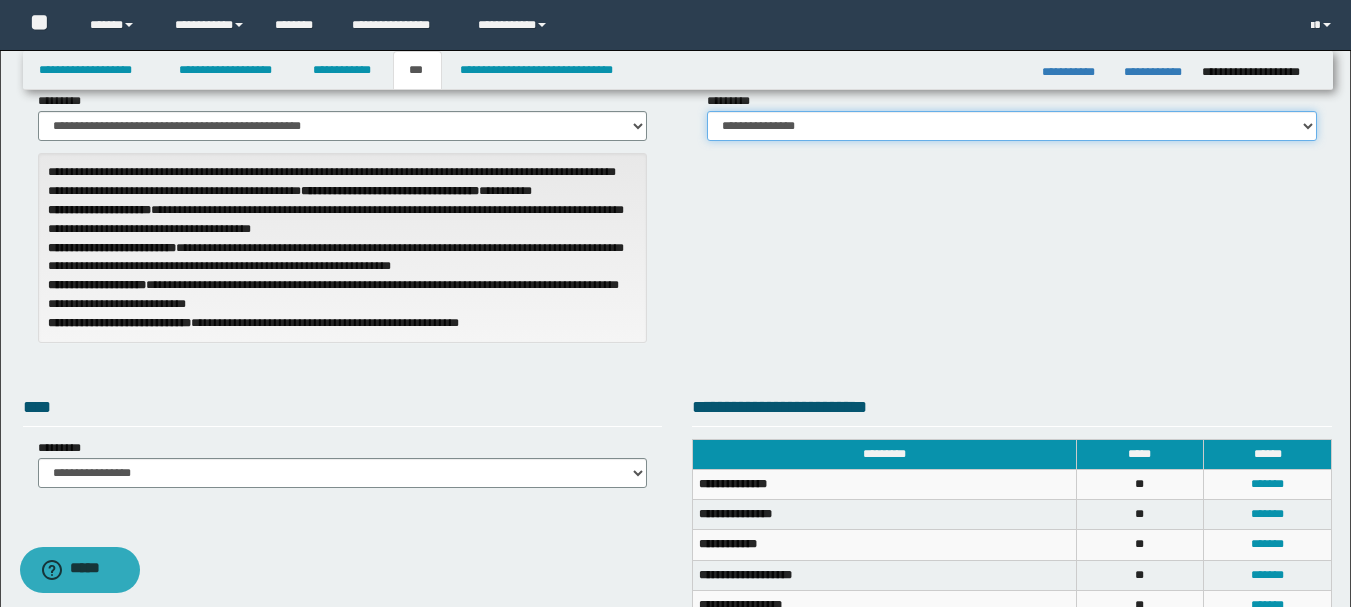 click on "**********" at bounding box center (1012, 126) 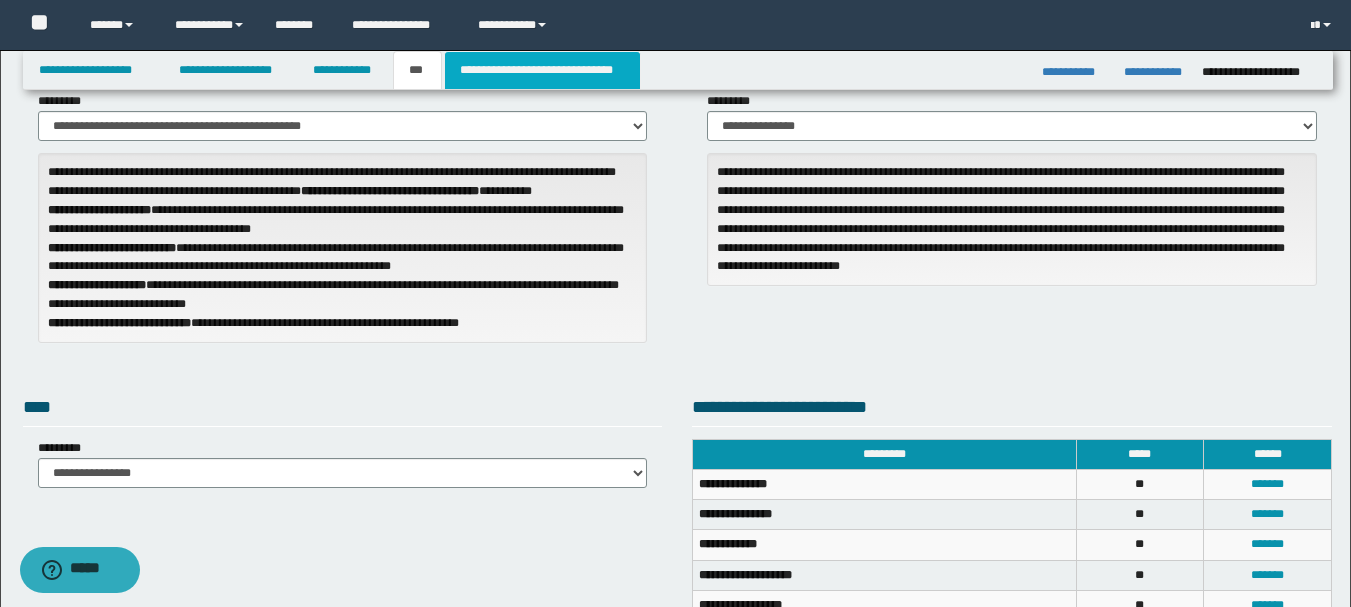 click on "**********" at bounding box center (542, 70) 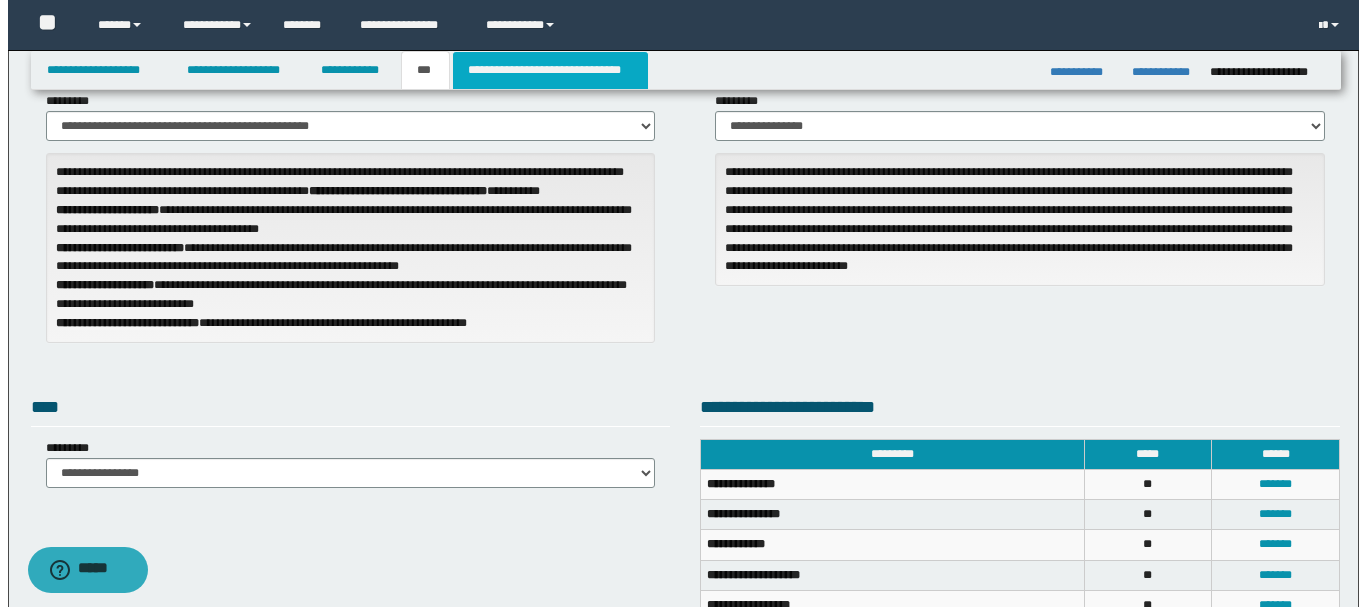 scroll, scrollTop: 0, scrollLeft: 0, axis: both 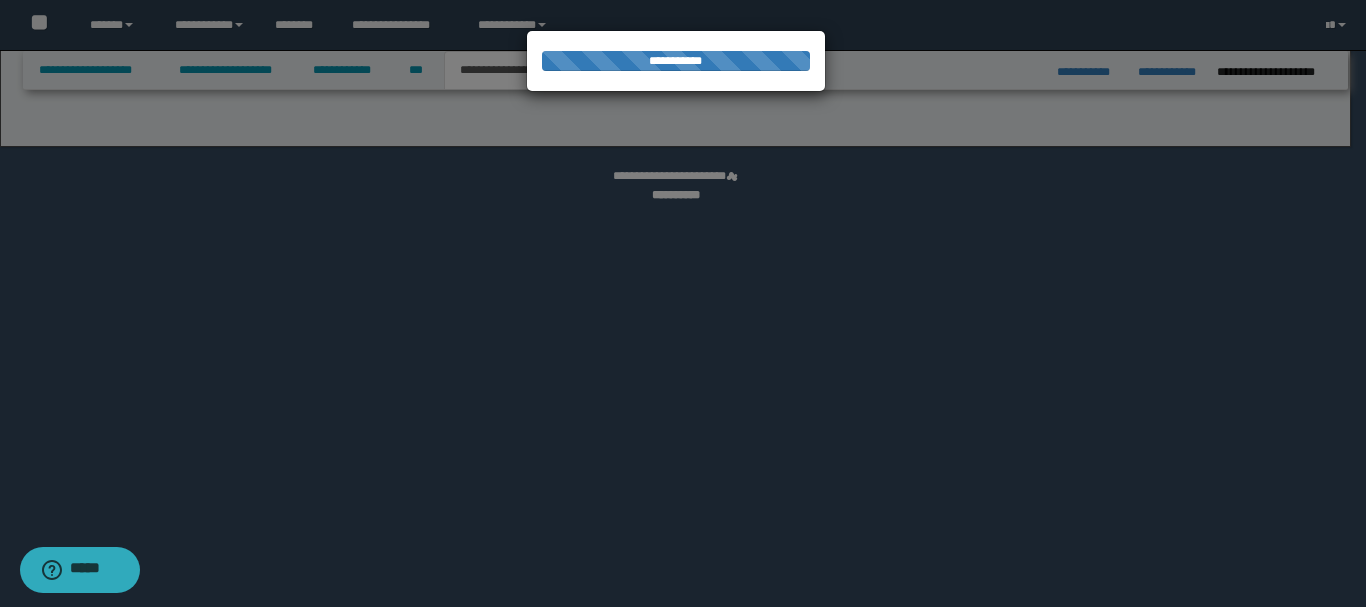 select on "*" 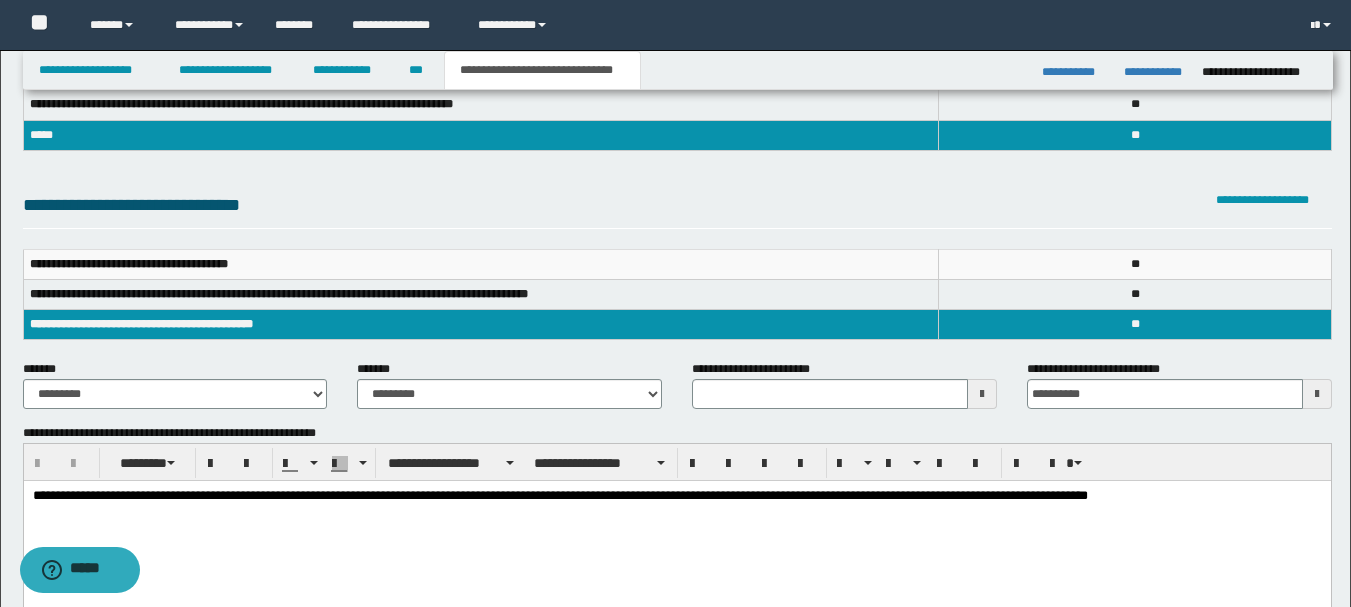 scroll, scrollTop: 200, scrollLeft: 0, axis: vertical 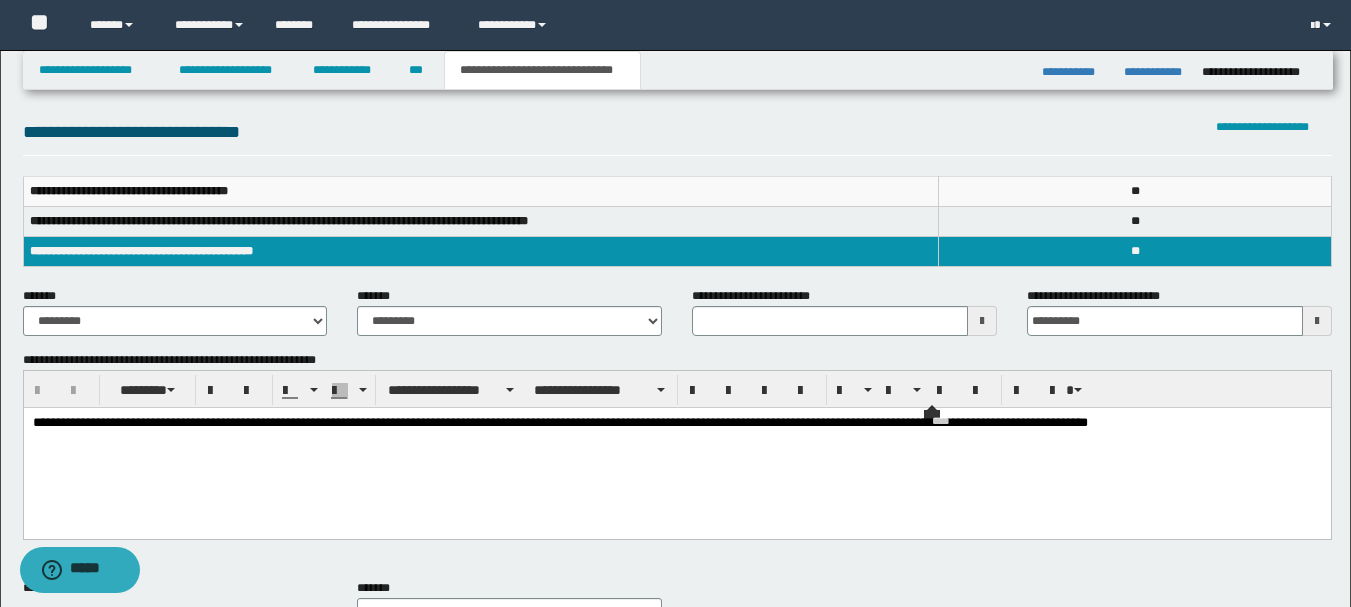 type 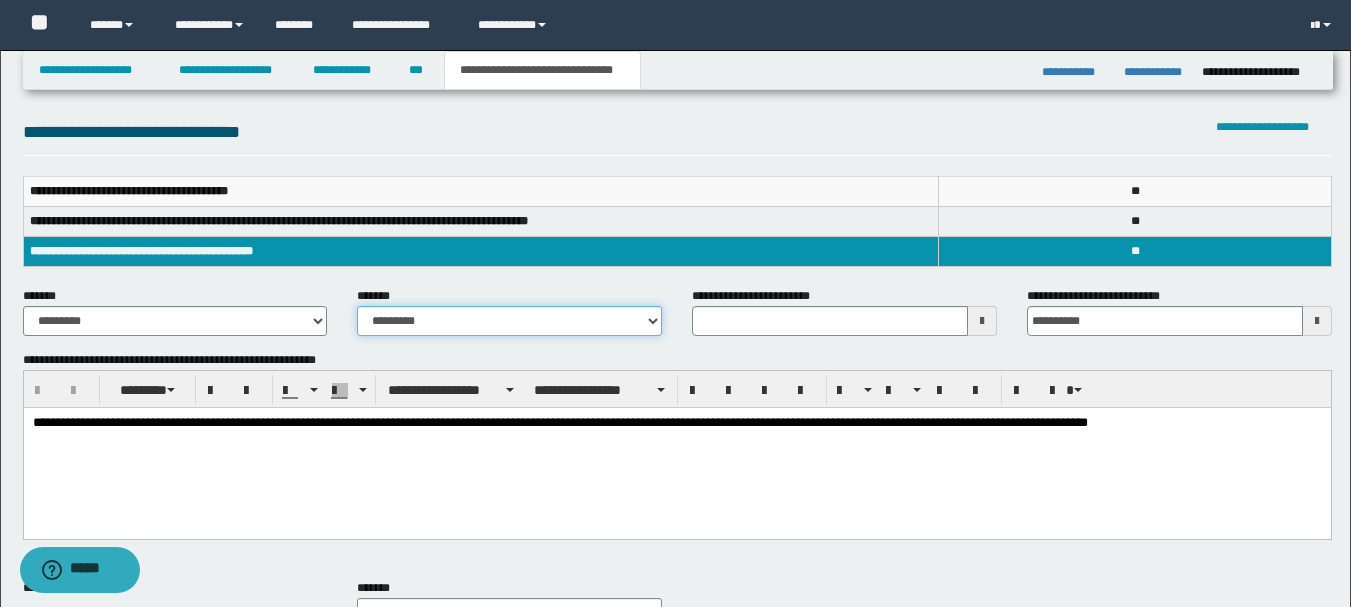 click on "**********" at bounding box center (509, 321) 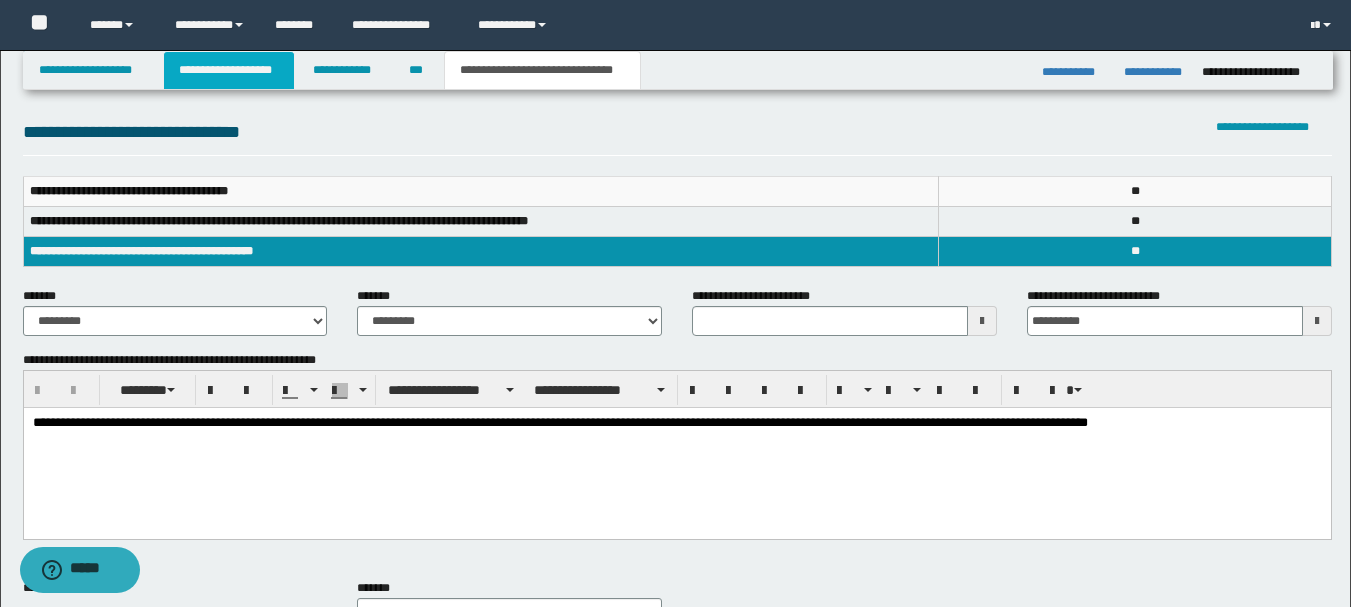 click on "**********" at bounding box center [229, 70] 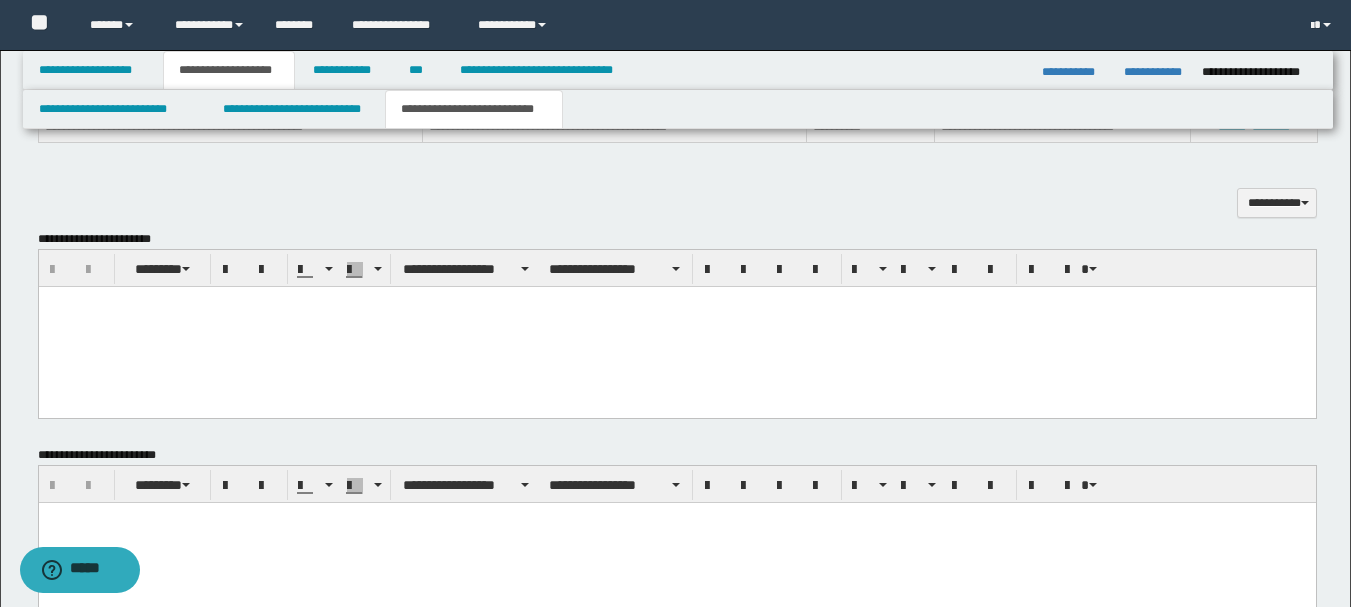 scroll, scrollTop: 1331, scrollLeft: 0, axis: vertical 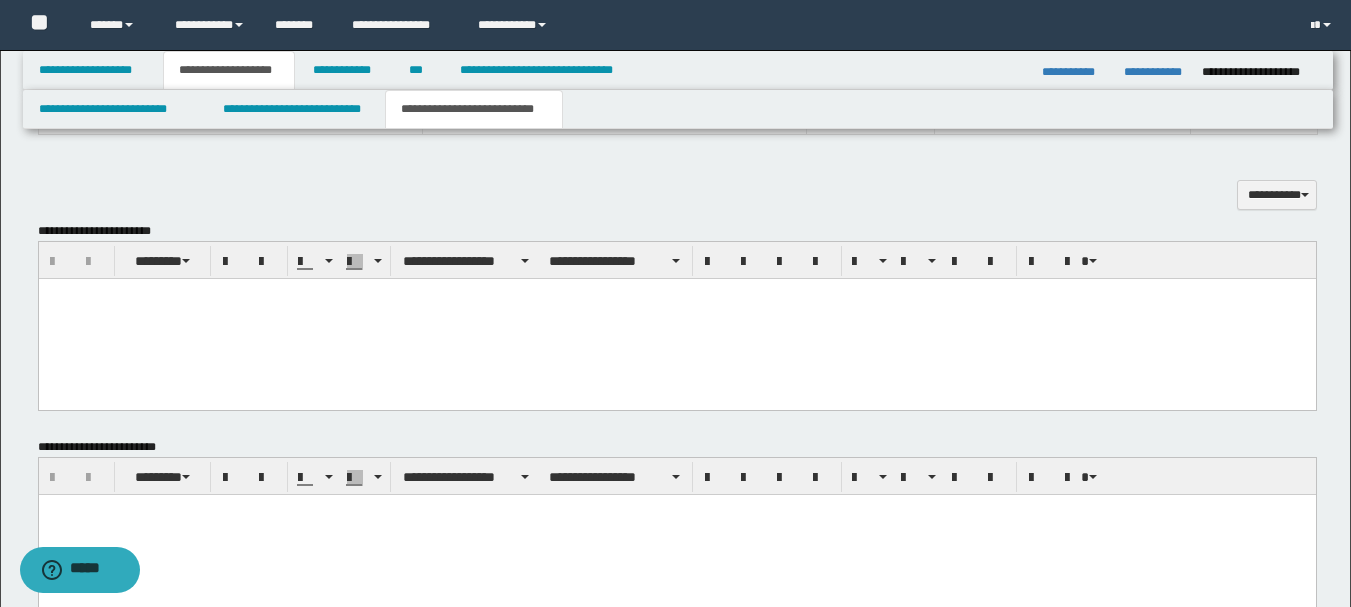 click at bounding box center (676, 319) 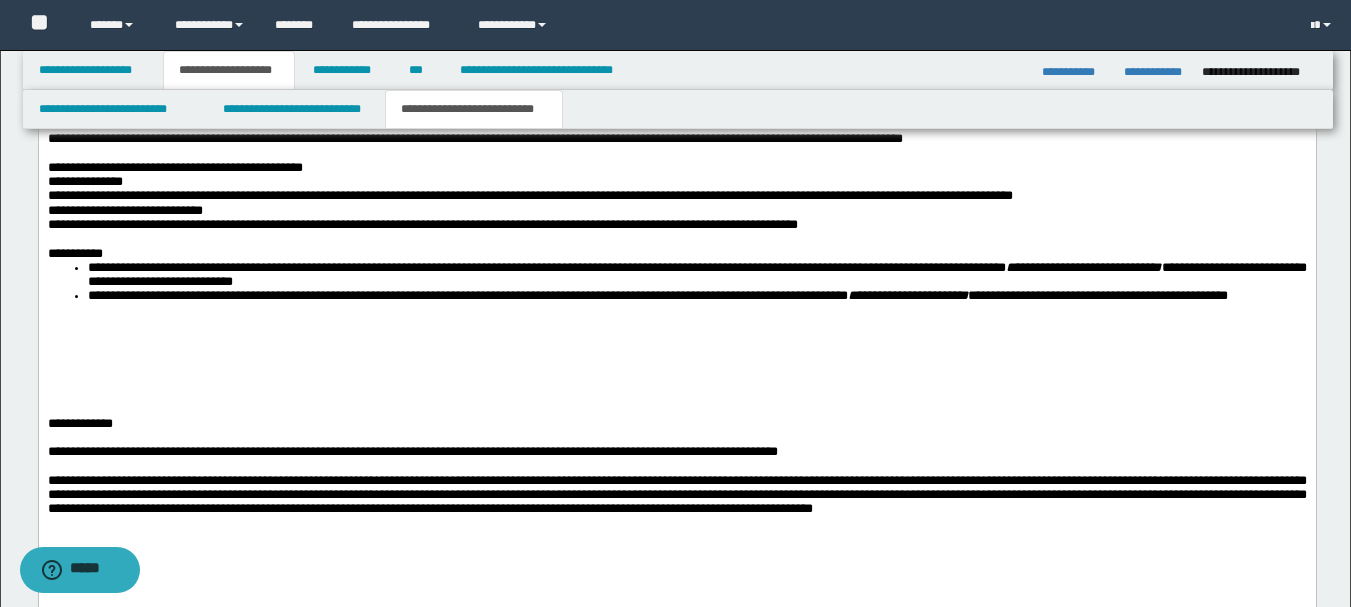 scroll, scrollTop: 2131, scrollLeft: 0, axis: vertical 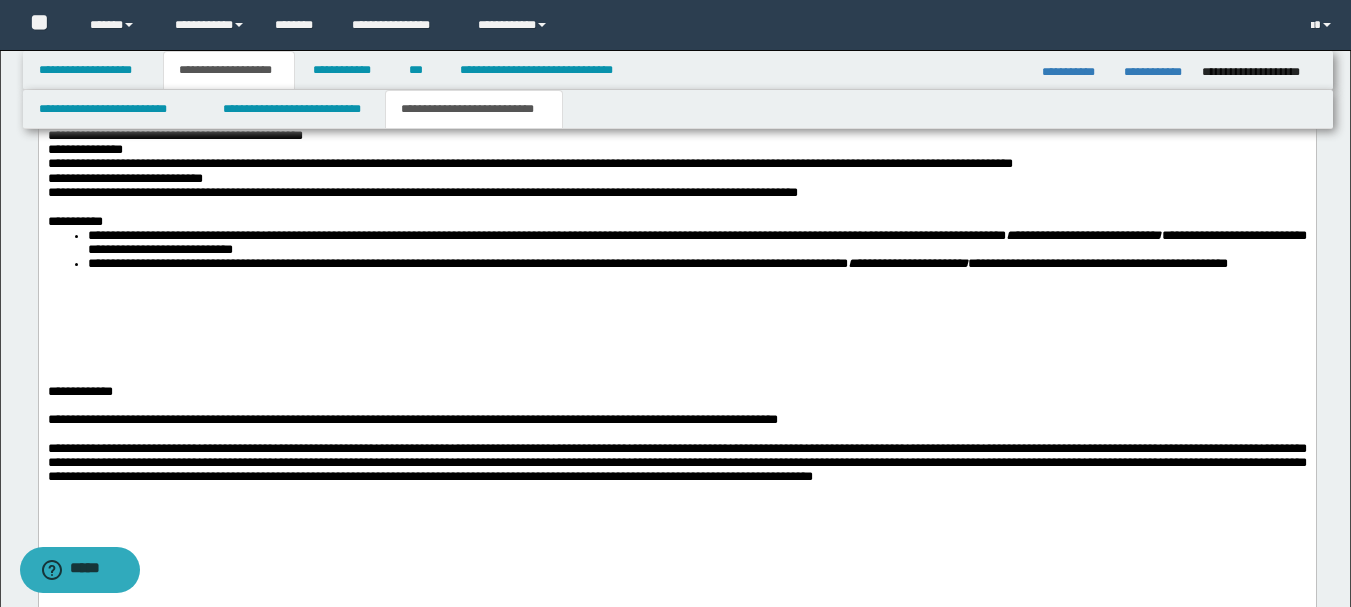 click at bounding box center [676, 364] 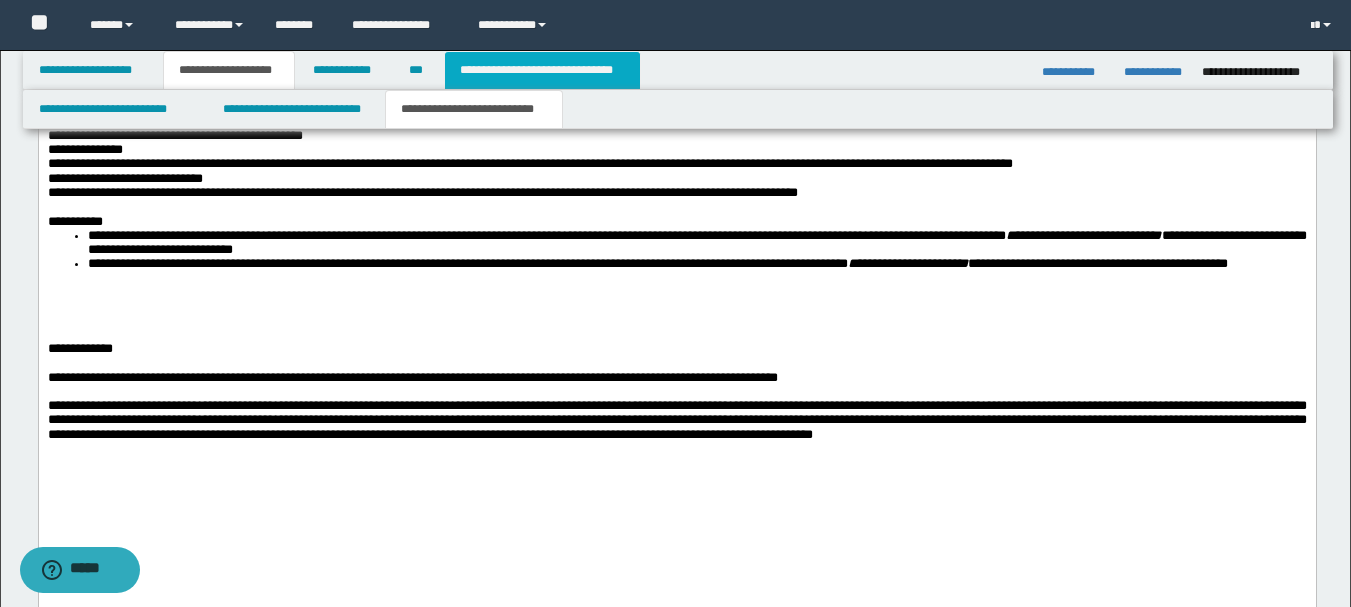 click on "**********" at bounding box center [542, 70] 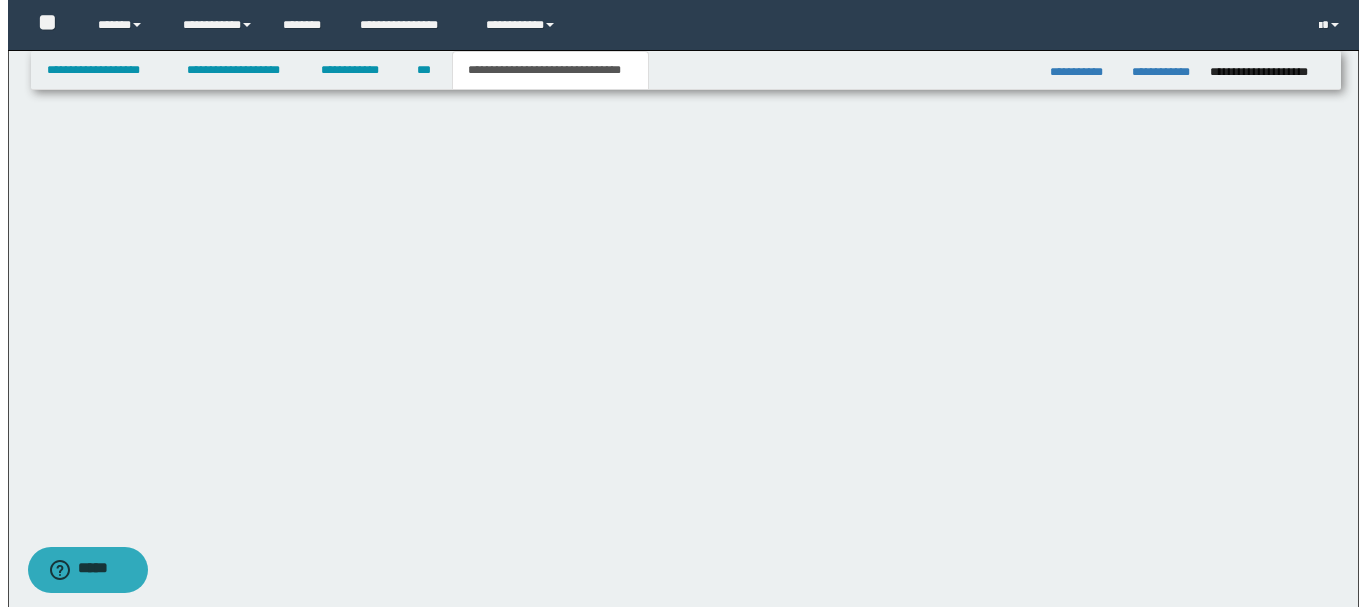 scroll, scrollTop: 1362, scrollLeft: 0, axis: vertical 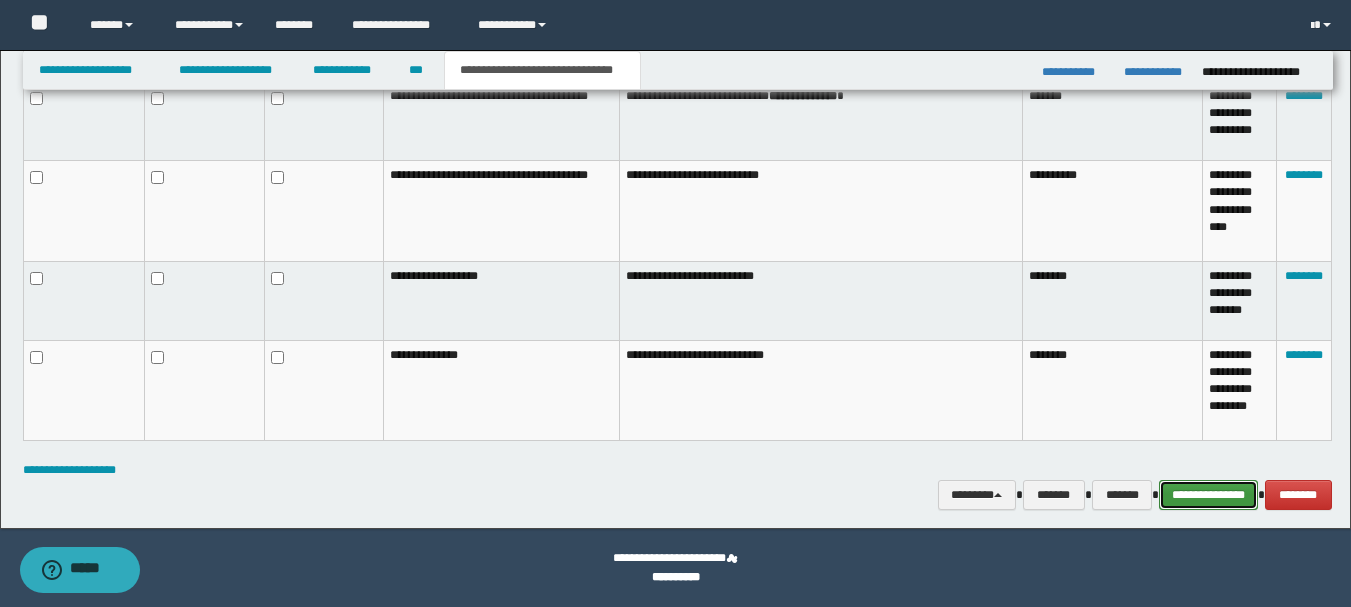 click on "**********" at bounding box center [1208, 495] 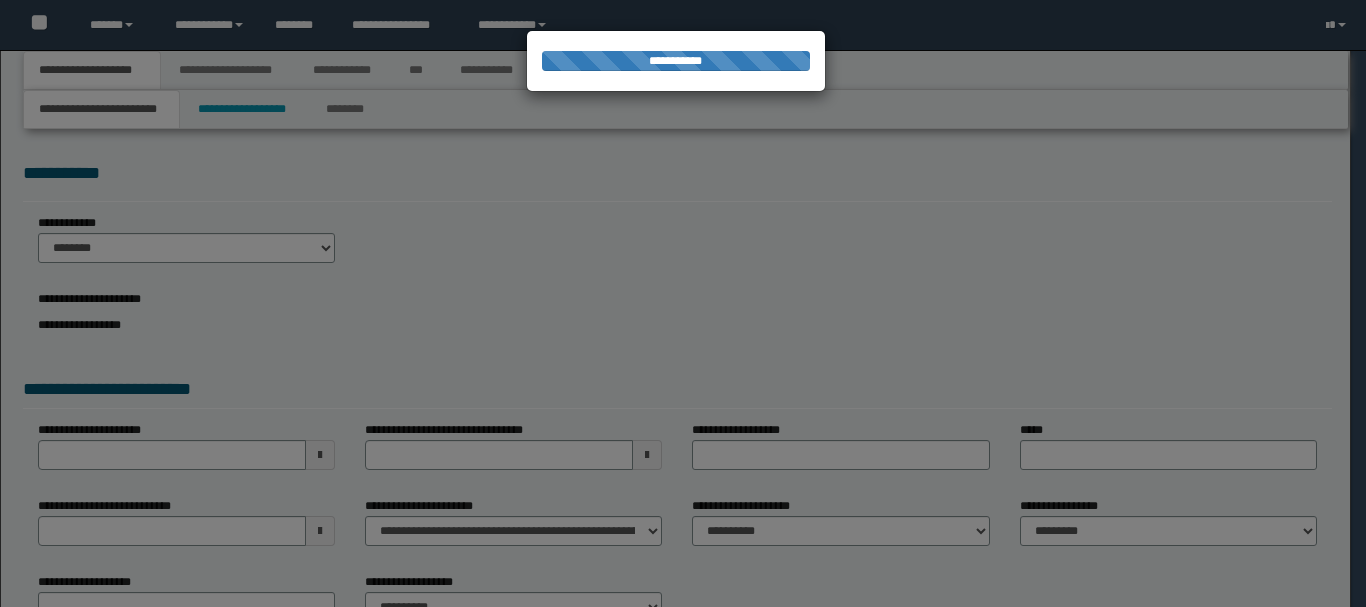 scroll, scrollTop: 0, scrollLeft: 0, axis: both 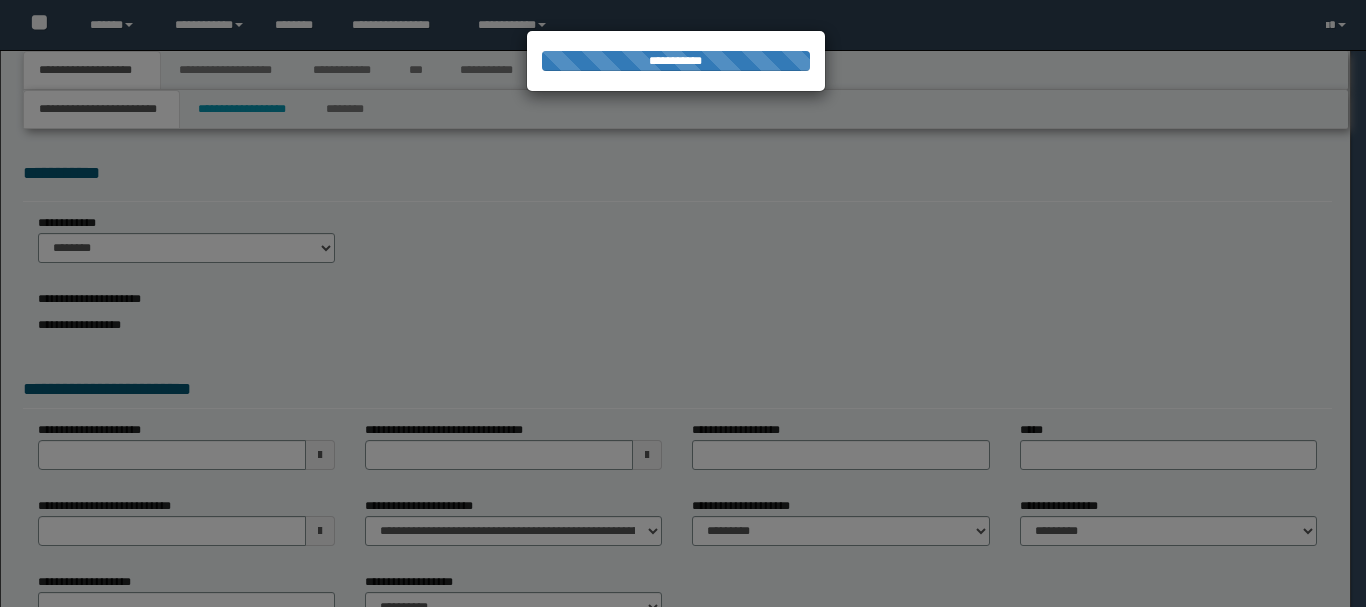 type on "*********" 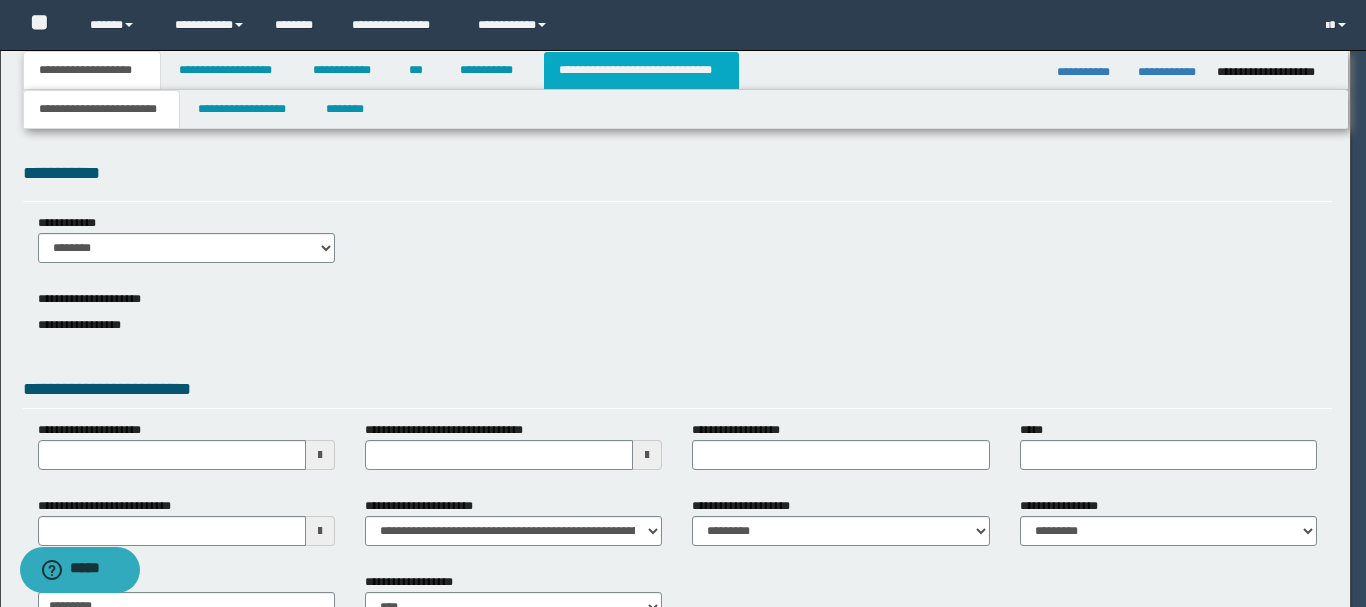 scroll, scrollTop: 0, scrollLeft: 0, axis: both 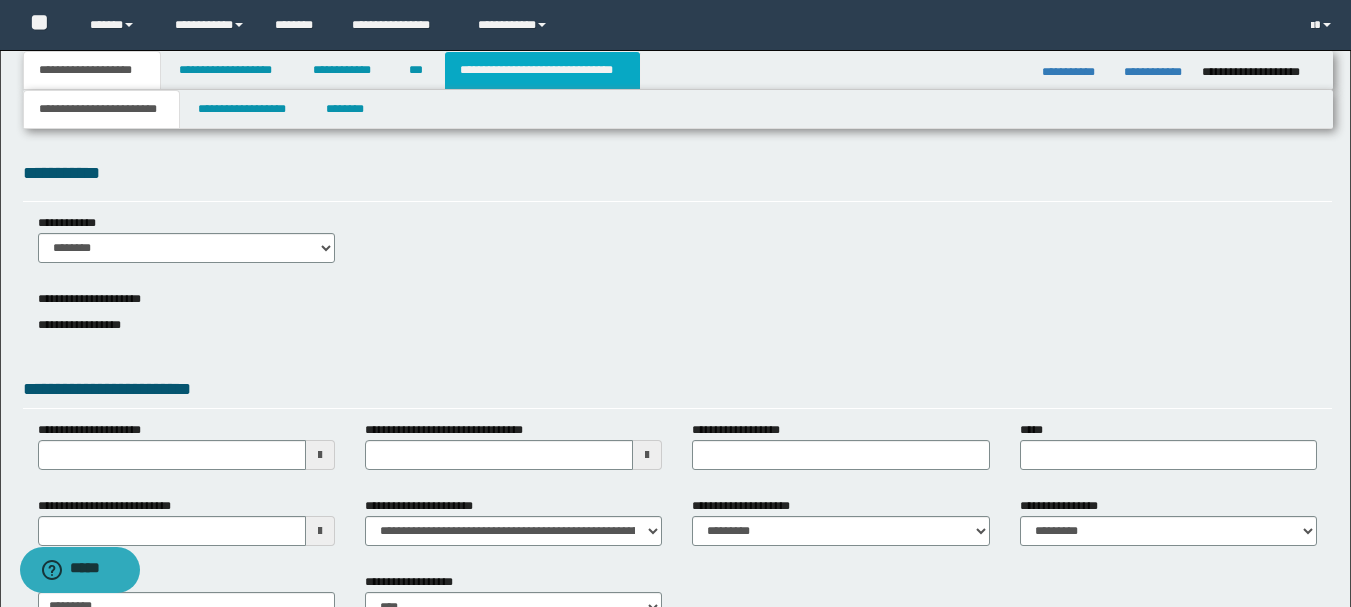 click on "**********" at bounding box center [542, 70] 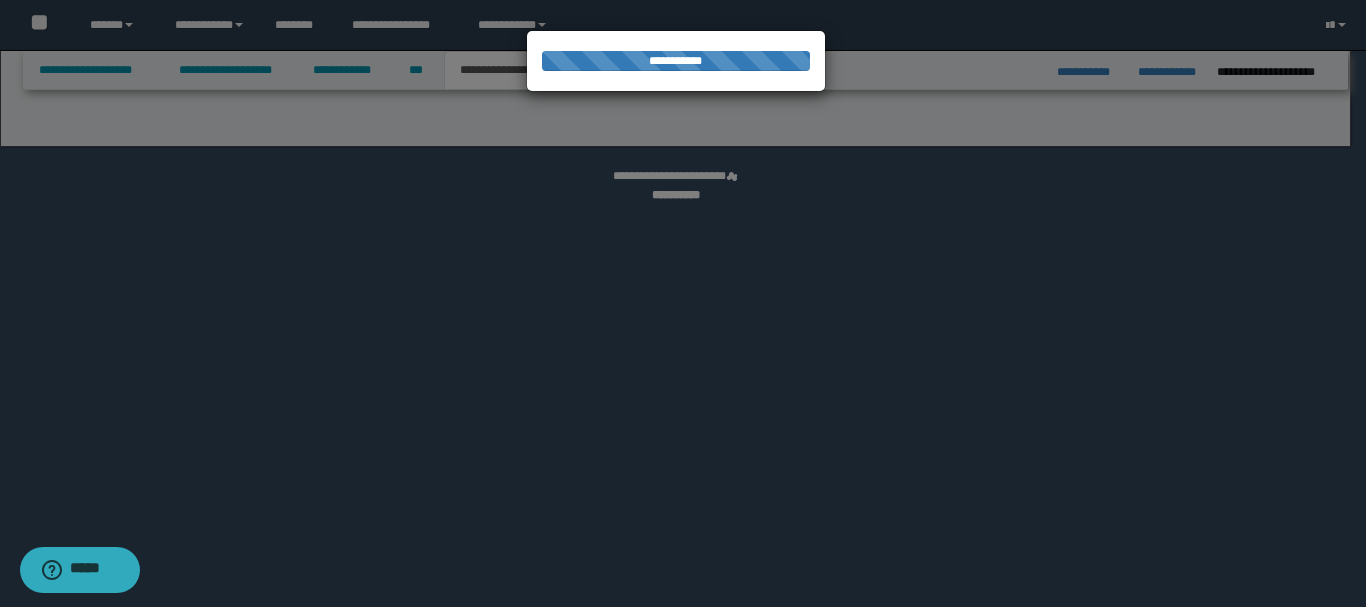 select on "*" 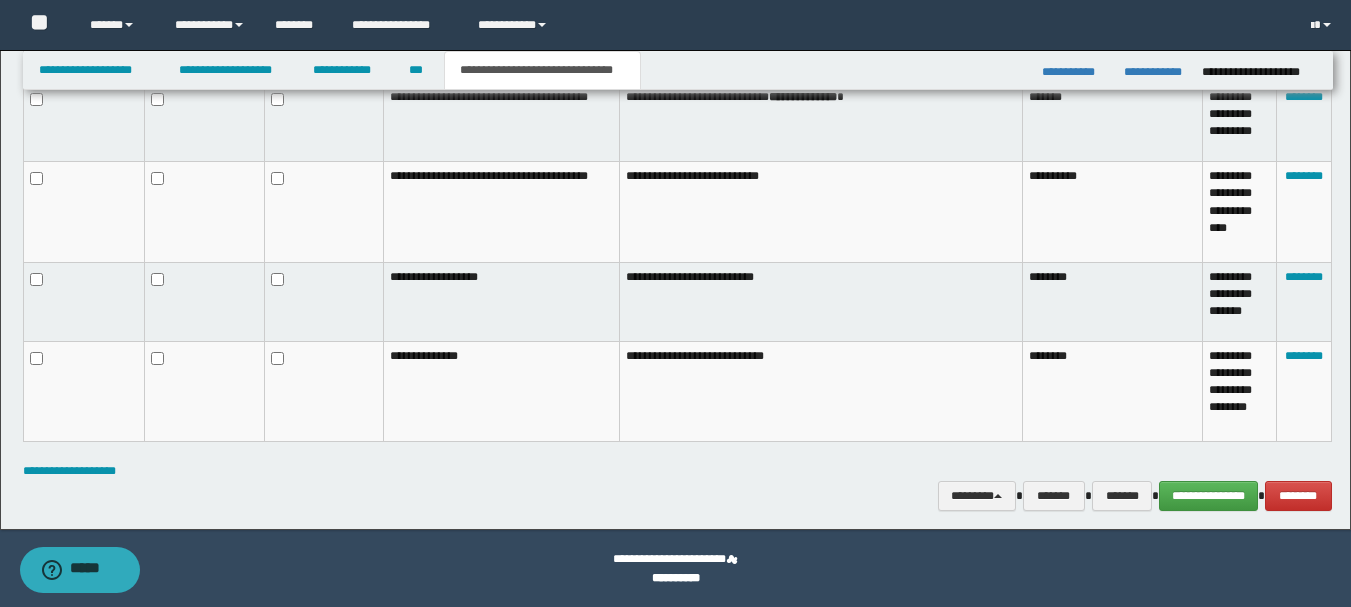 scroll, scrollTop: 1362, scrollLeft: 0, axis: vertical 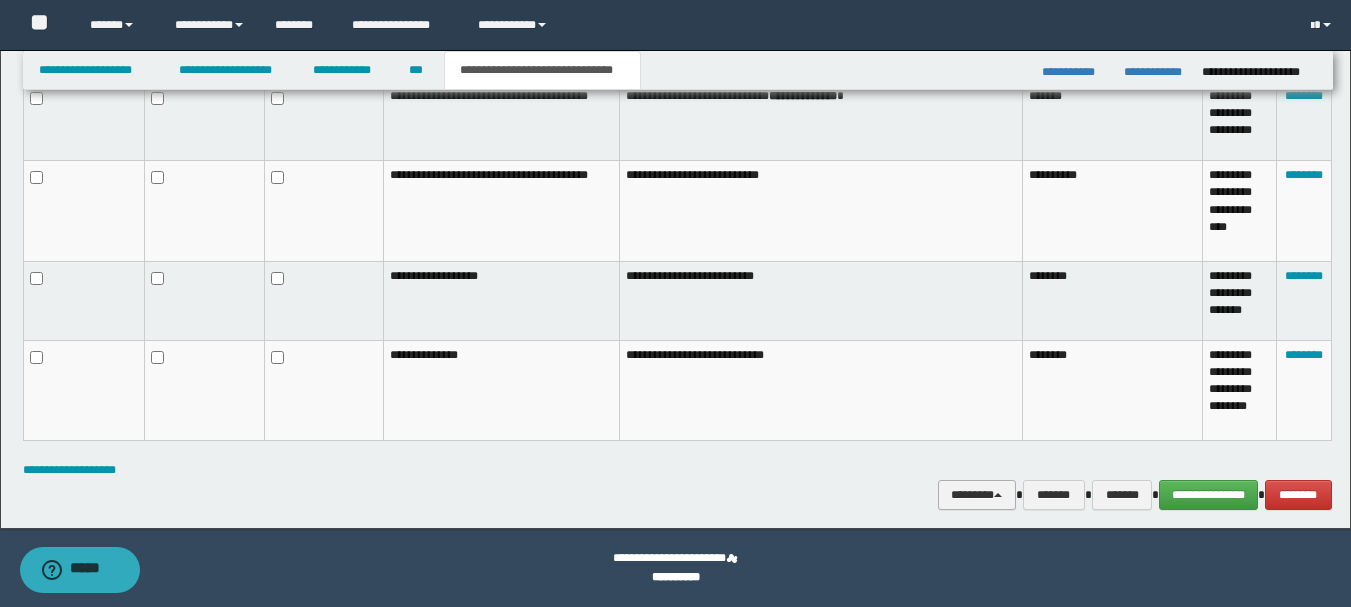 click at bounding box center [998, 495] 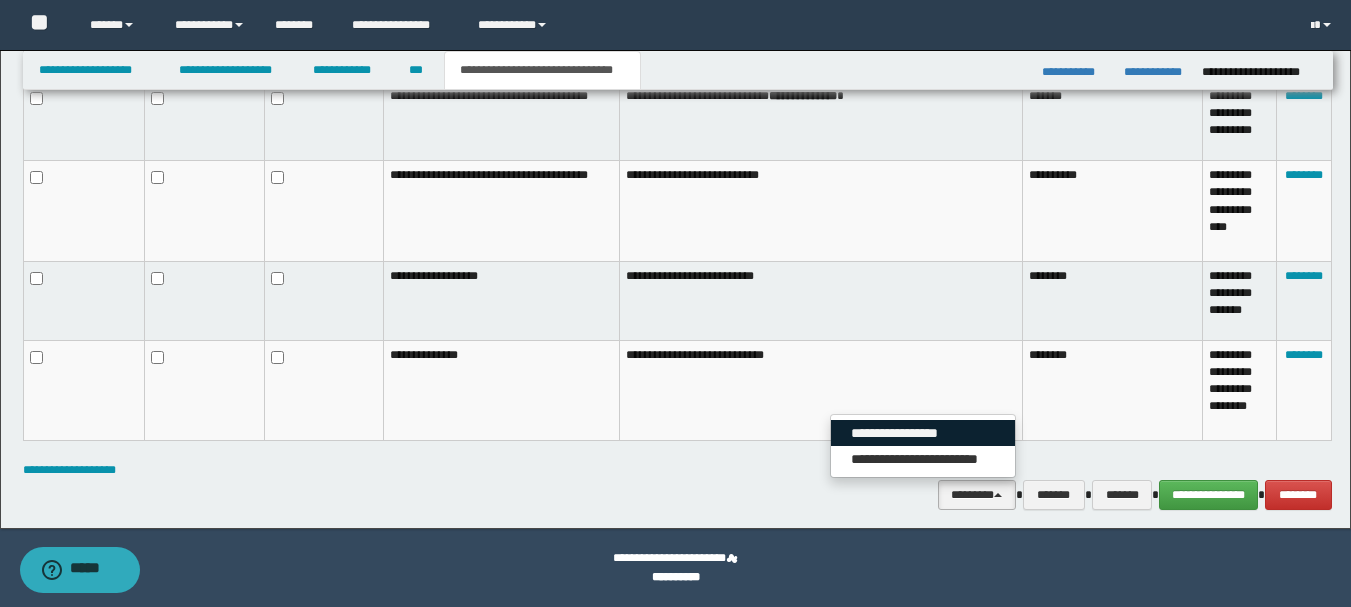 click on "**********" at bounding box center [923, 433] 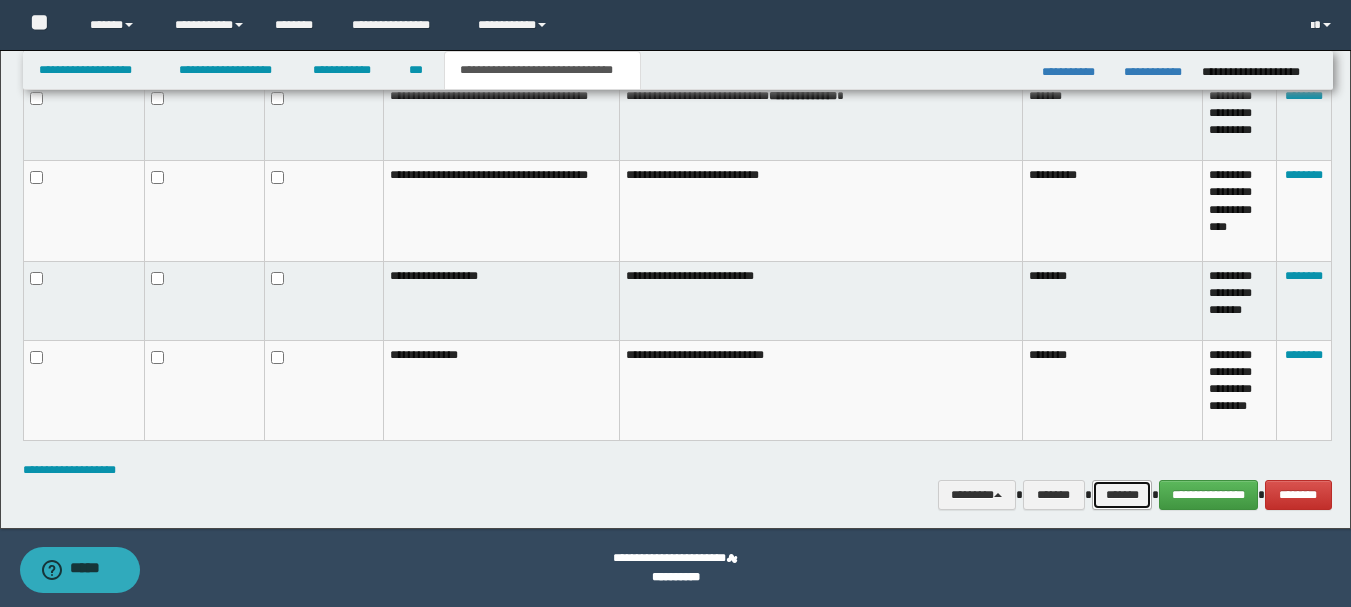 click on "*******" at bounding box center [1122, 495] 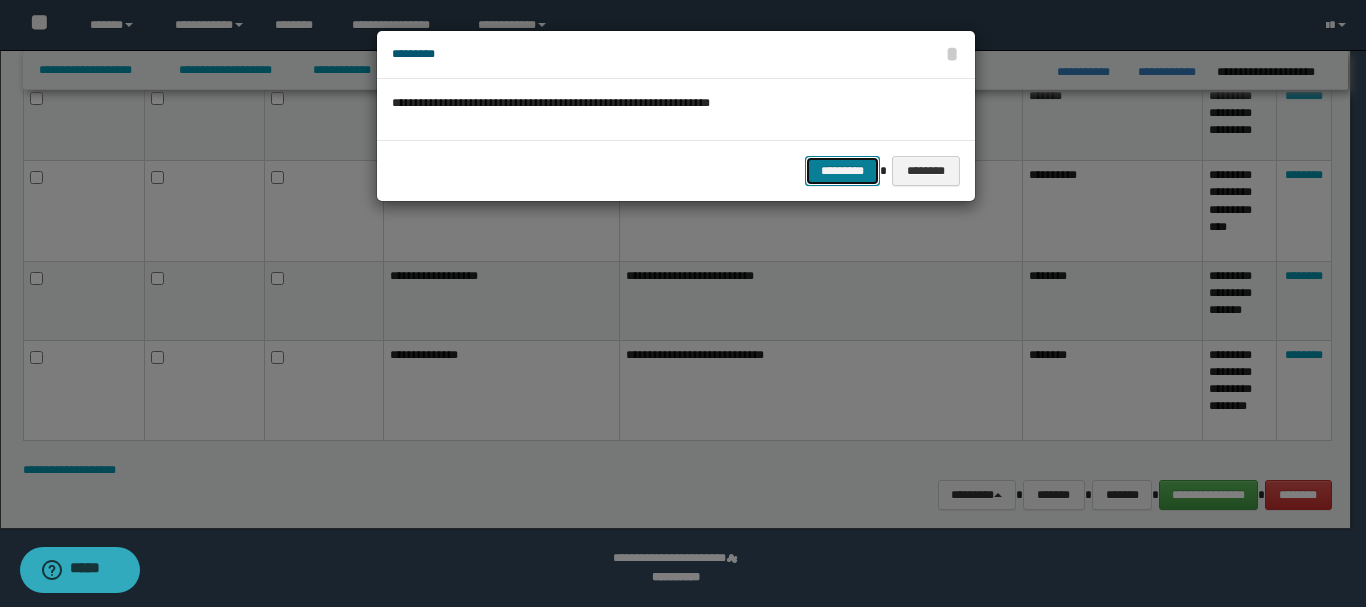 click on "*********" at bounding box center (842, 171) 